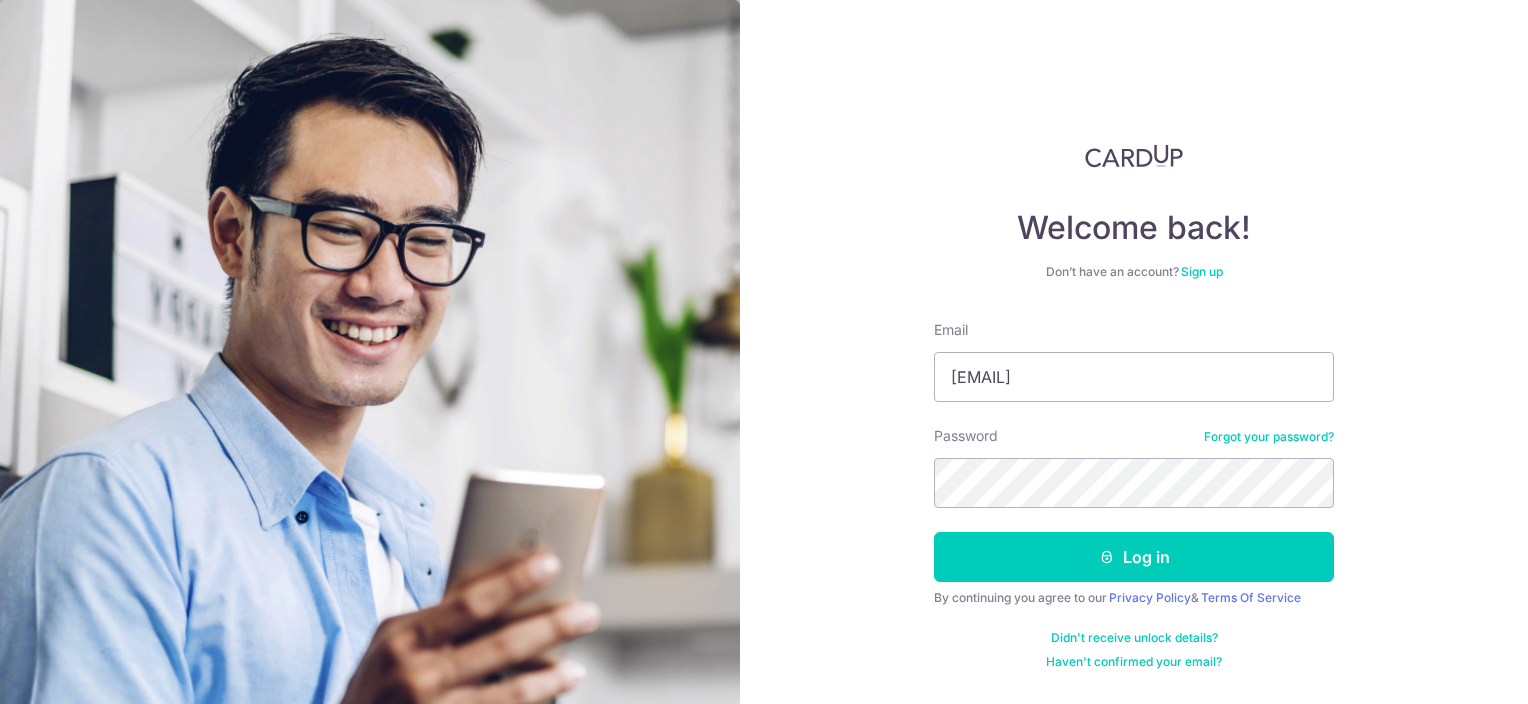 scroll, scrollTop: 0, scrollLeft: 0, axis: both 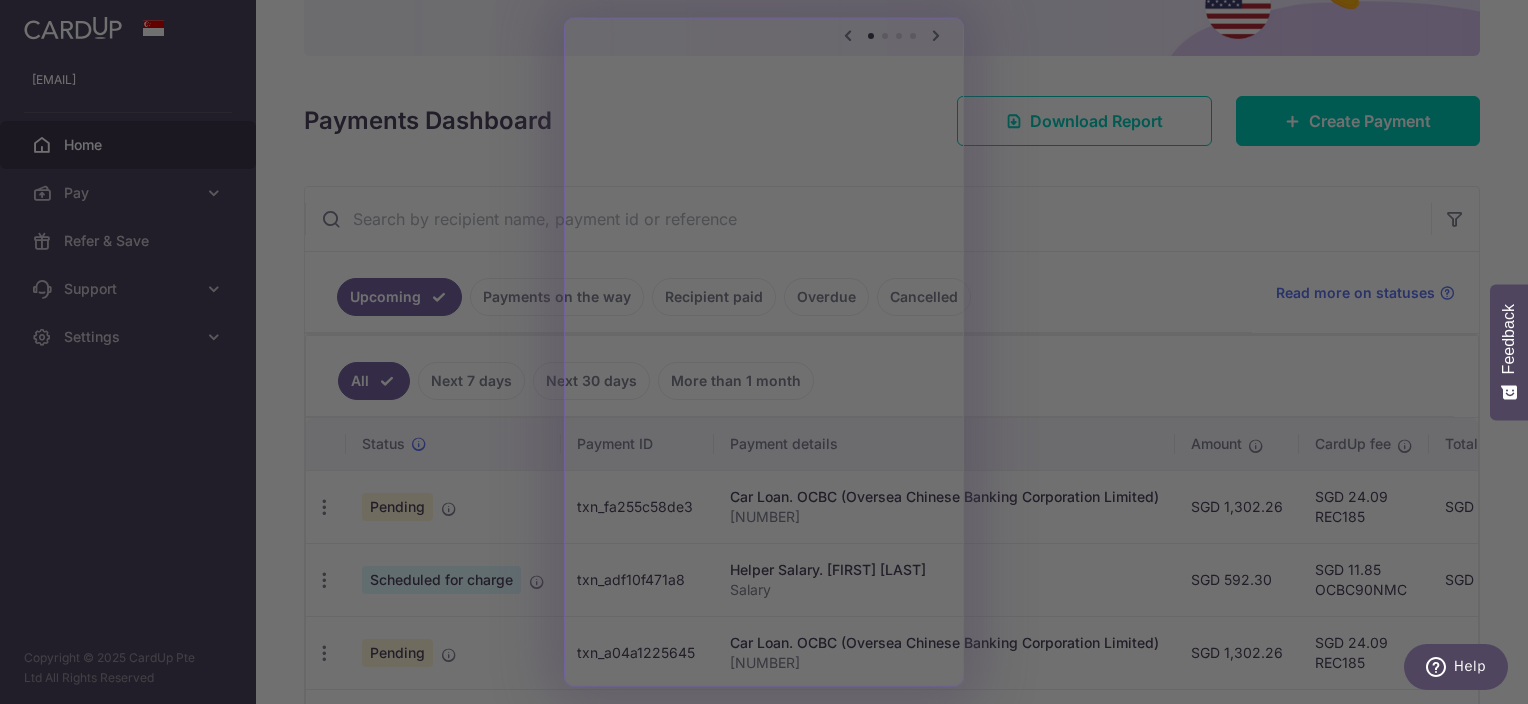 click at bounding box center (771, 355) 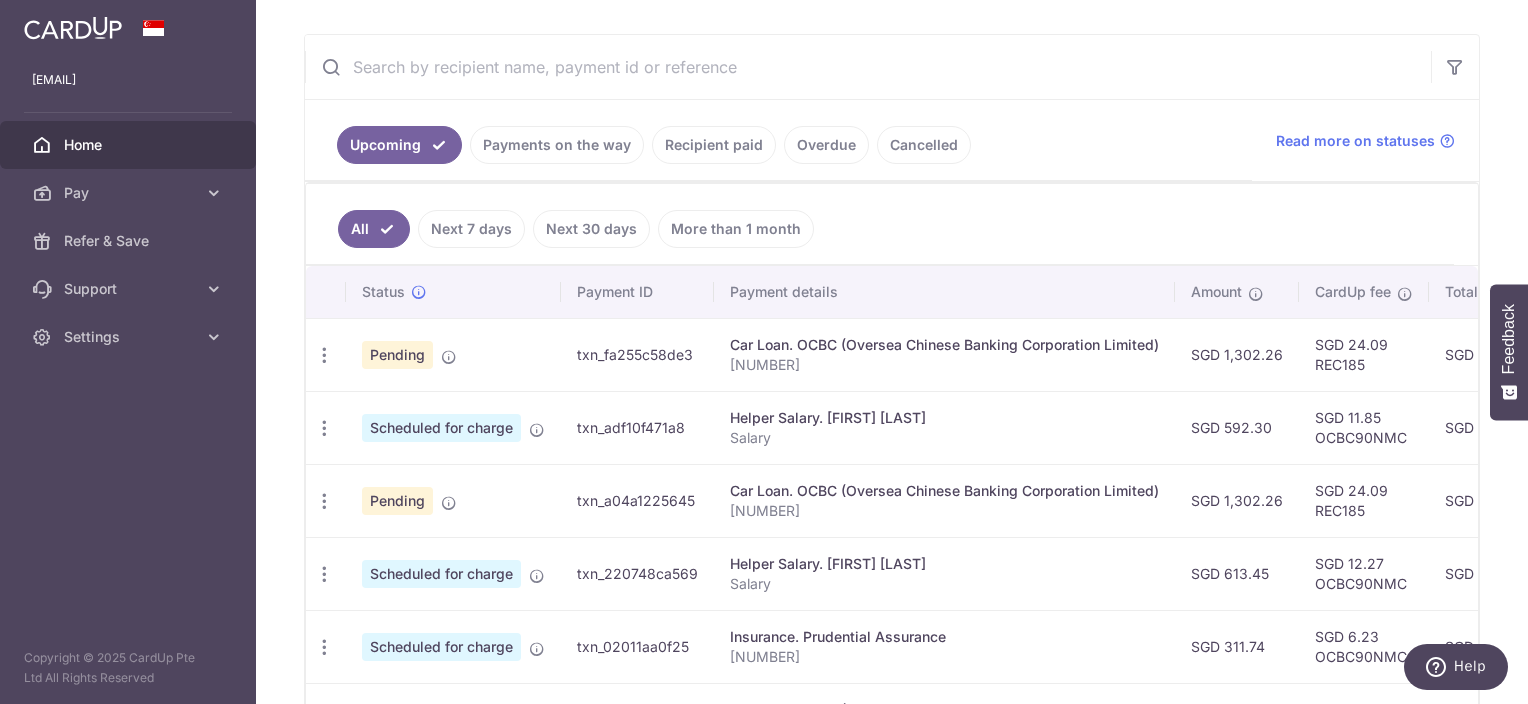 scroll, scrollTop: 500, scrollLeft: 0, axis: vertical 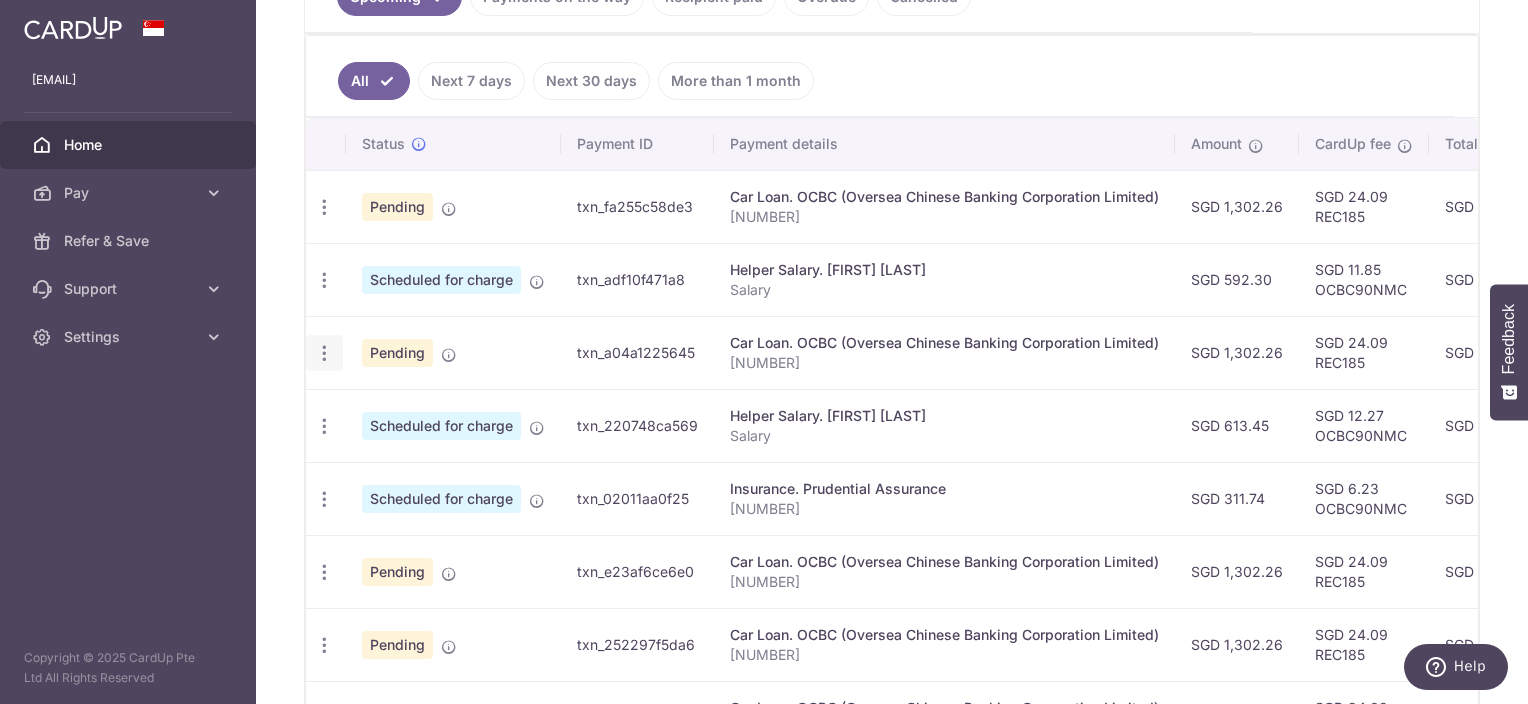 click at bounding box center [324, 207] 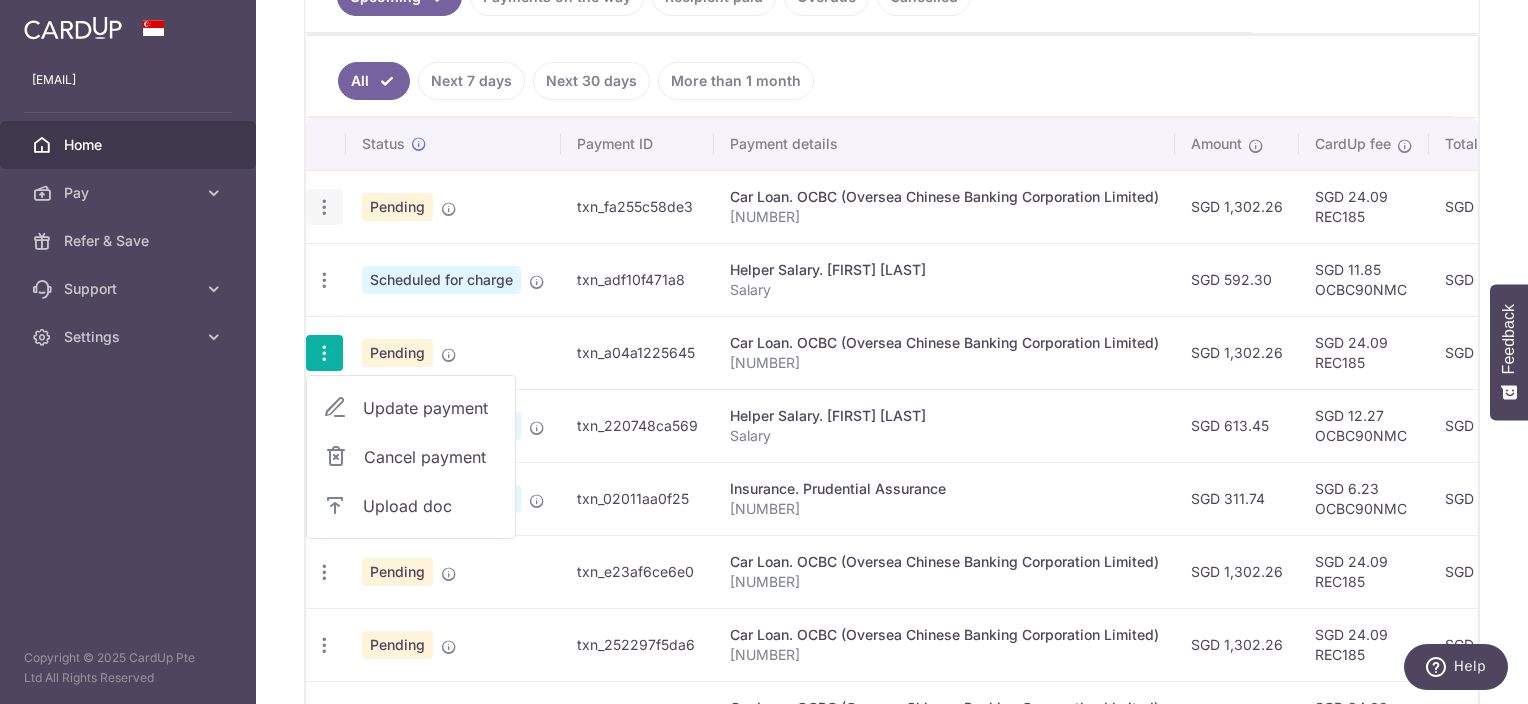 click on "Update payment
Cancel payment
Upload doc" at bounding box center [324, 207] 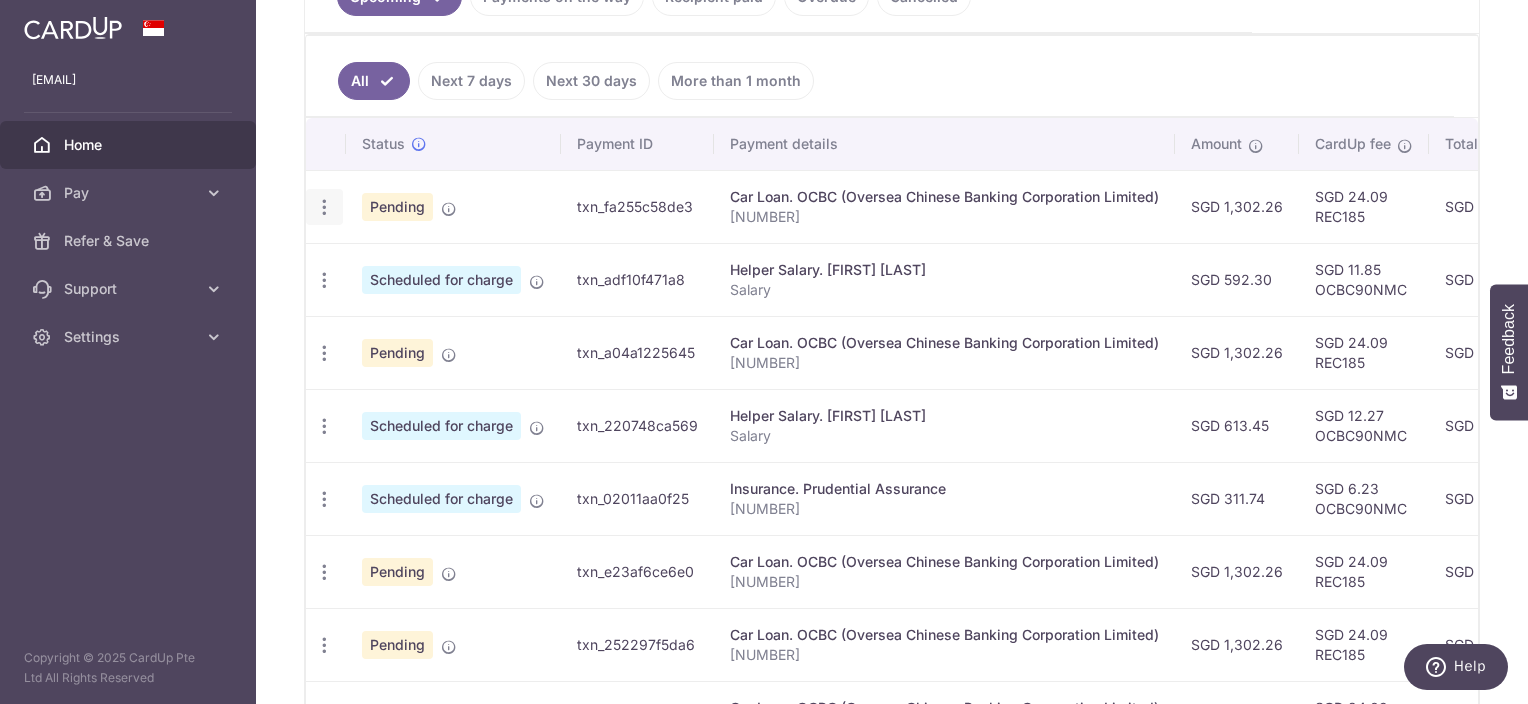 click at bounding box center [324, 207] 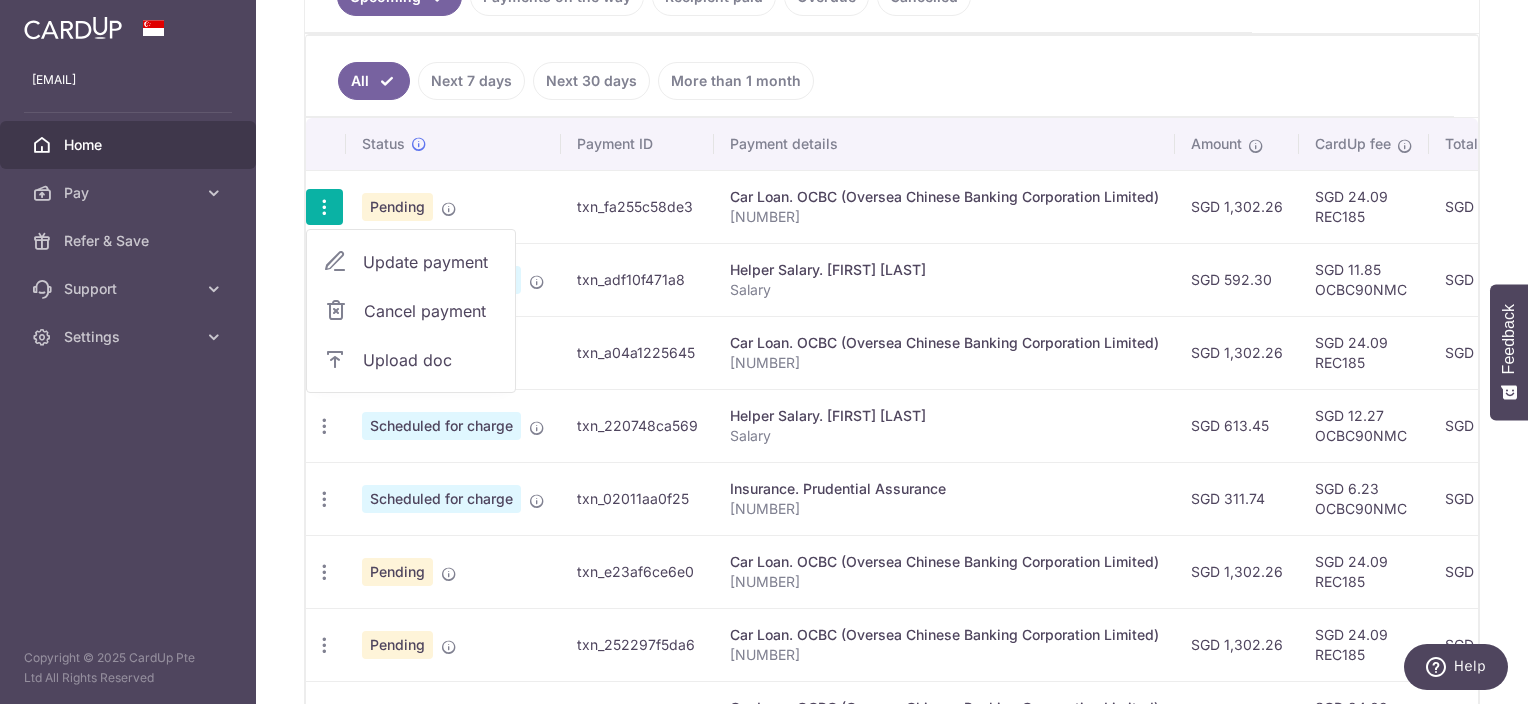 click on "Cancel payment" at bounding box center (431, 311) 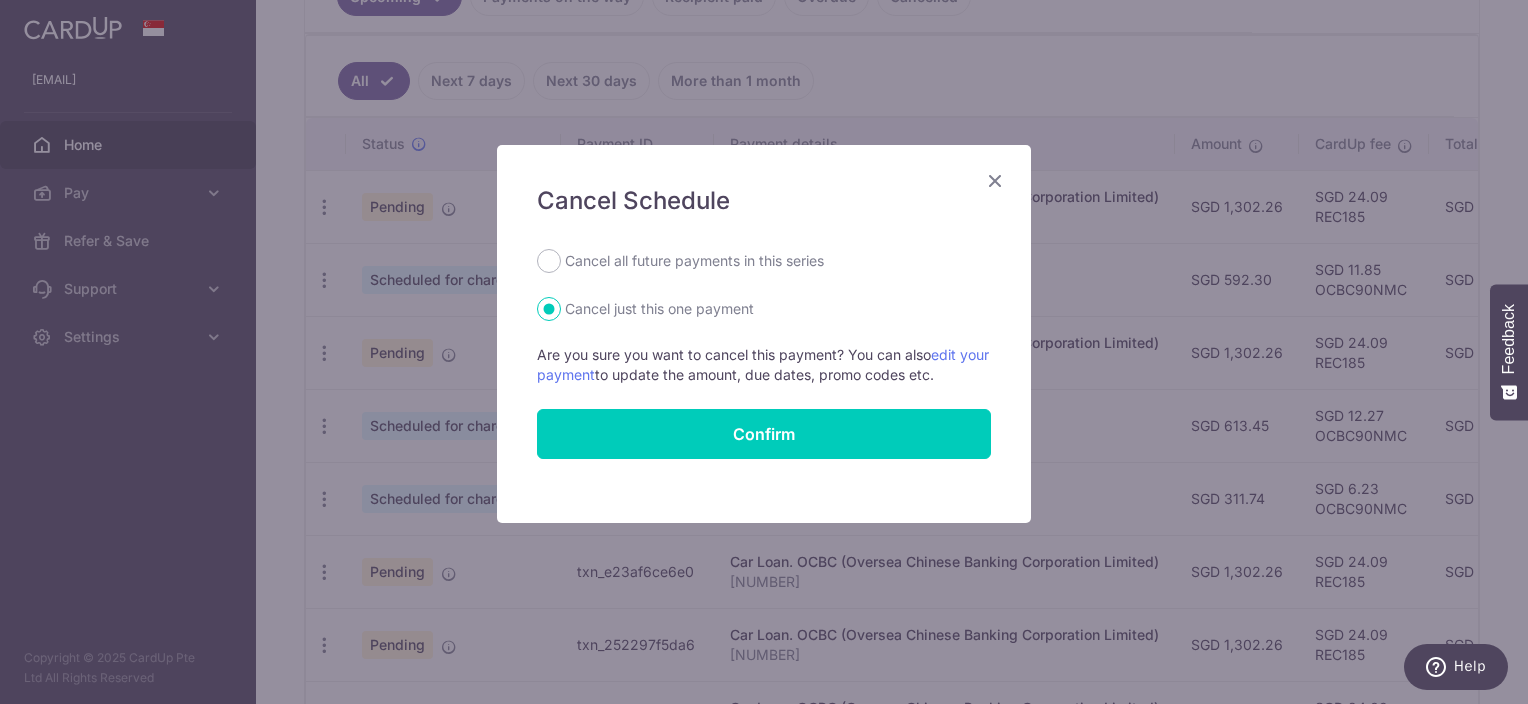 click on "Cancel all future payments in this series" at bounding box center (694, 261) 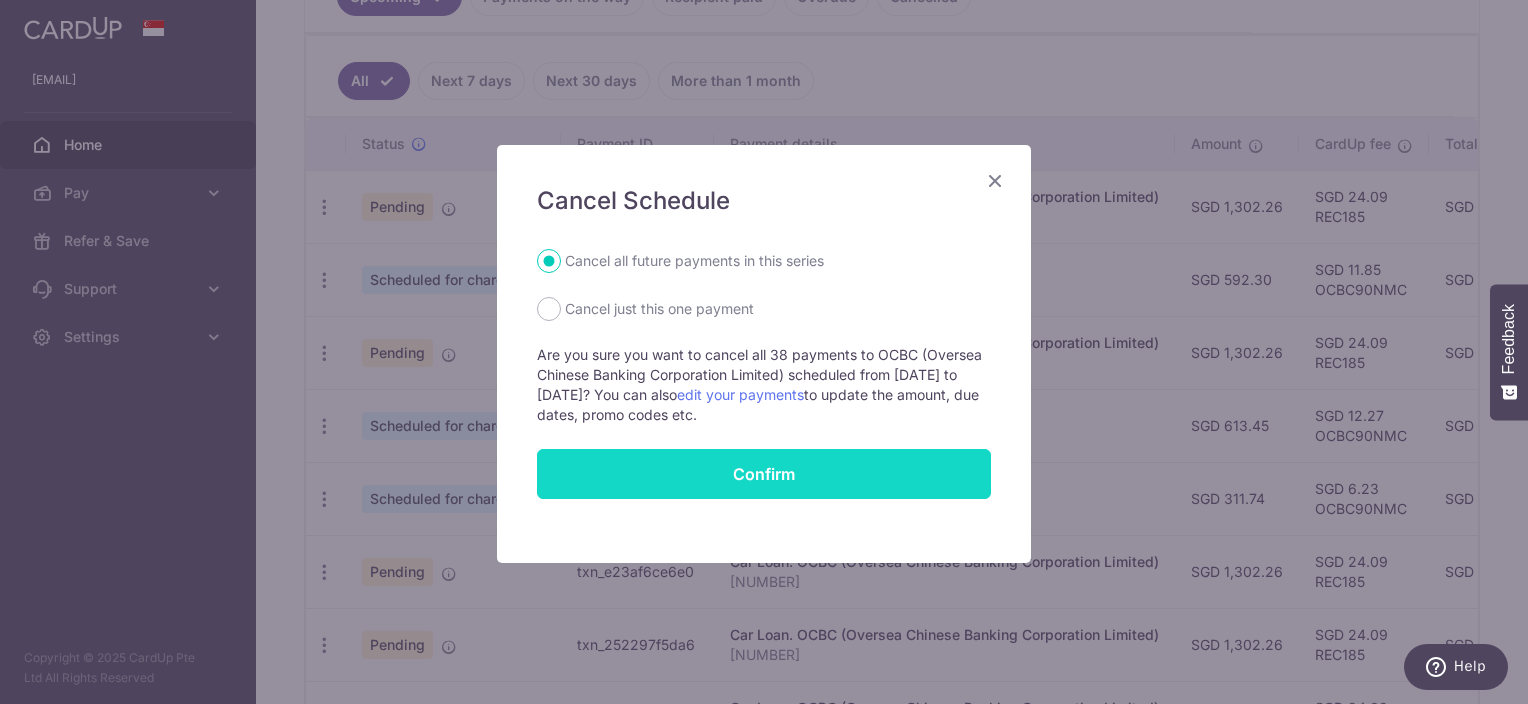 click on "Confirm" at bounding box center [764, 474] 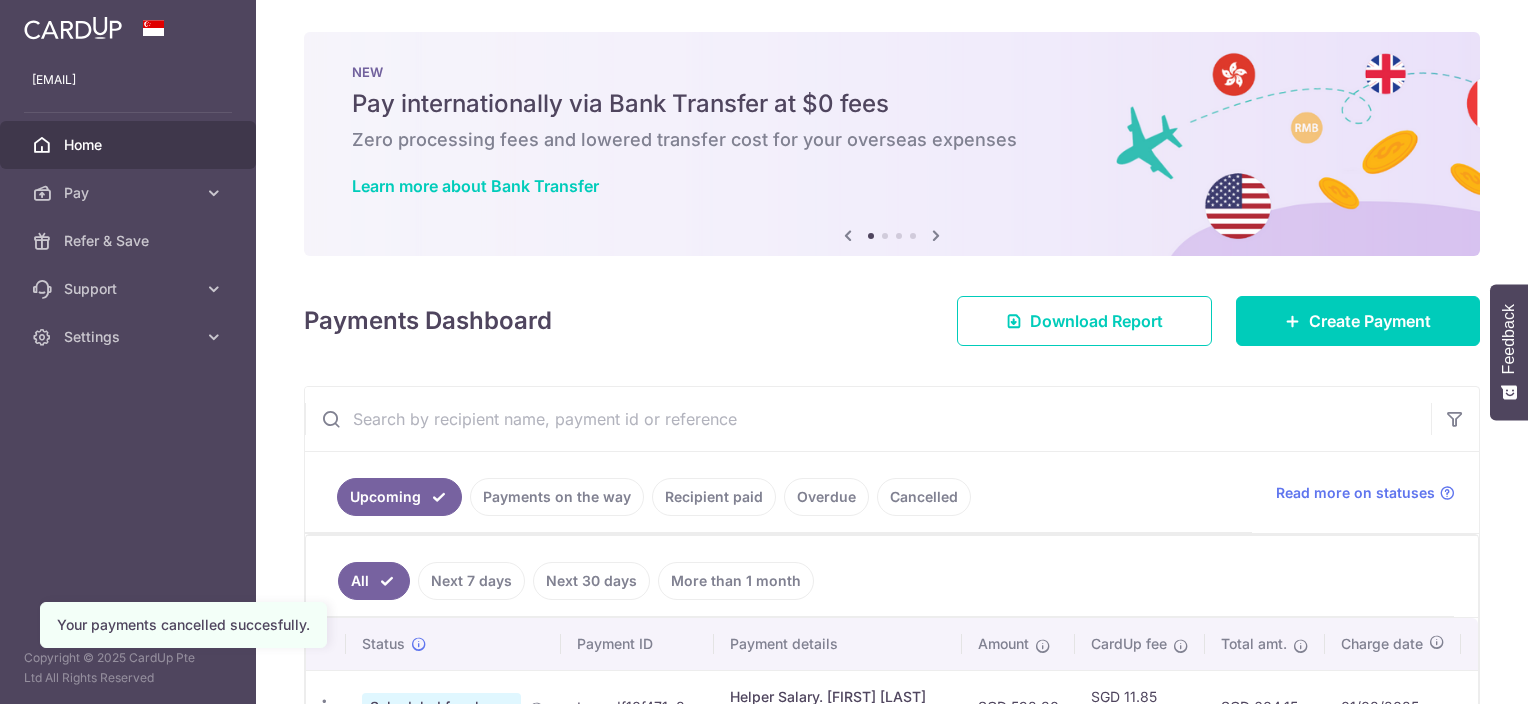 scroll, scrollTop: 0, scrollLeft: 0, axis: both 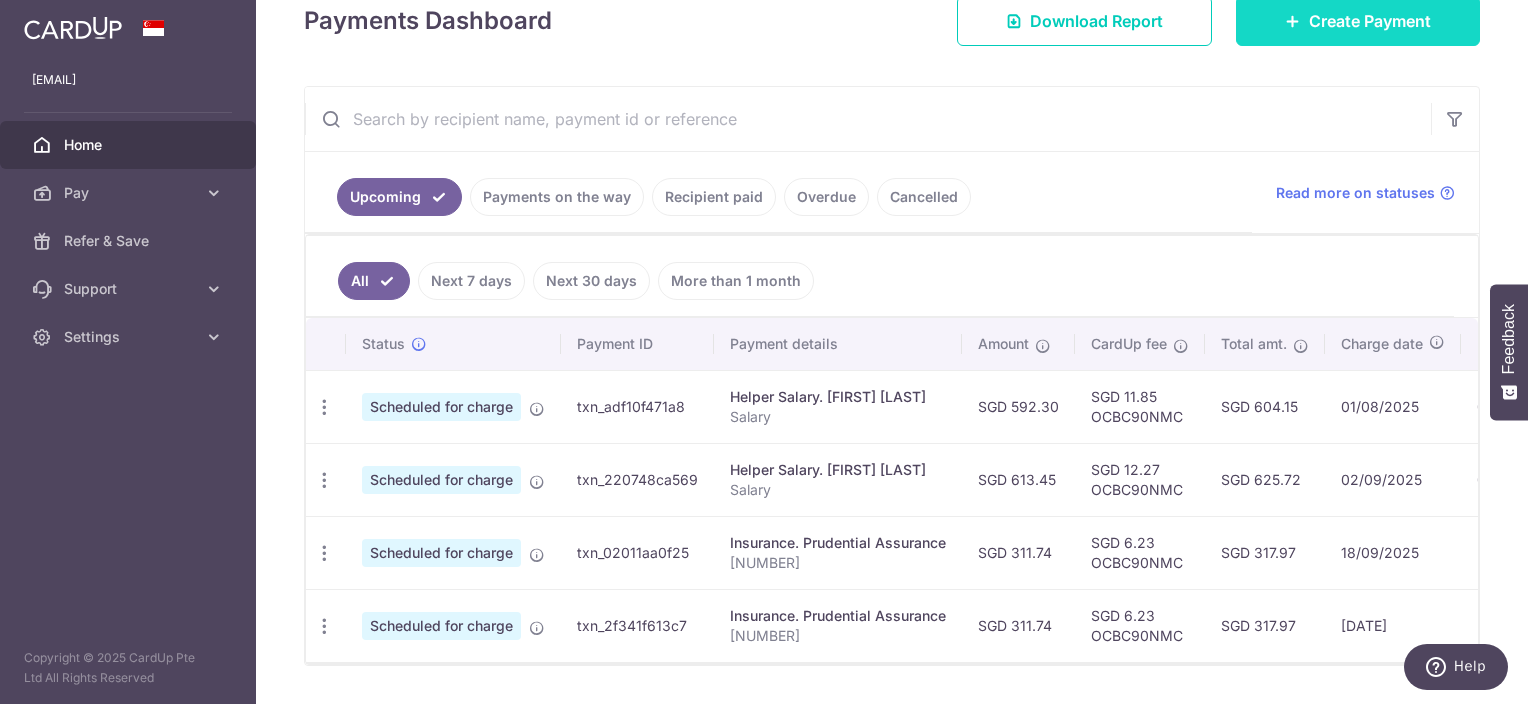 click on "Create Payment" at bounding box center (1358, 21) 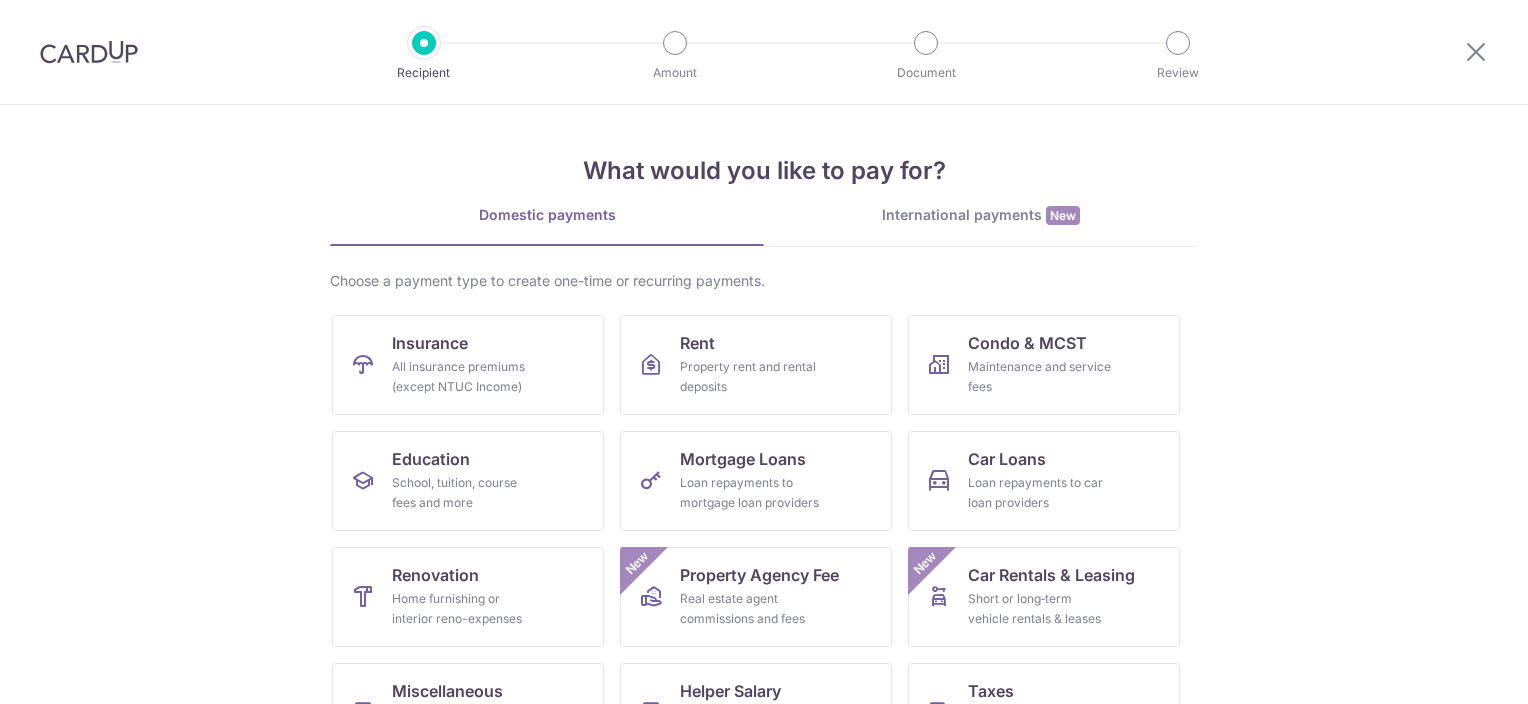 scroll, scrollTop: 0, scrollLeft: 0, axis: both 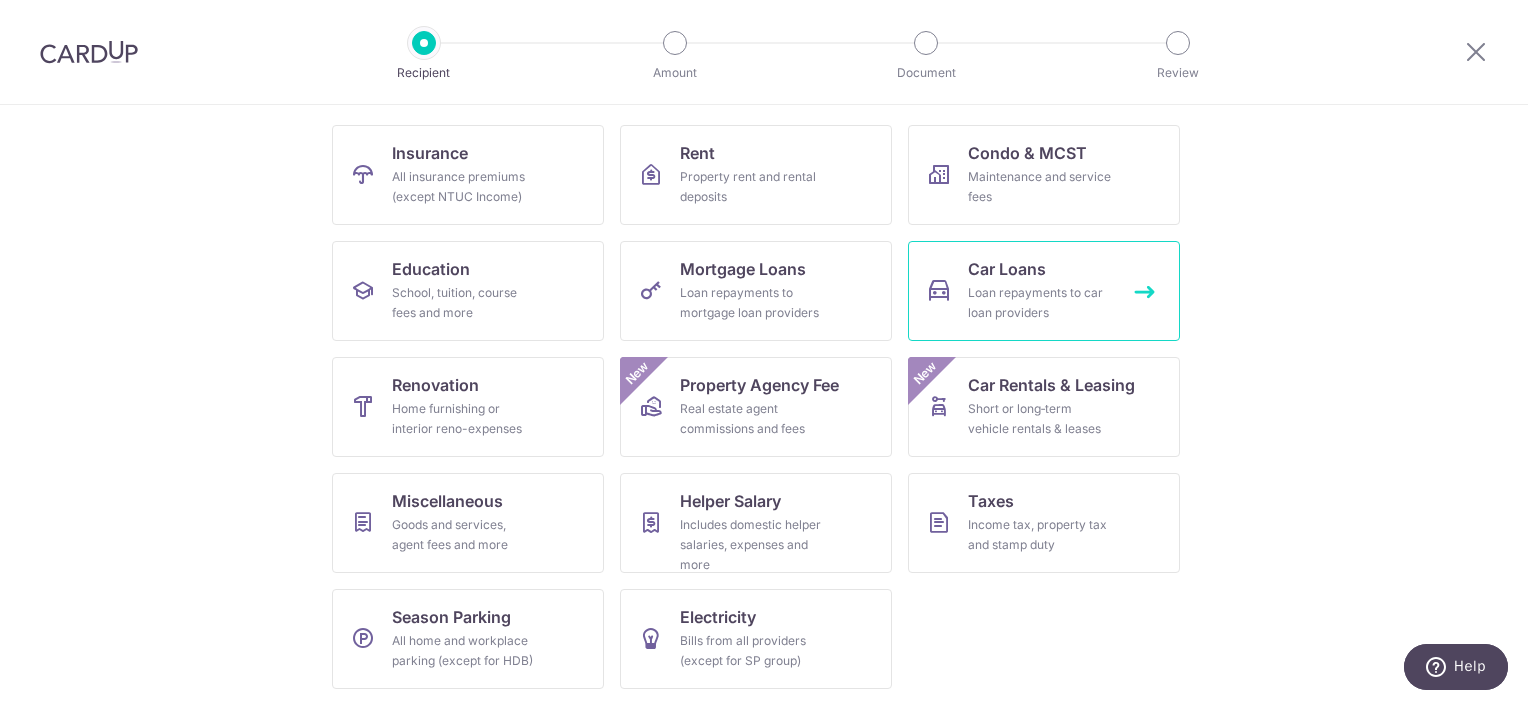 click on "Loan repayments to car loan providers" at bounding box center [1040, 303] 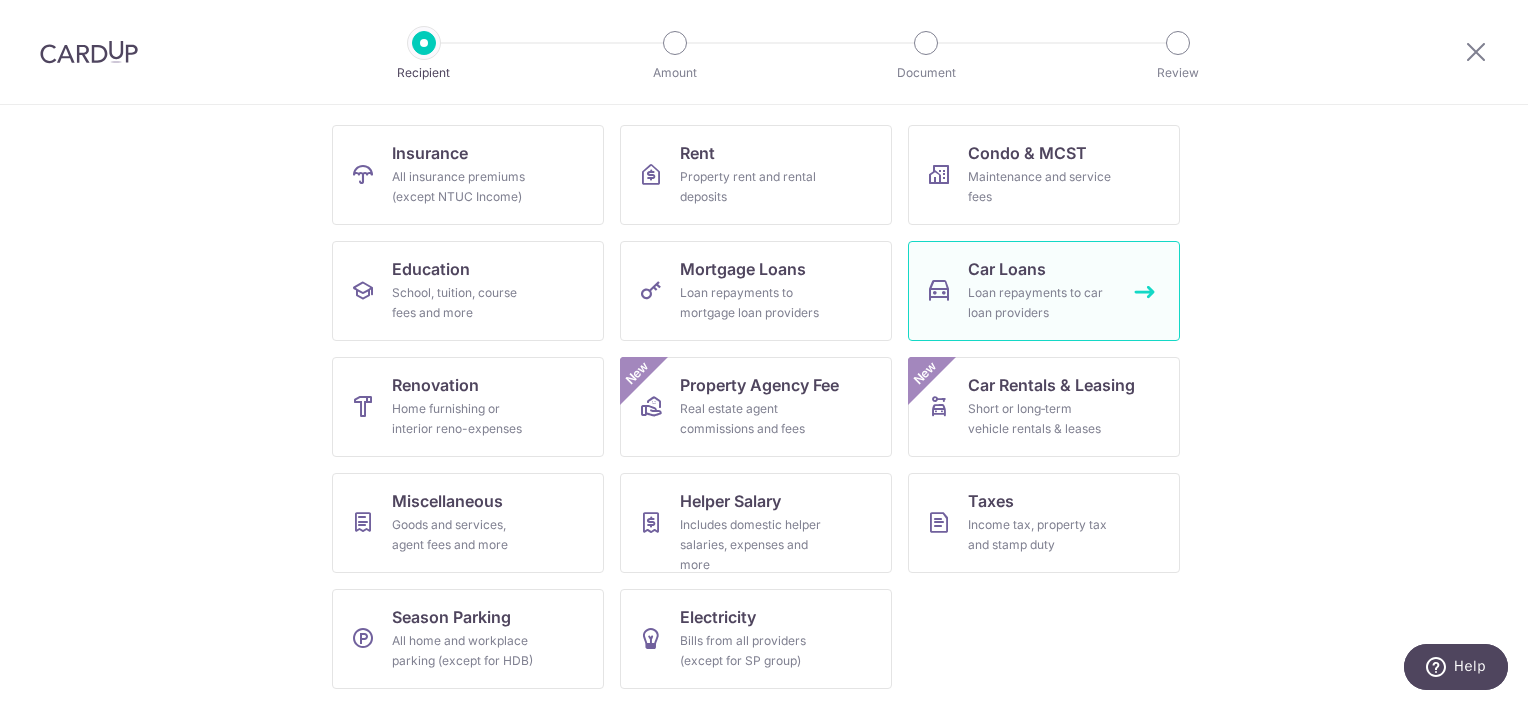 click on "Loan repayments to car loan providers" at bounding box center (1040, 303) 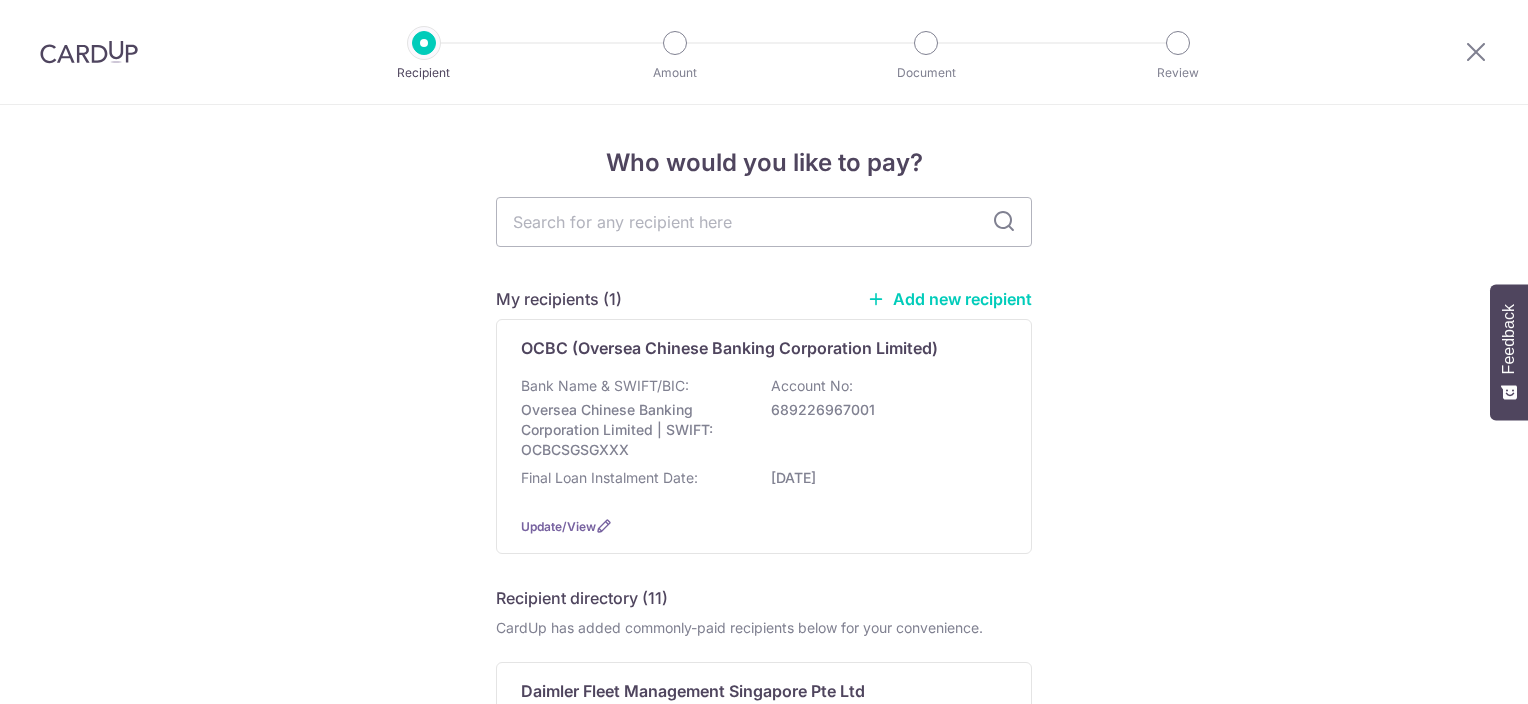 scroll, scrollTop: 0, scrollLeft: 0, axis: both 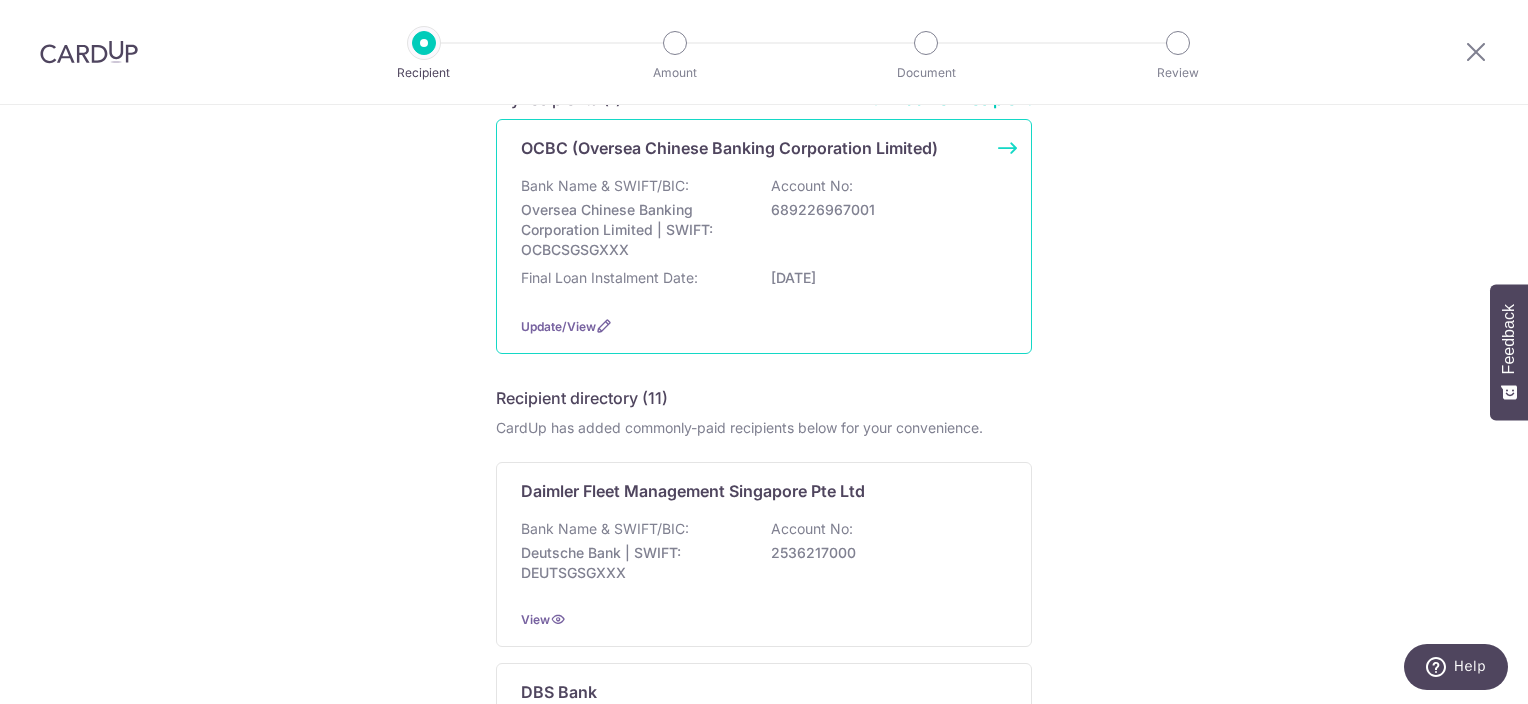 click on "Oversea Chinese Banking Corporation Limited | SWIFT: OCBCSGSGXXX" at bounding box center [633, 230] 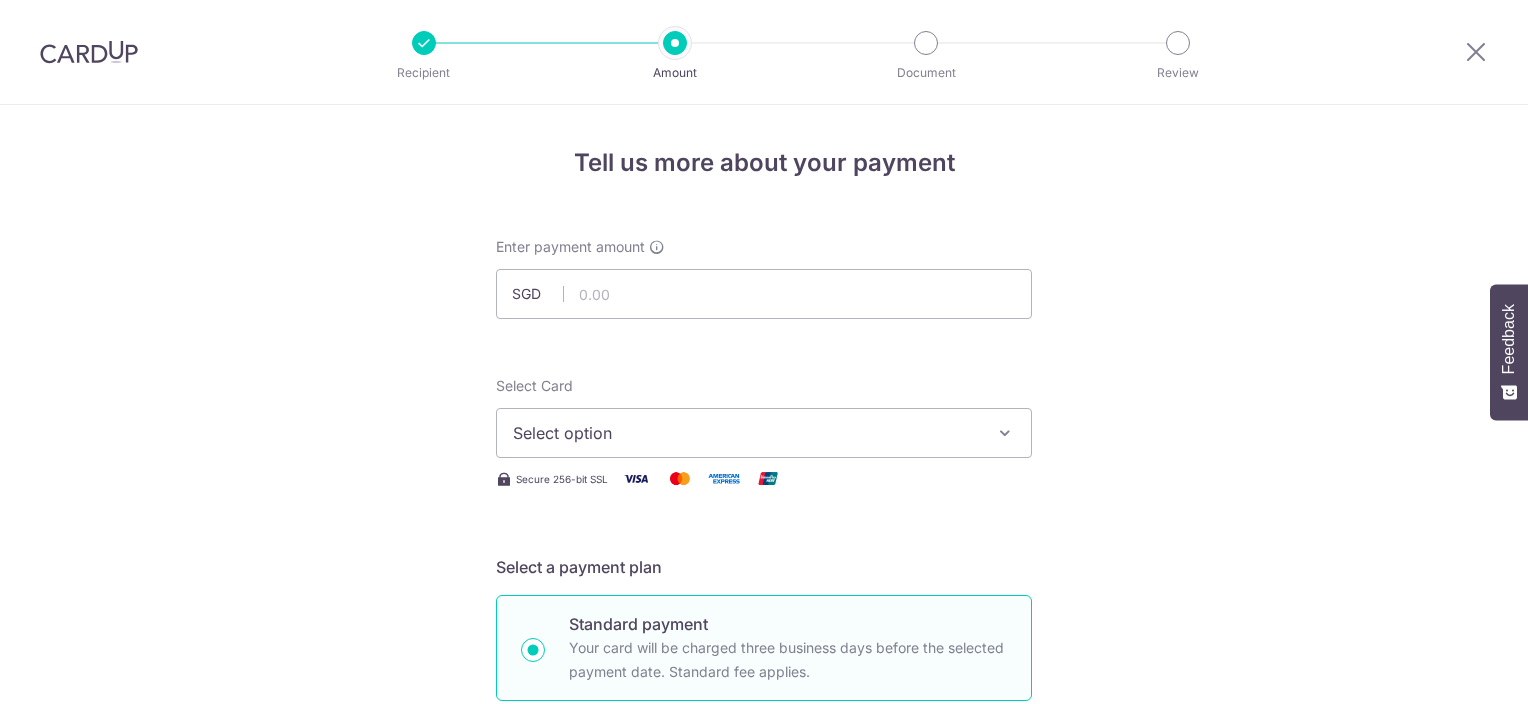 scroll, scrollTop: 0, scrollLeft: 0, axis: both 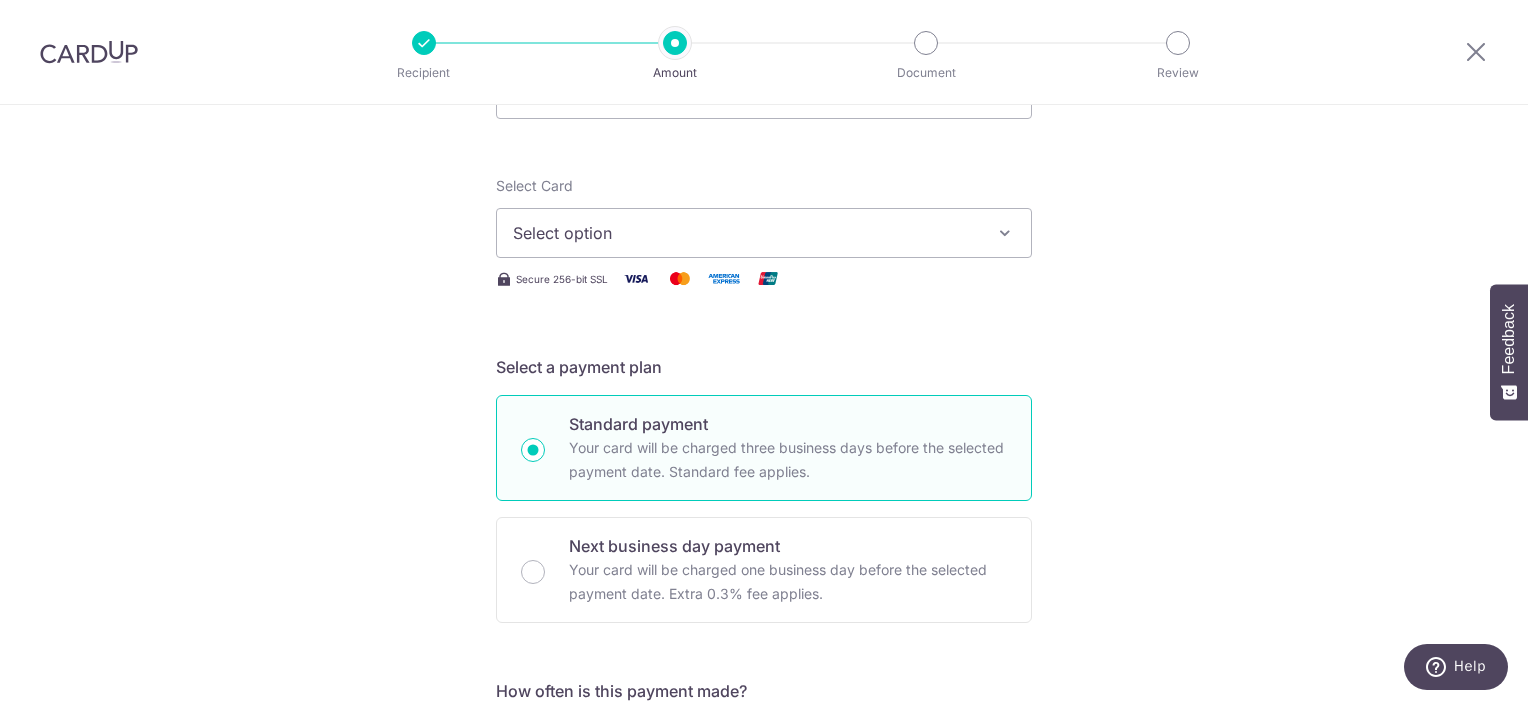 click on "Select option" at bounding box center [764, 233] 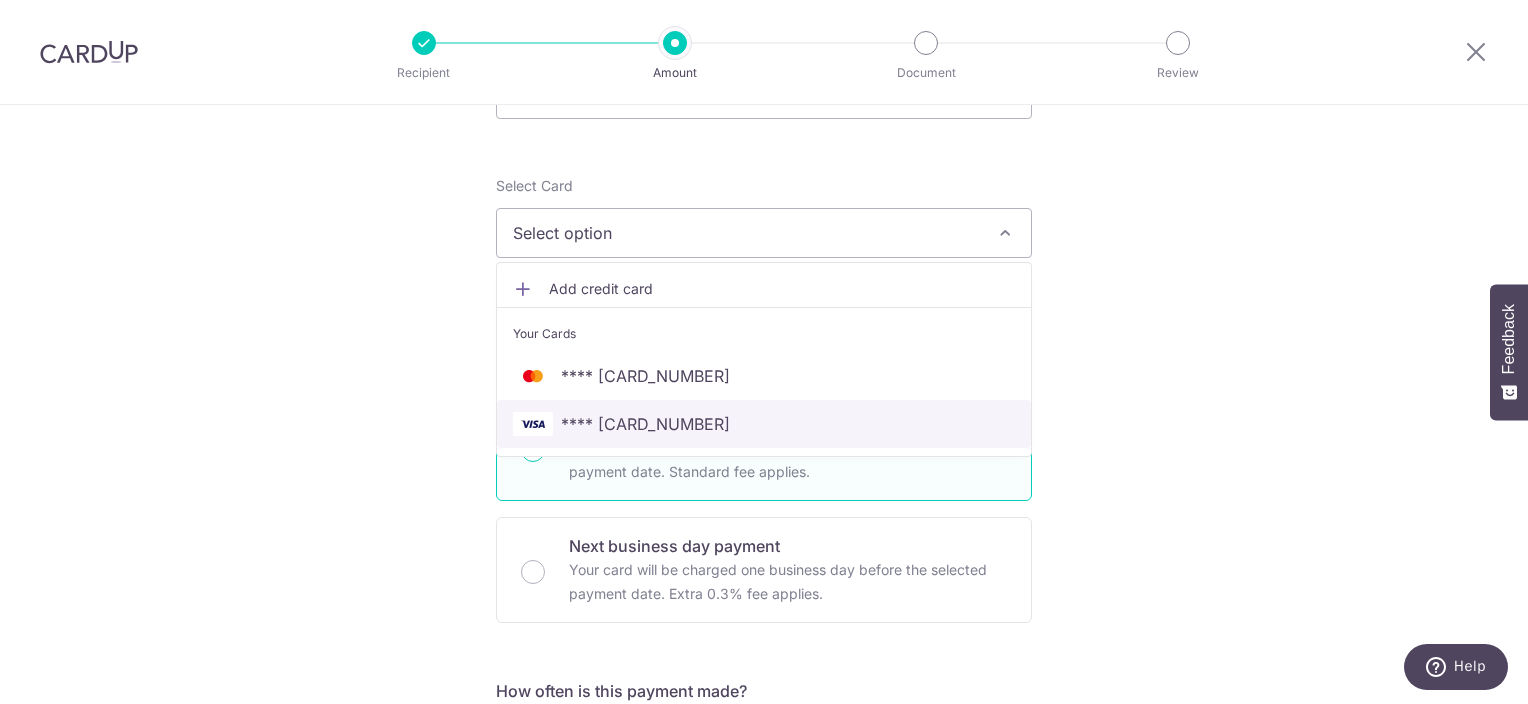 click on "**** 0393" at bounding box center [764, 424] 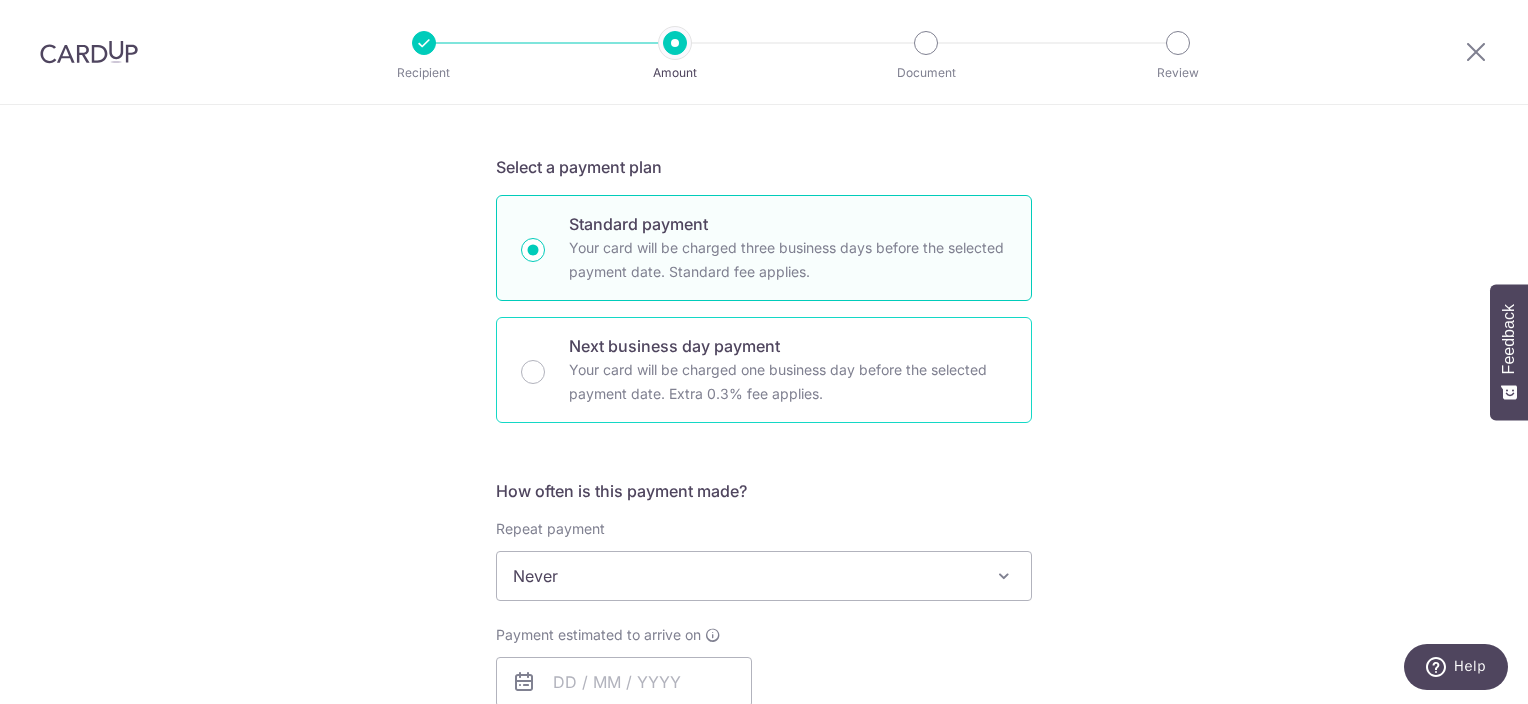 scroll, scrollTop: 500, scrollLeft: 0, axis: vertical 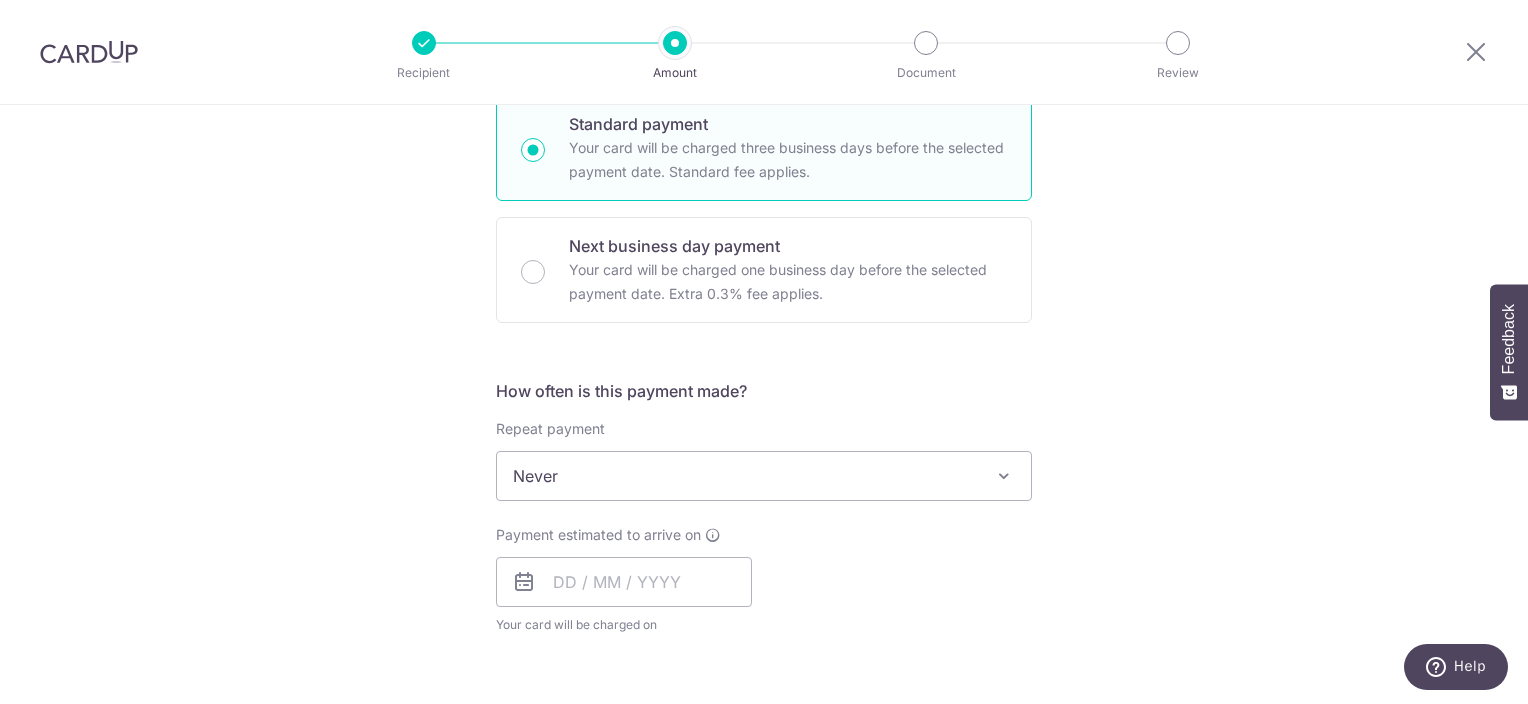 click on "Never" at bounding box center [764, 476] 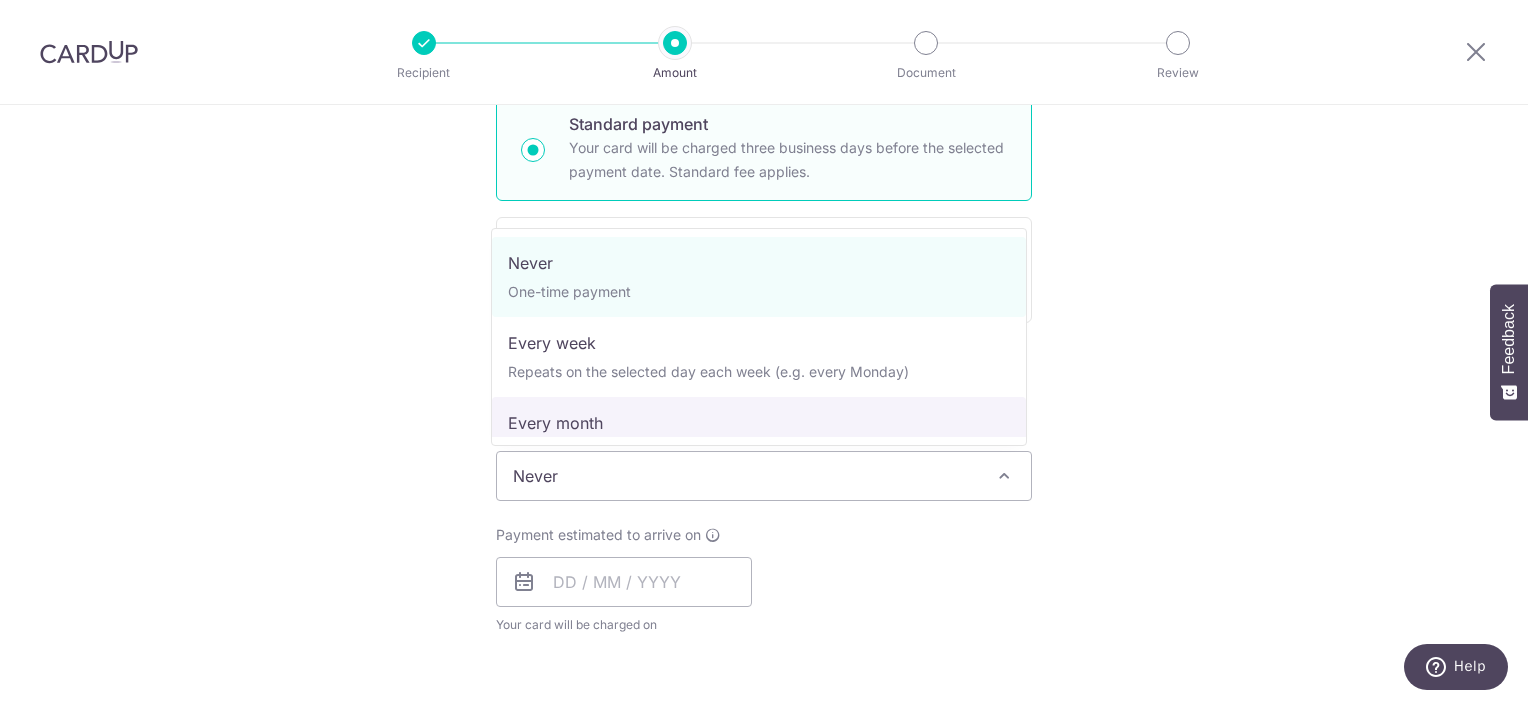 select on "3" 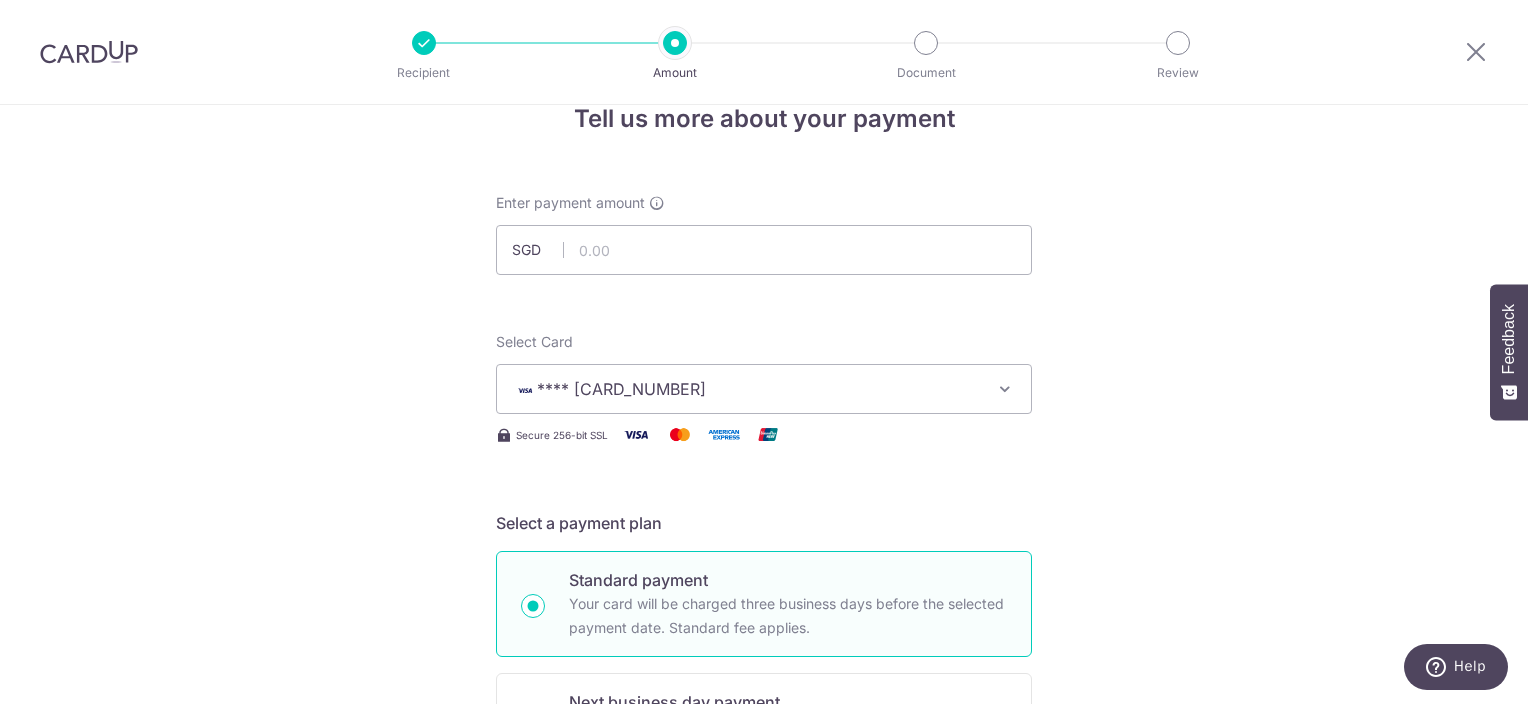 scroll, scrollTop: 0, scrollLeft: 0, axis: both 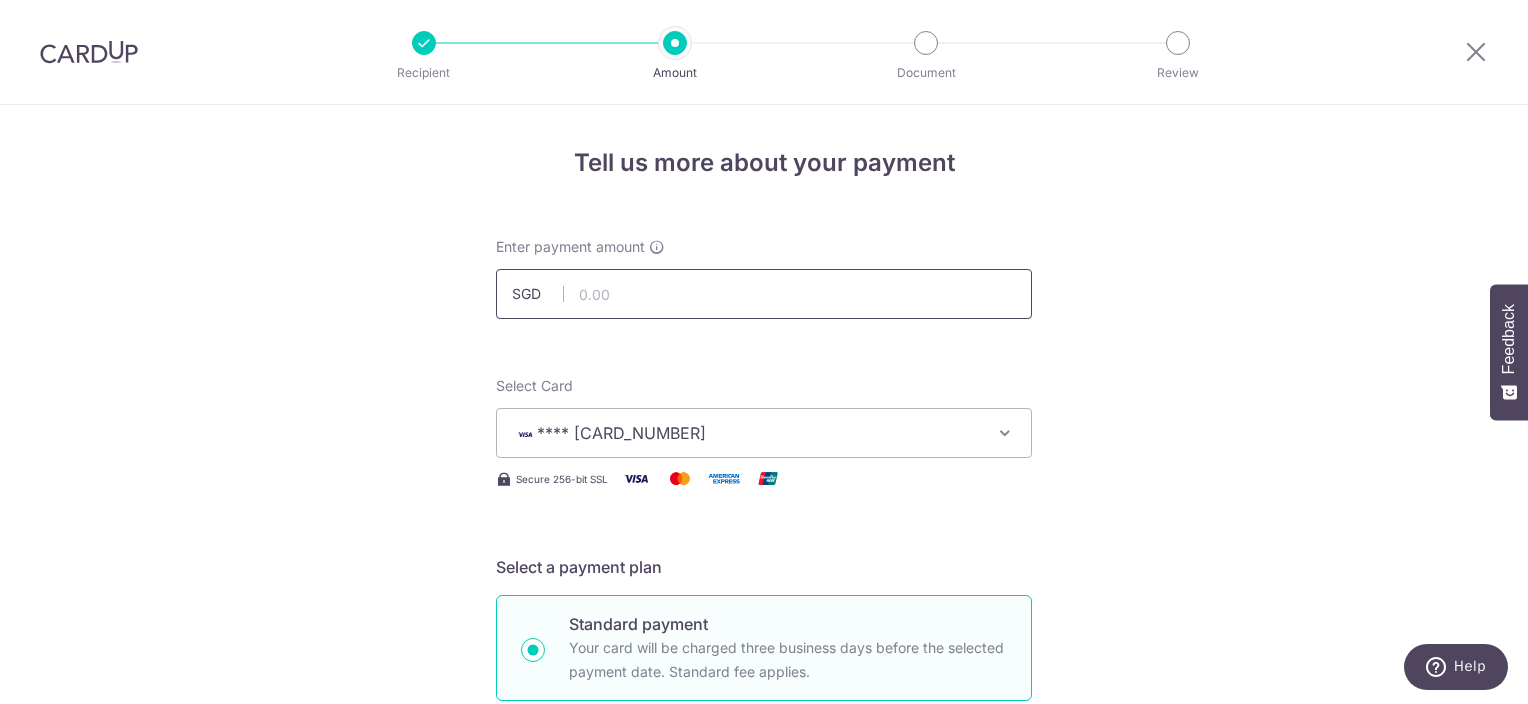 click at bounding box center [764, 294] 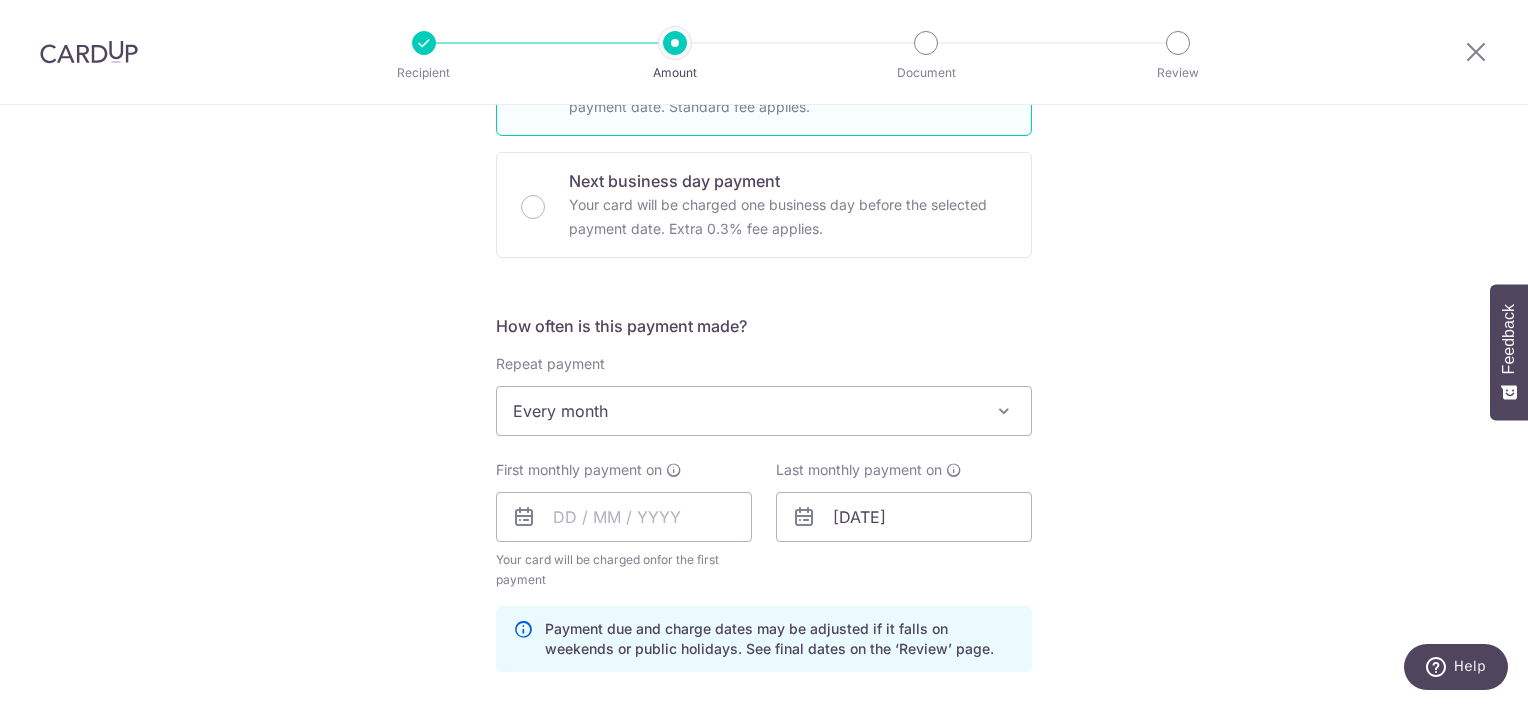 scroll, scrollTop: 600, scrollLeft: 0, axis: vertical 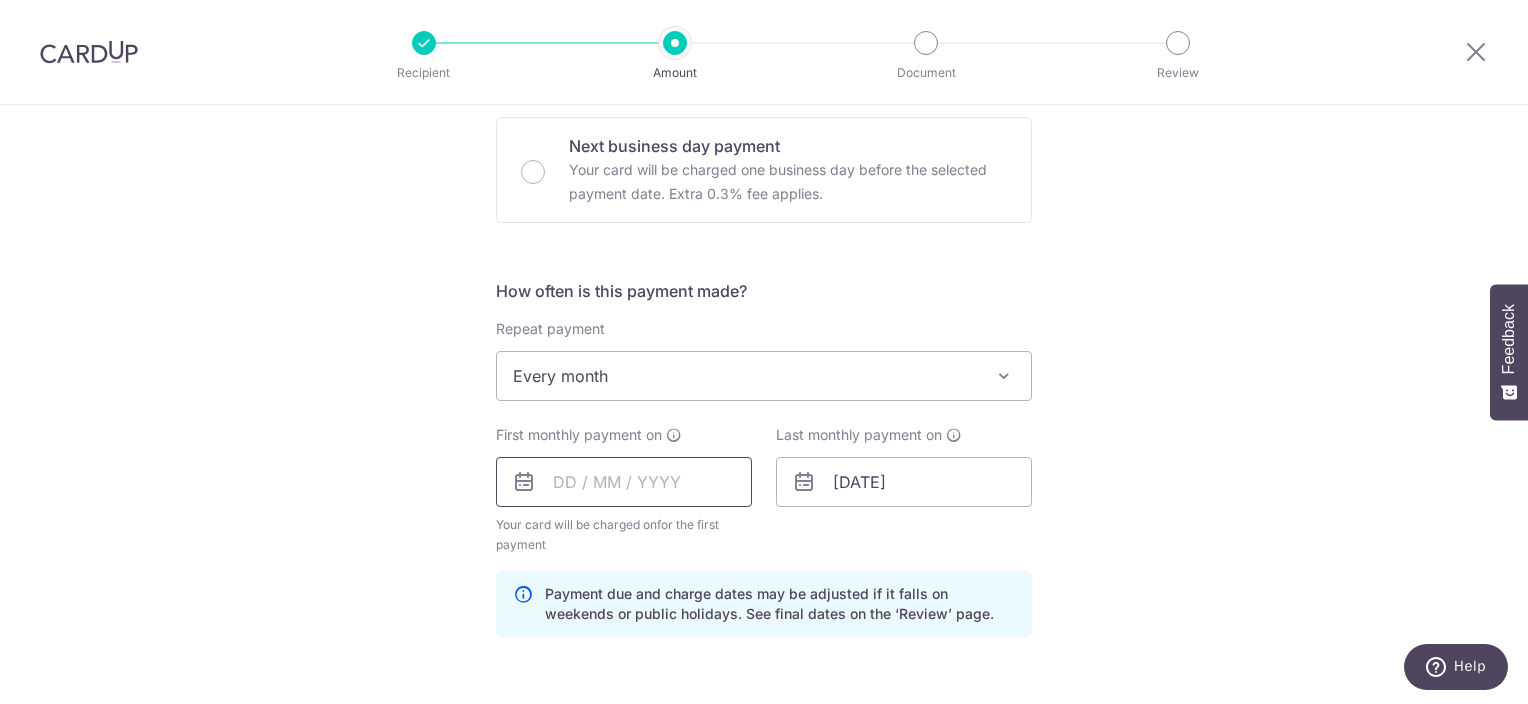 click at bounding box center (624, 482) 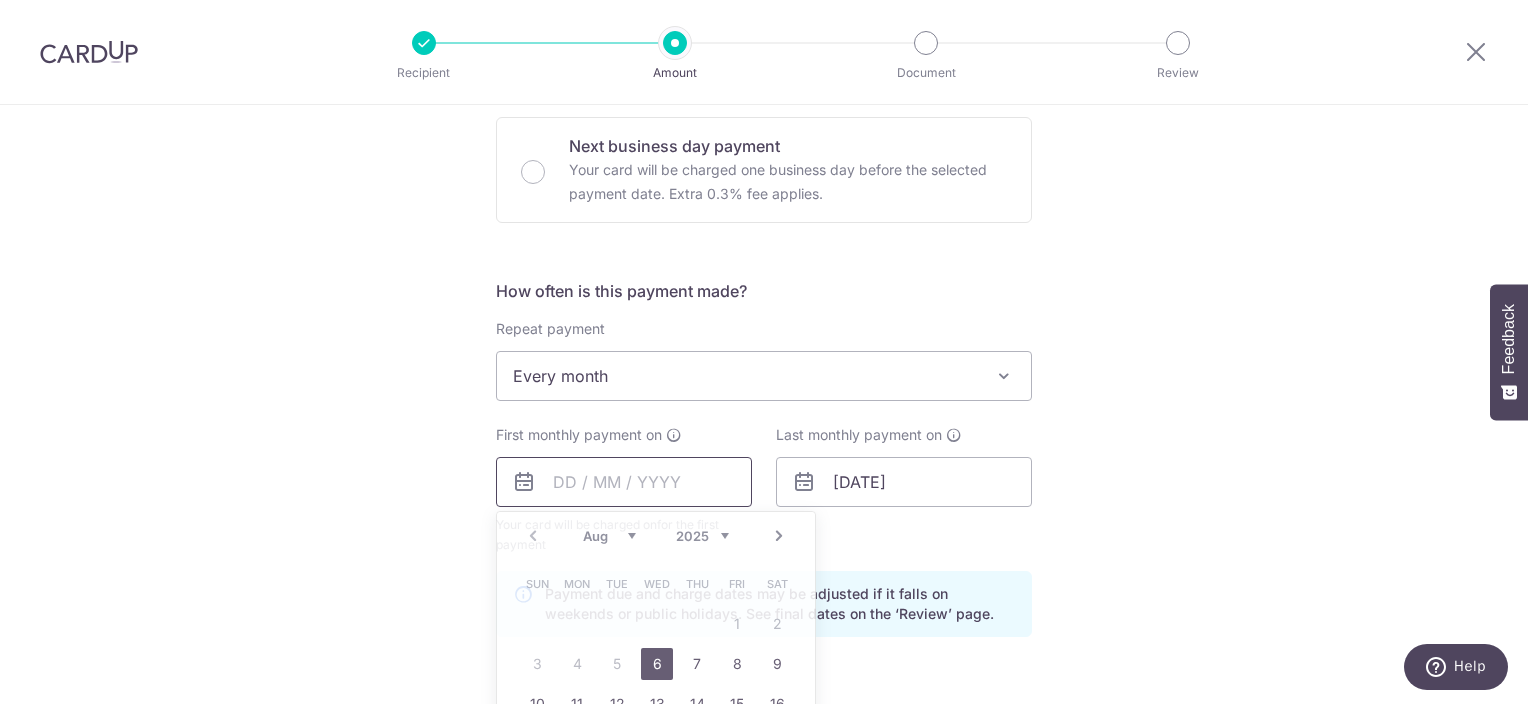 click at bounding box center [624, 482] 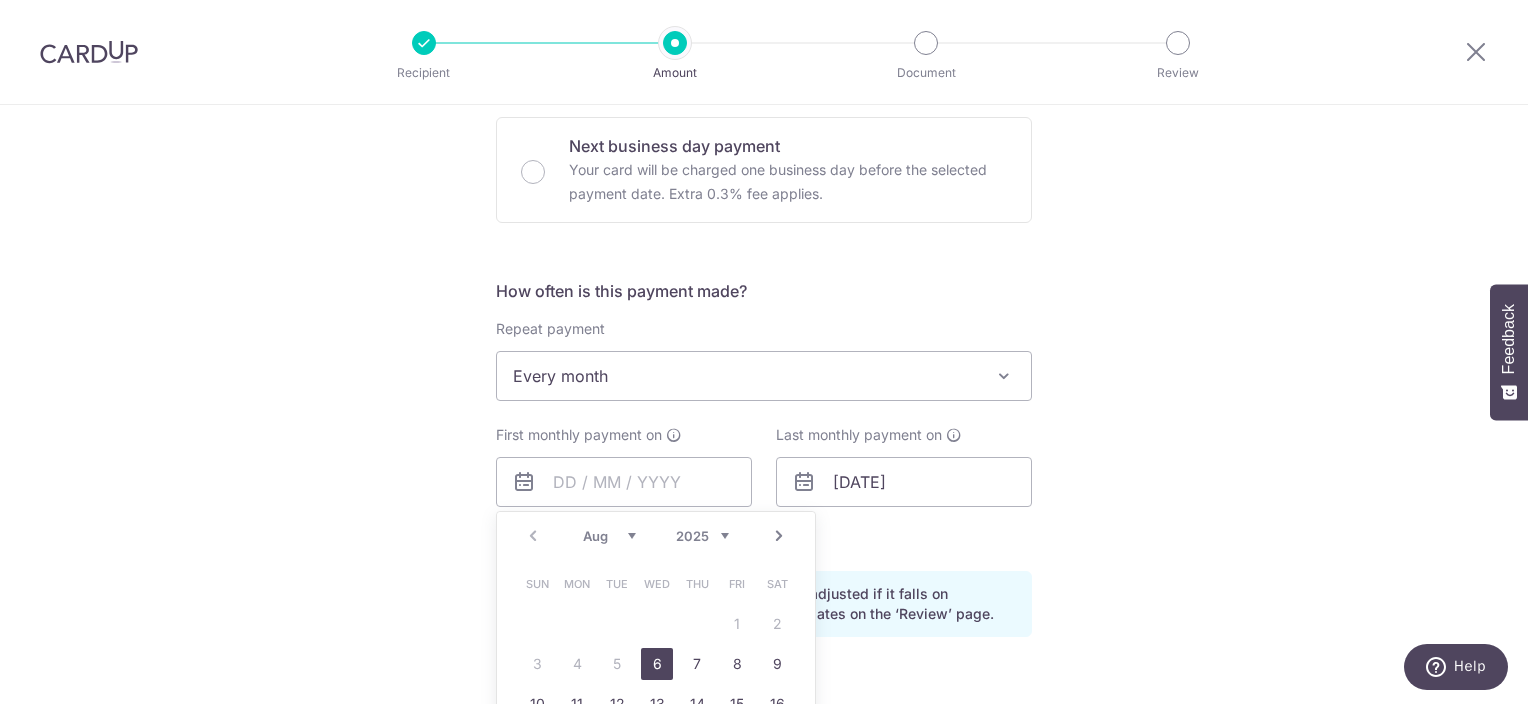 click on "Aug Sep Oct Nov Dec" at bounding box center (609, 536) 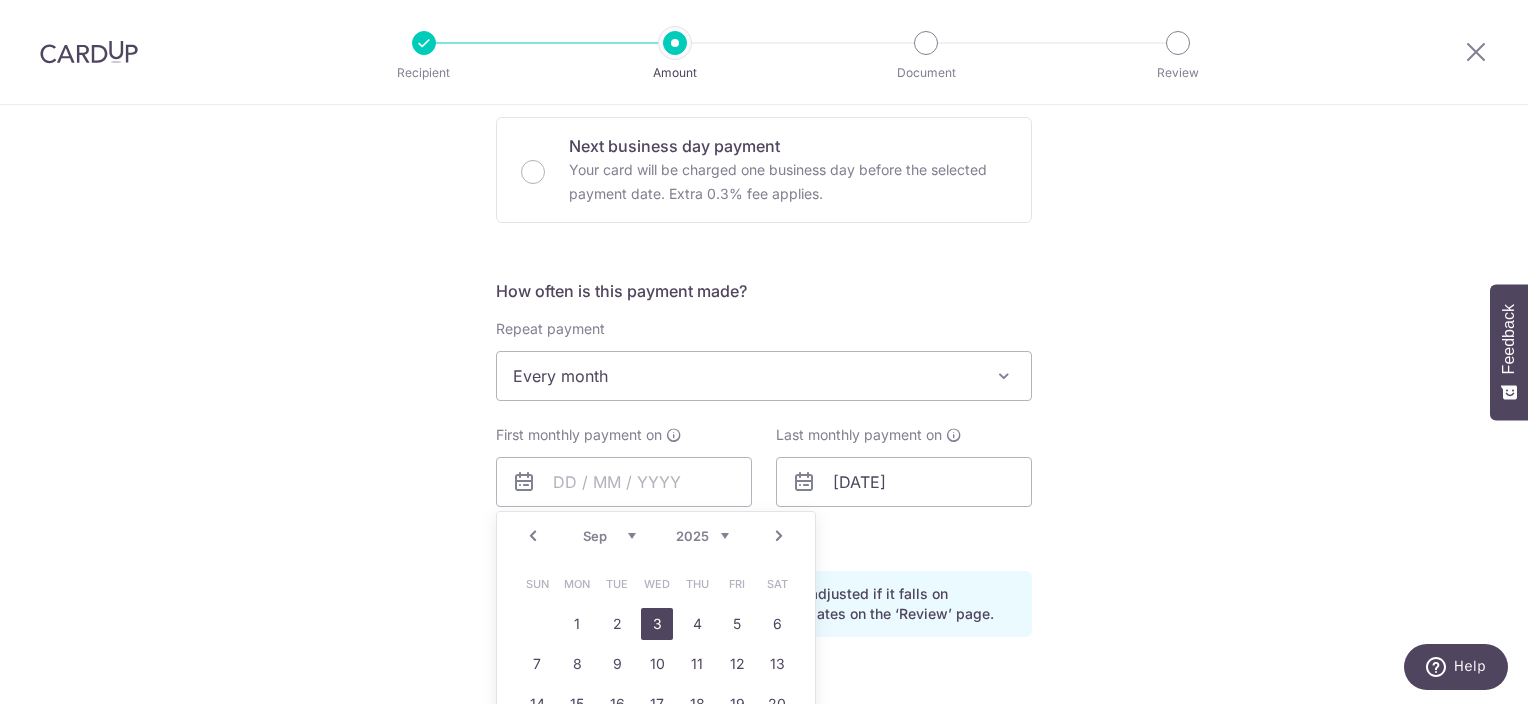 click on "3" at bounding box center [657, 624] 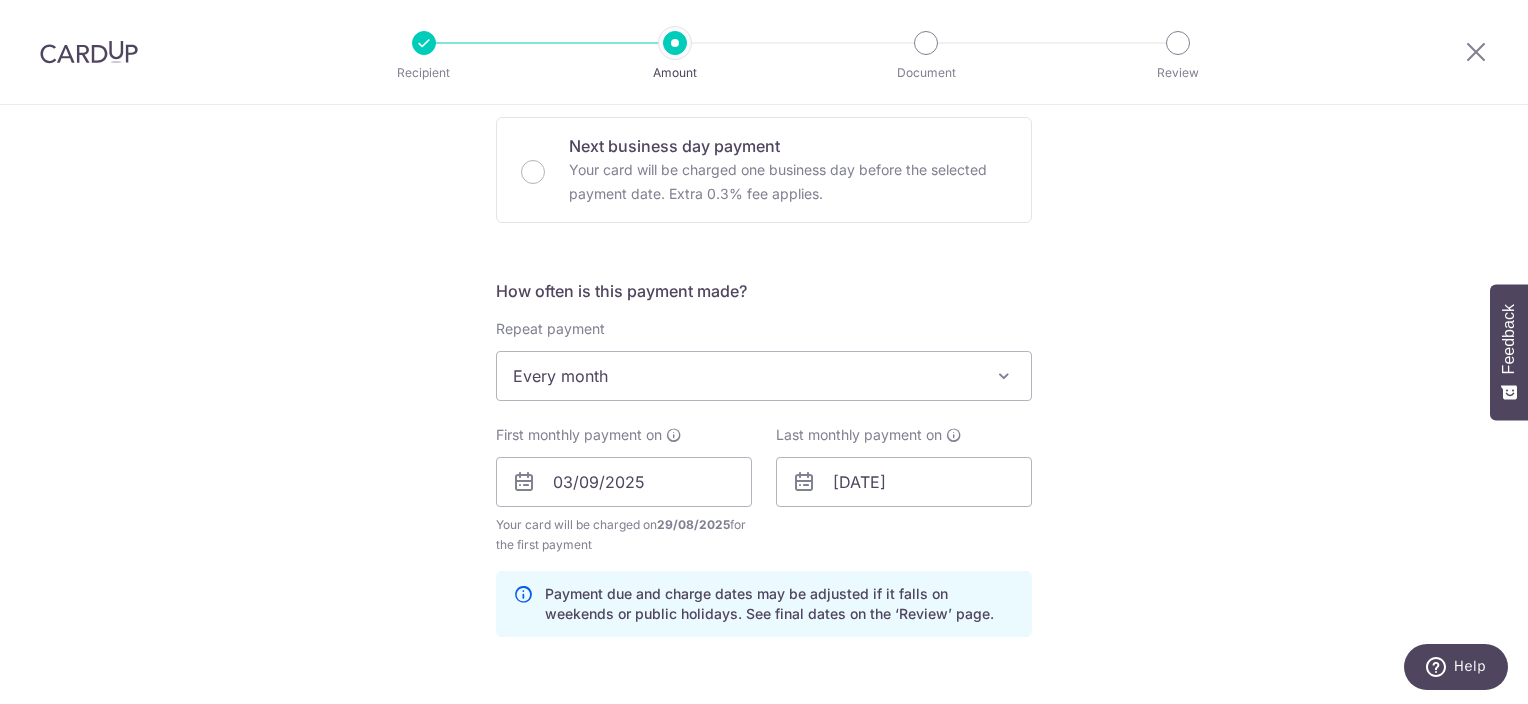 scroll, scrollTop: 700, scrollLeft: 0, axis: vertical 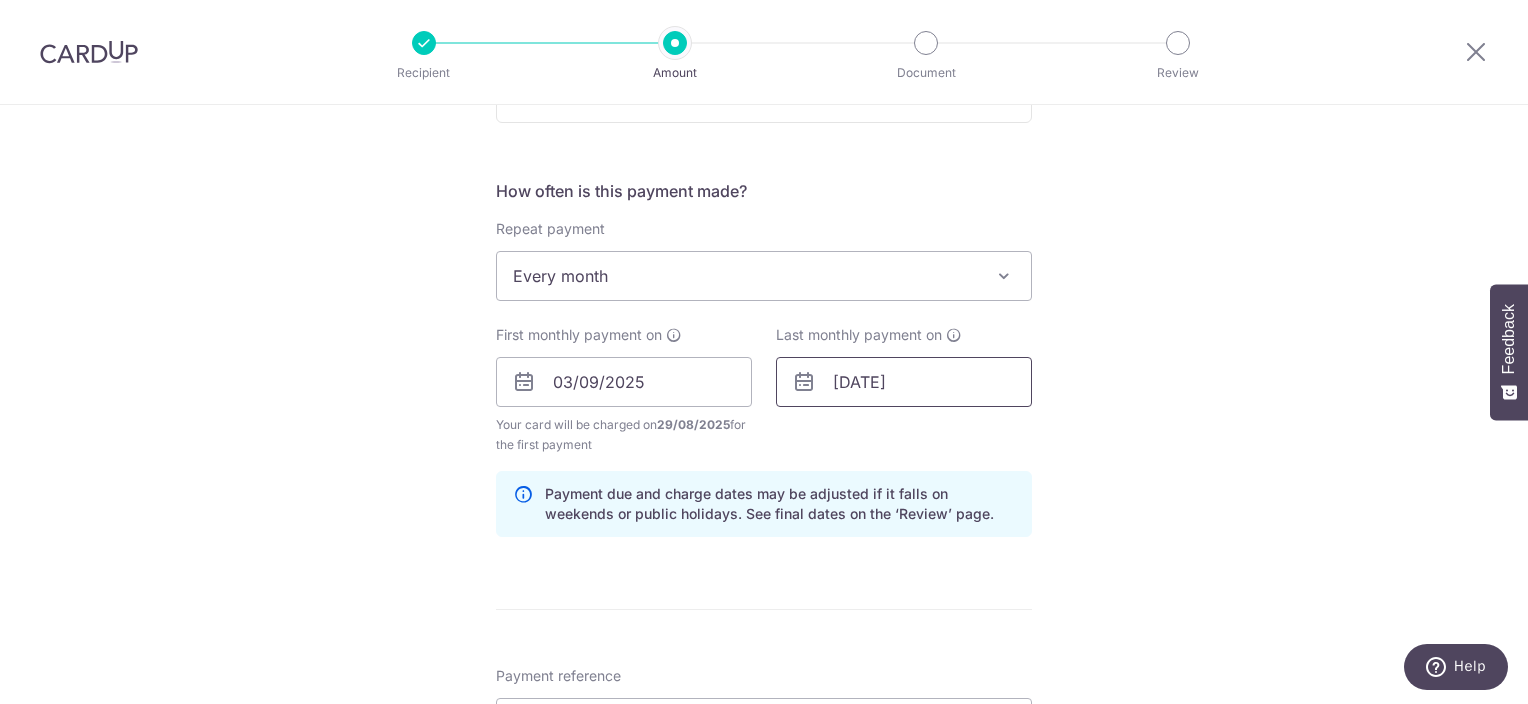 click on "[DATE]" at bounding box center (904, 382) 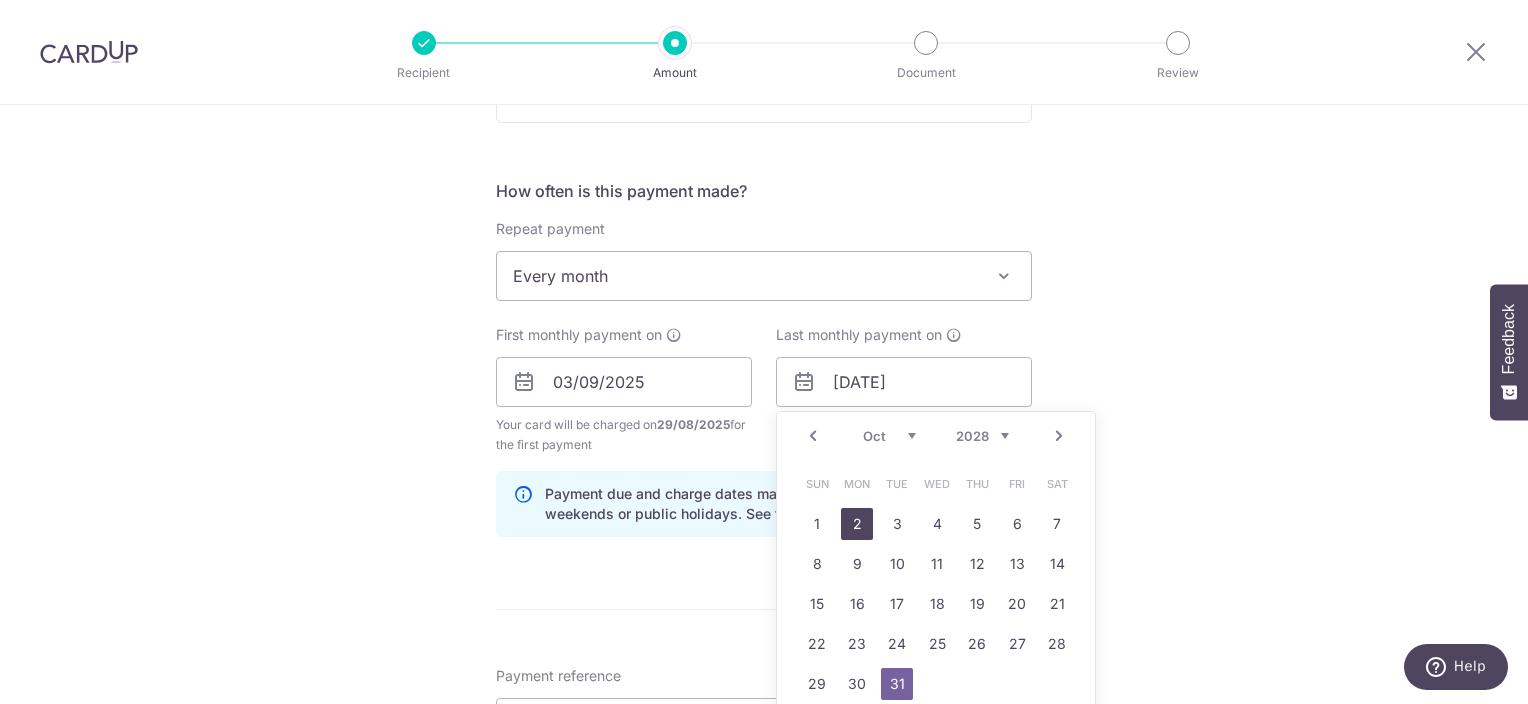 click on "2" at bounding box center (857, 524) 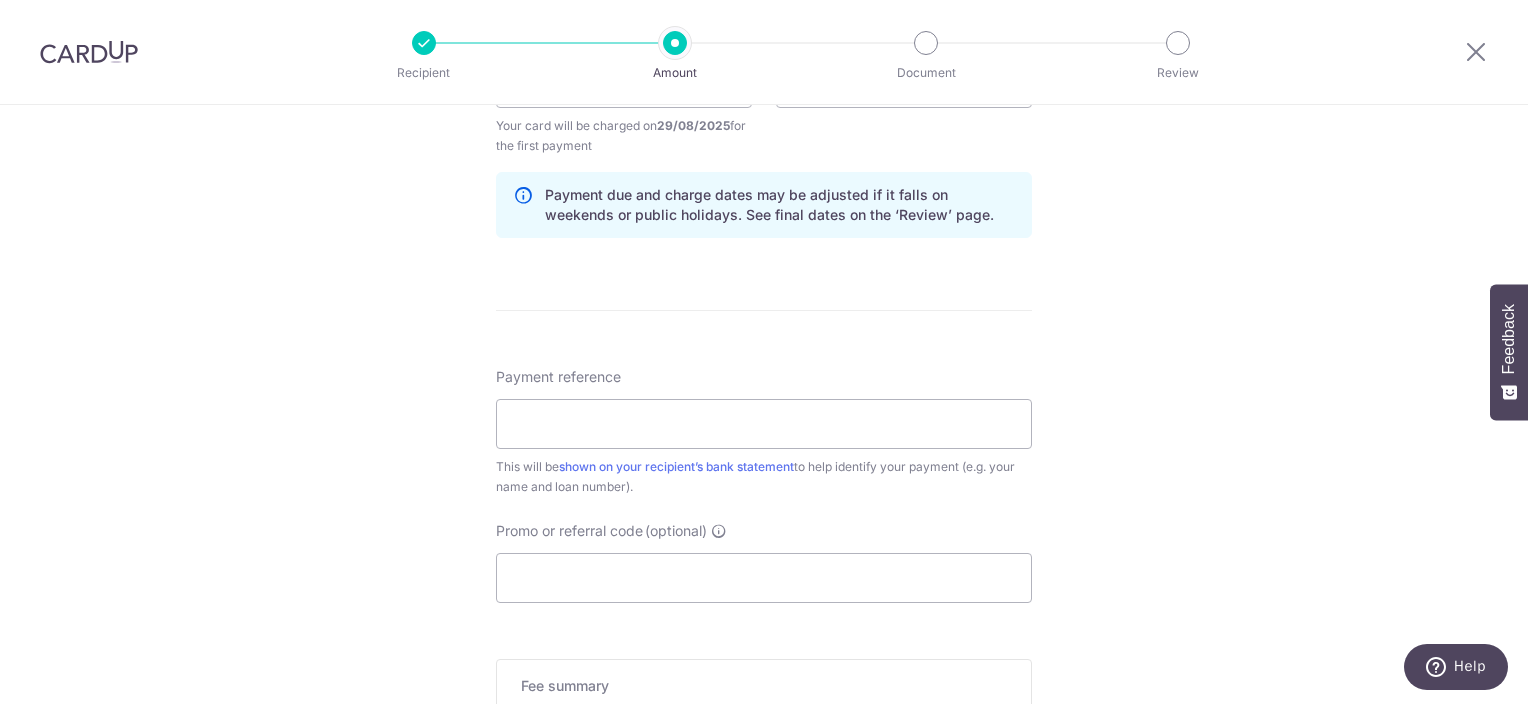 scroll, scrollTop: 1000, scrollLeft: 0, axis: vertical 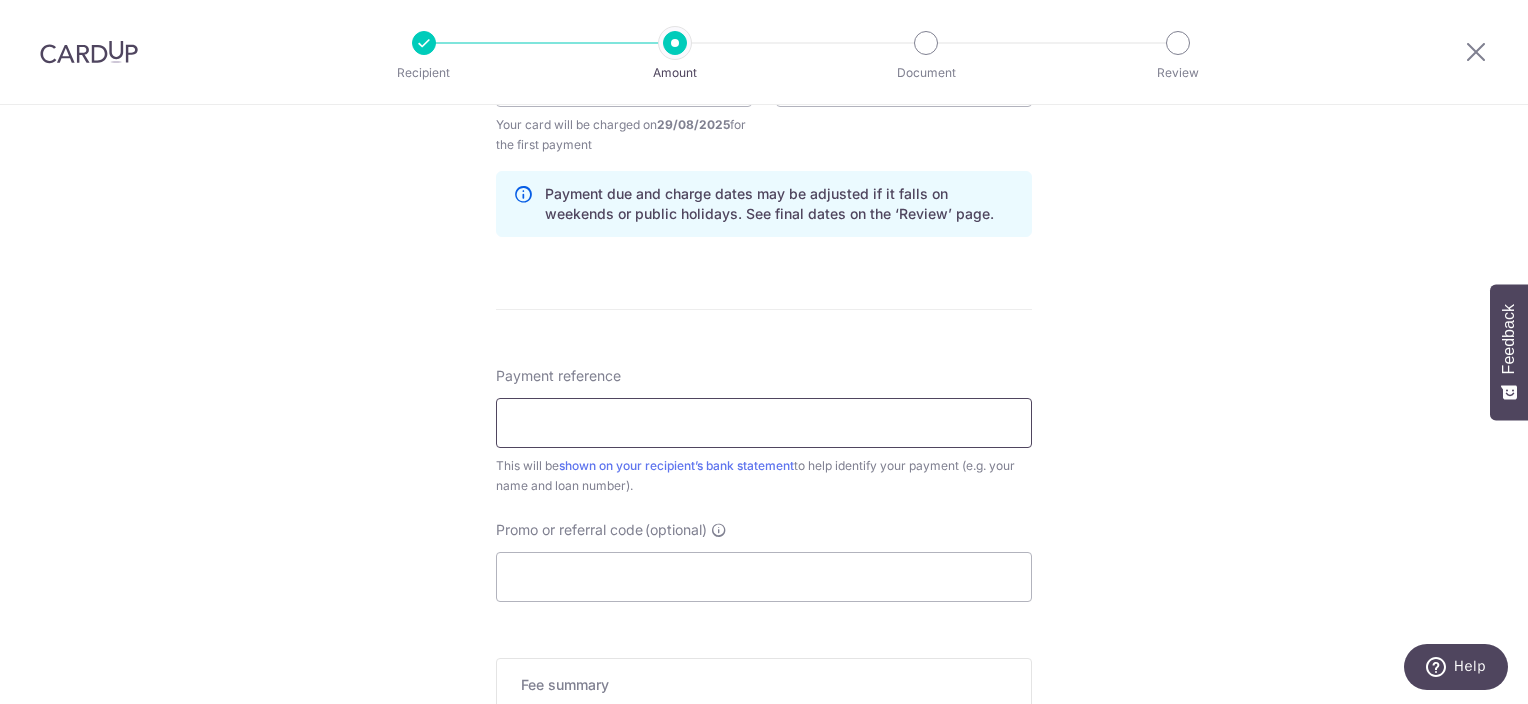 click on "Payment reference" at bounding box center [764, 423] 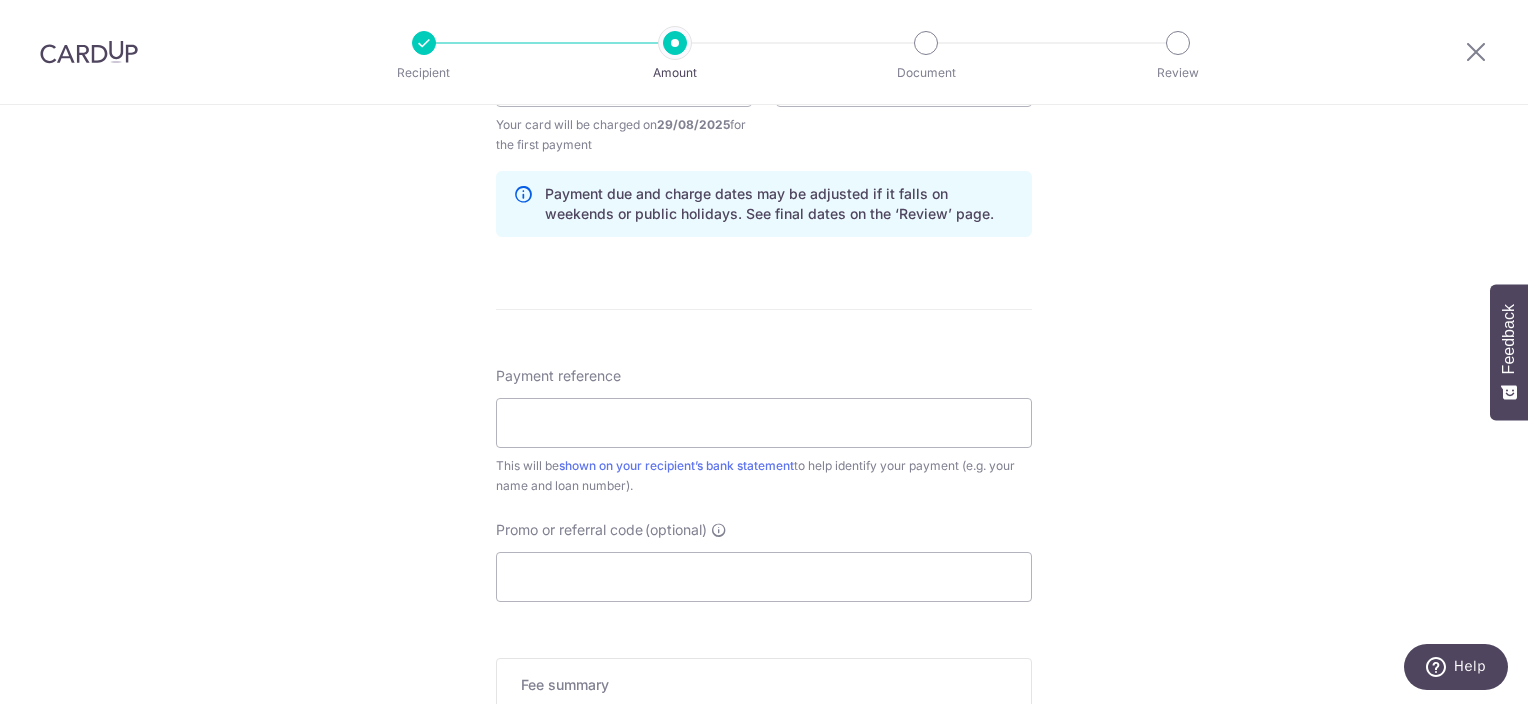 click on "Tell us more about your payment
Enter payment amount
SGD
1,302.26
1302.26
Select Card
**** 0393
Add credit card
Your Cards
**** 4105
**** 0393
Secure 256-bit SSL
Text
New card details
Card
Secure 256-bit SSL" at bounding box center [764, 60] 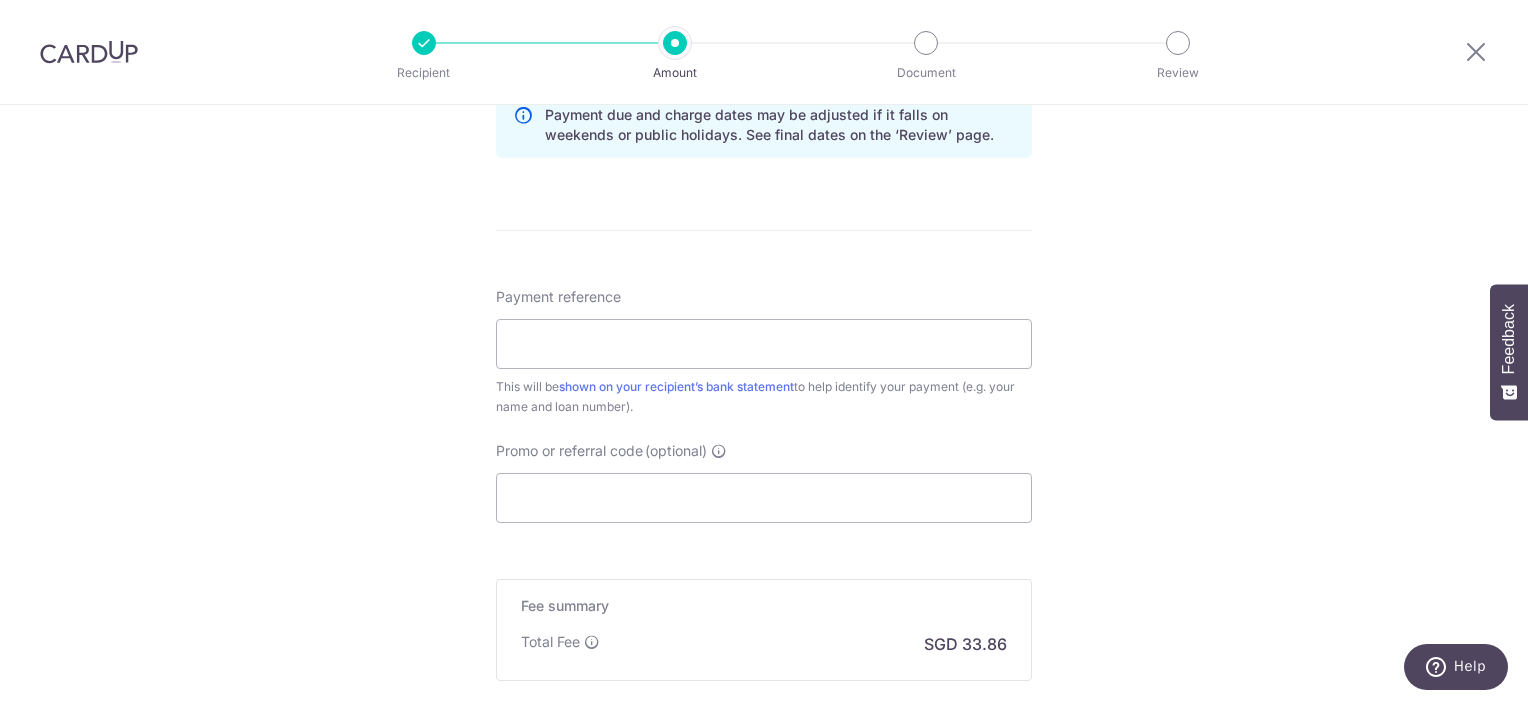 scroll, scrollTop: 1000, scrollLeft: 0, axis: vertical 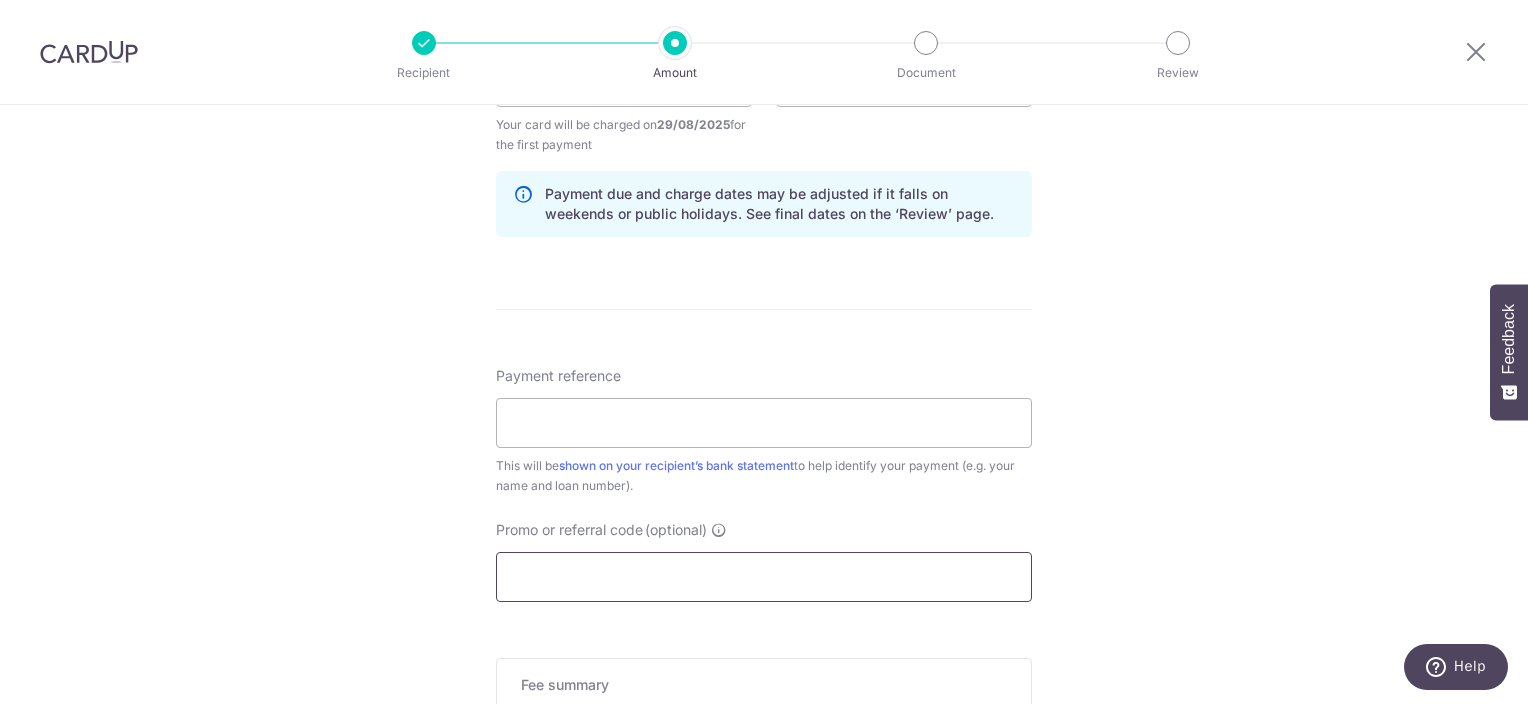 click on "Promo or referral code
(optional)" at bounding box center [764, 577] 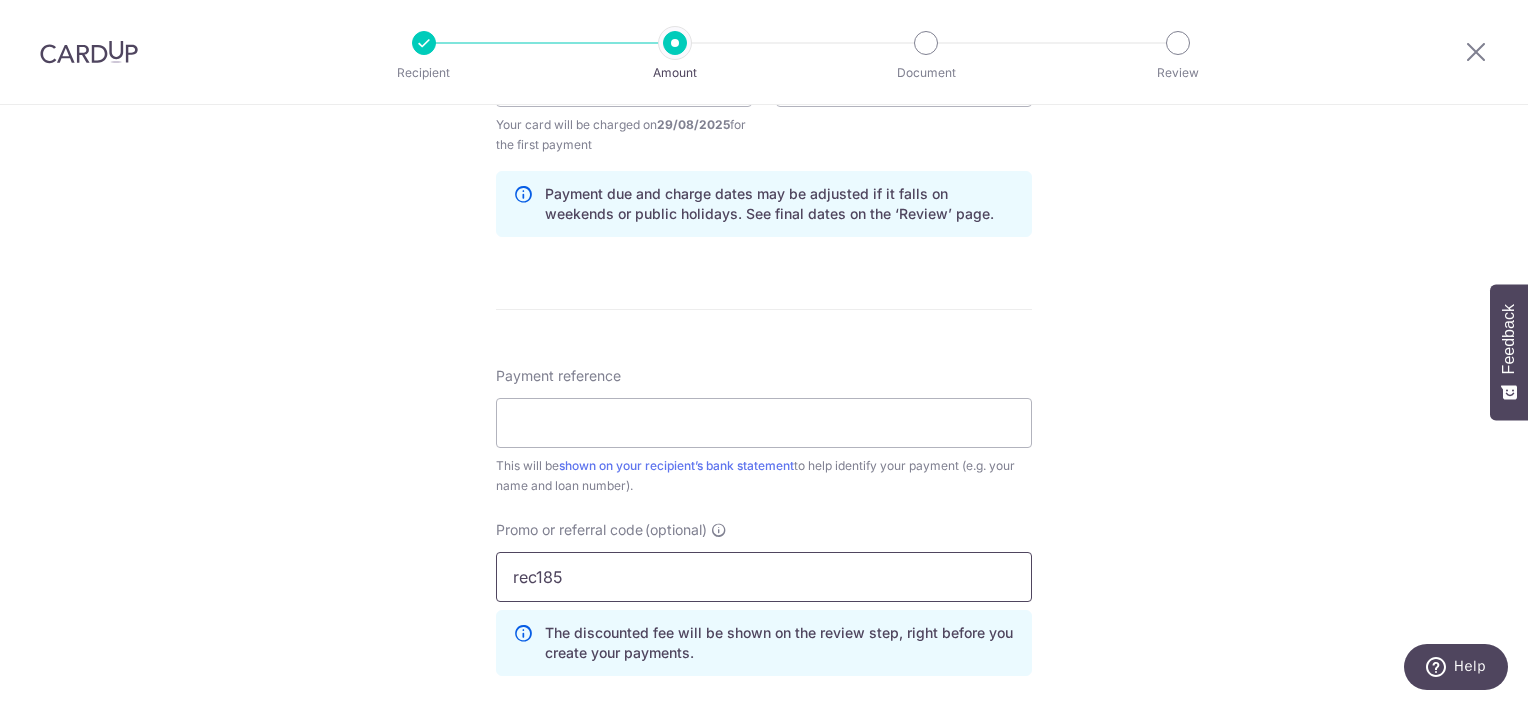 type on "rec185" 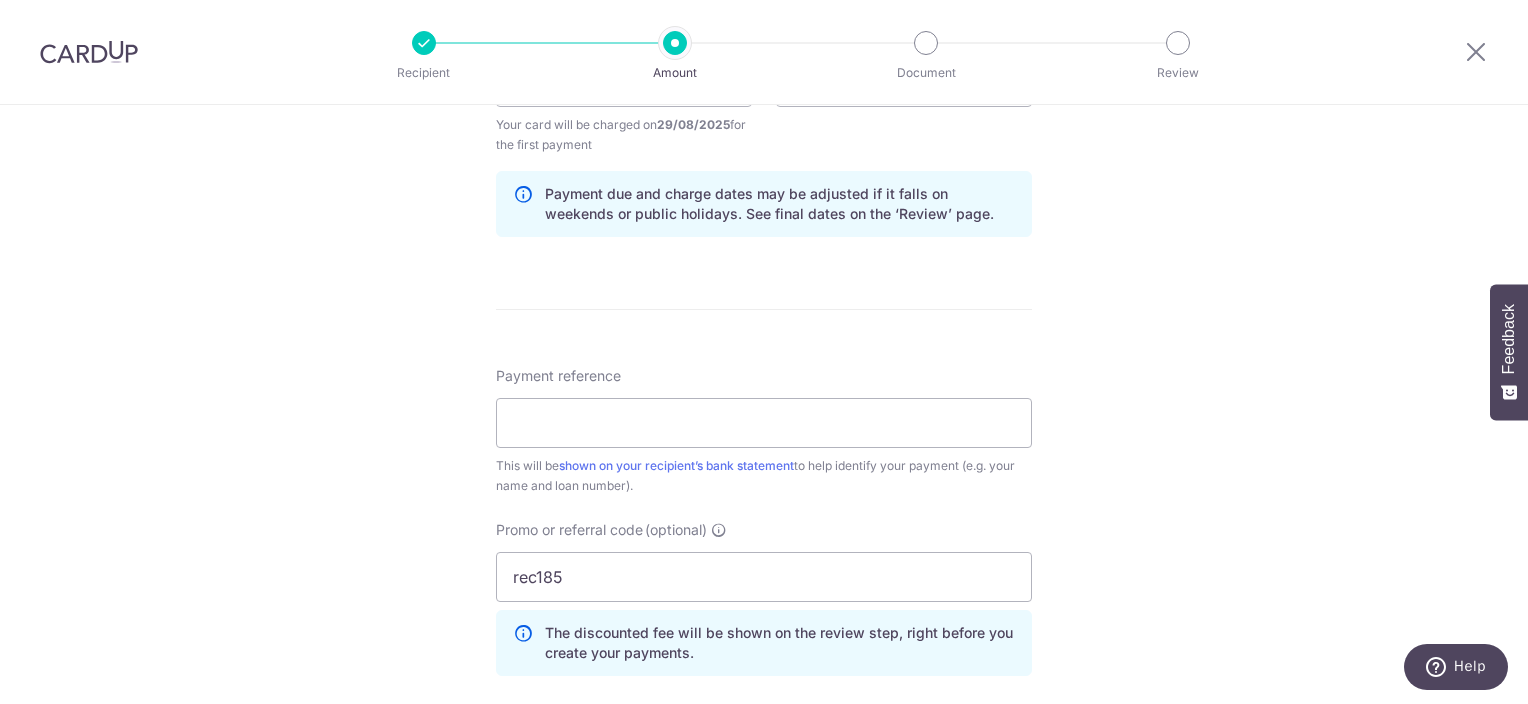 click on "Tell us more about your payment
Enter payment amount
SGD
1,302.26
1302.26
Select Card
**** 0393
Add credit card
Your Cards
**** 4105
**** 0393
Secure 256-bit SSL
Text
New card details
Please enter valid card details.
Card" at bounding box center (764, 105) 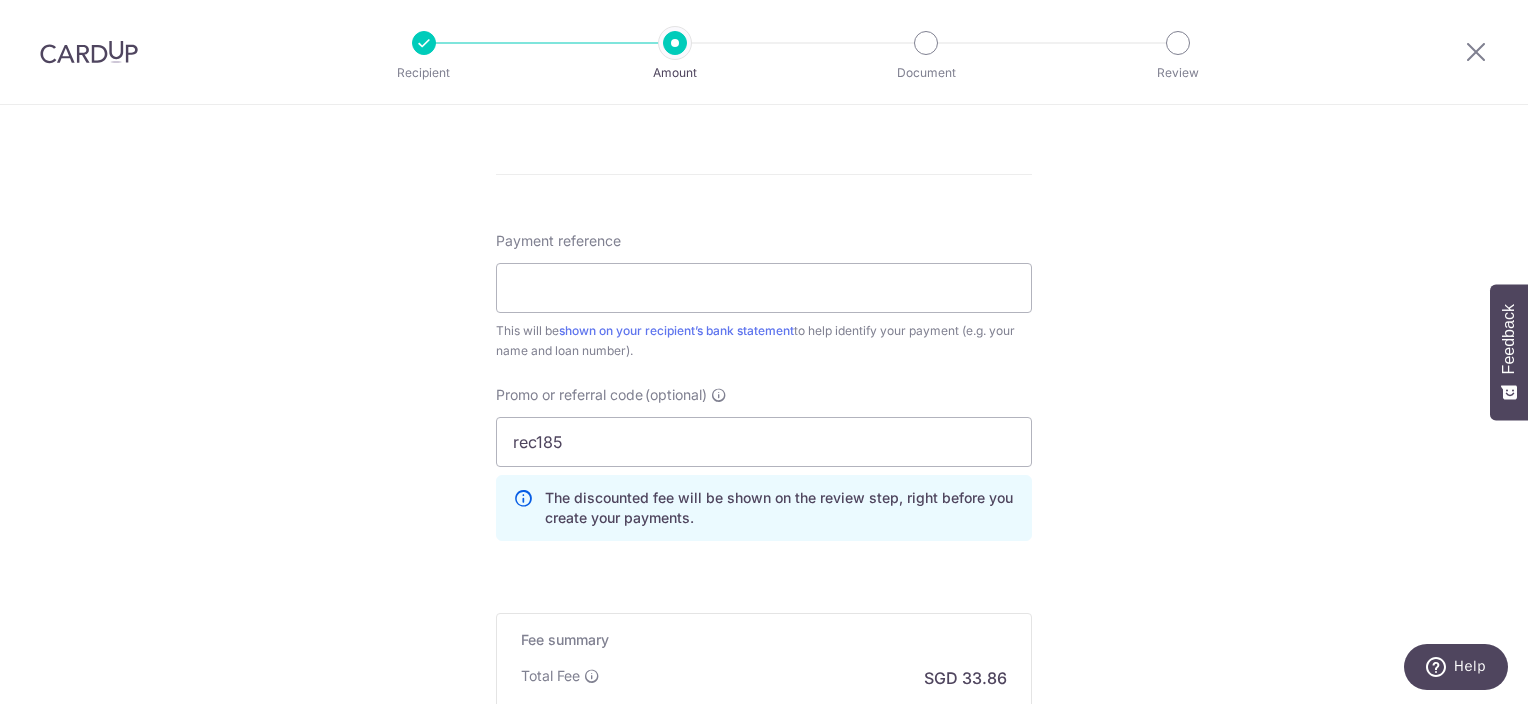 scroll, scrollTop: 1100, scrollLeft: 0, axis: vertical 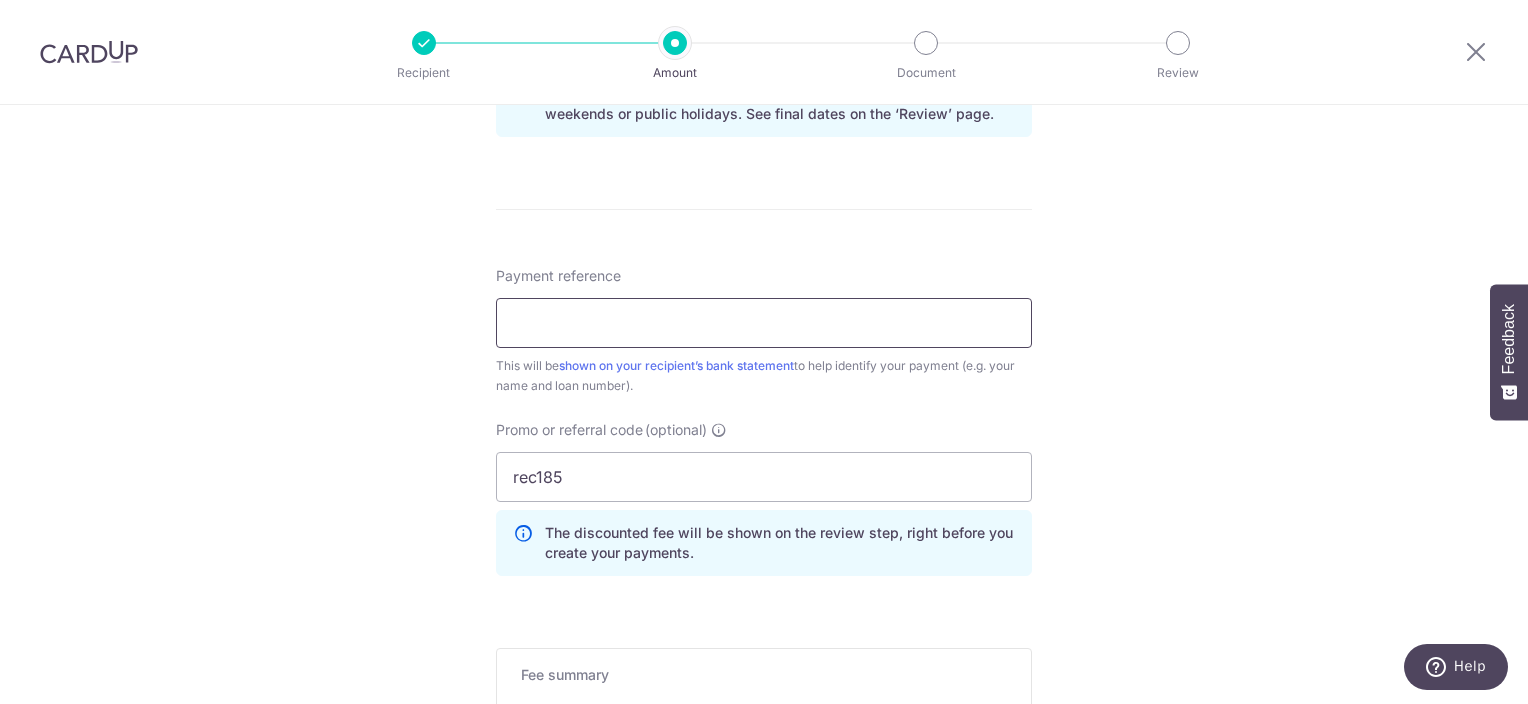 click on "Payment reference" at bounding box center (764, 323) 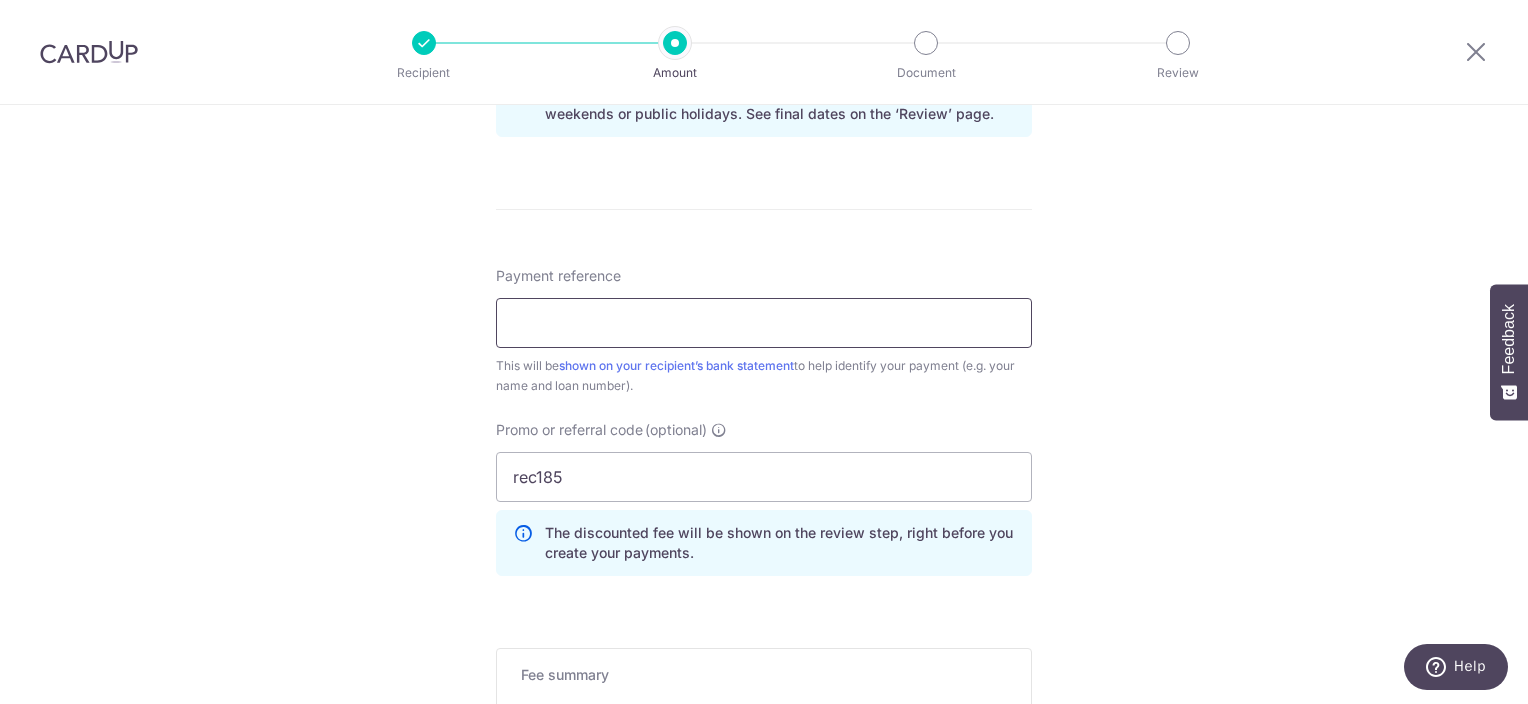 click on "Payment reference" at bounding box center [764, 323] 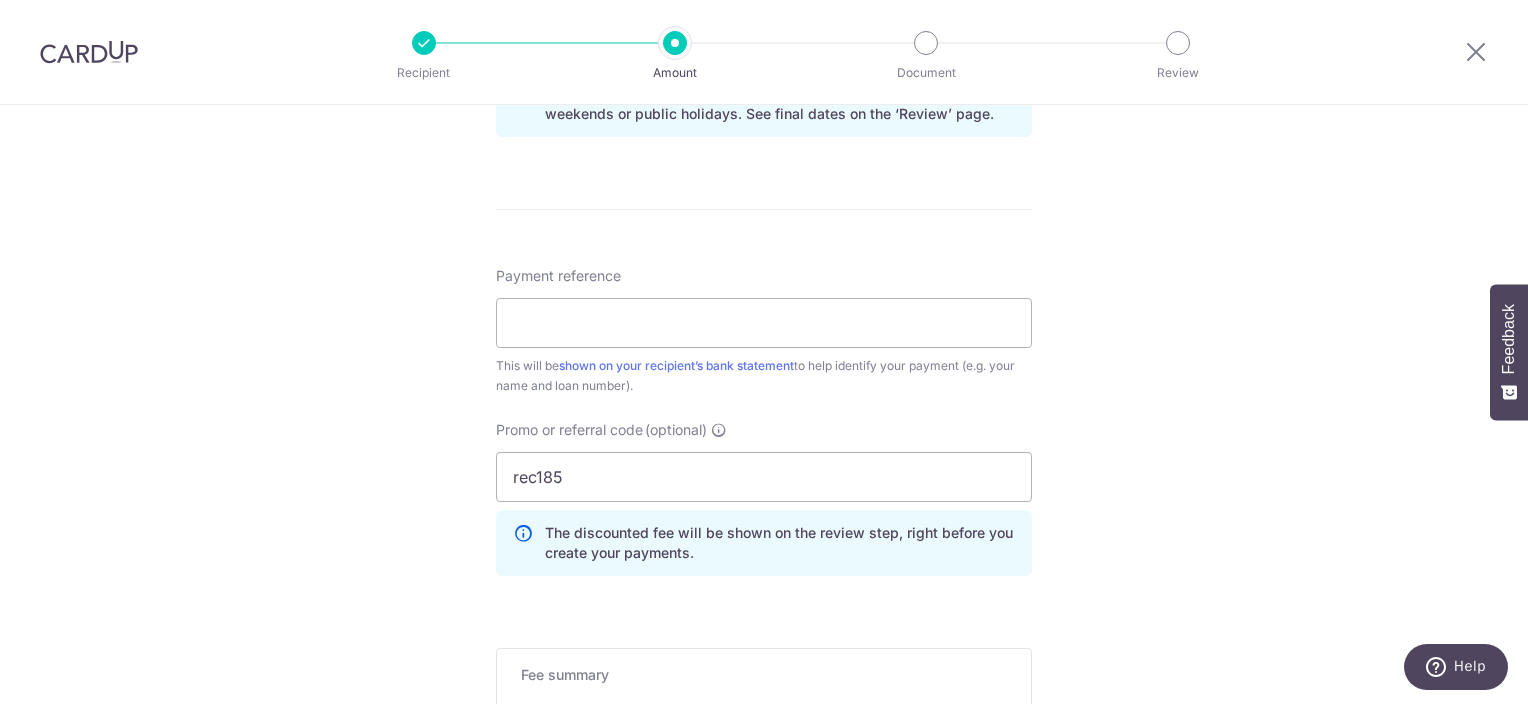 click on "Tell us more about your payment
Enter payment amount
SGD
1,302.26
1302.26
Select Card
**** 0393
Add credit card
Your Cards
**** 4105
**** 0393
Secure 256-bit SSL
Text
New card details
Please enter valid card details.
Card" at bounding box center [764, 5] 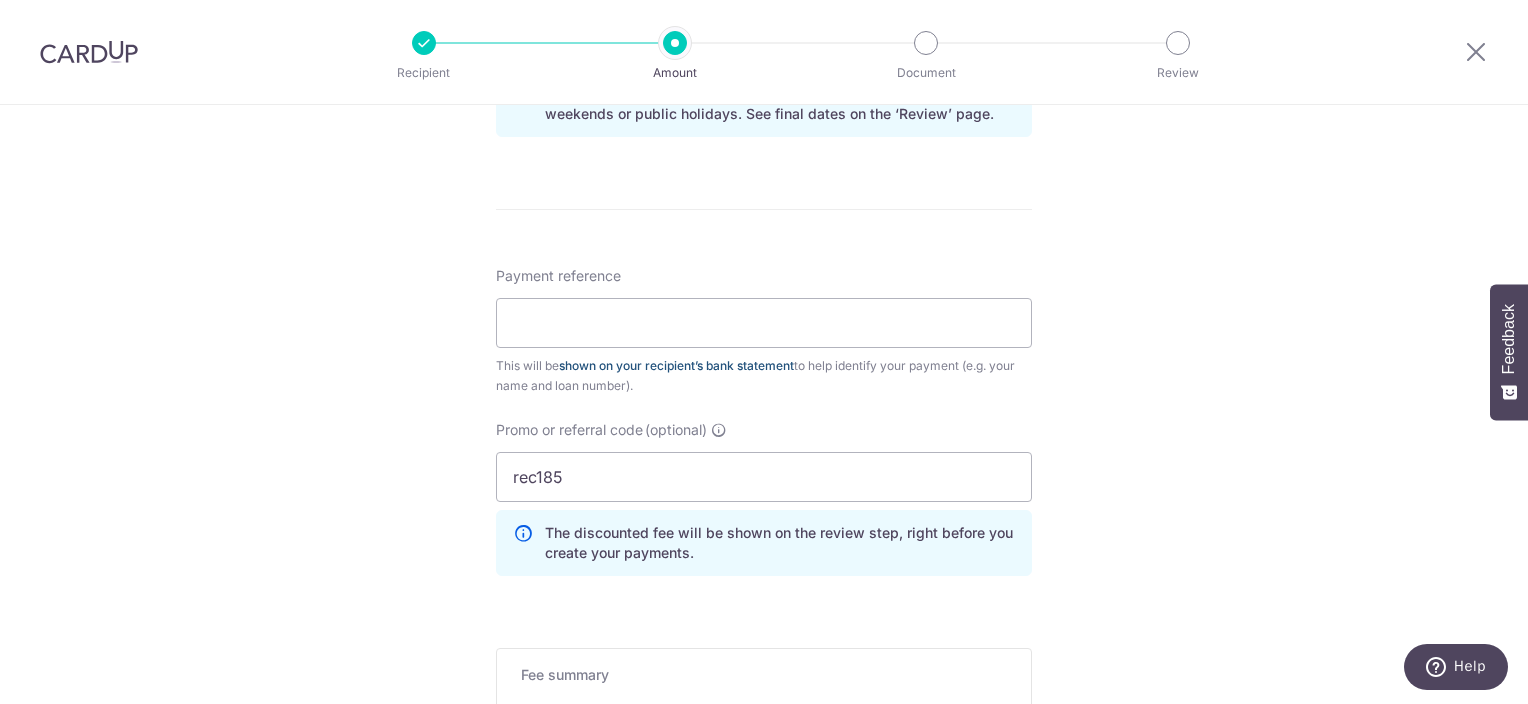 click on "shown on your recipient’s bank statement" at bounding box center [676, 365] 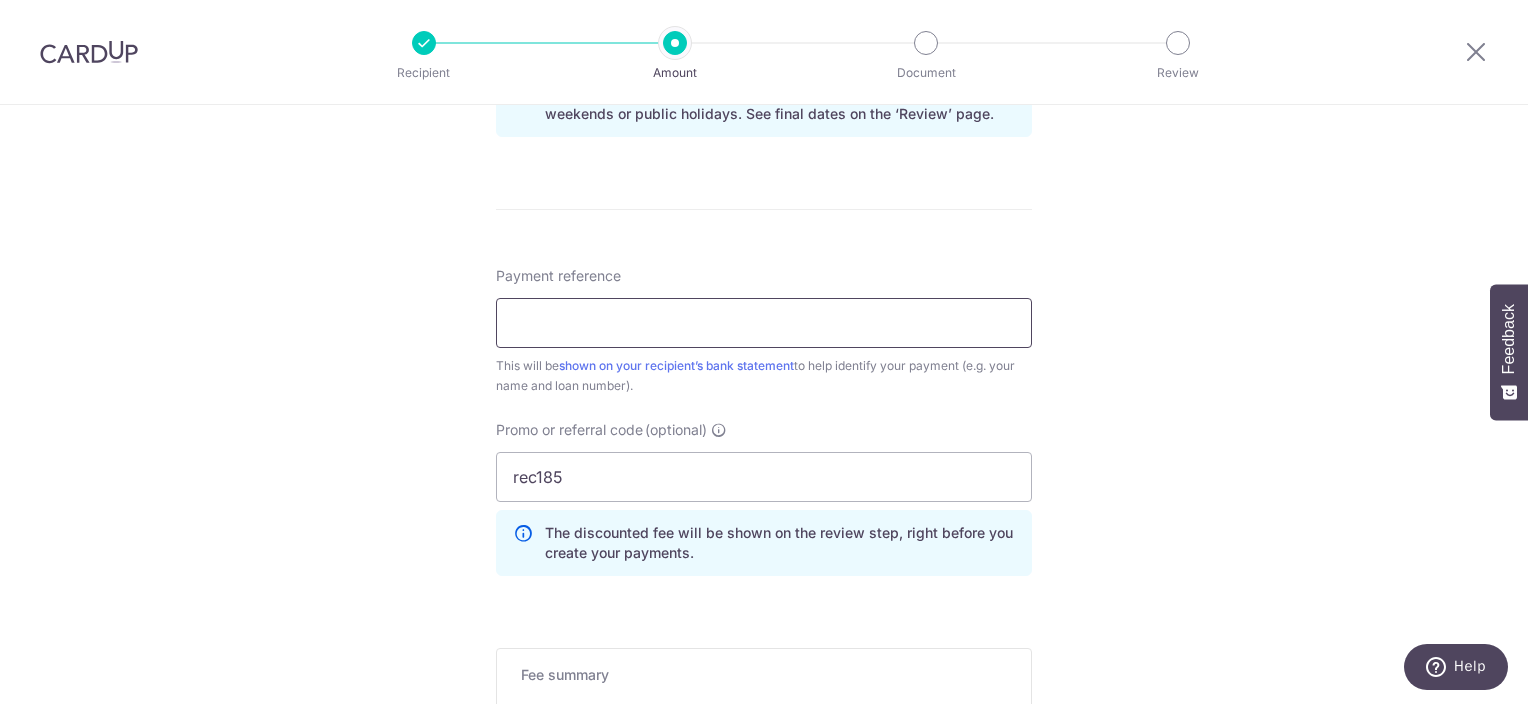 click on "Payment reference" at bounding box center [764, 323] 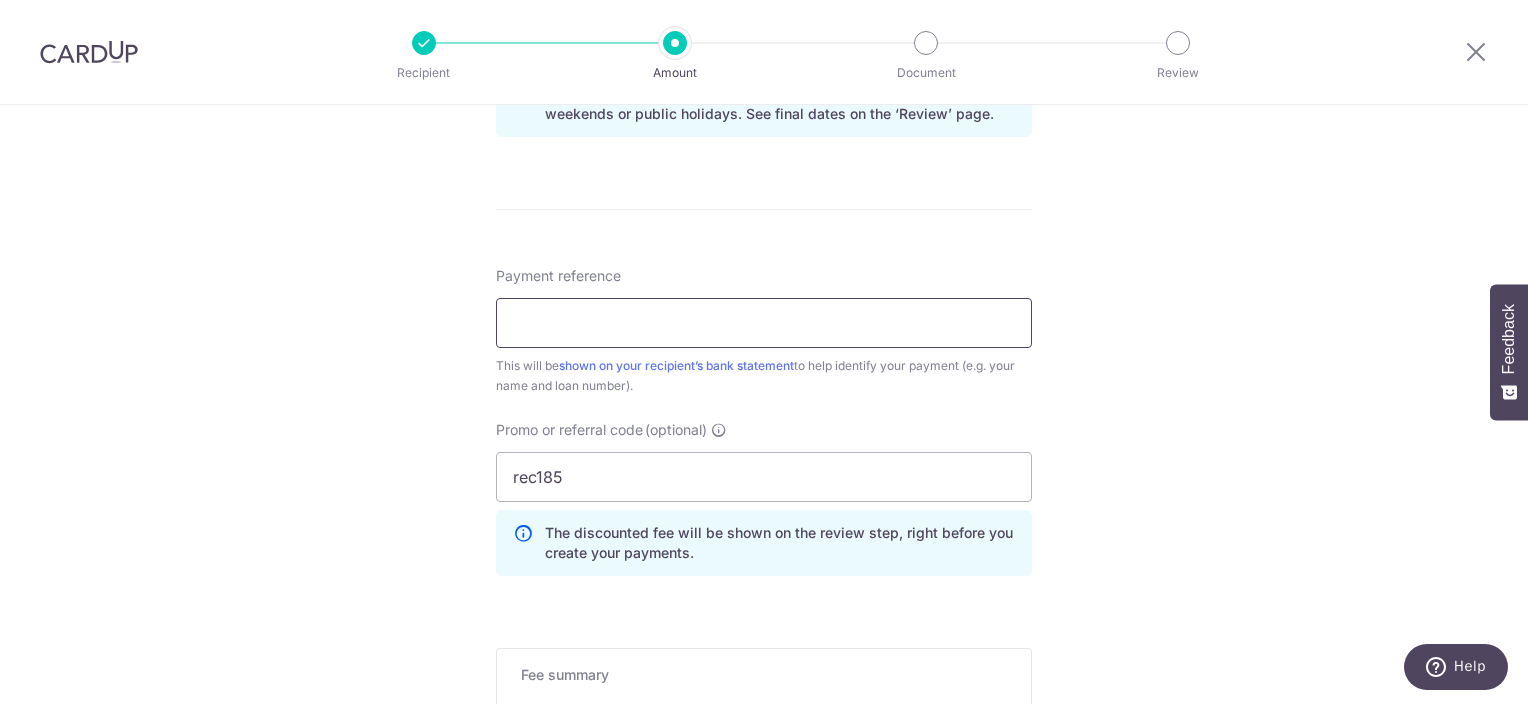 type on "574257940500000" 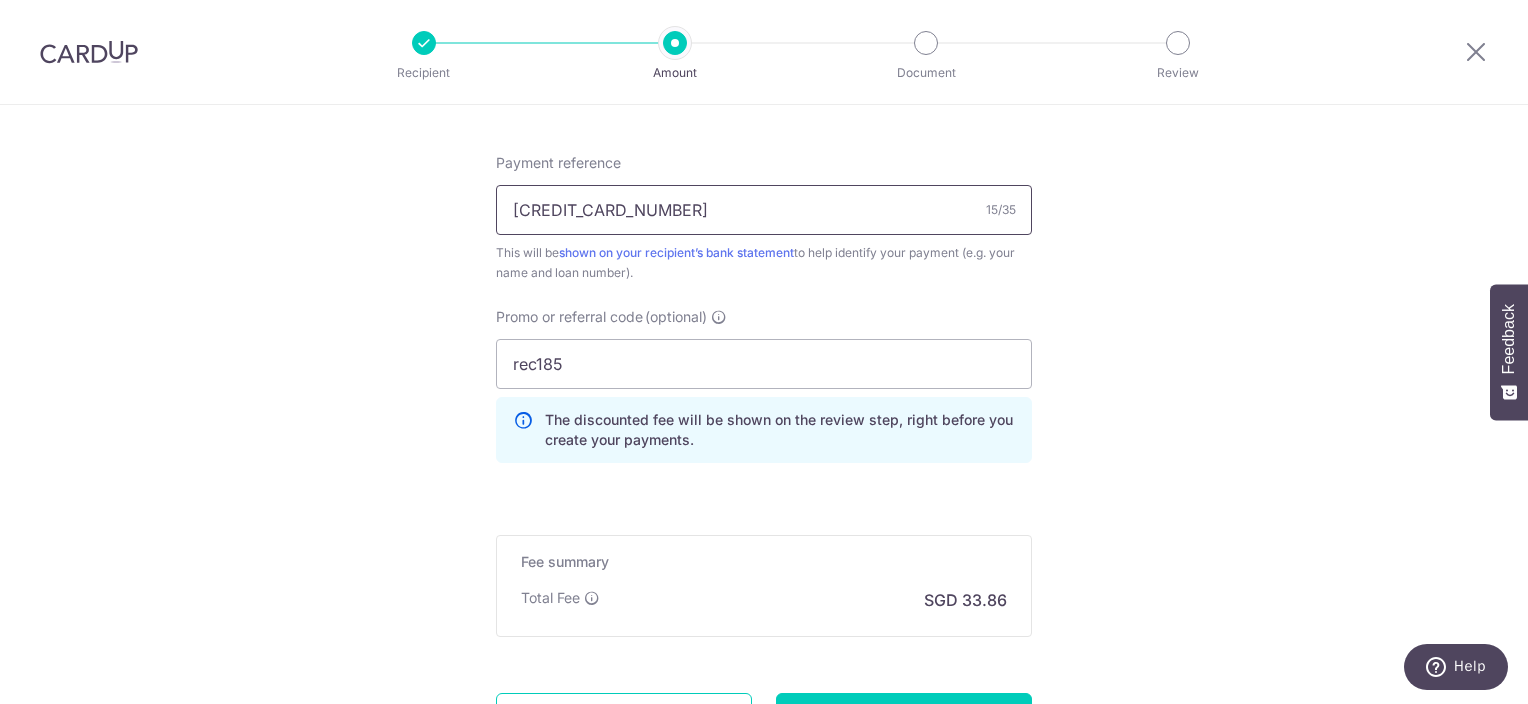 scroll, scrollTop: 1399, scrollLeft: 0, axis: vertical 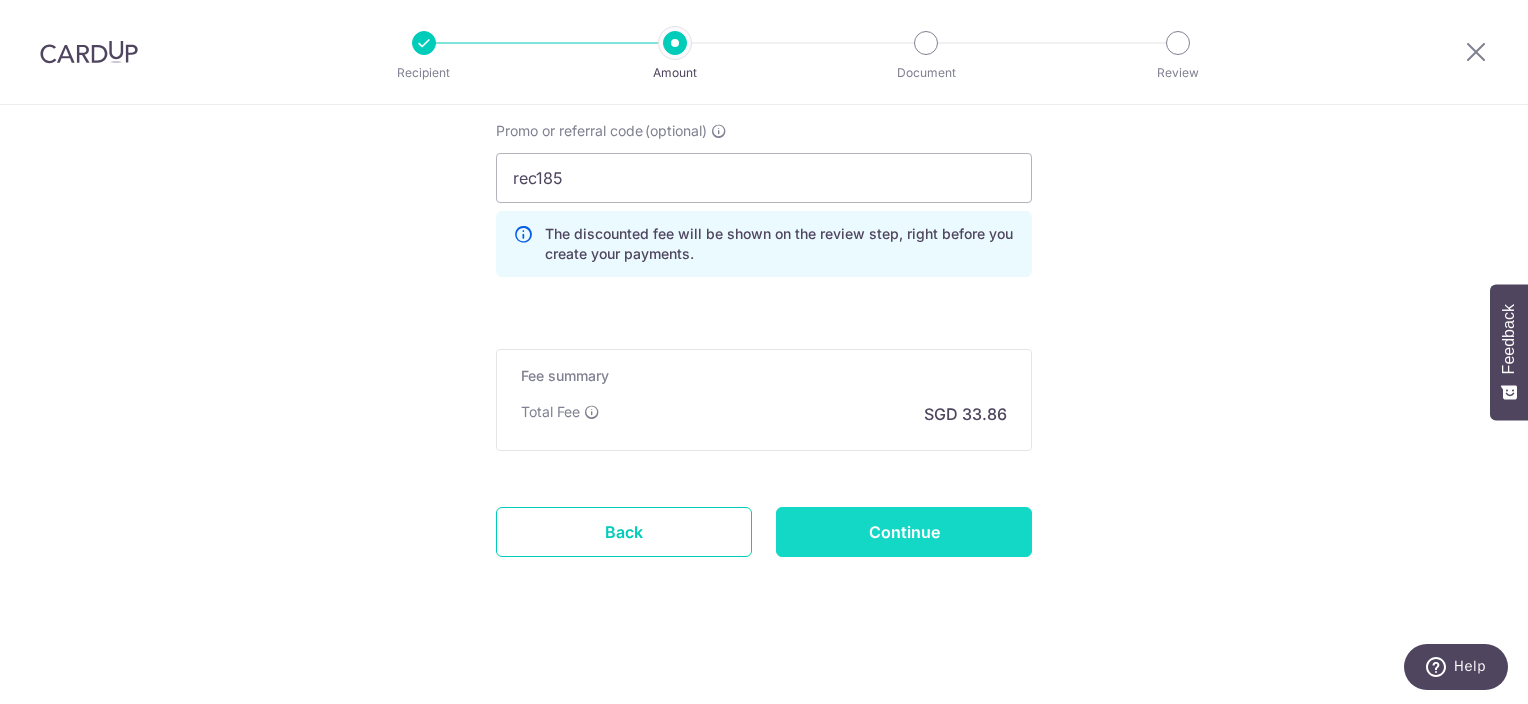 click on "Continue" at bounding box center [904, 532] 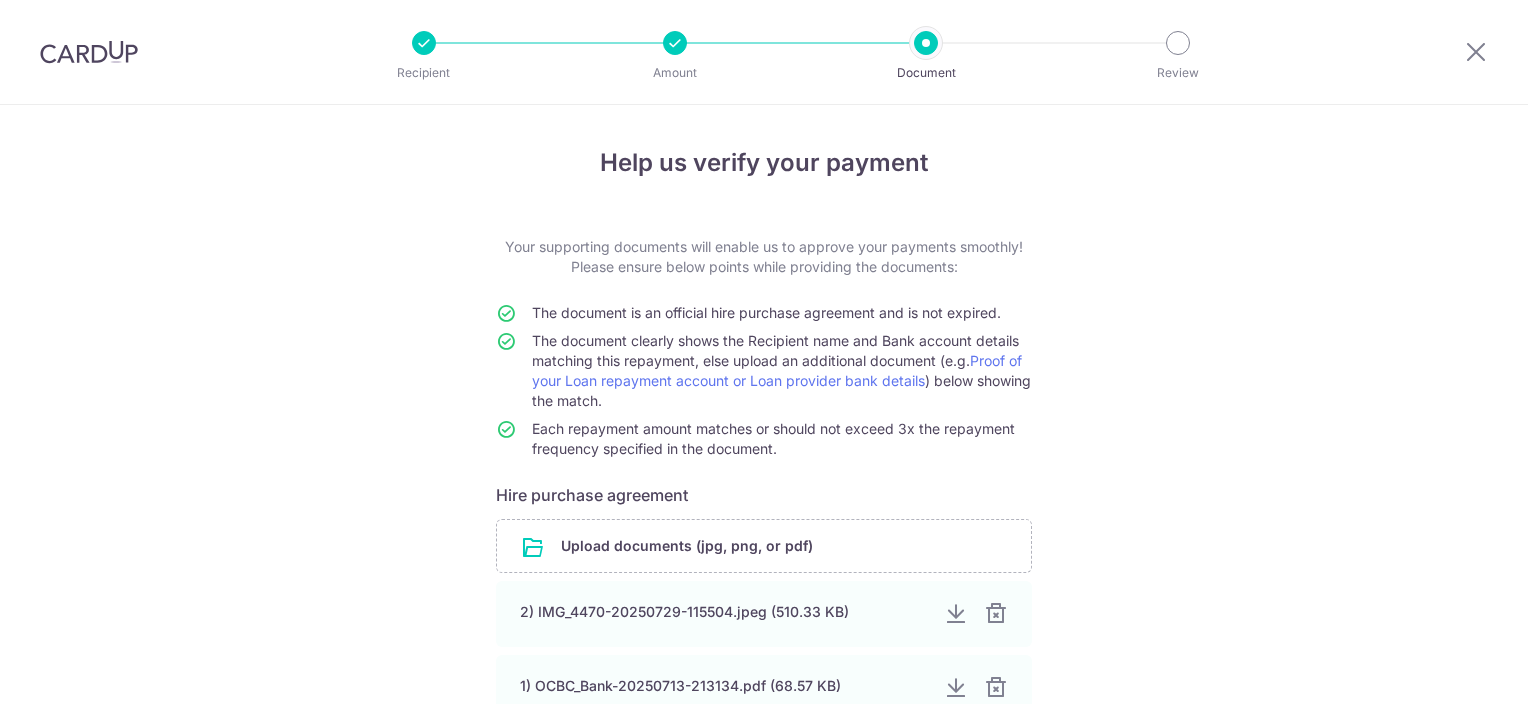 scroll, scrollTop: 0, scrollLeft: 0, axis: both 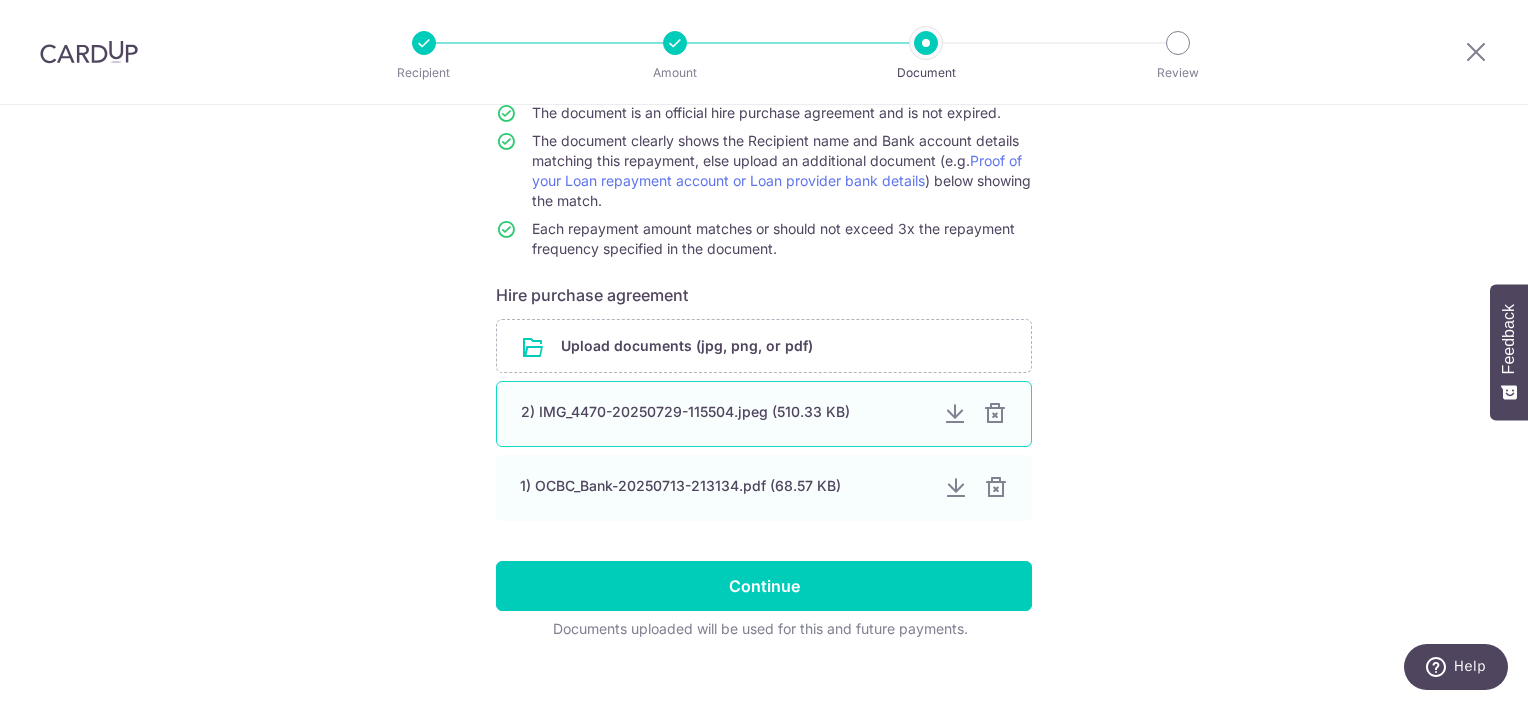 click at bounding box center [955, 414] 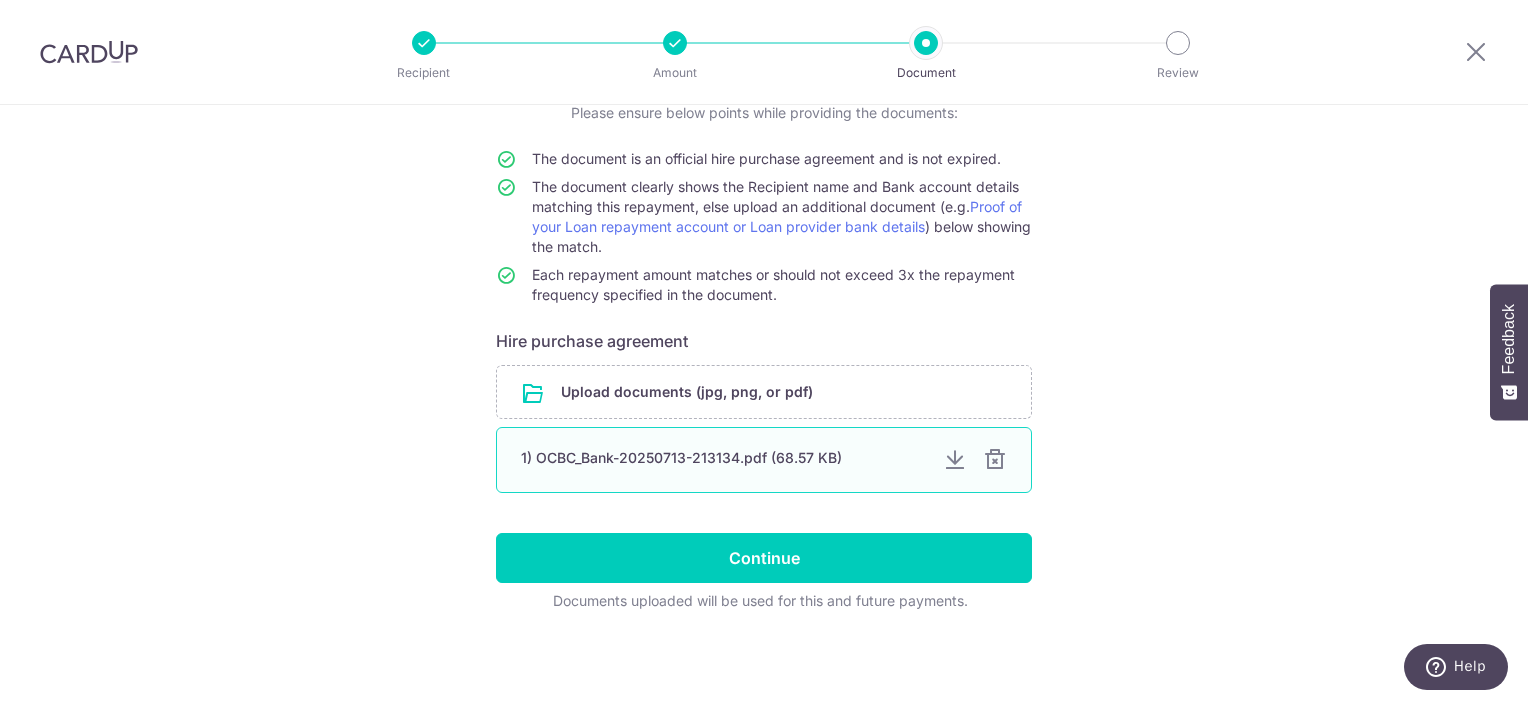 click at bounding box center [955, 460] 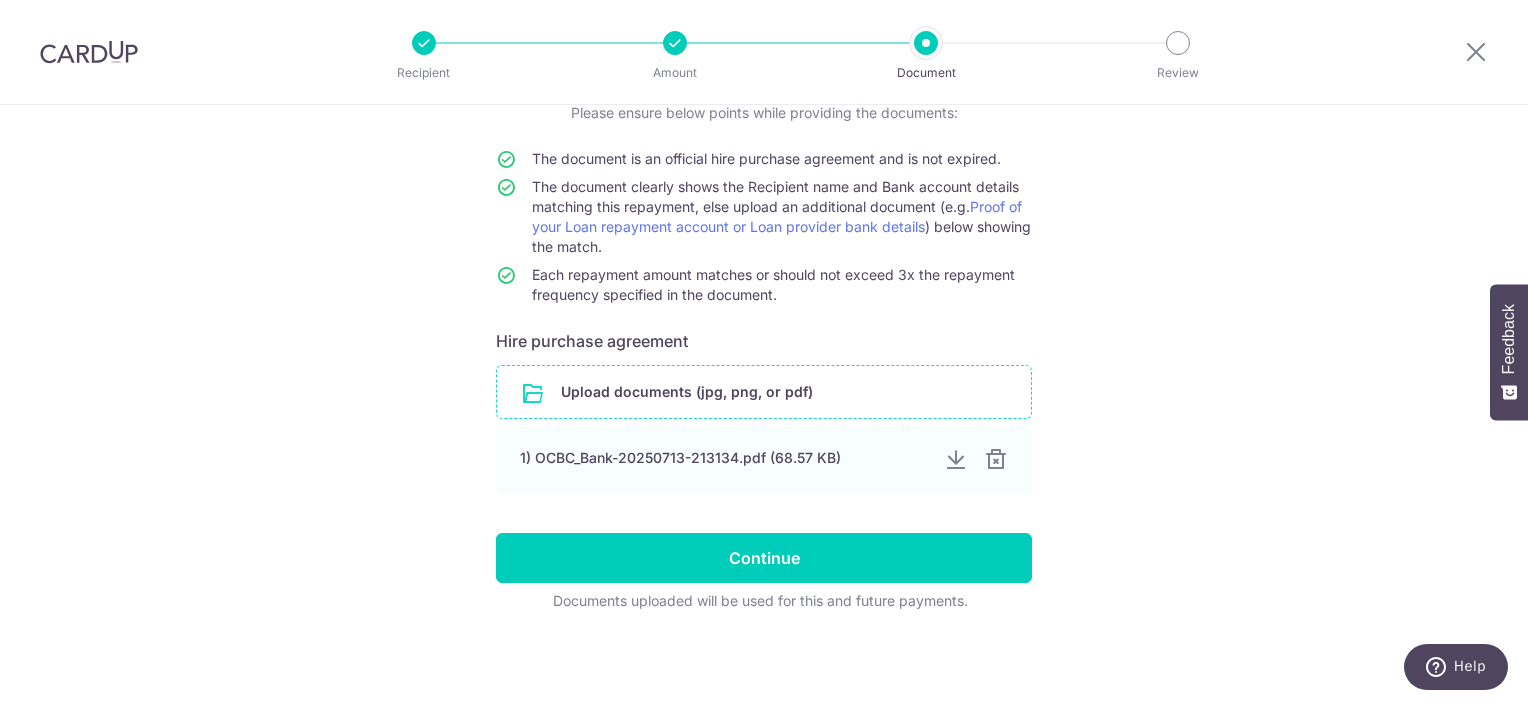click at bounding box center (764, 392) 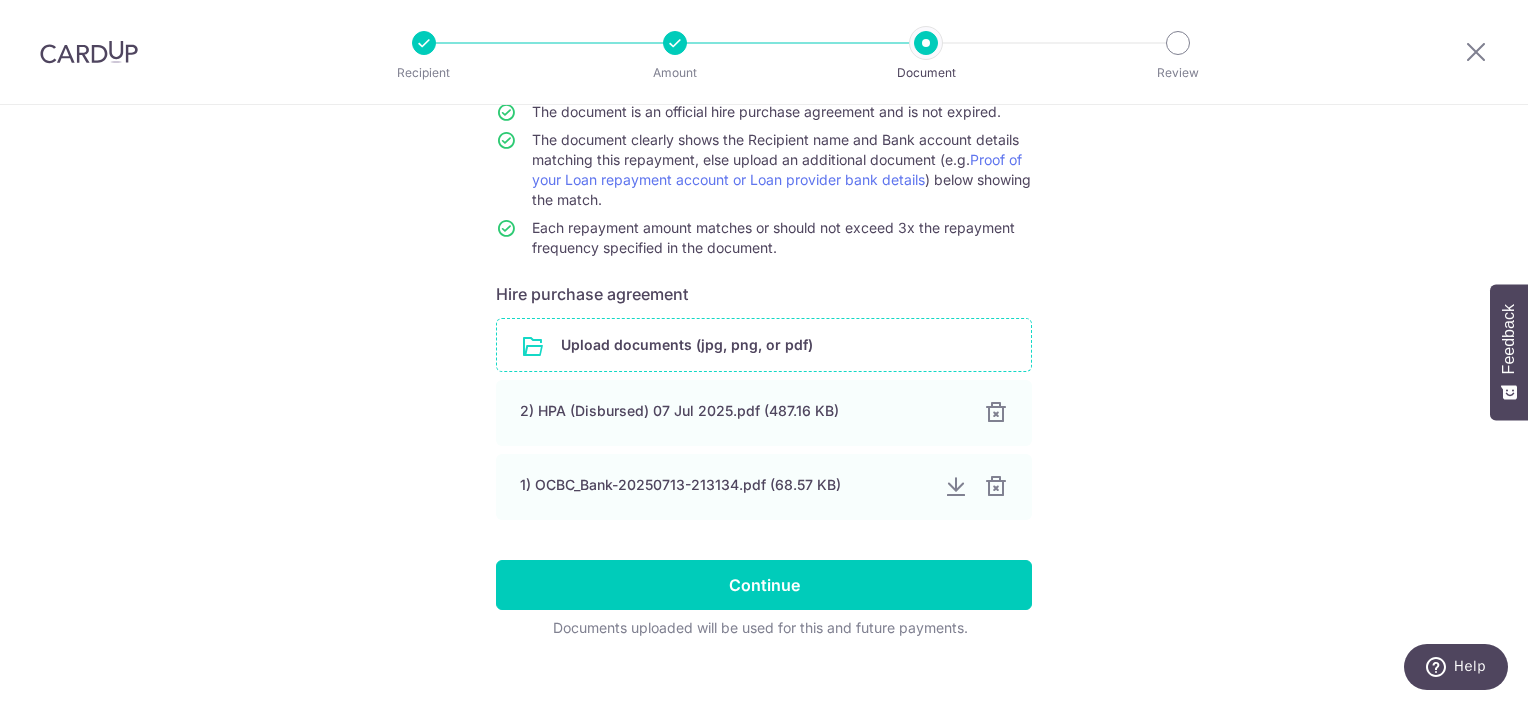 scroll, scrollTop: 228, scrollLeft: 0, axis: vertical 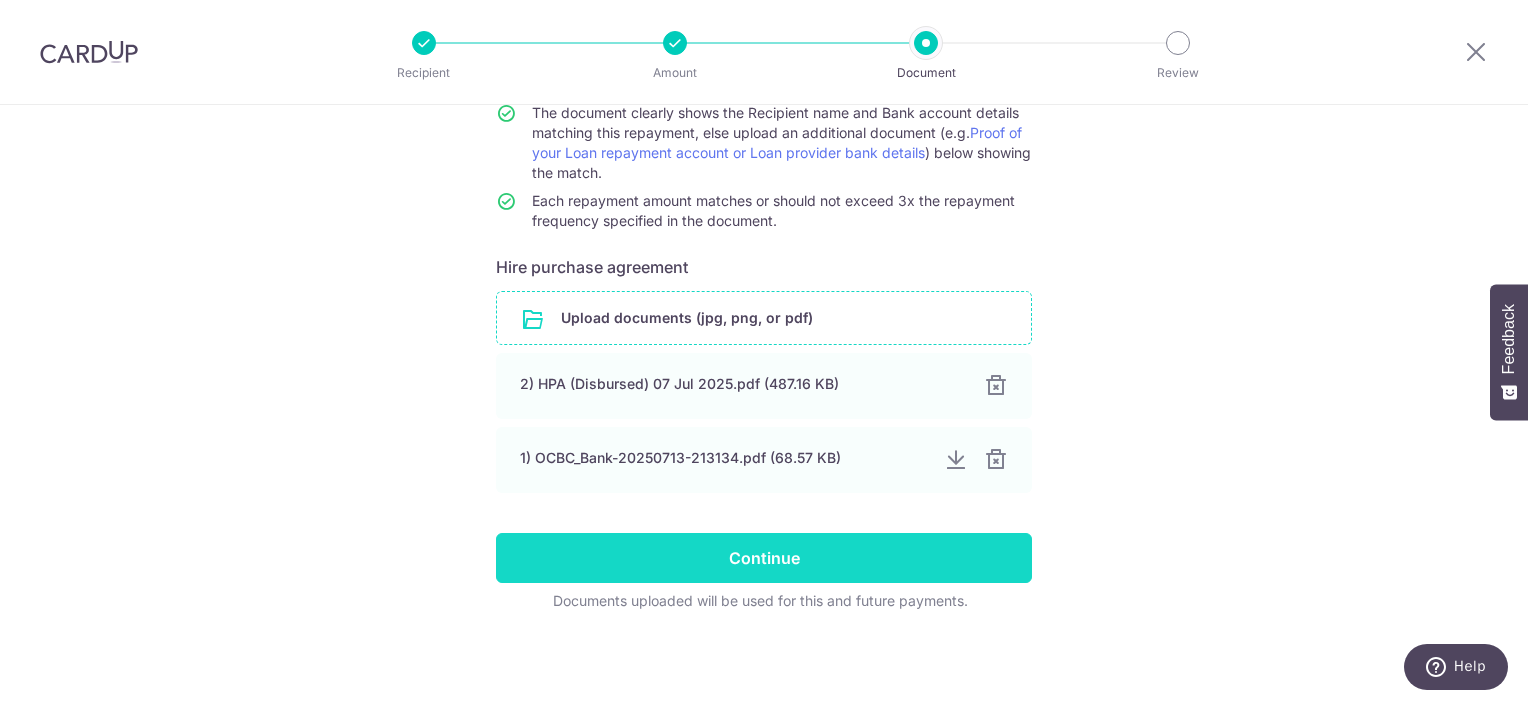 click on "Continue" at bounding box center [764, 558] 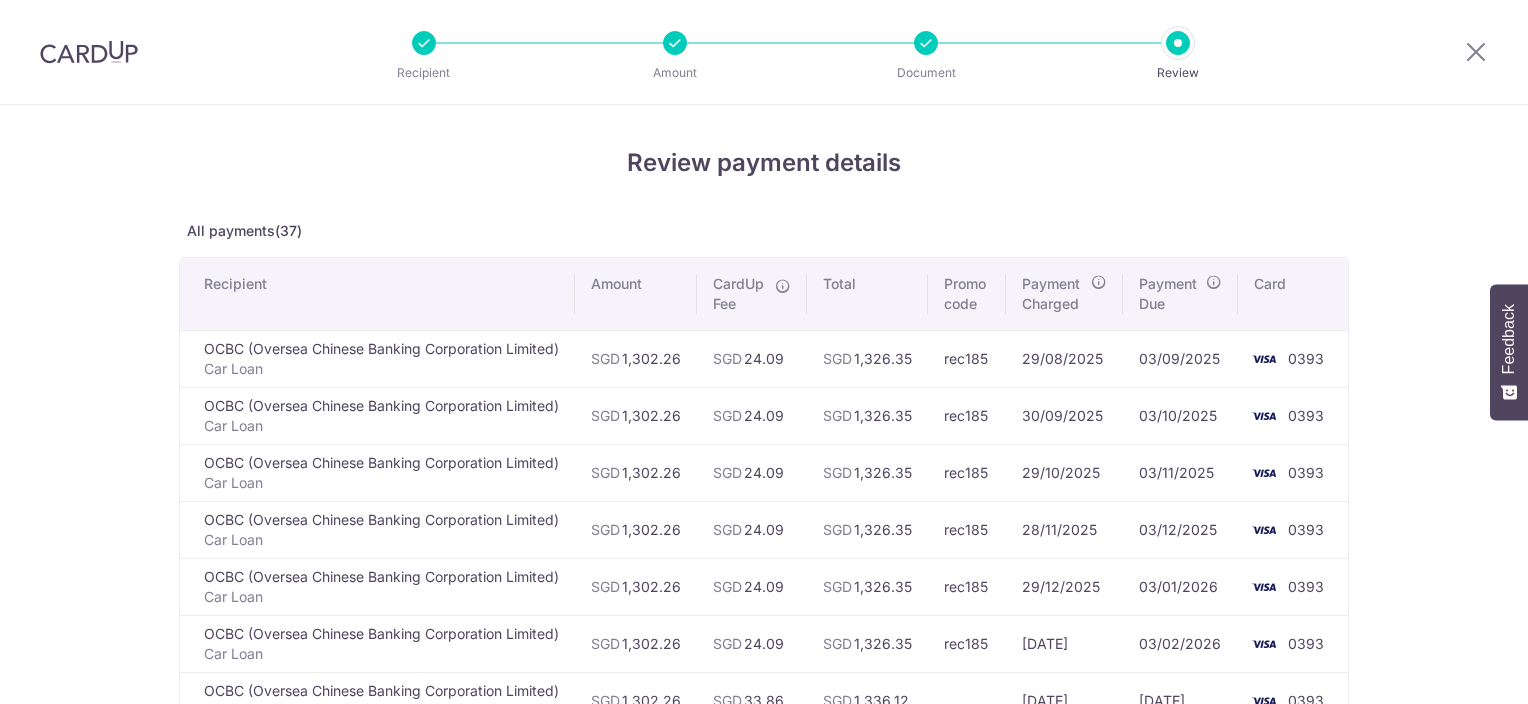 scroll, scrollTop: 0, scrollLeft: 0, axis: both 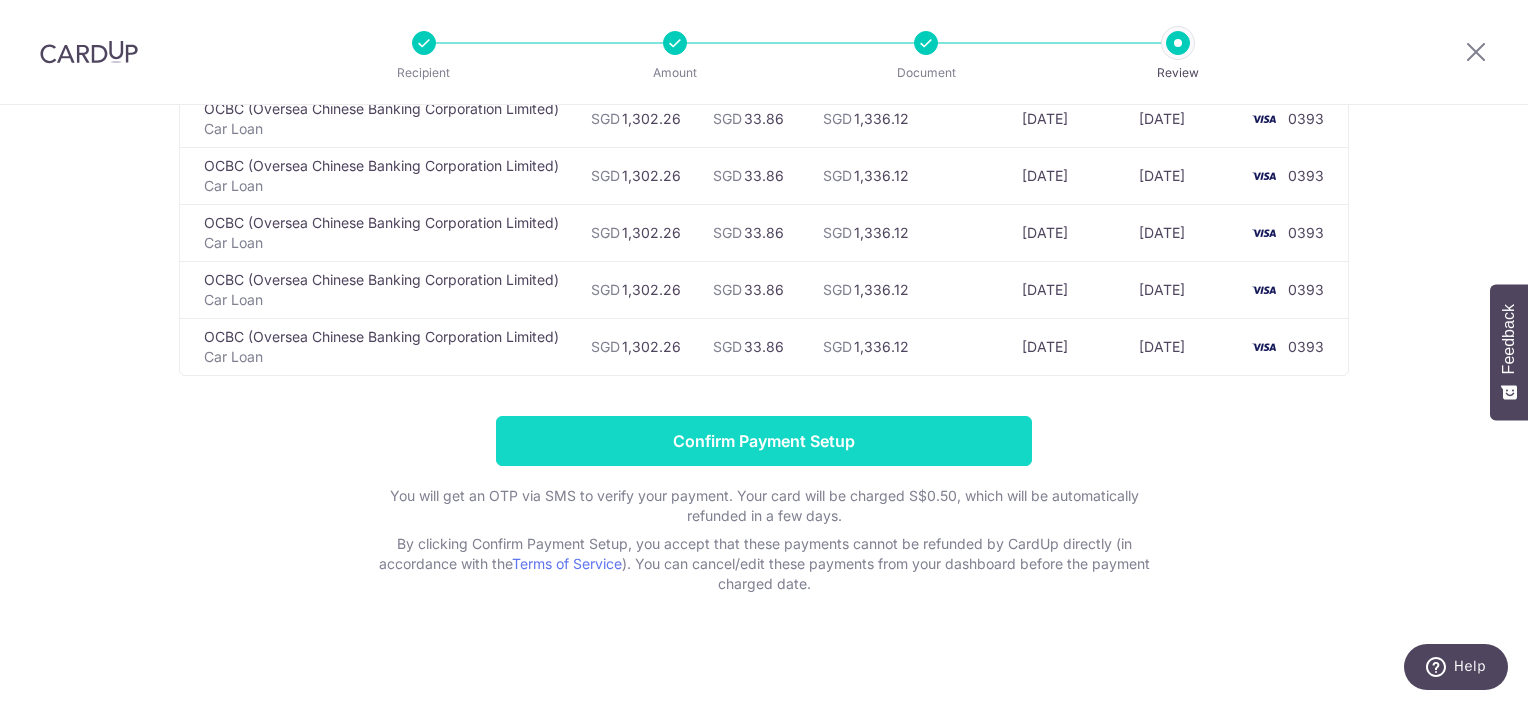 click on "Confirm Payment Setup" at bounding box center (764, 441) 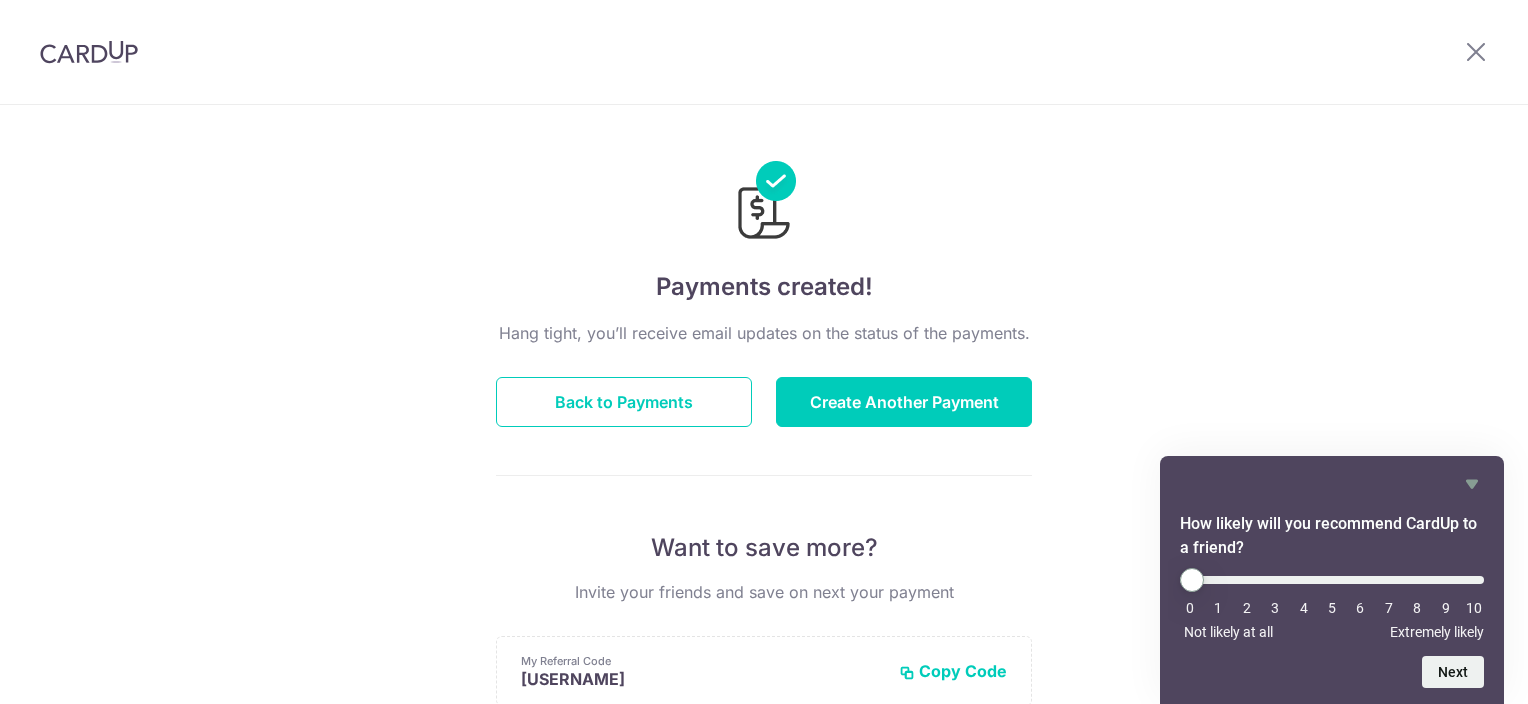 scroll, scrollTop: 0, scrollLeft: 0, axis: both 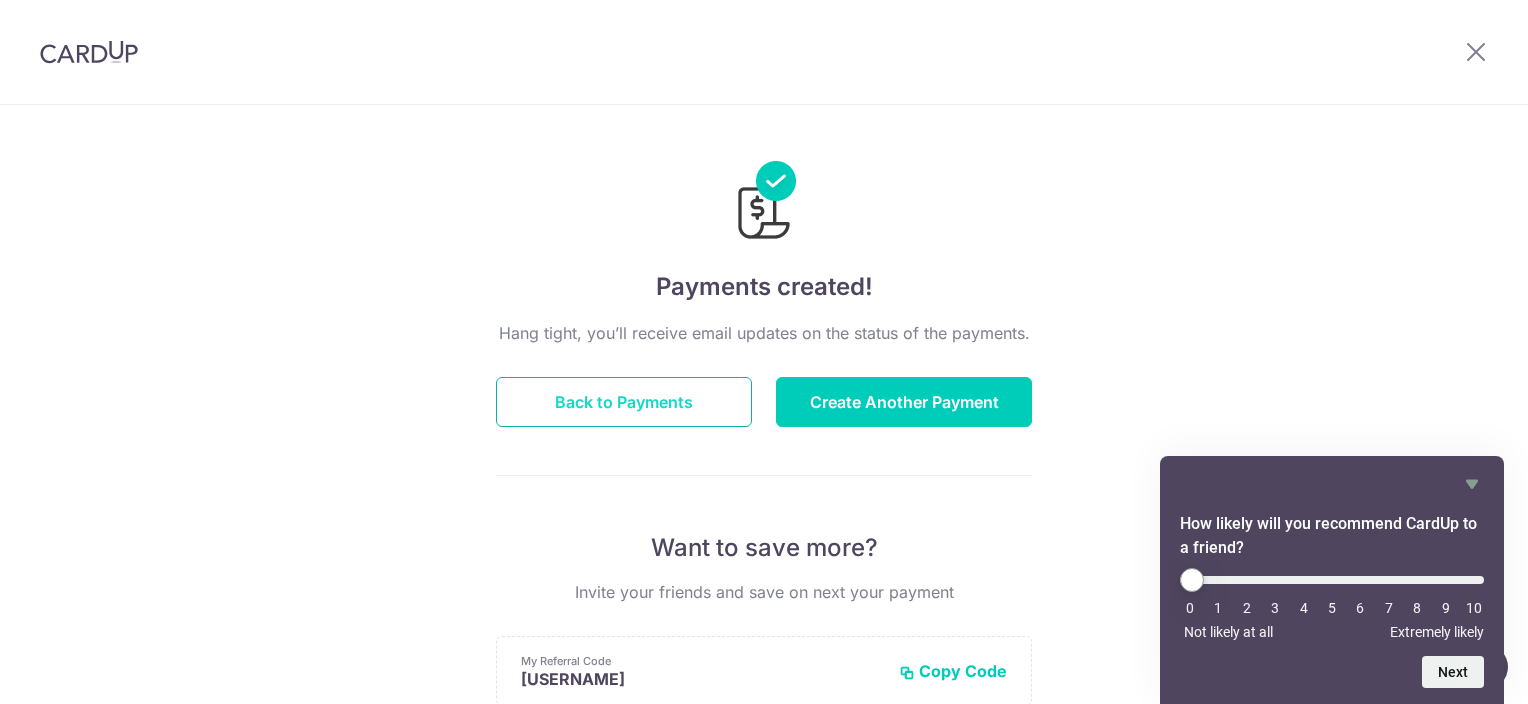 click on "Back to Payments" at bounding box center [624, 402] 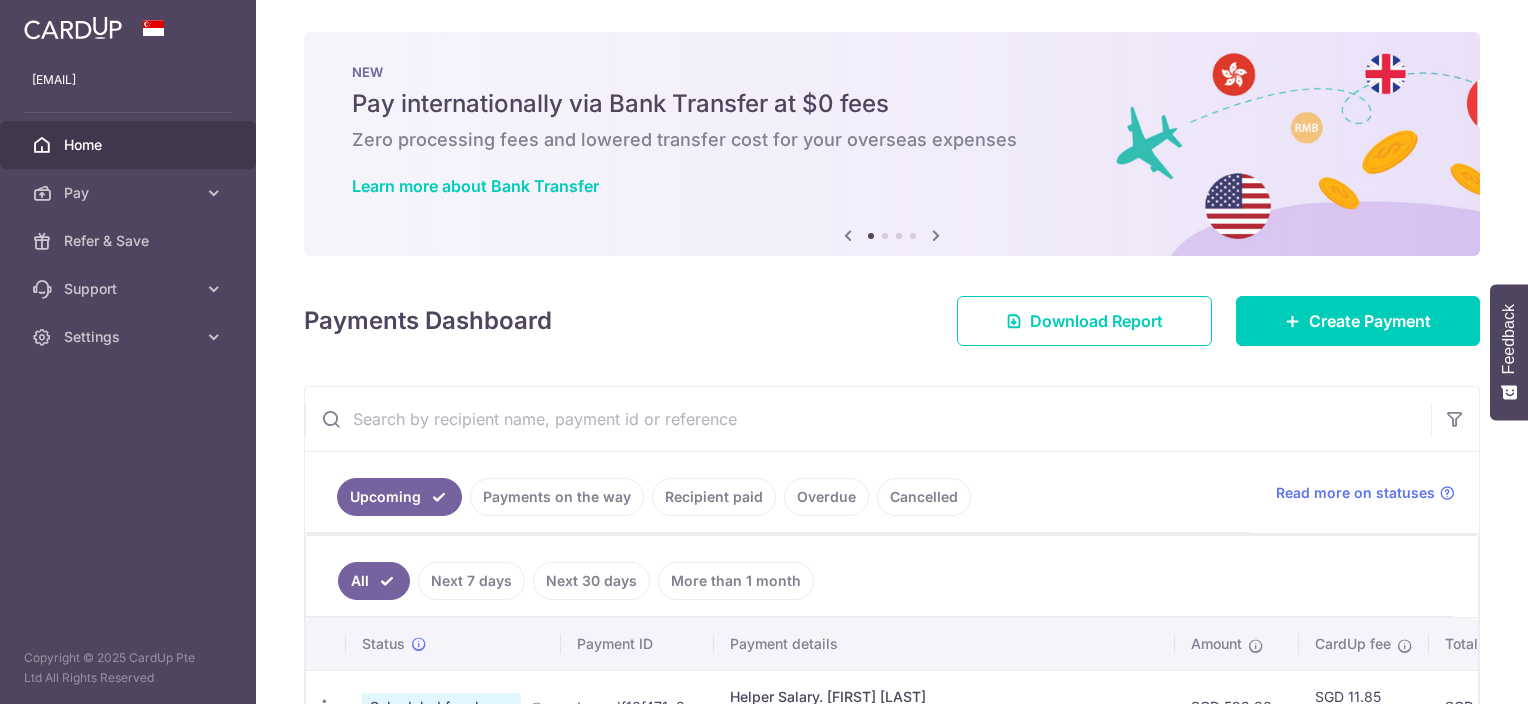 scroll, scrollTop: 0, scrollLeft: 0, axis: both 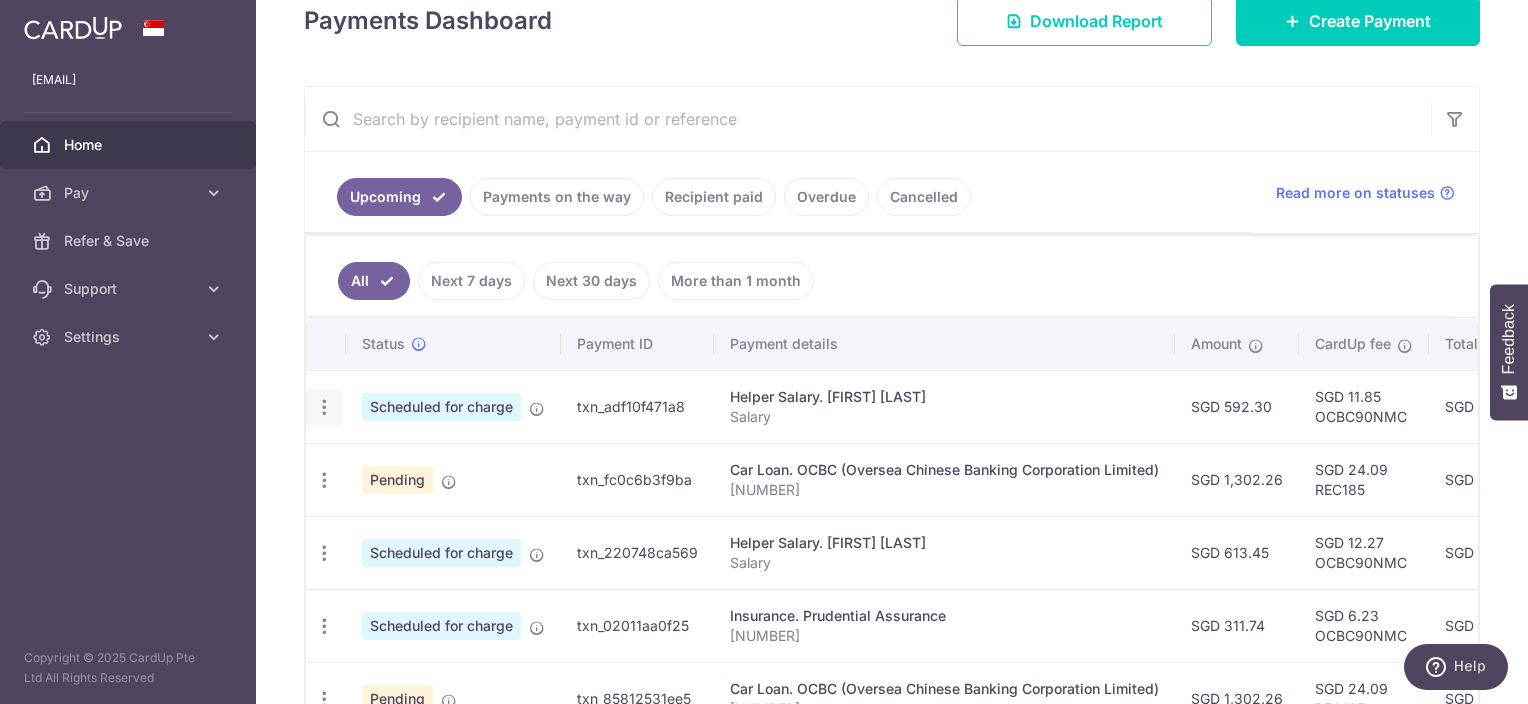 click at bounding box center [324, 407] 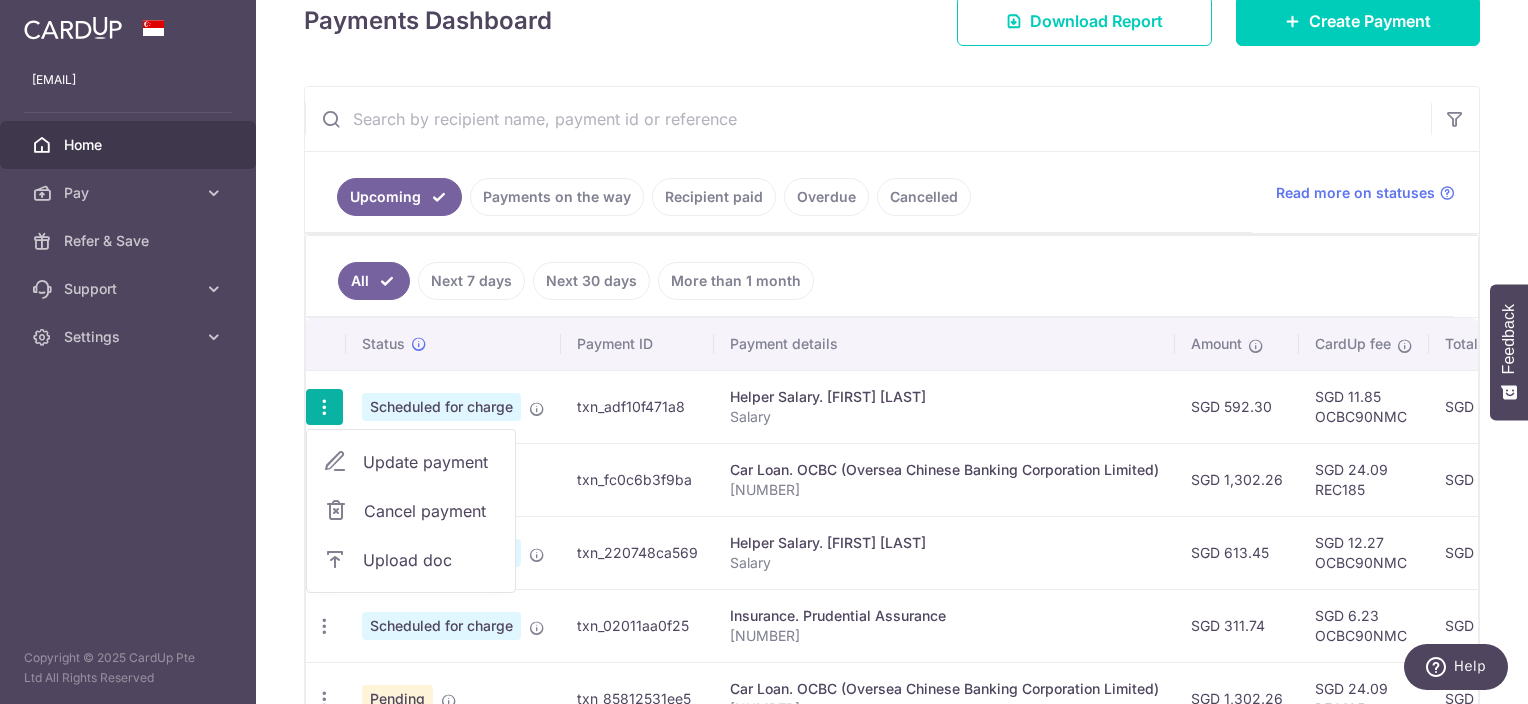 click on "Update payment" at bounding box center (431, 462) 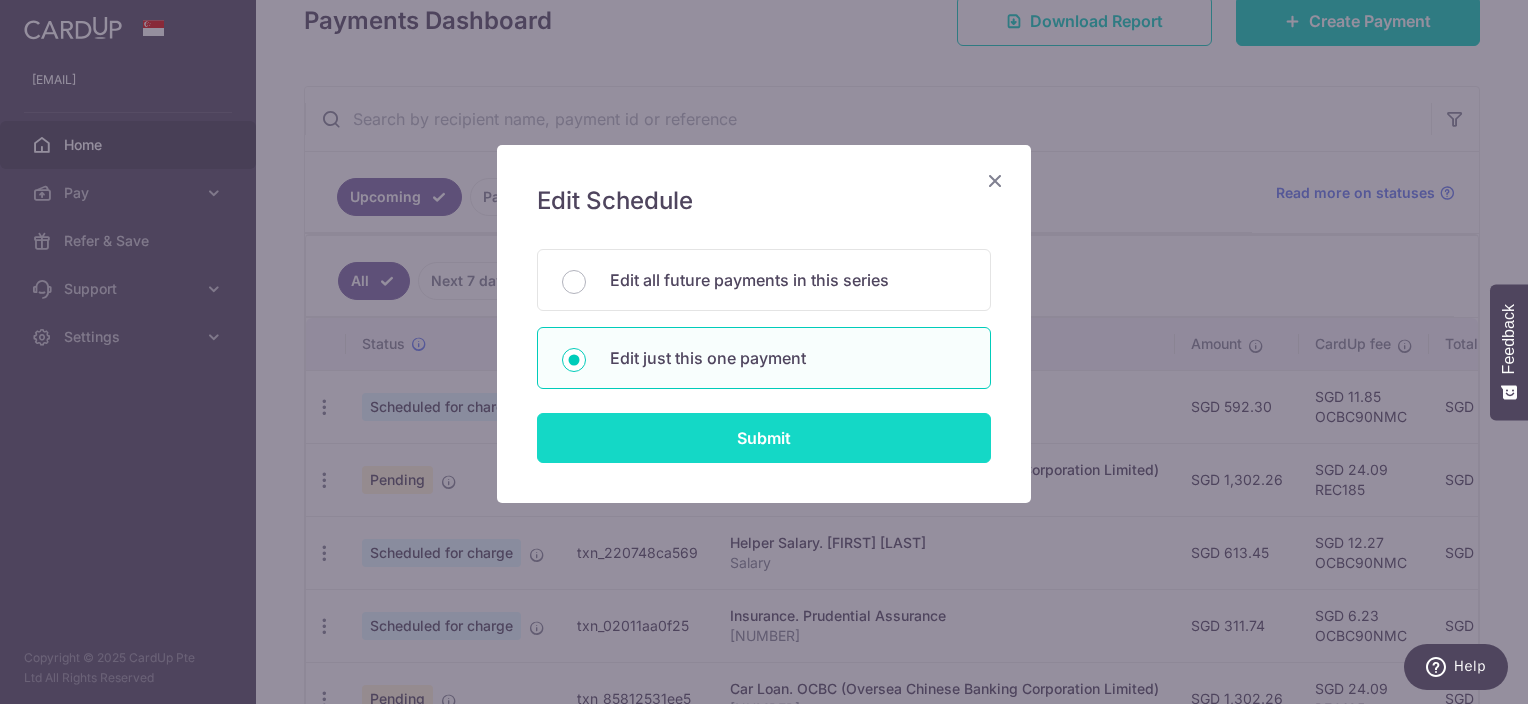 click on "Submit" at bounding box center [764, 438] 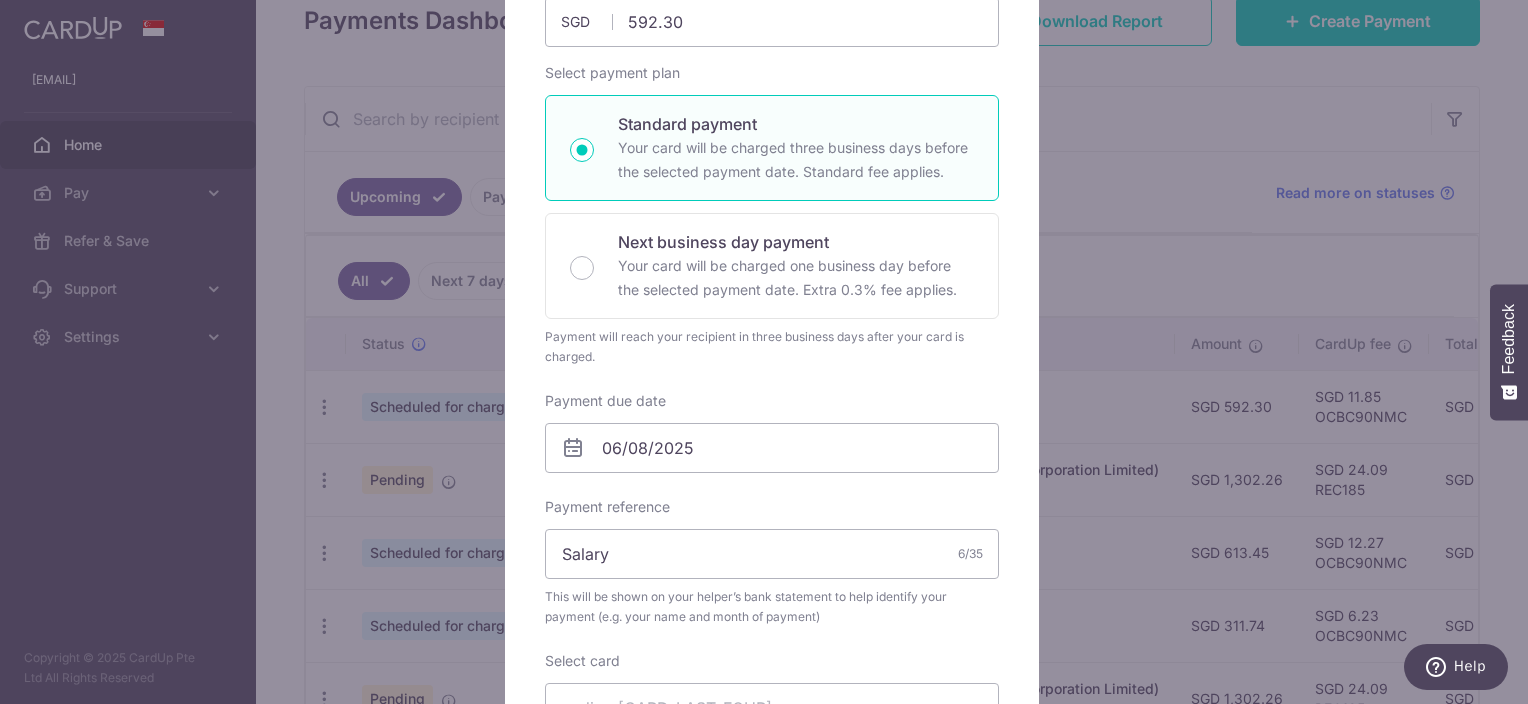 scroll, scrollTop: 100, scrollLeft: 0, axis: vertical 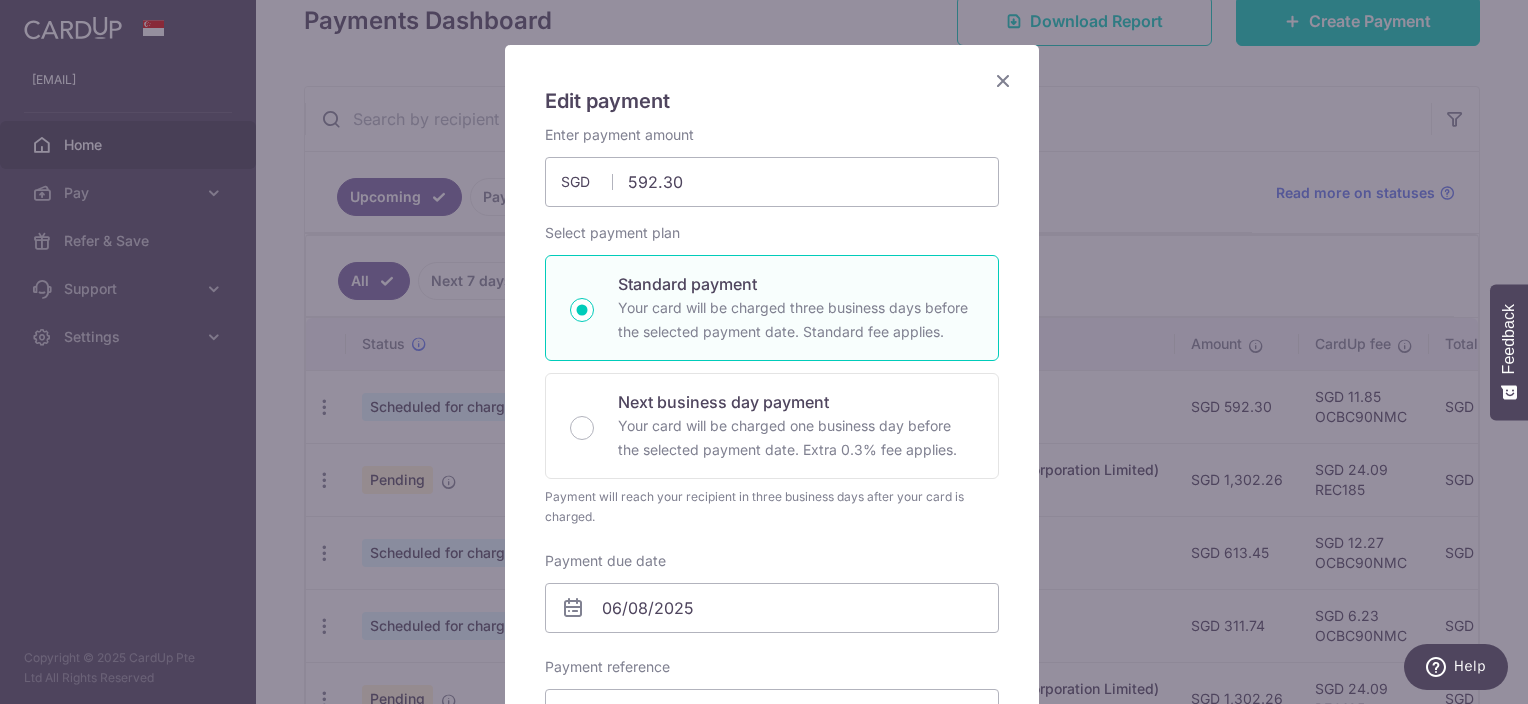 click at bounding box center [1003, 80] 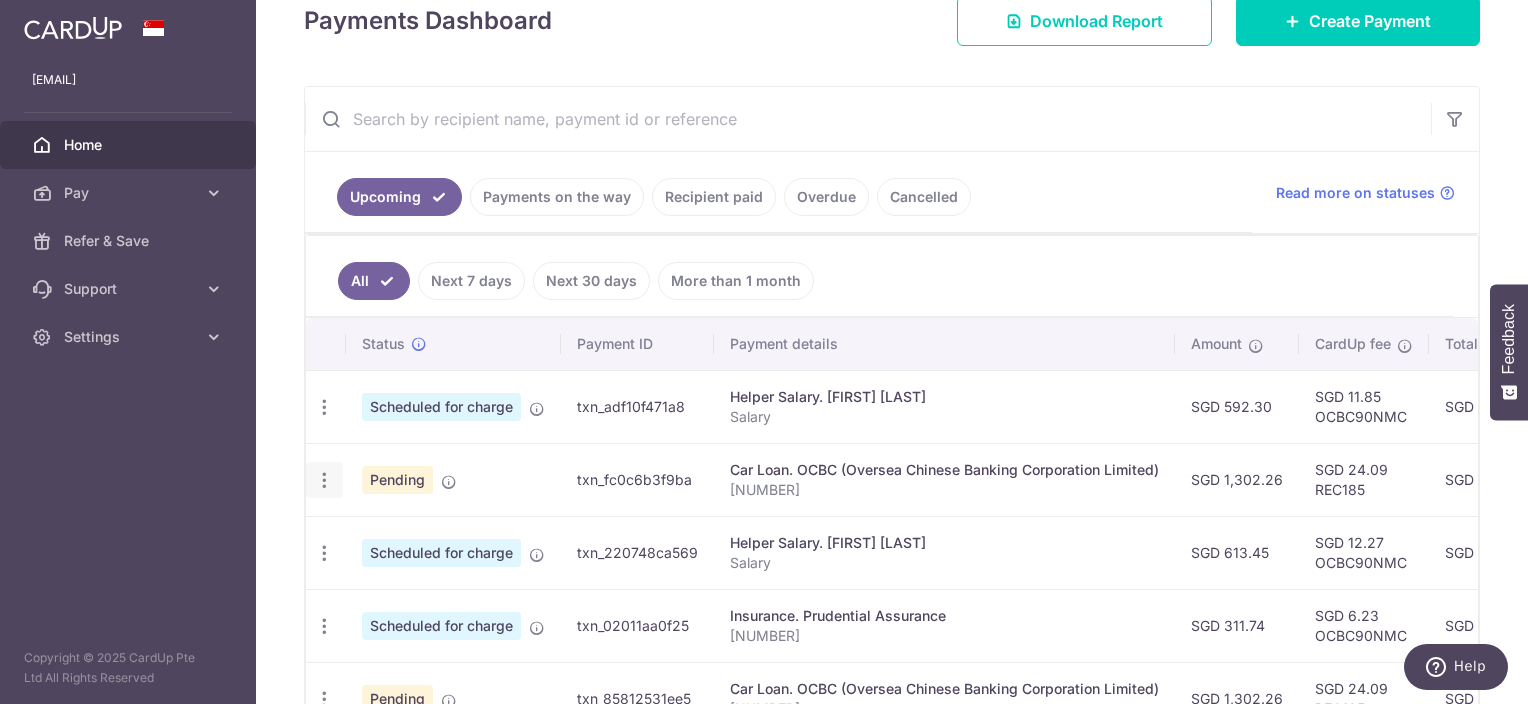 click on "Update payment
Cancel payment
Upload doc" at bounding box center (324, 480) 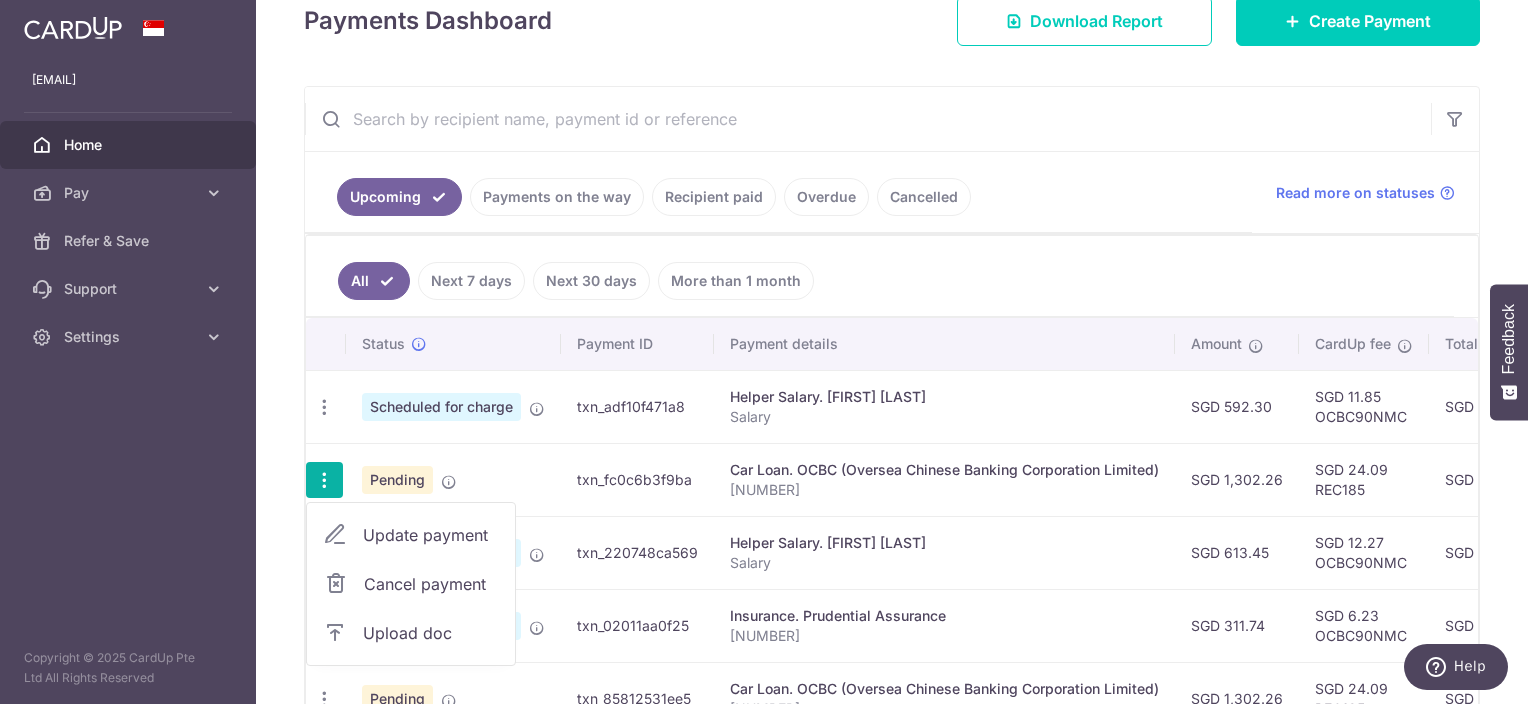 click on "Update payment" at bounding box center [431, 535] 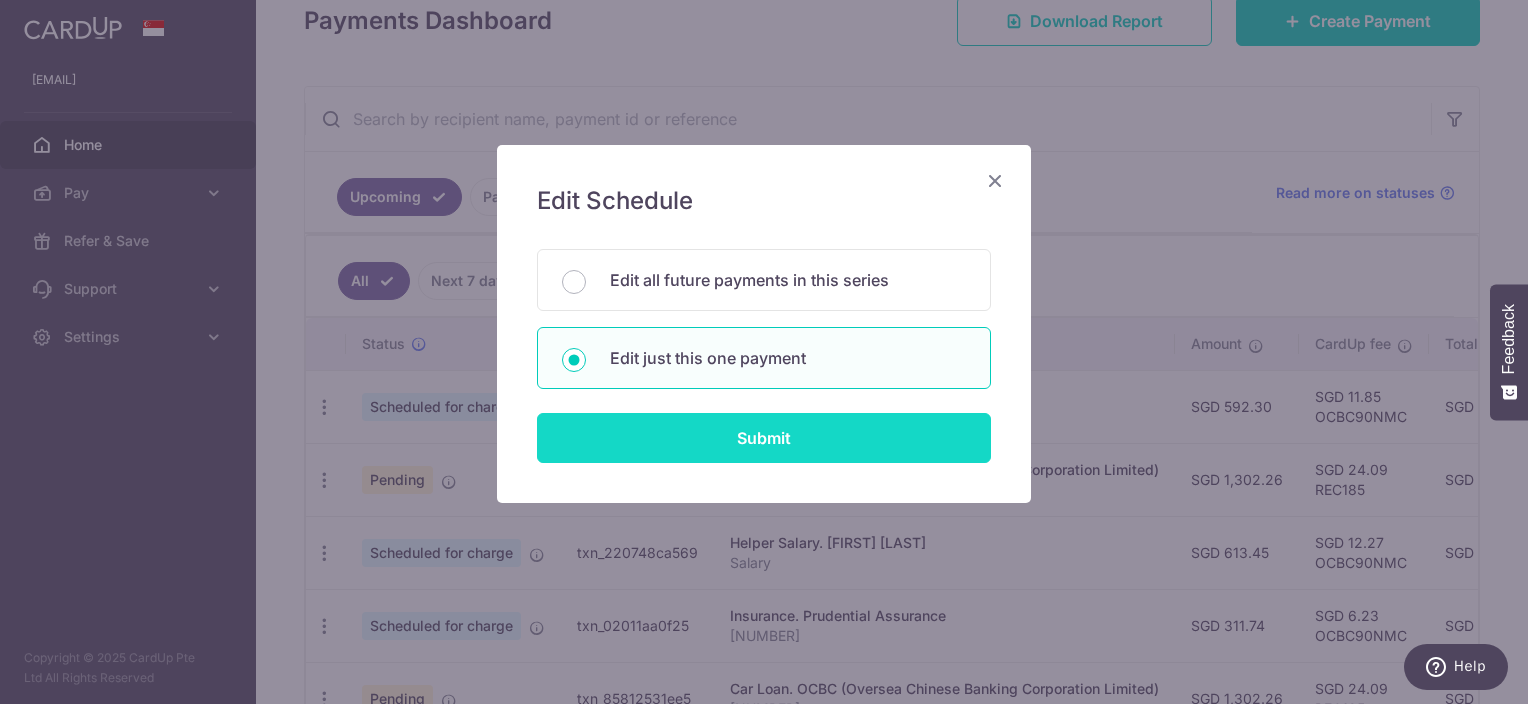 click on "Submit" at bounding box center [764, 438] 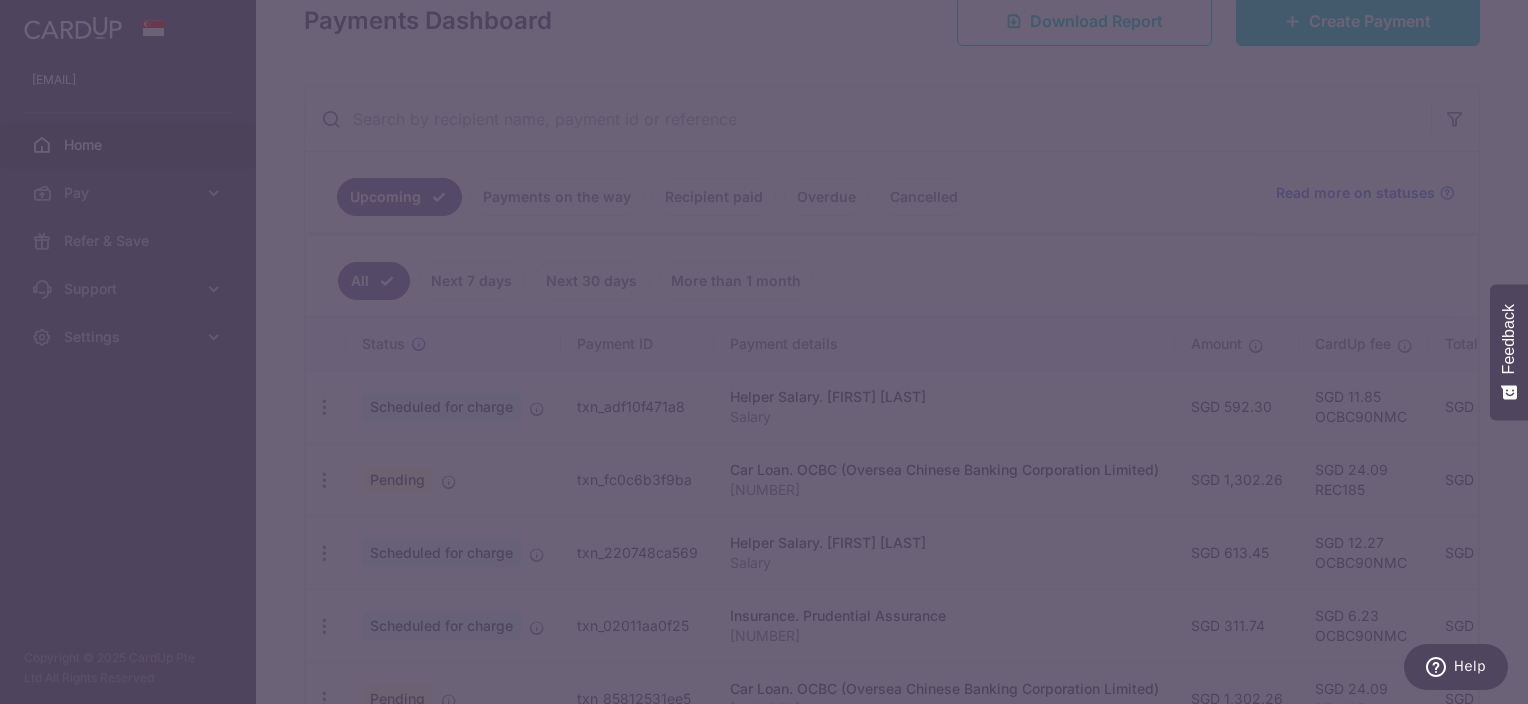 type on "REC185" 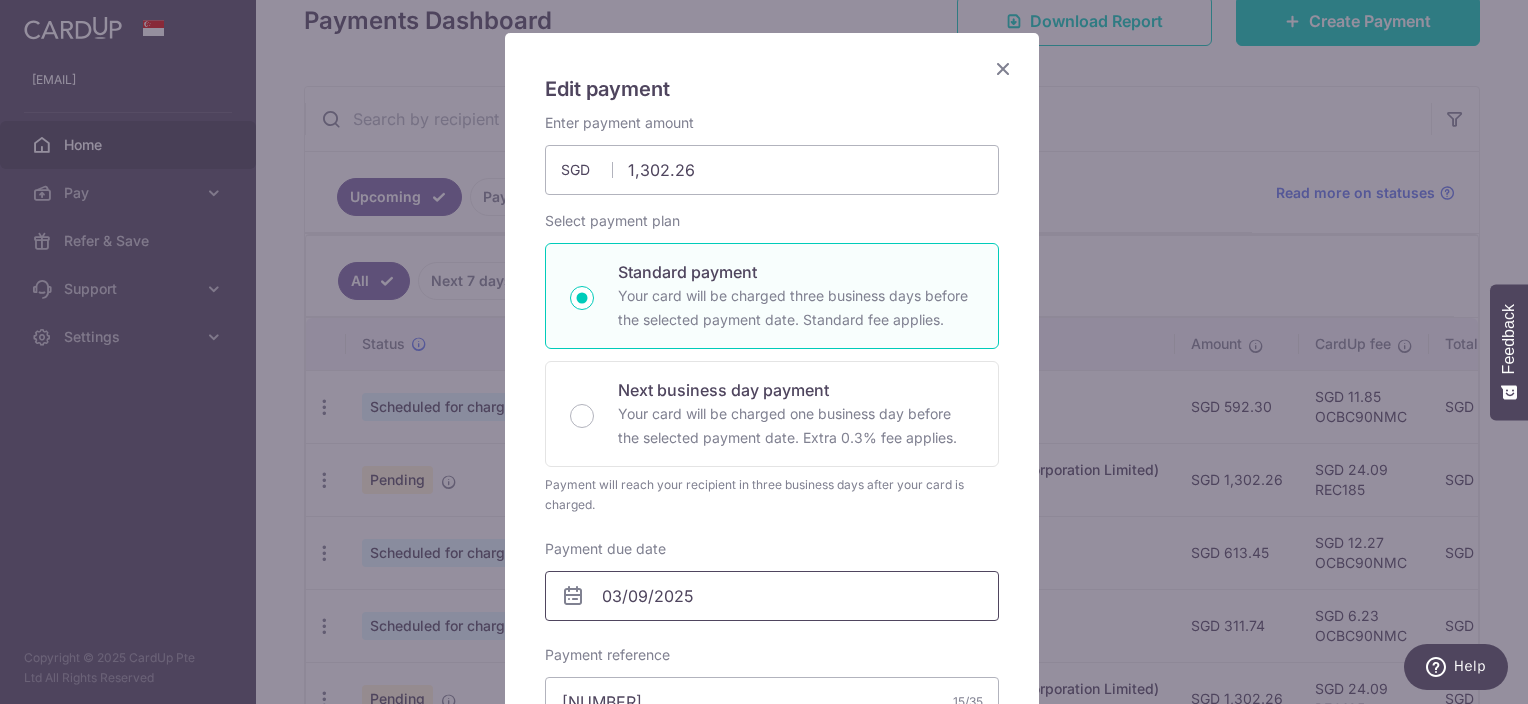 scroll, scrollTop: 100, scrollLeft: 0, axis: vertical 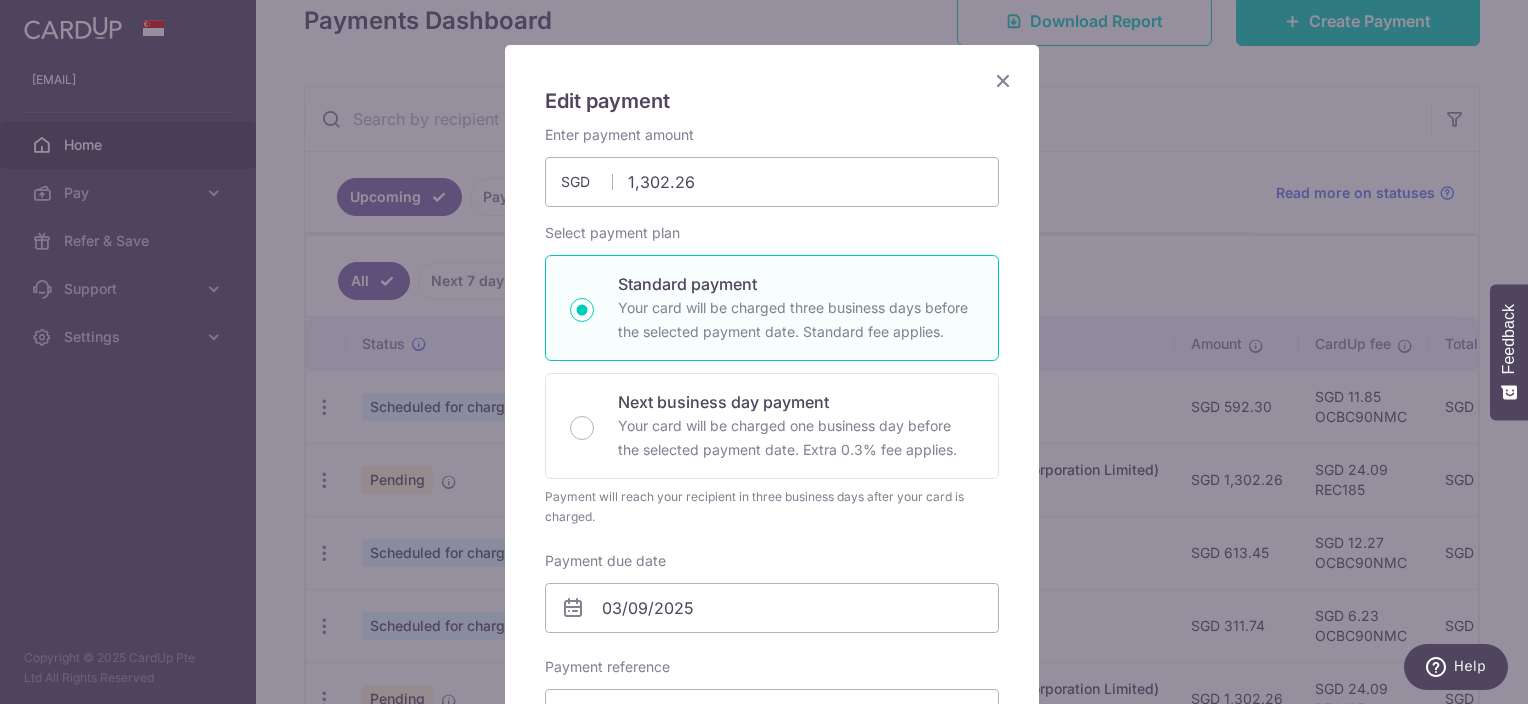 click at bounding box center [1003, 80] 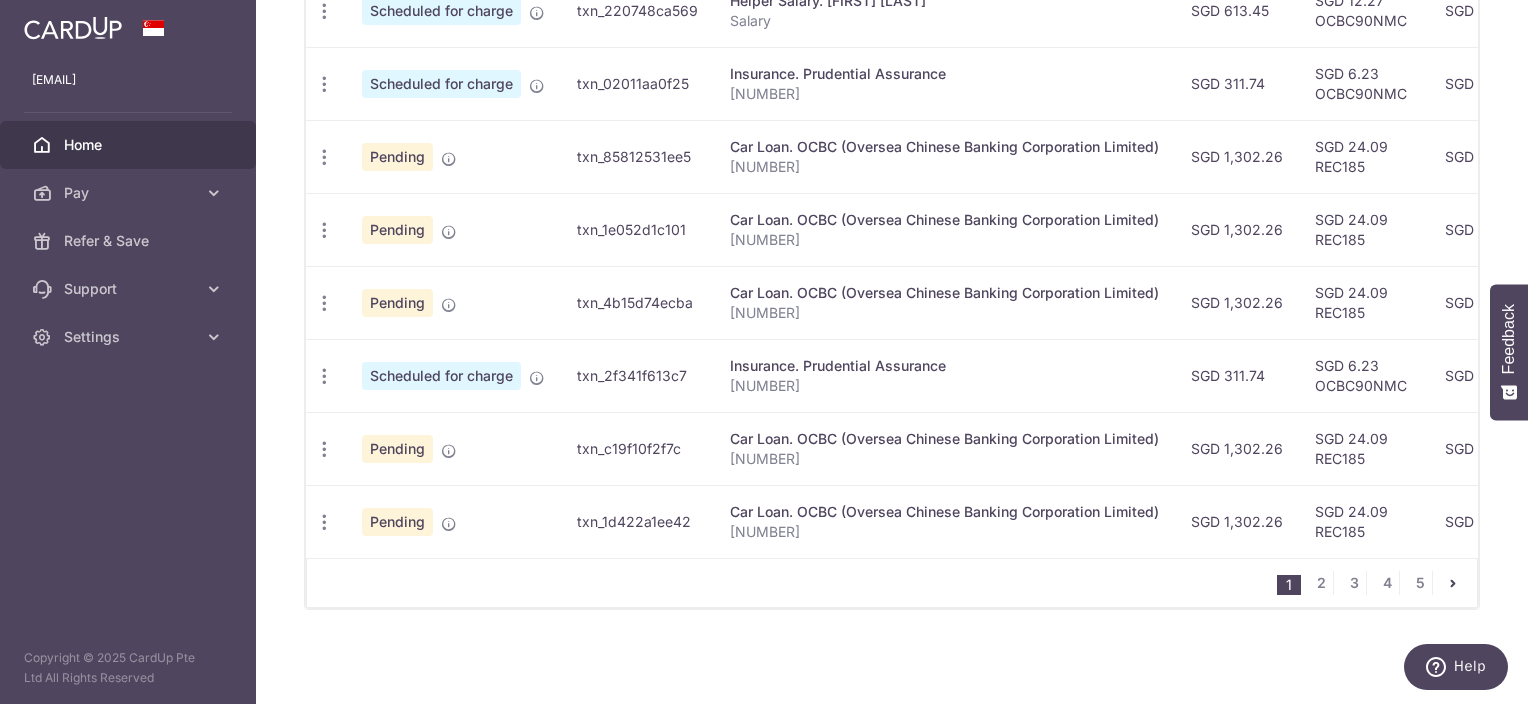 scroll, scrollTop: 847, scrollLeft: 0, axis: vertical 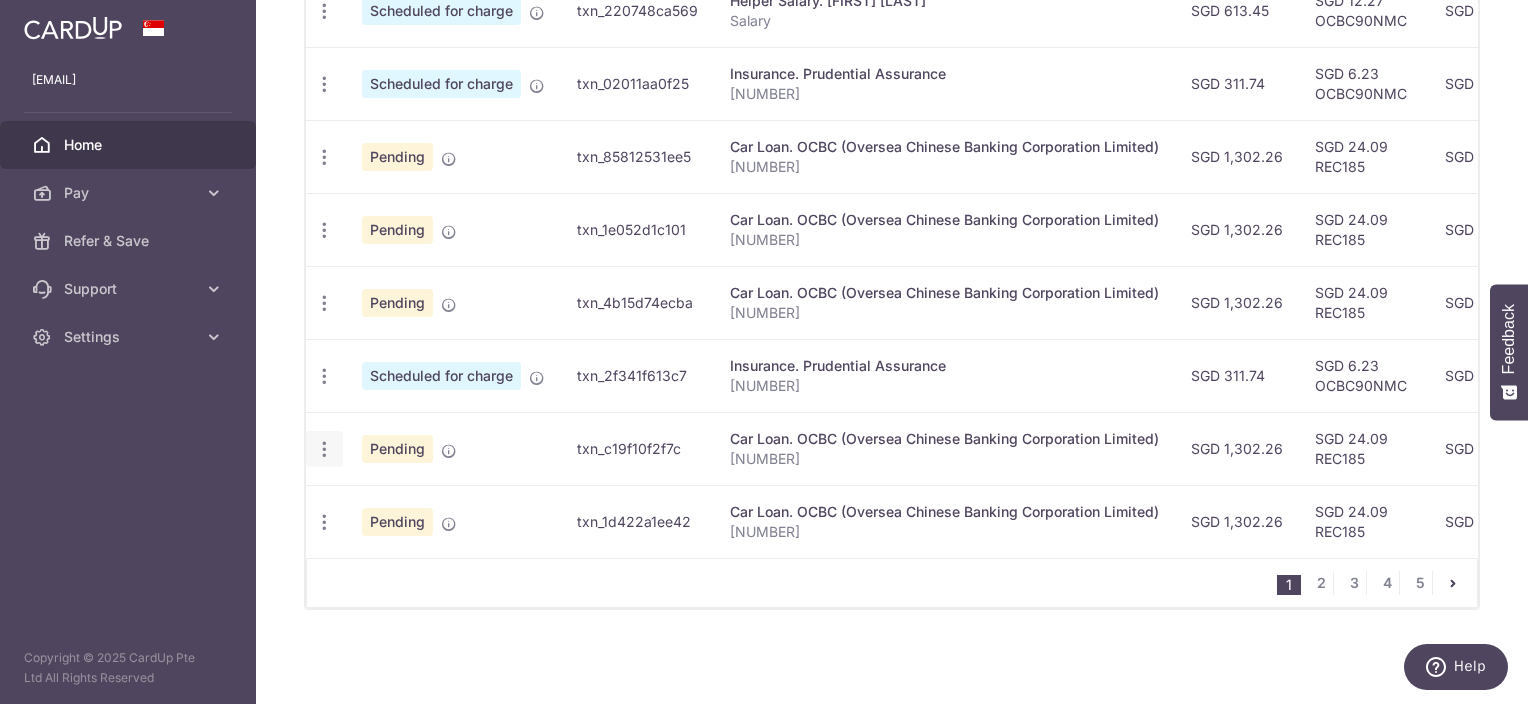 click at bounding box center [324, -135] 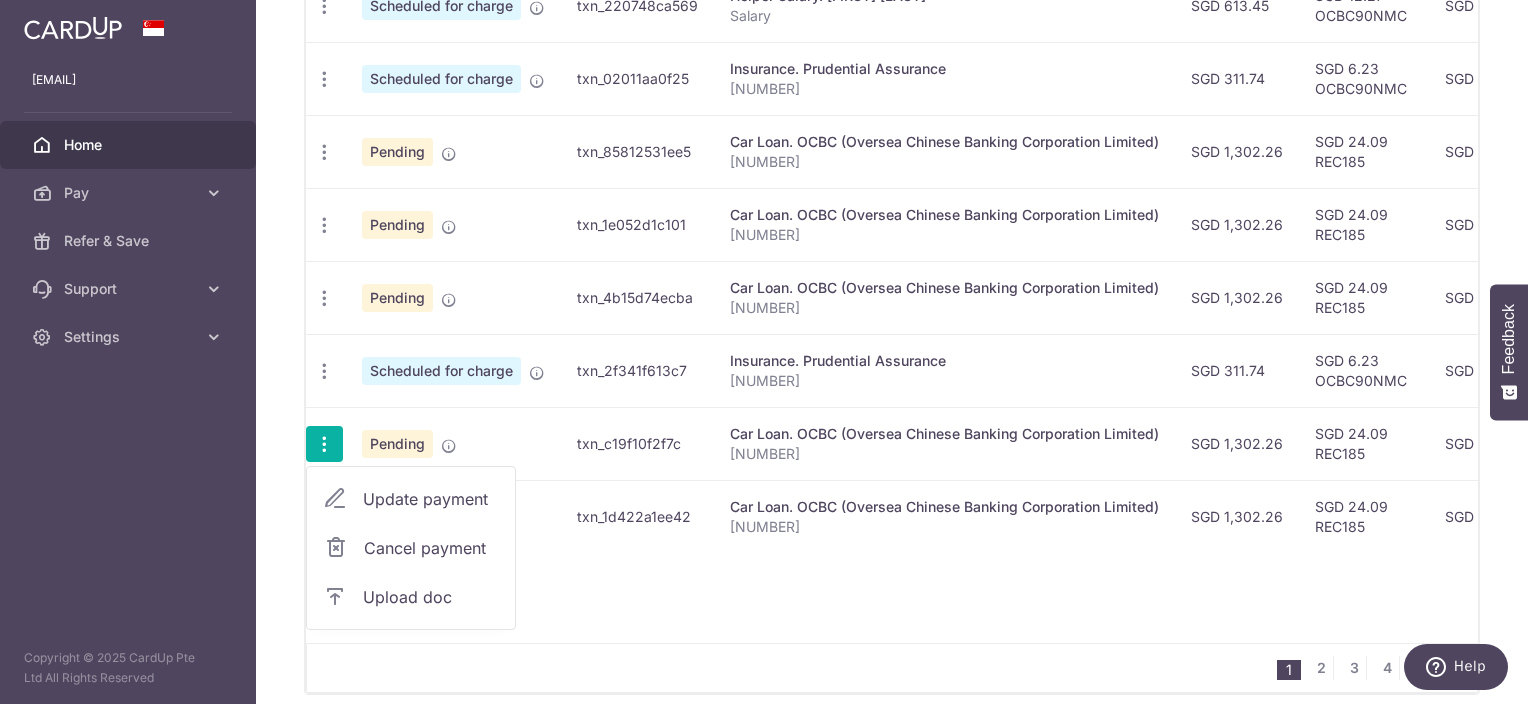 click on "Update payment" at bounding box center (411, 499) 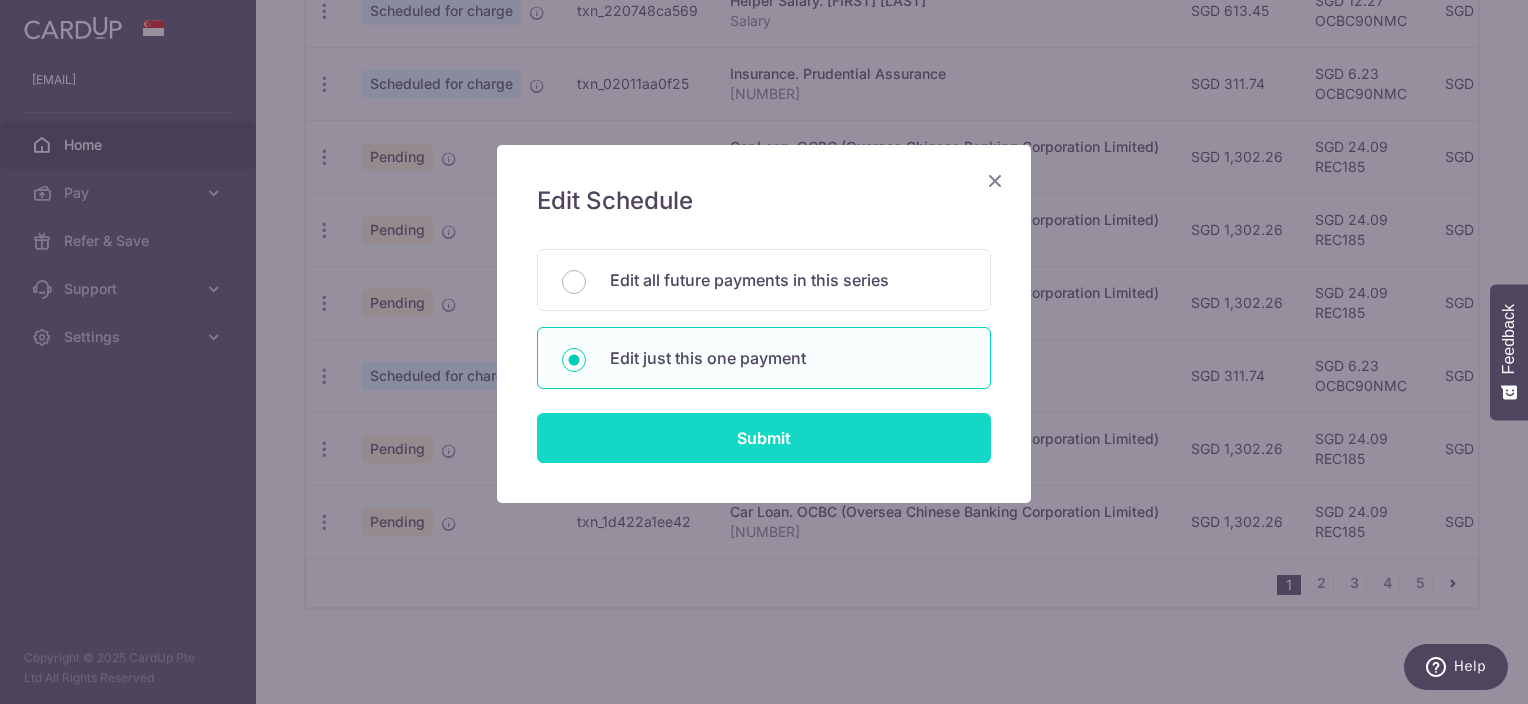 click on "Submit" at bounding box center [764, 438] 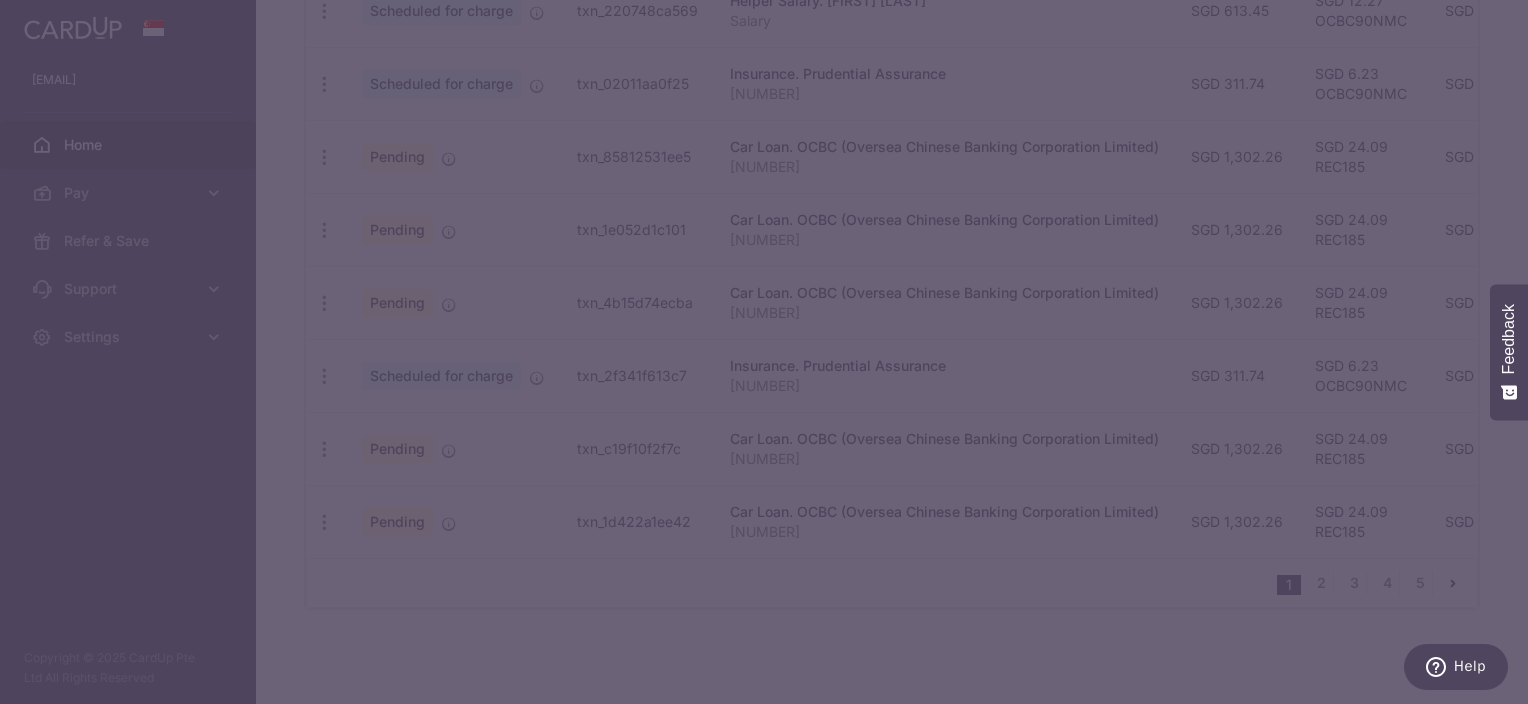 scroll, scrollTop: 0, scrollLeft: 0, axis: both 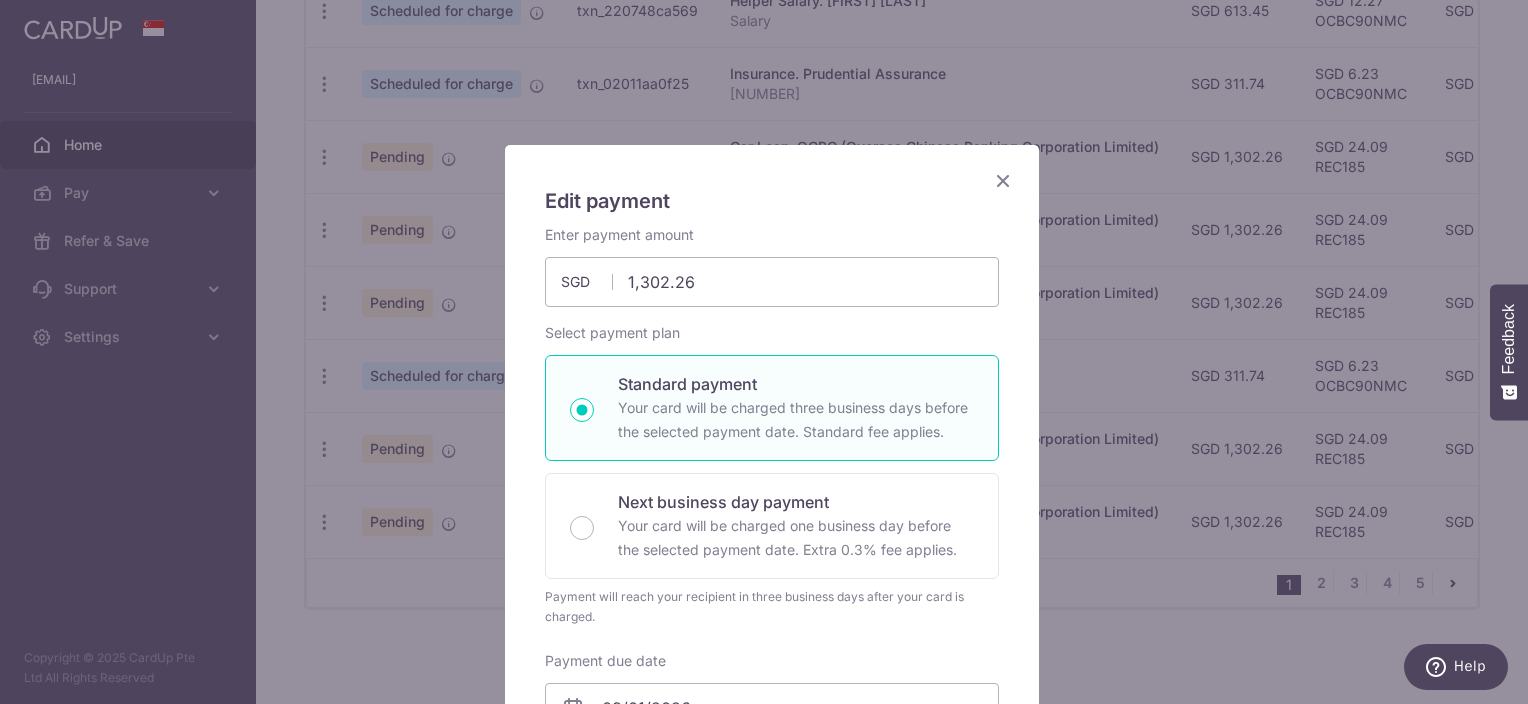 click at bounding box center (1003, 180) 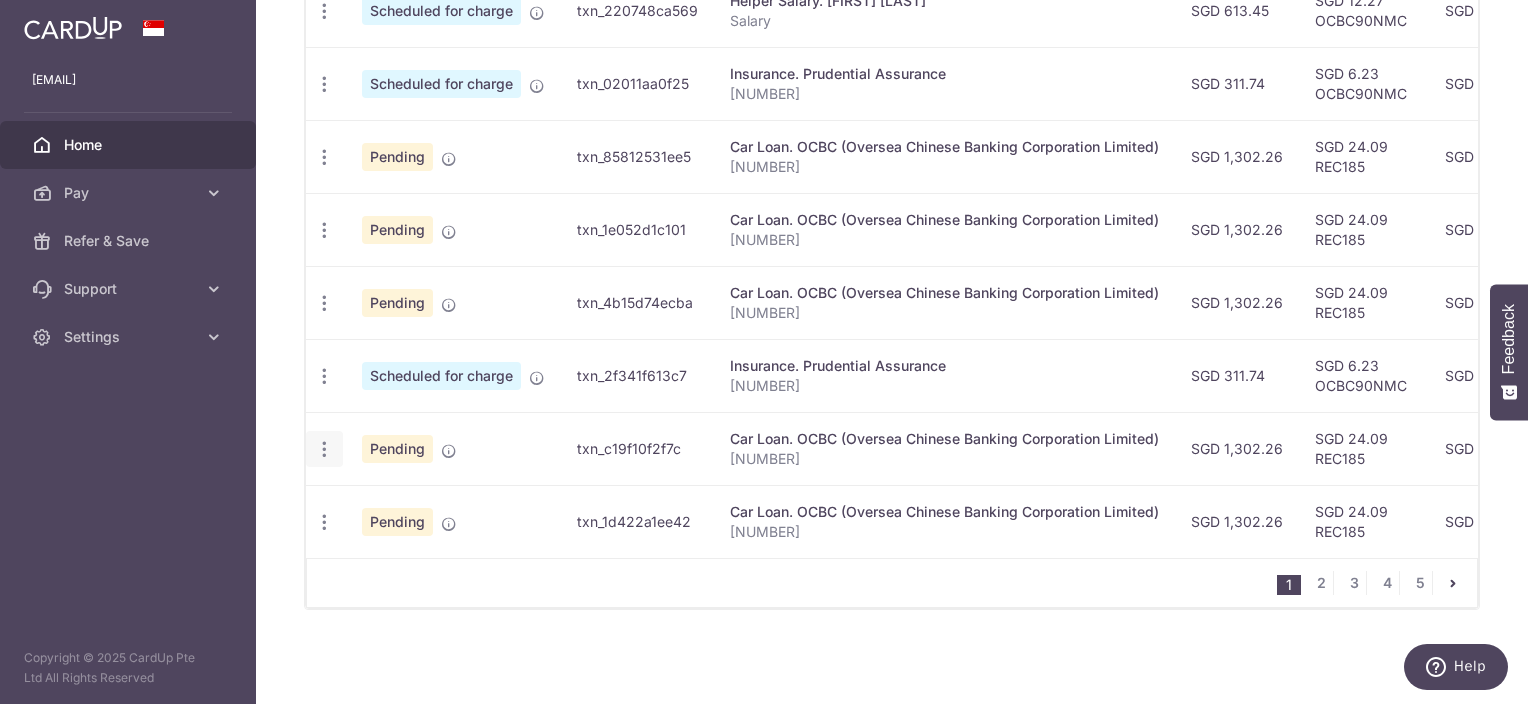 click at bounding box center (324, -135) 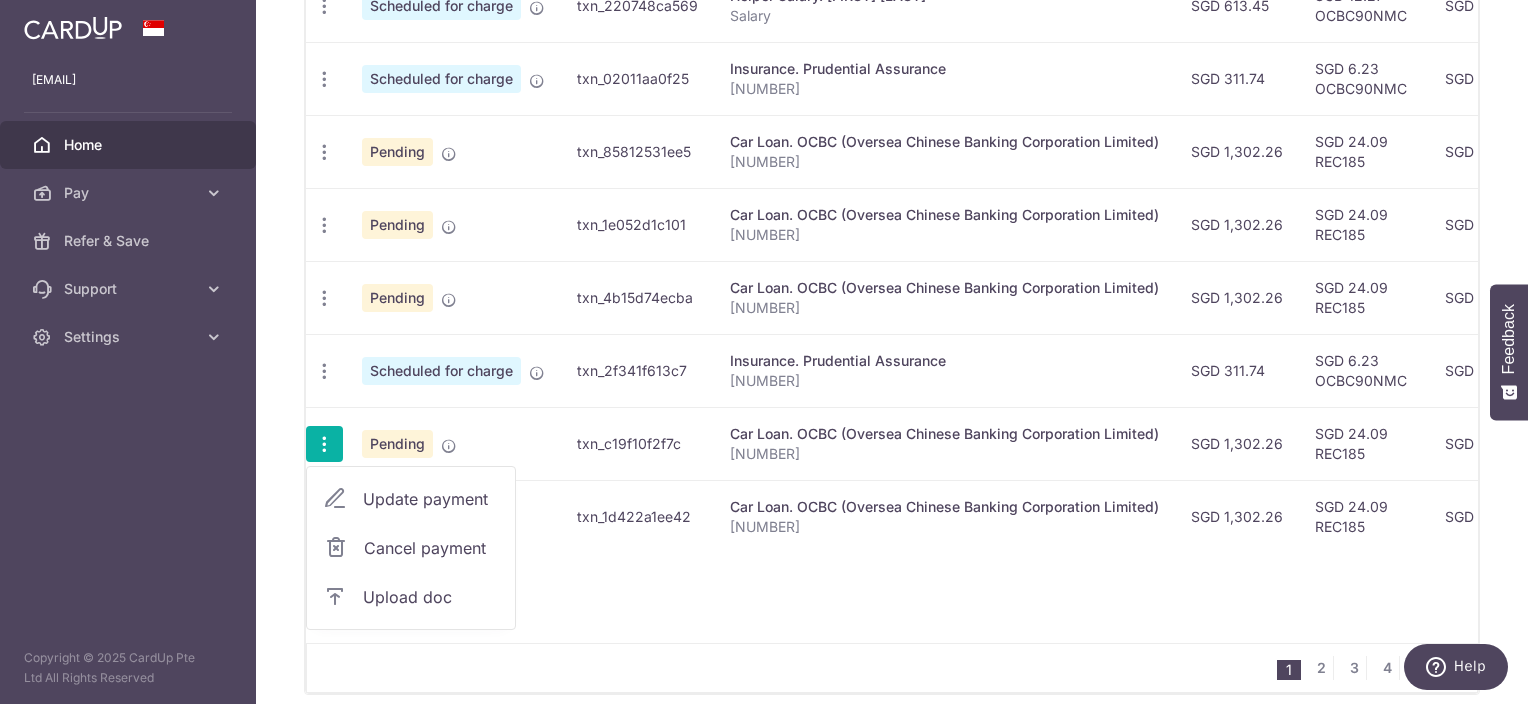 click on "Update payment" at bounding box center [431, 499] 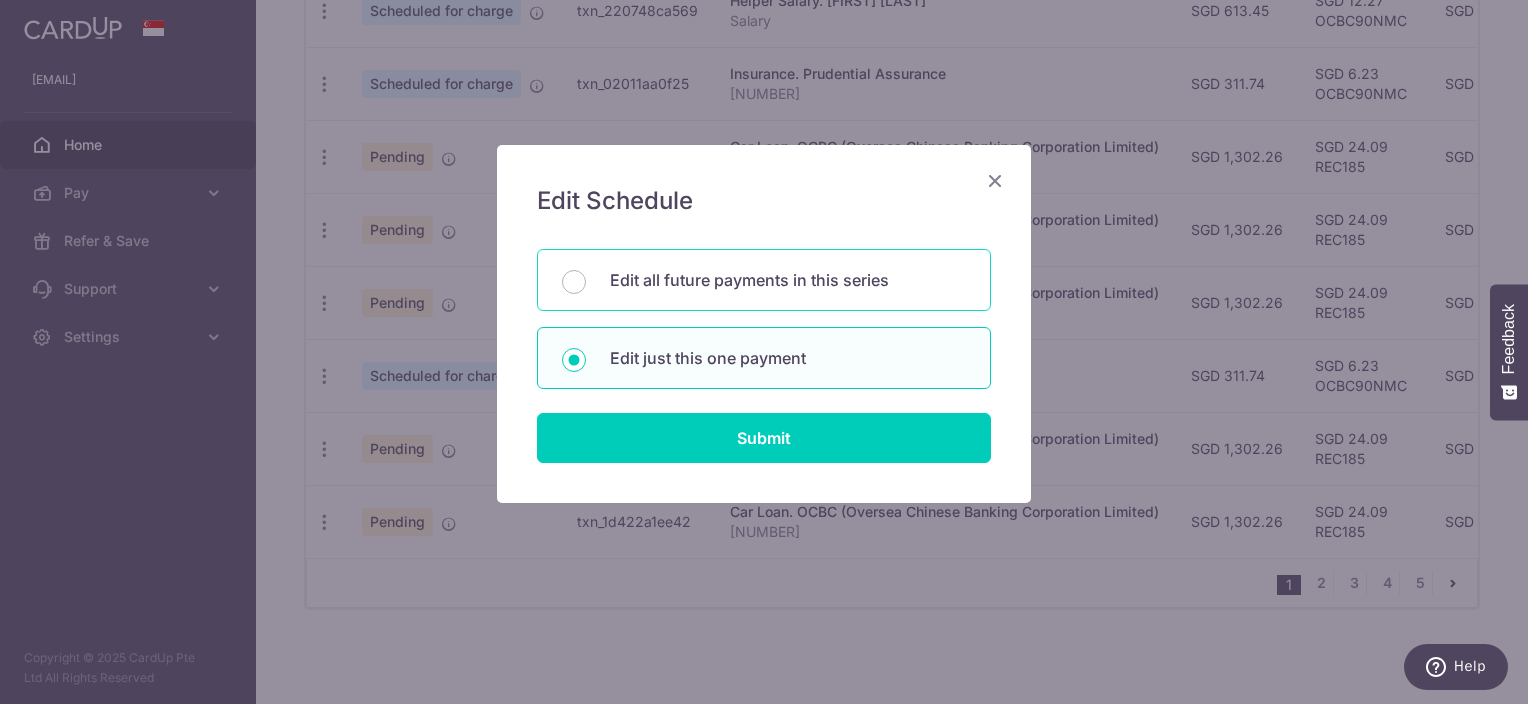 click on "Edit all future payments in this series" at bounding box center [788, 280] 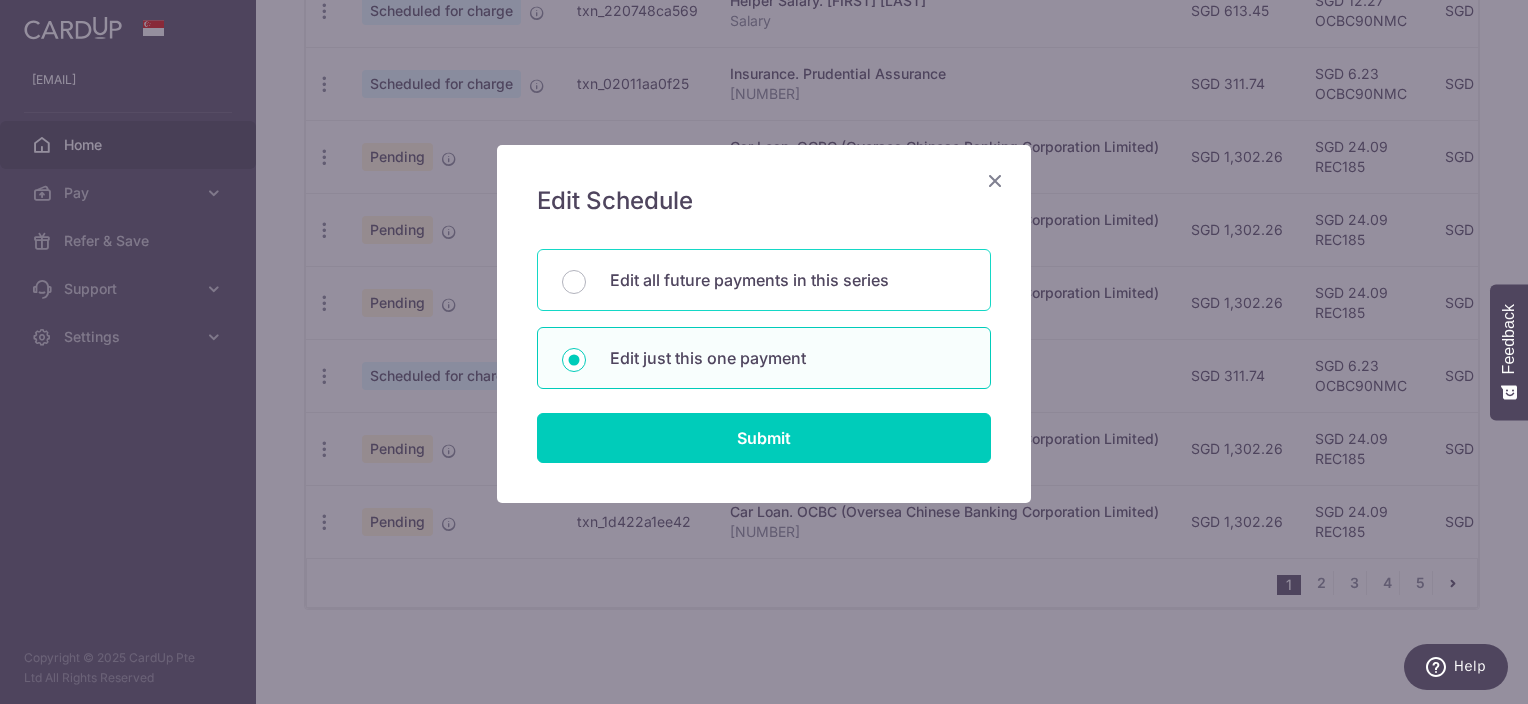 click on "Edit all future payments in this series" at bounding box center [574, 282] 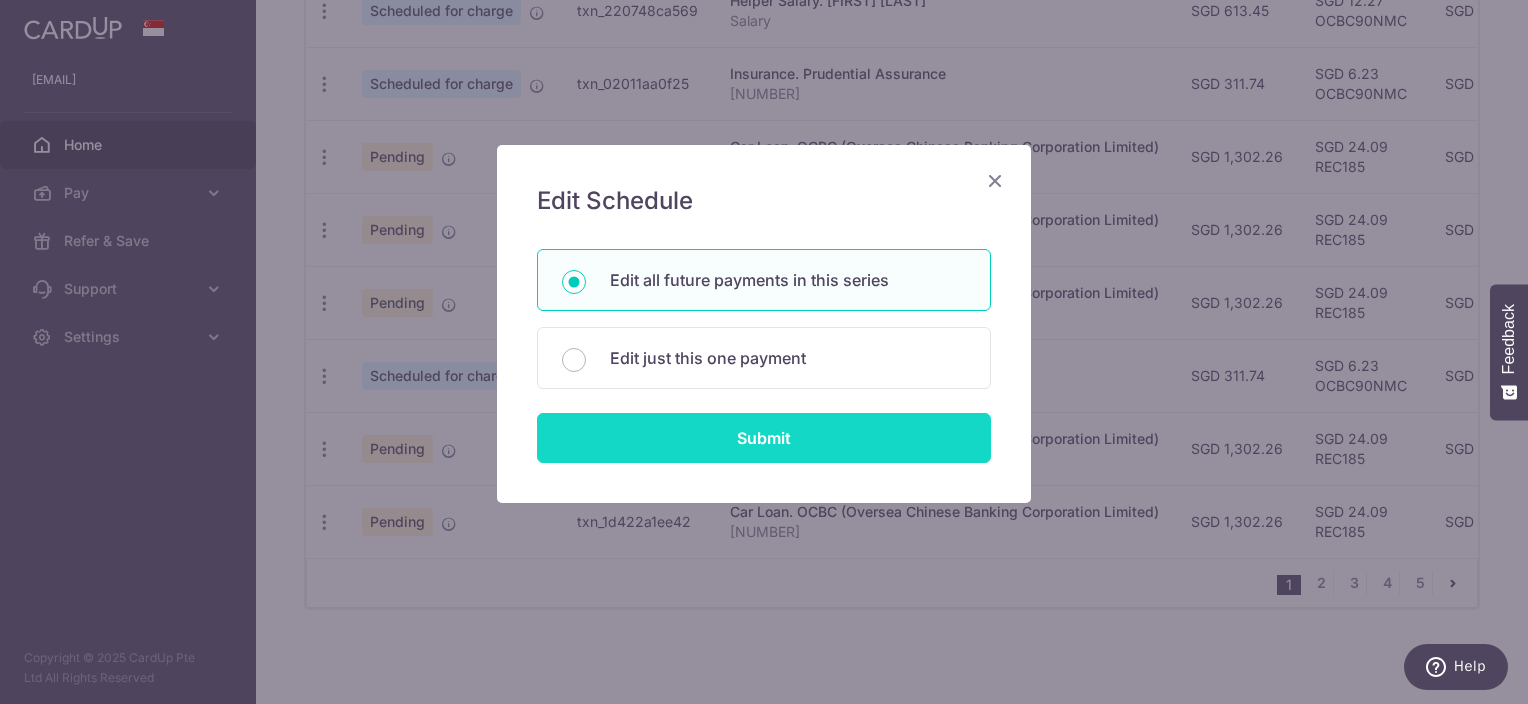 click on "Submit" at bounding box center (764, 438) 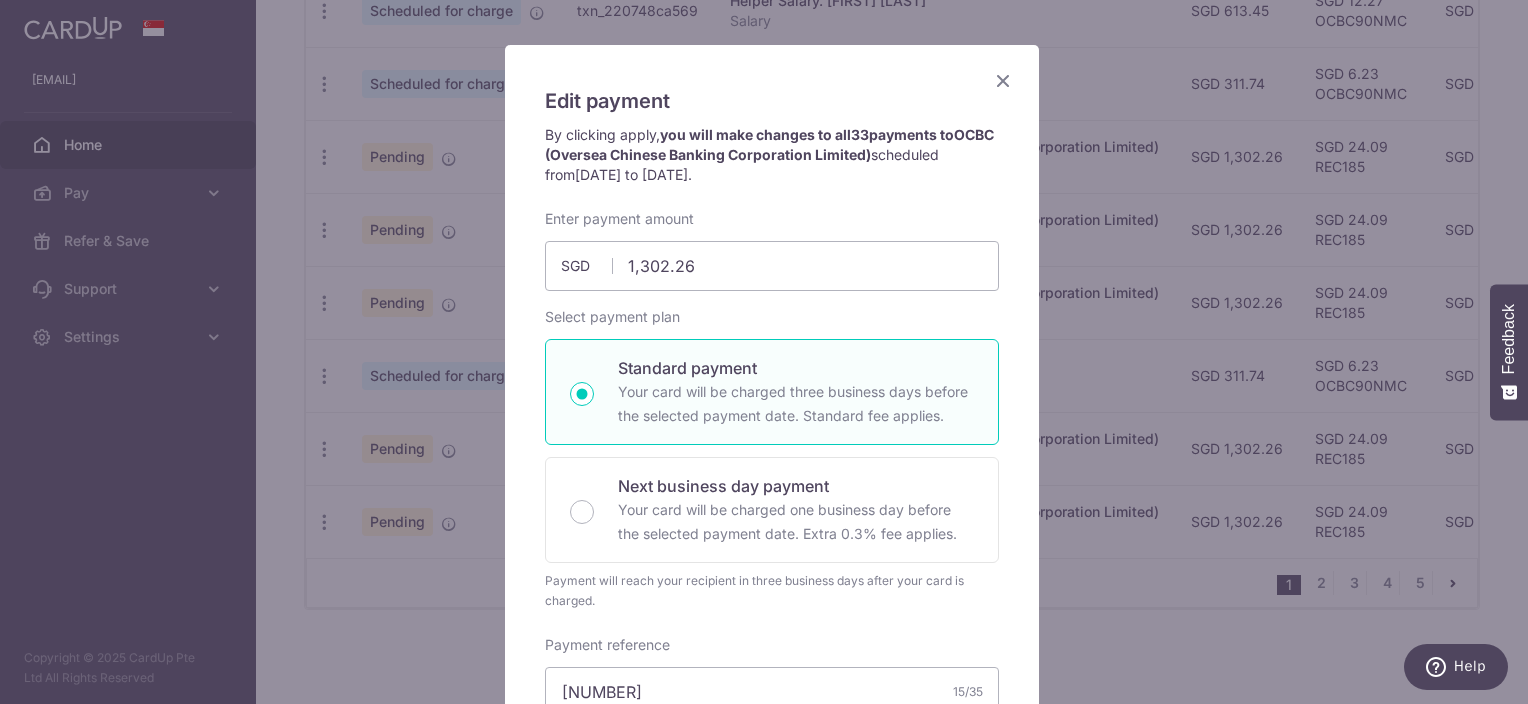 scroll, scrollTop: 0, scrollLeft: 0, axis: both 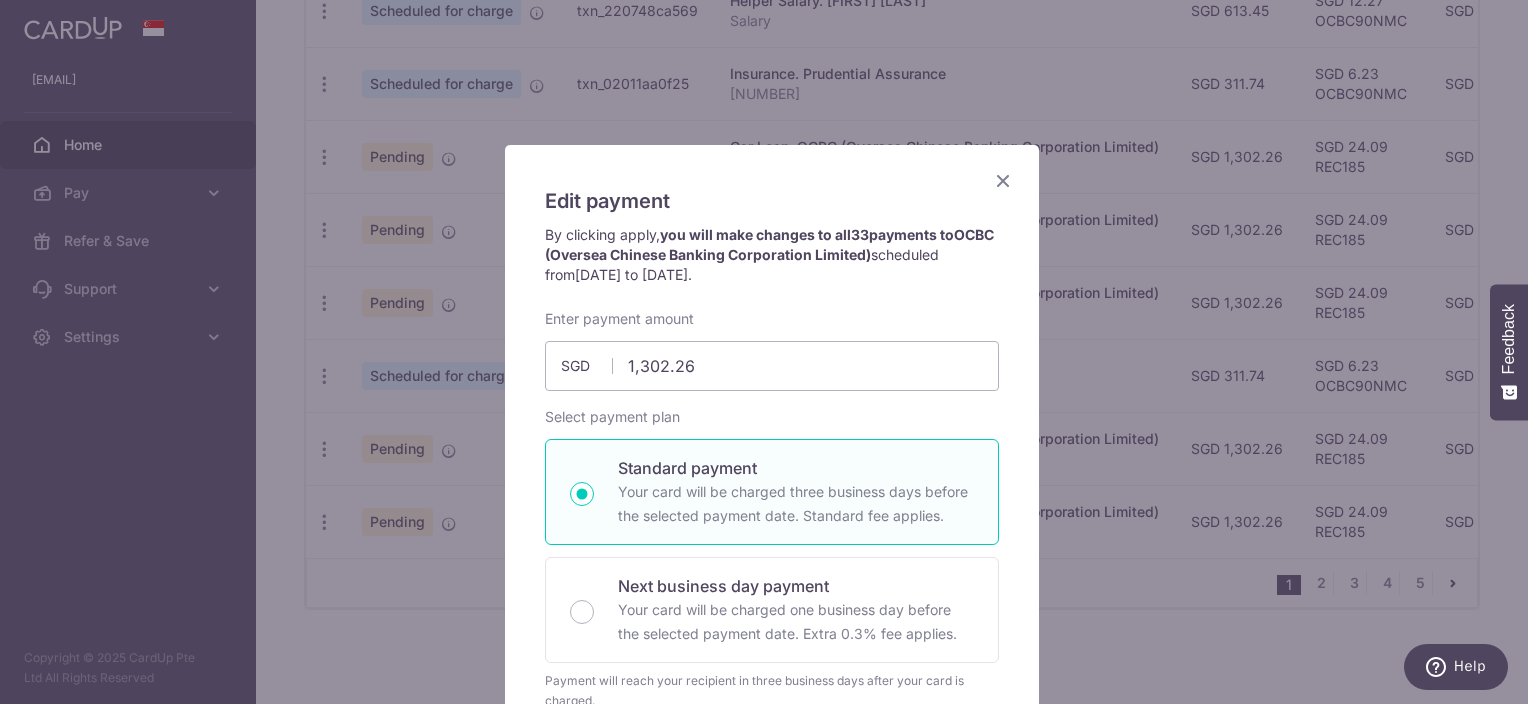 click at bounding box center (1003, 180) 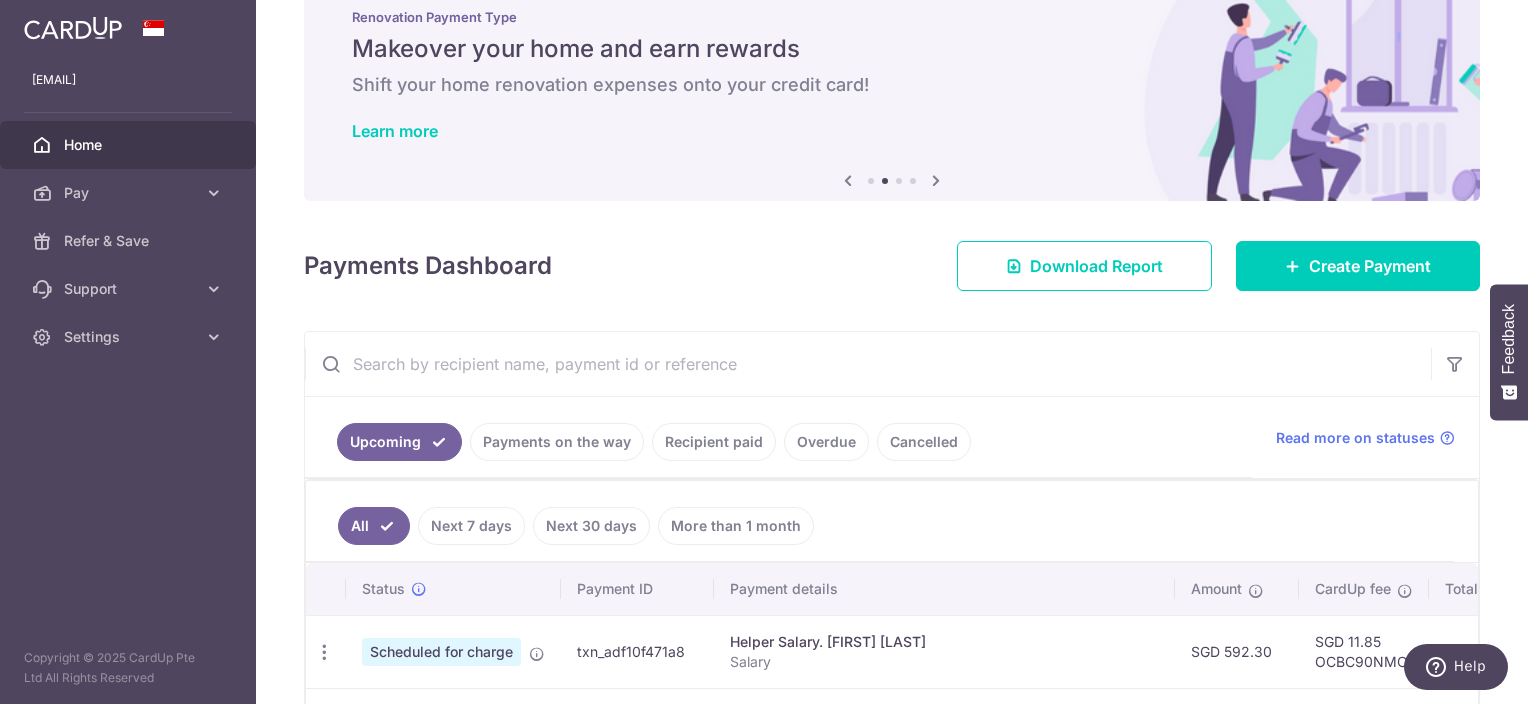 scroll, scrollTop: 0, scrollLeft: 0, axis: both 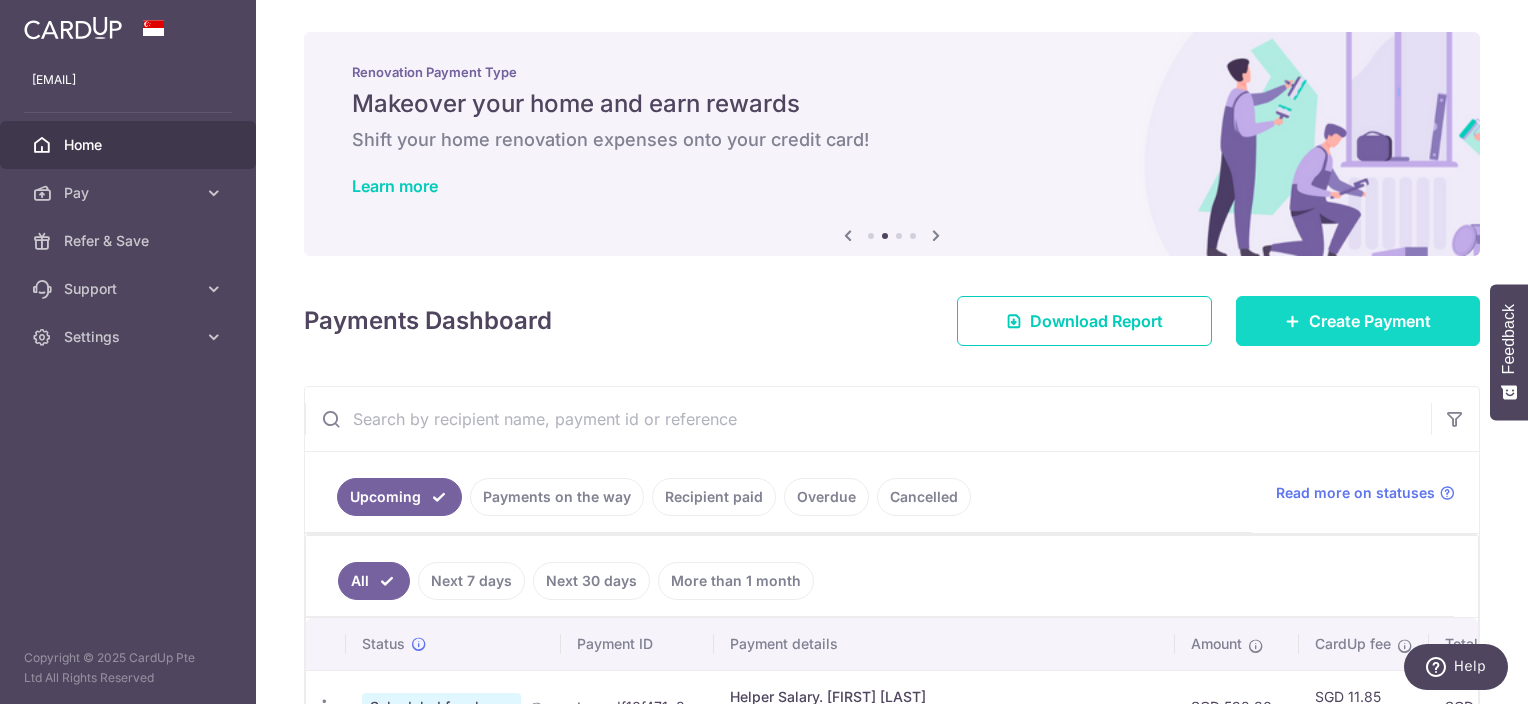 click at bounding box center [1293, 321] 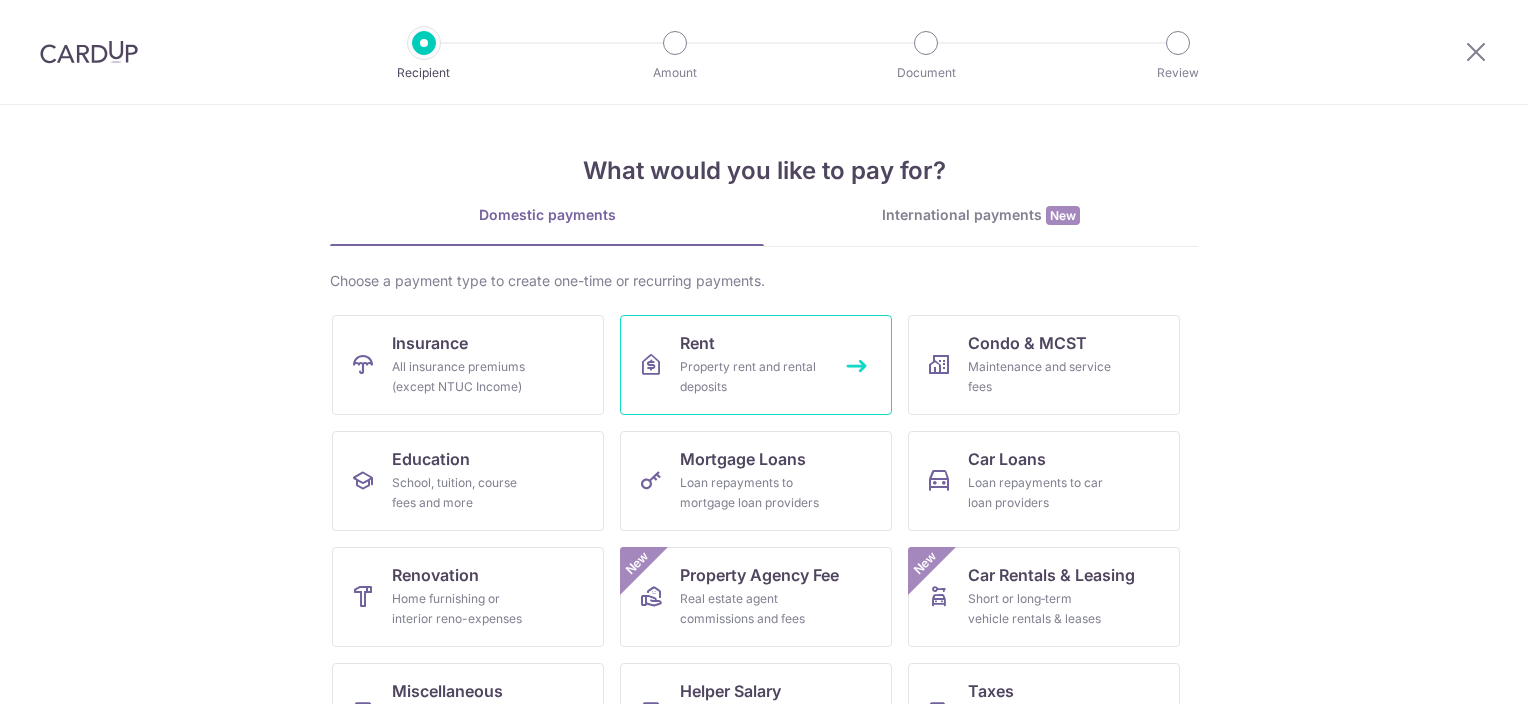 scroll, scrollTop: 0, scrollLeft: 0, axis: both 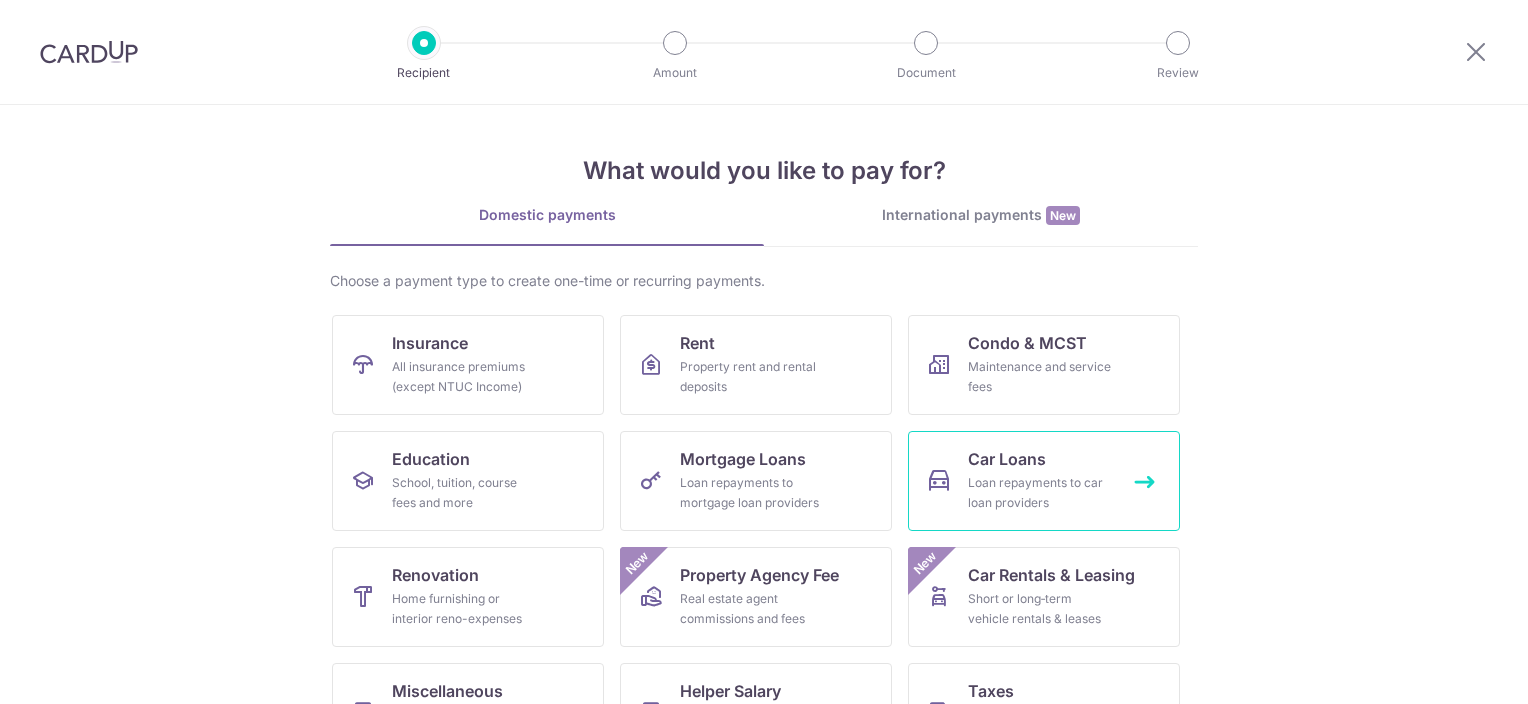 click on "Loan repayments to car loan providers" at bounding box center [1040, 493] 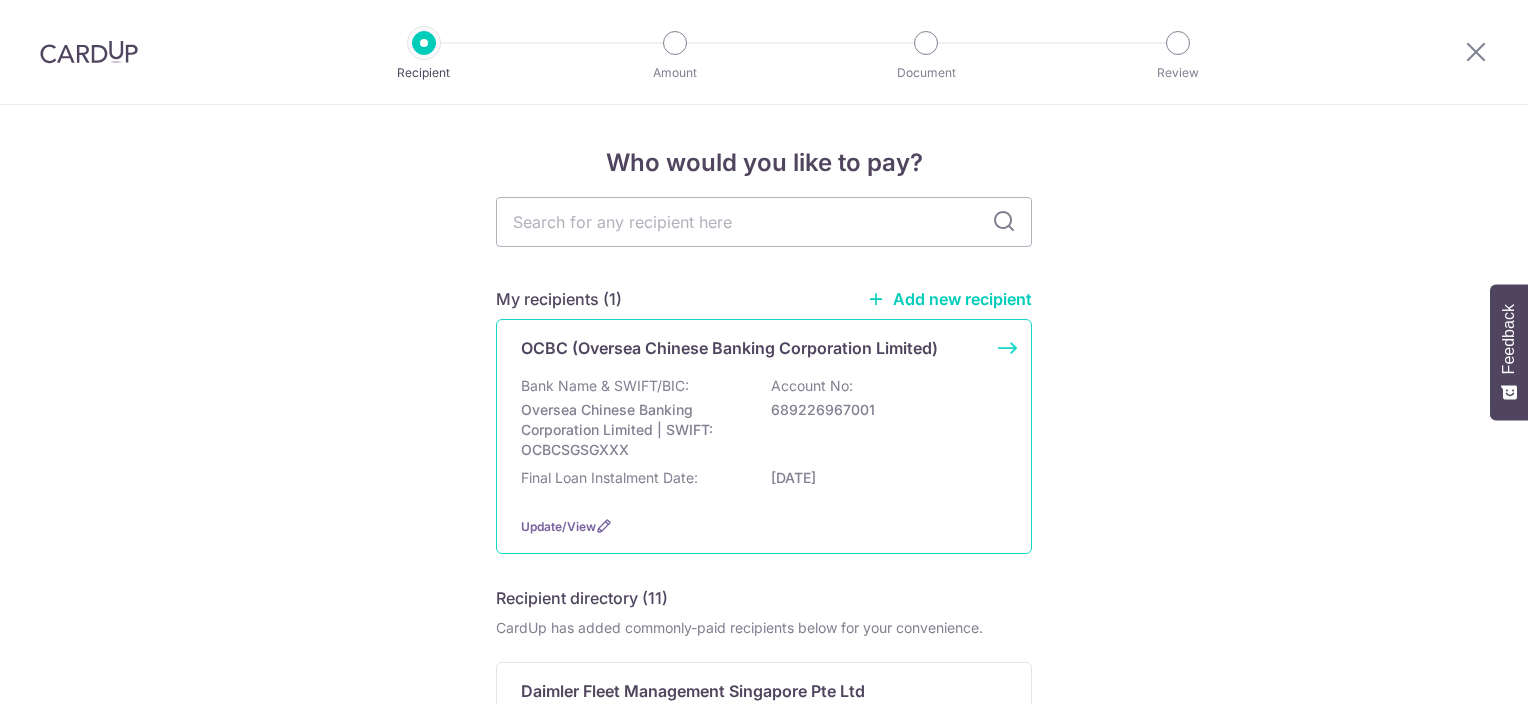 scroll, scrollTop: 0, scrollLeft: 0, axis: both 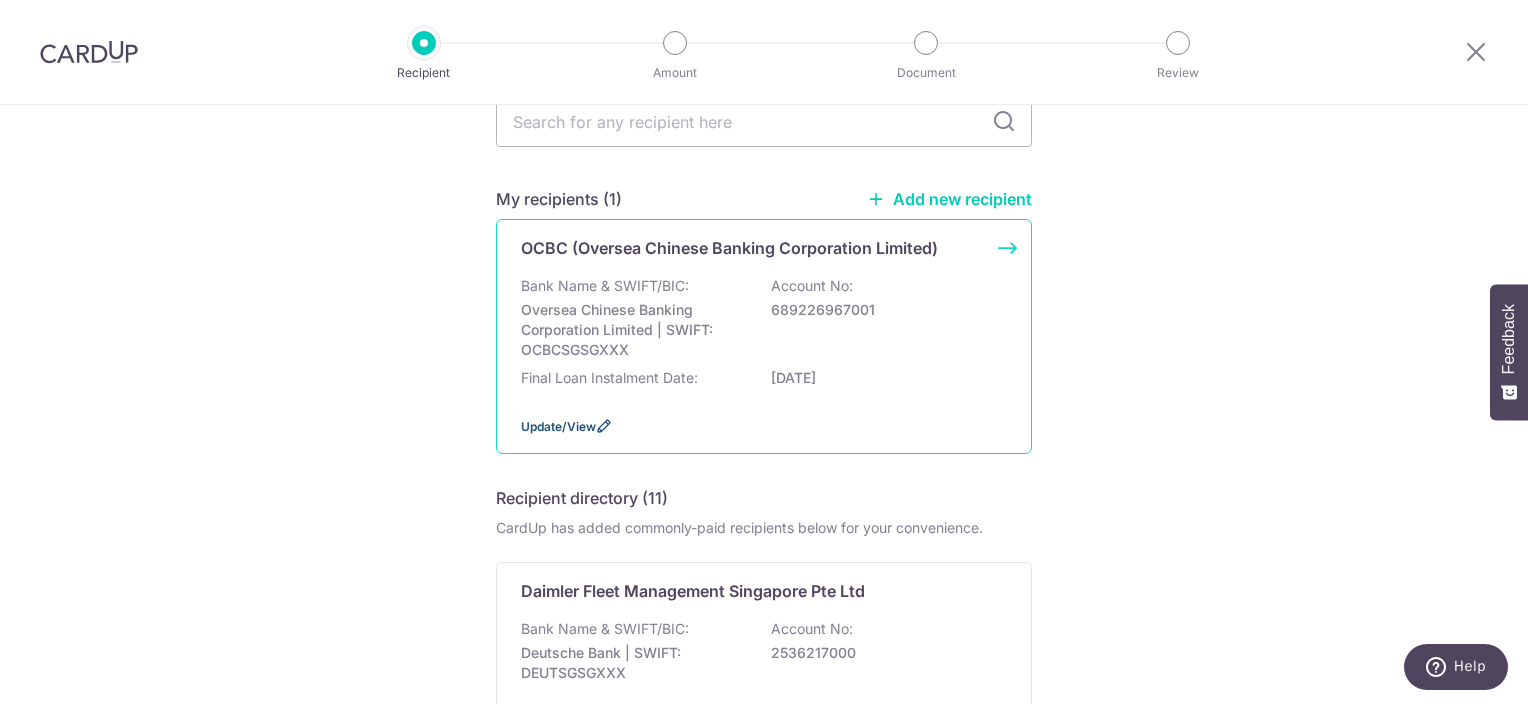 click on "Update/View" at bounding box center (558, 426) 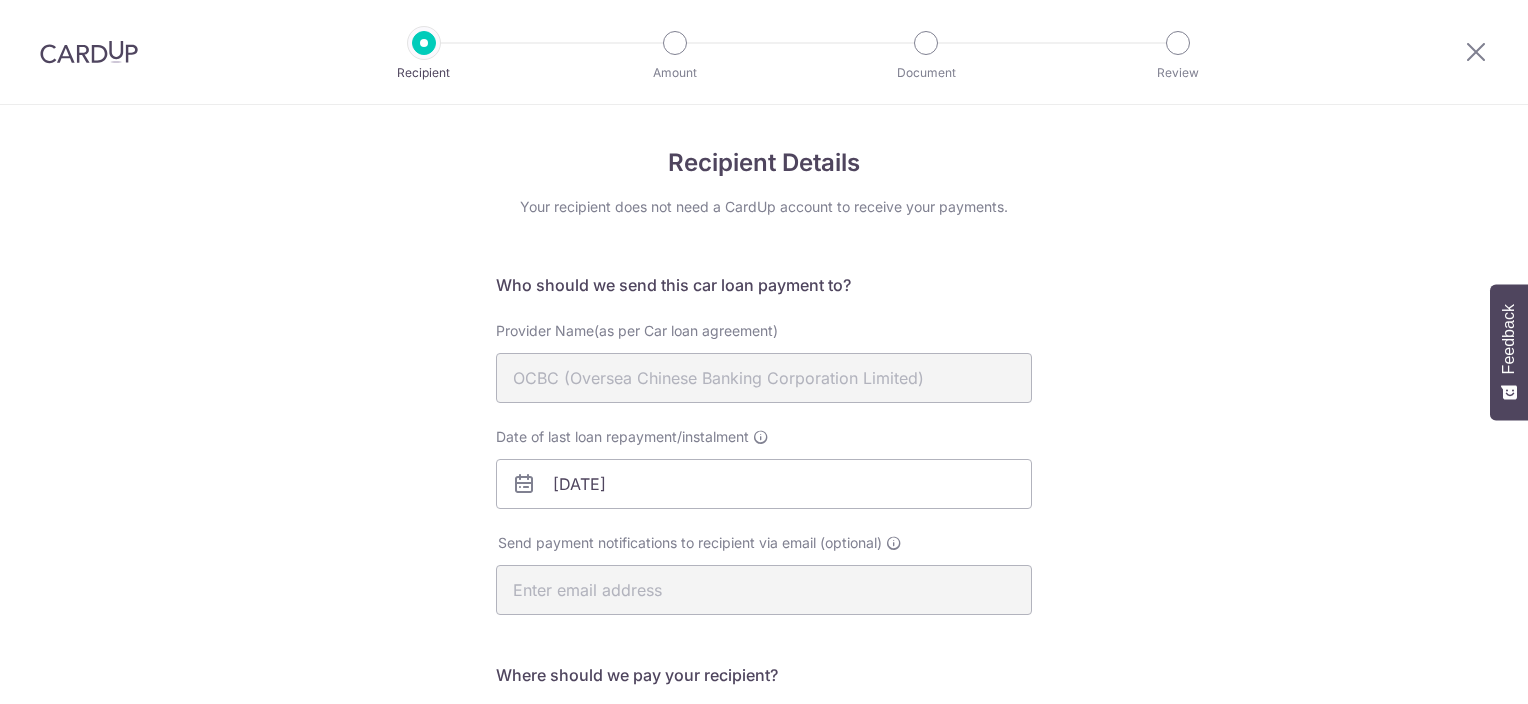 scroll, scrollTop: 0, scrollLeft: 0, axis: both 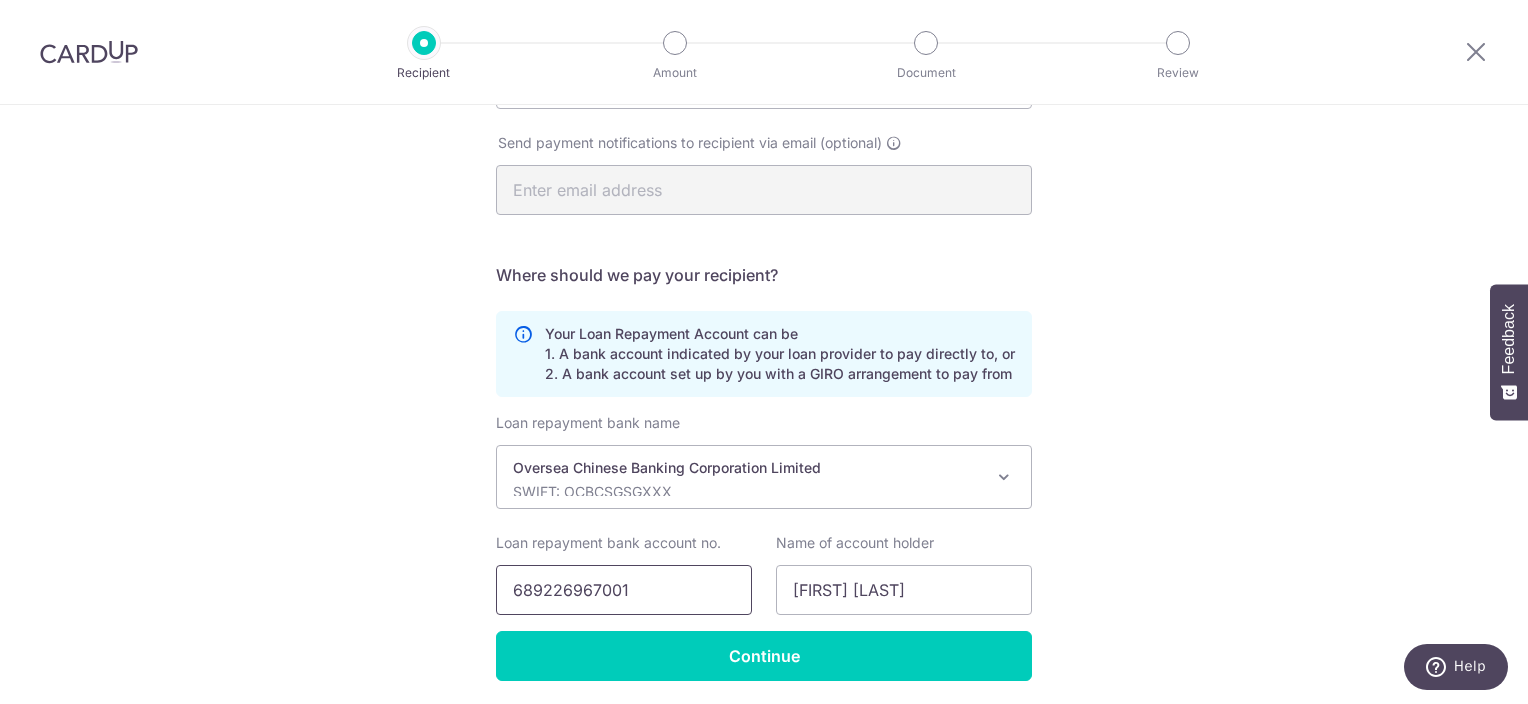 click on "689226967001" at bounding box center [624, 590] 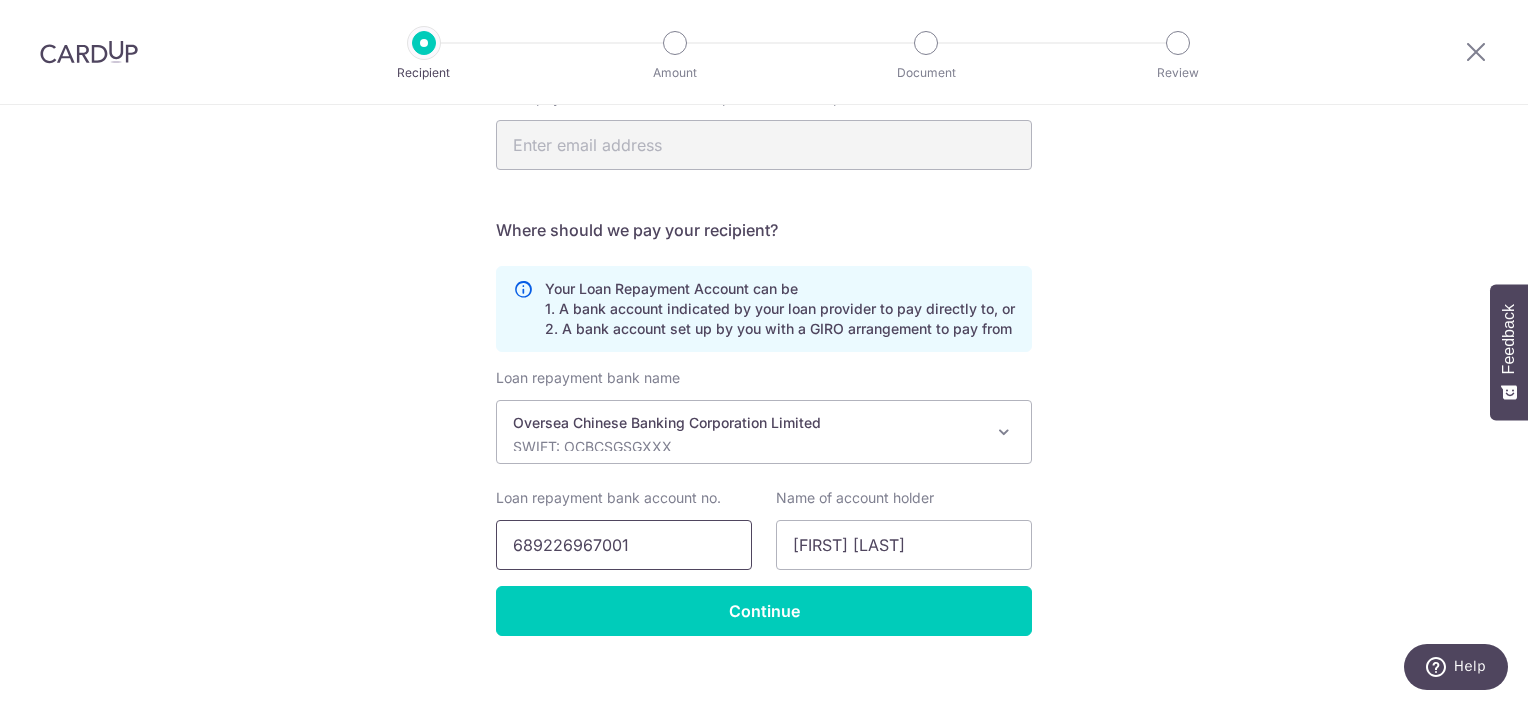 scroll, scrollTop: 470, scrollLeft: 0, axis: vertical 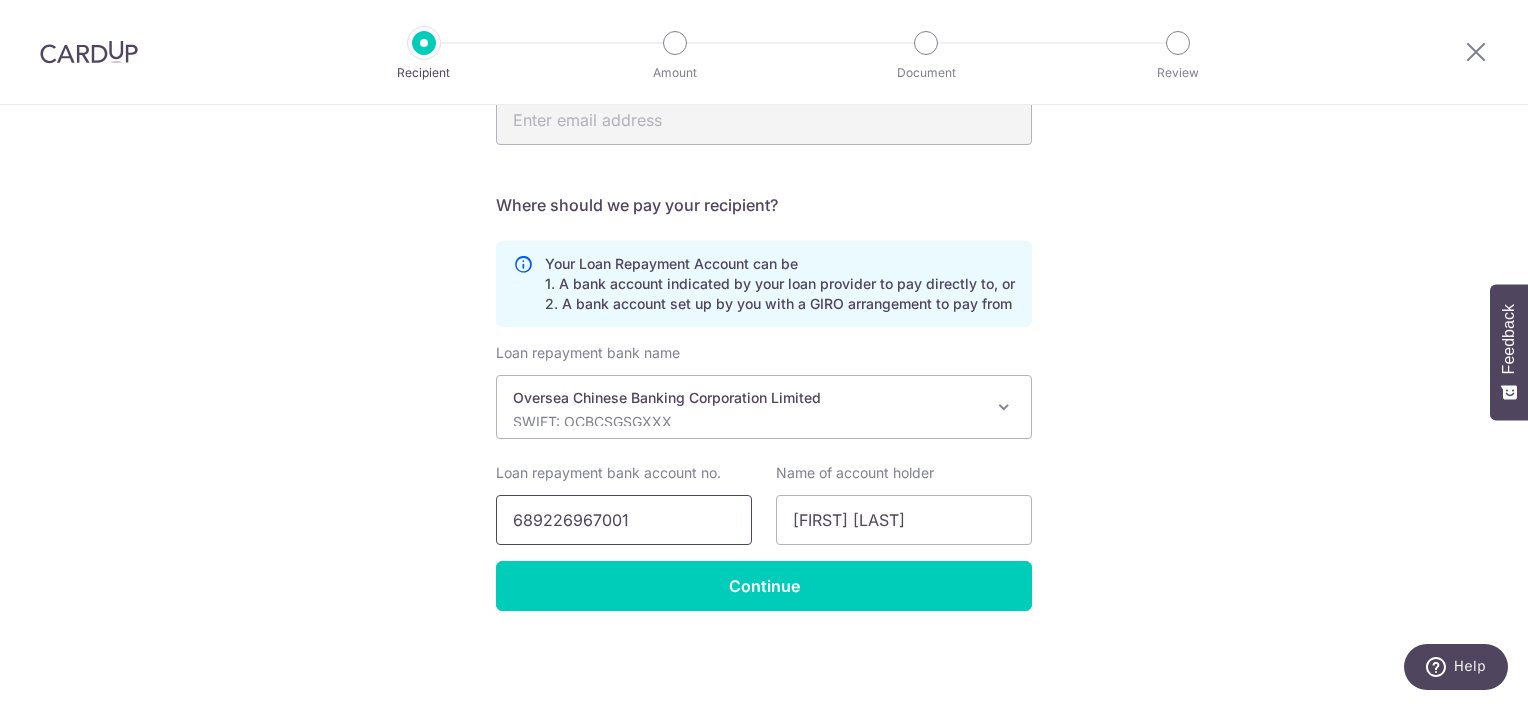drag, startPoint x: 712, startPoint y: 524, endPoint x: 296, endPoint y: 525, distance: 416.0012 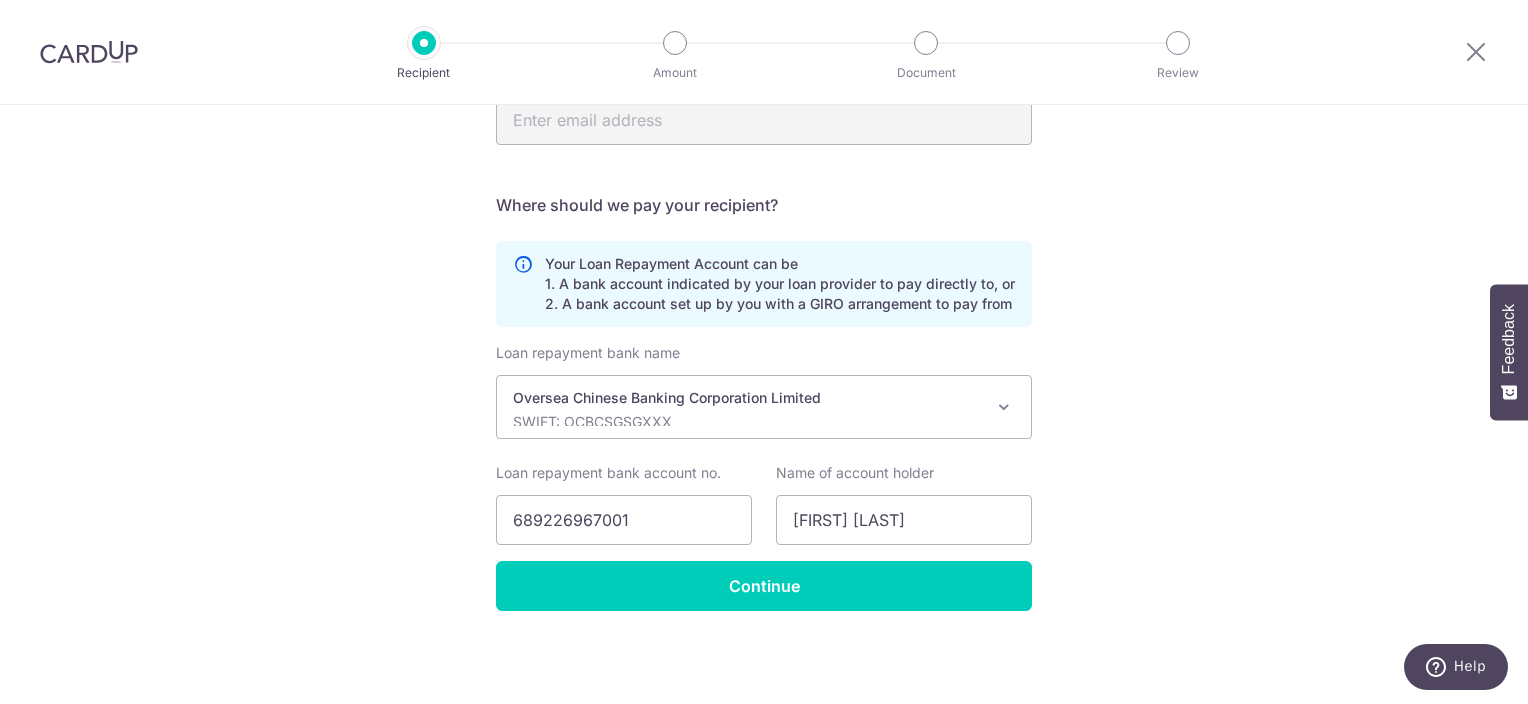 click at bounding box center (1004, 407) 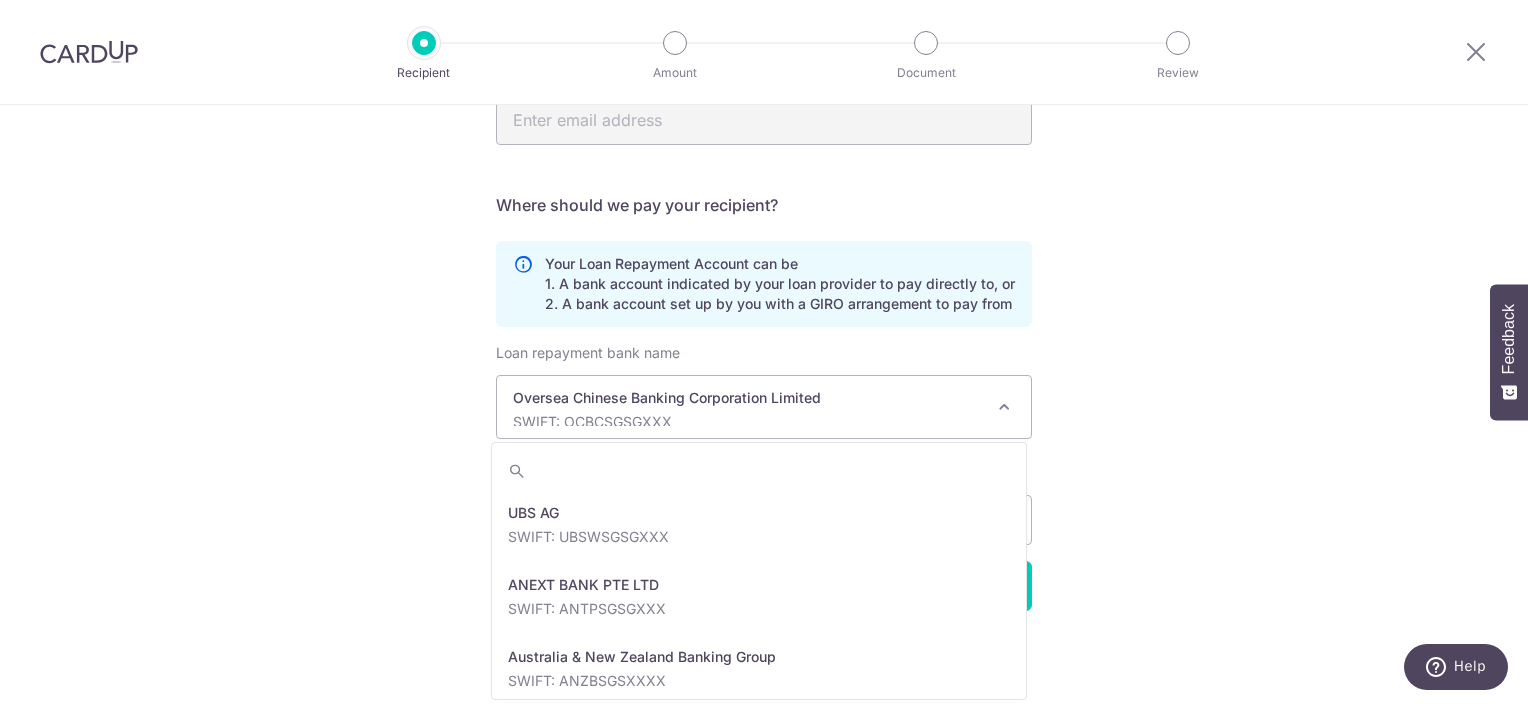scroll, scrollTop: 2664, scrollLeft: 0, axis: vertical 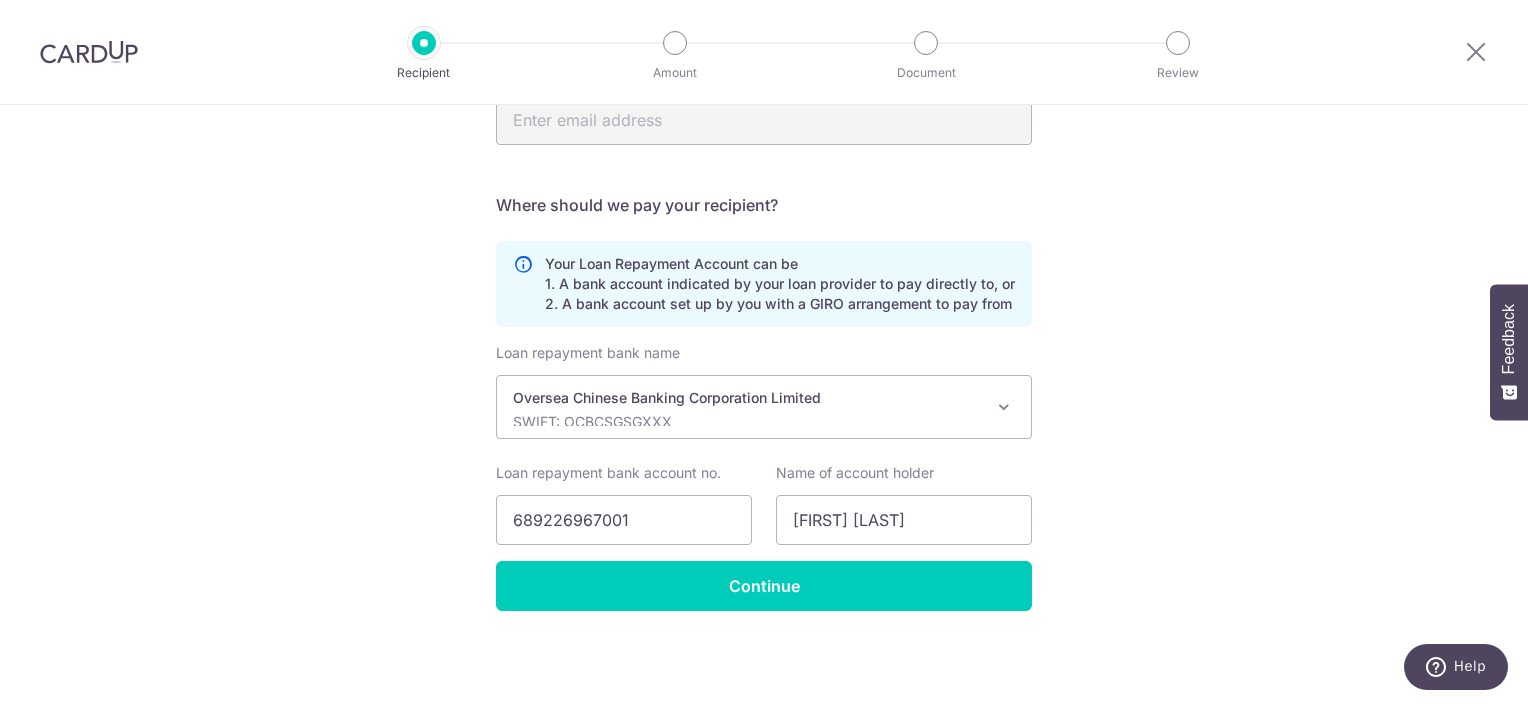 click at bounding box center [1004, 407] 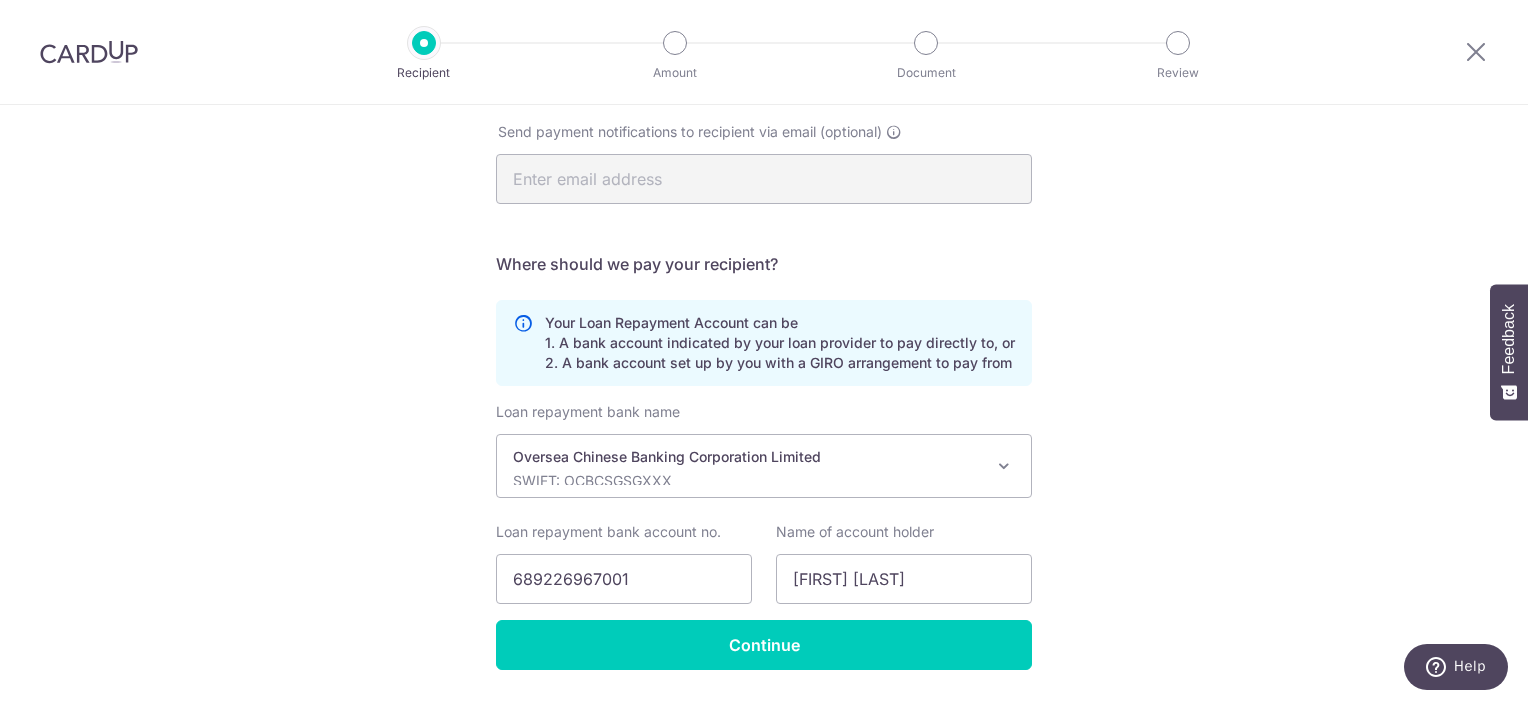 scroll, scrollTop: 470, scrollLeft: 0, axis: vertical 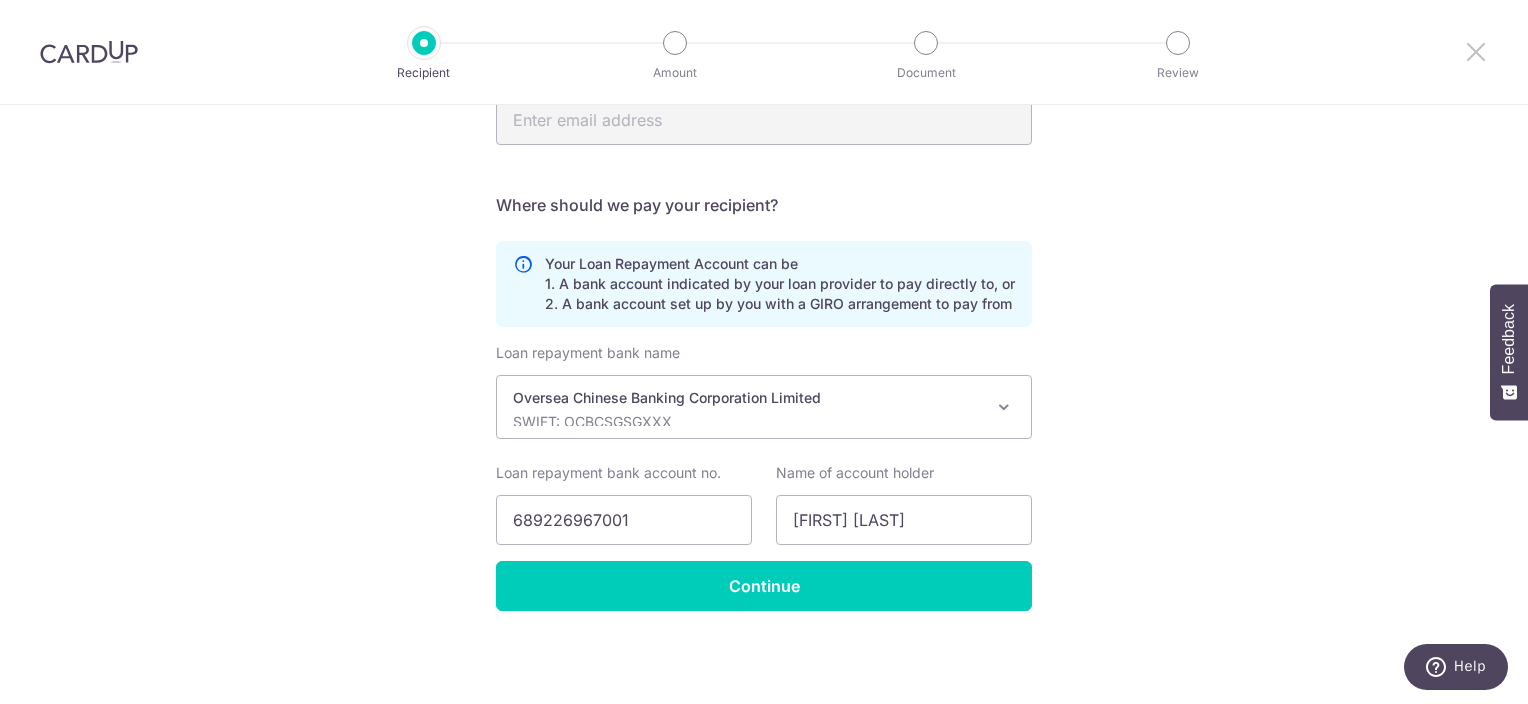 drag, startPoint x: 1480, startPoint y: 44, endPoint x: 854, endPoint y: 71, distance: 626.582 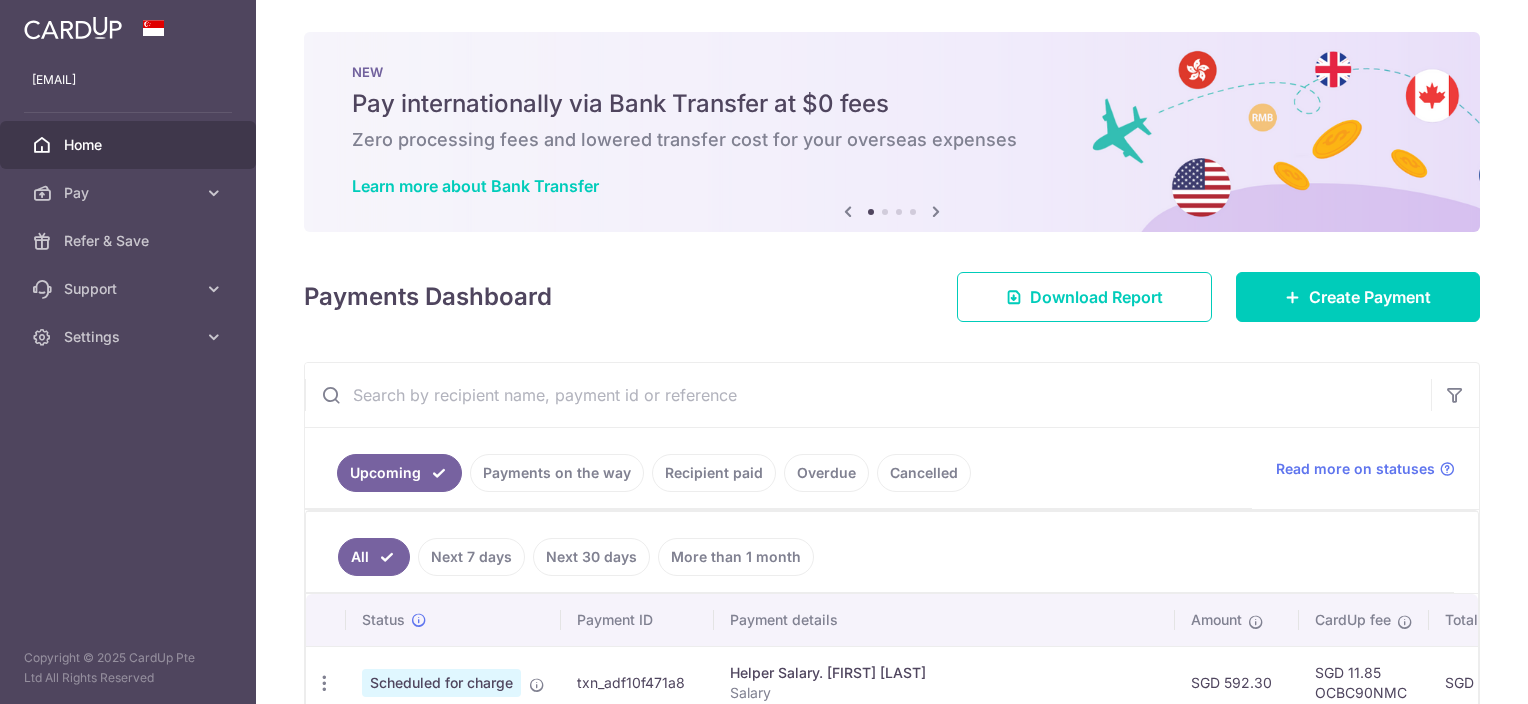 scroll, scrollTop: 0, scrollLeft: 0, axis: both 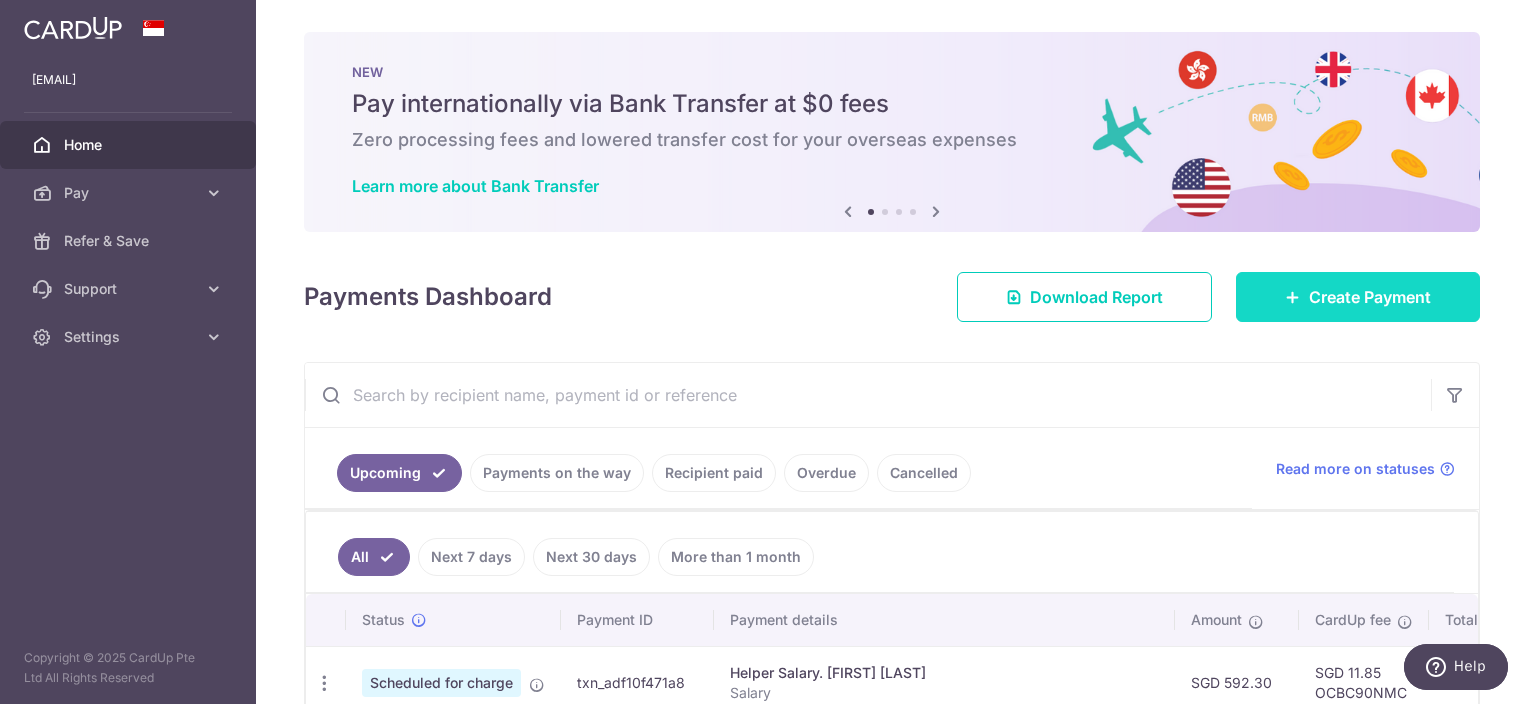 click at bounding box center (1293, 297) 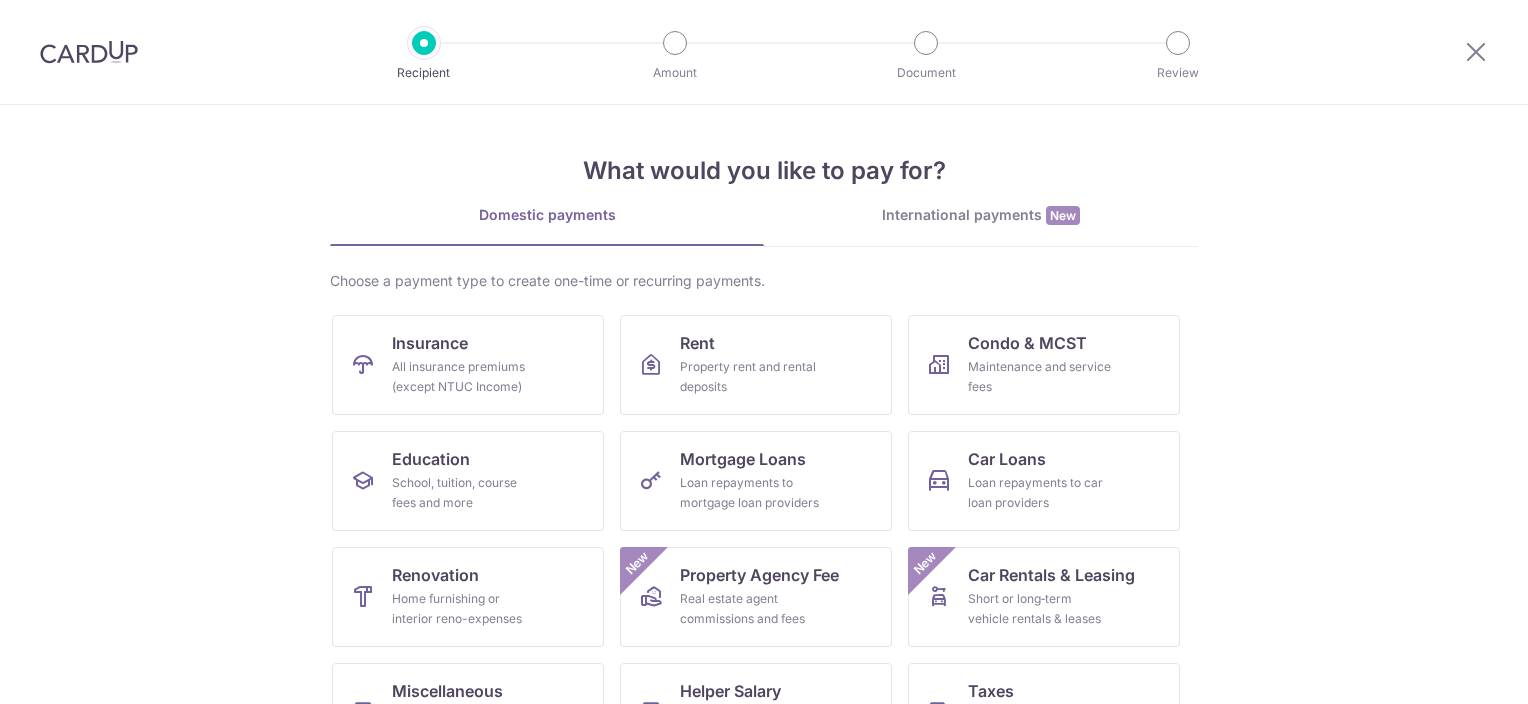 scroll, scrollTop: 0, scrollLeft: 0, axis: both 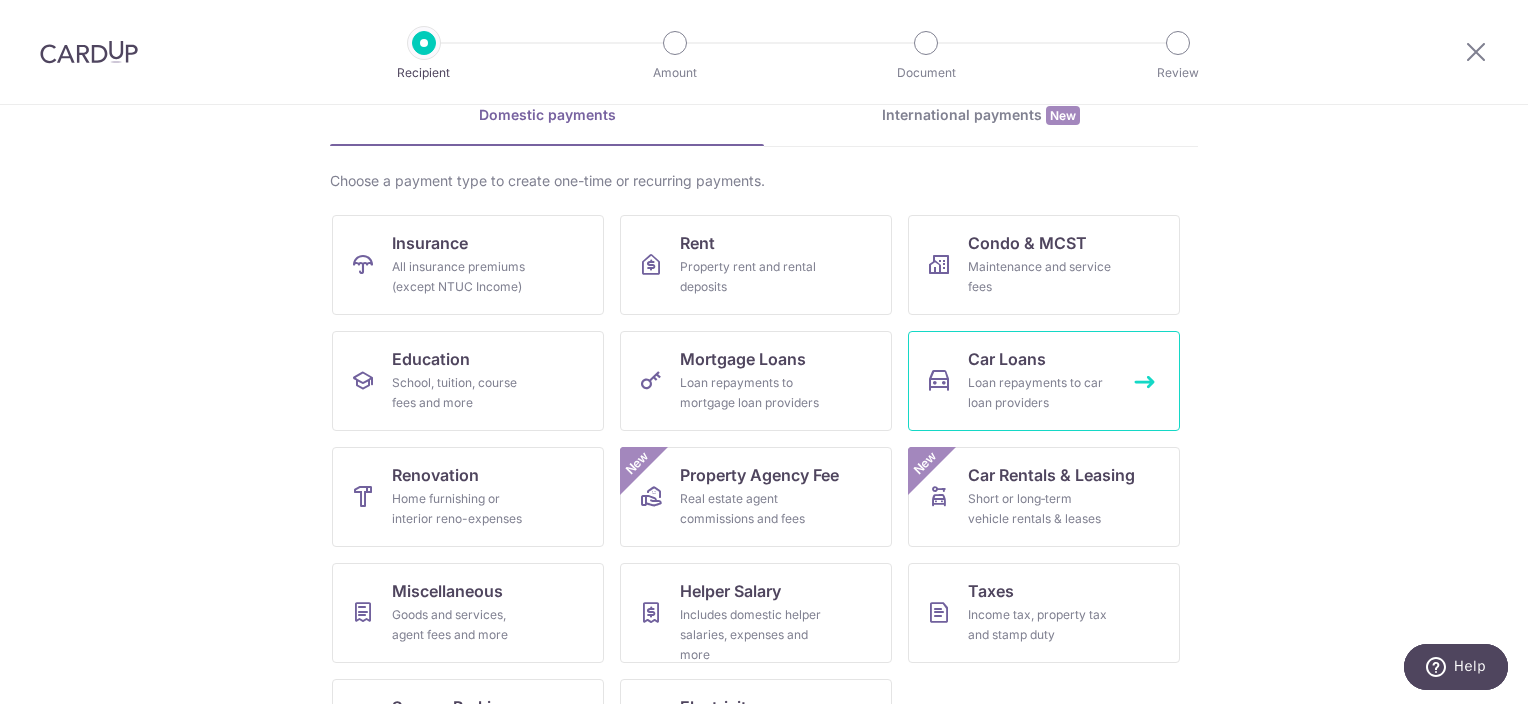 click on "Car Loans Loan repayments to car loan providers" at bounding box center [1044, 381] 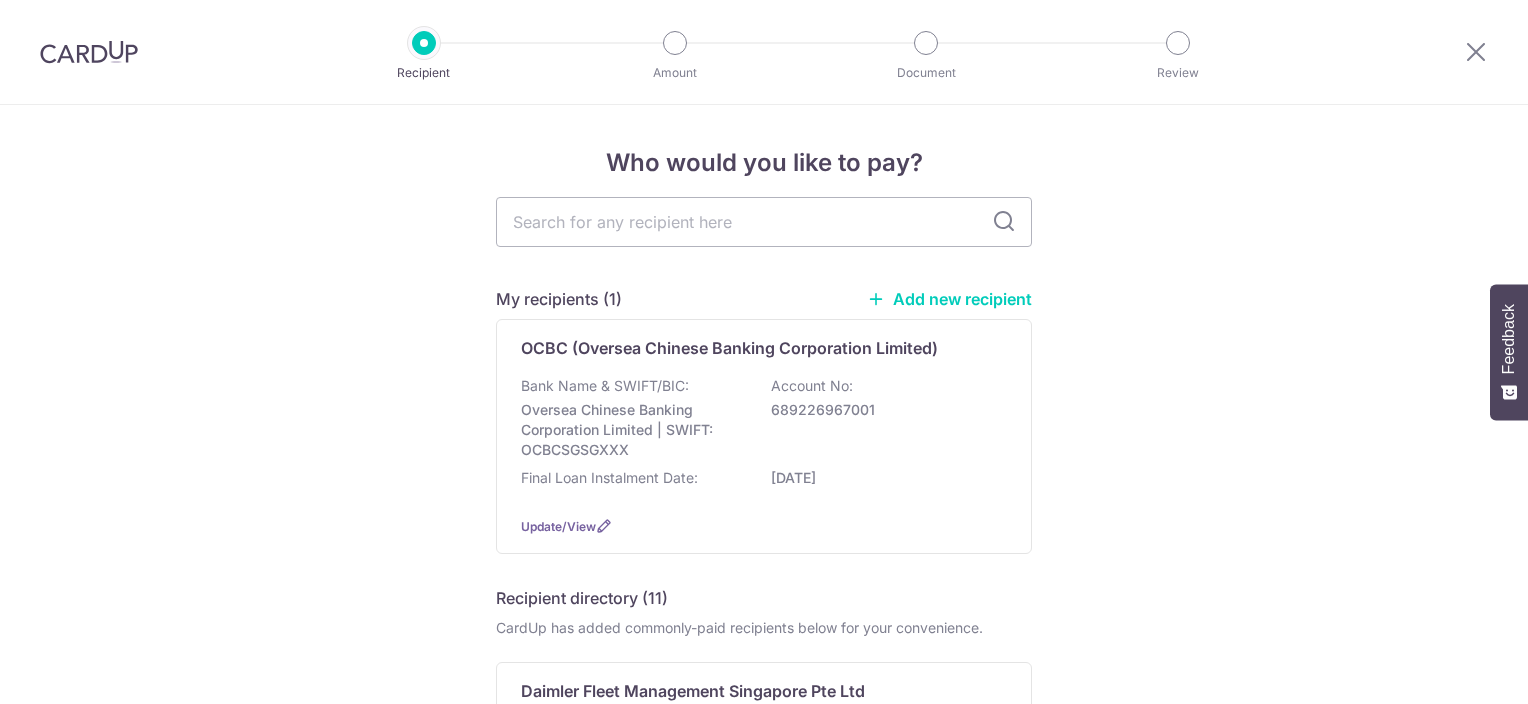 scroll, scrollTop: 0, scrollLeft: 0, axis: both 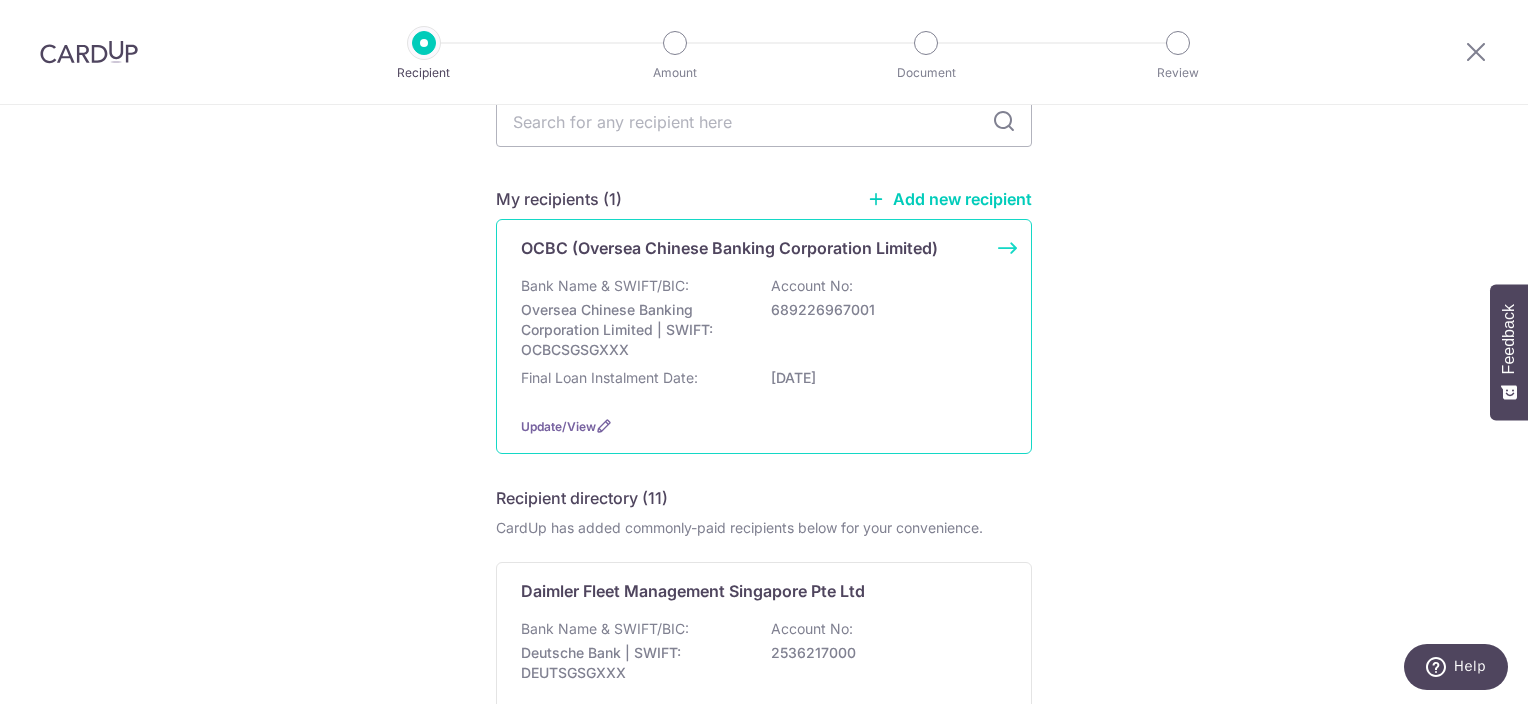 click on "689226967001" at bounding box center (883, 310) 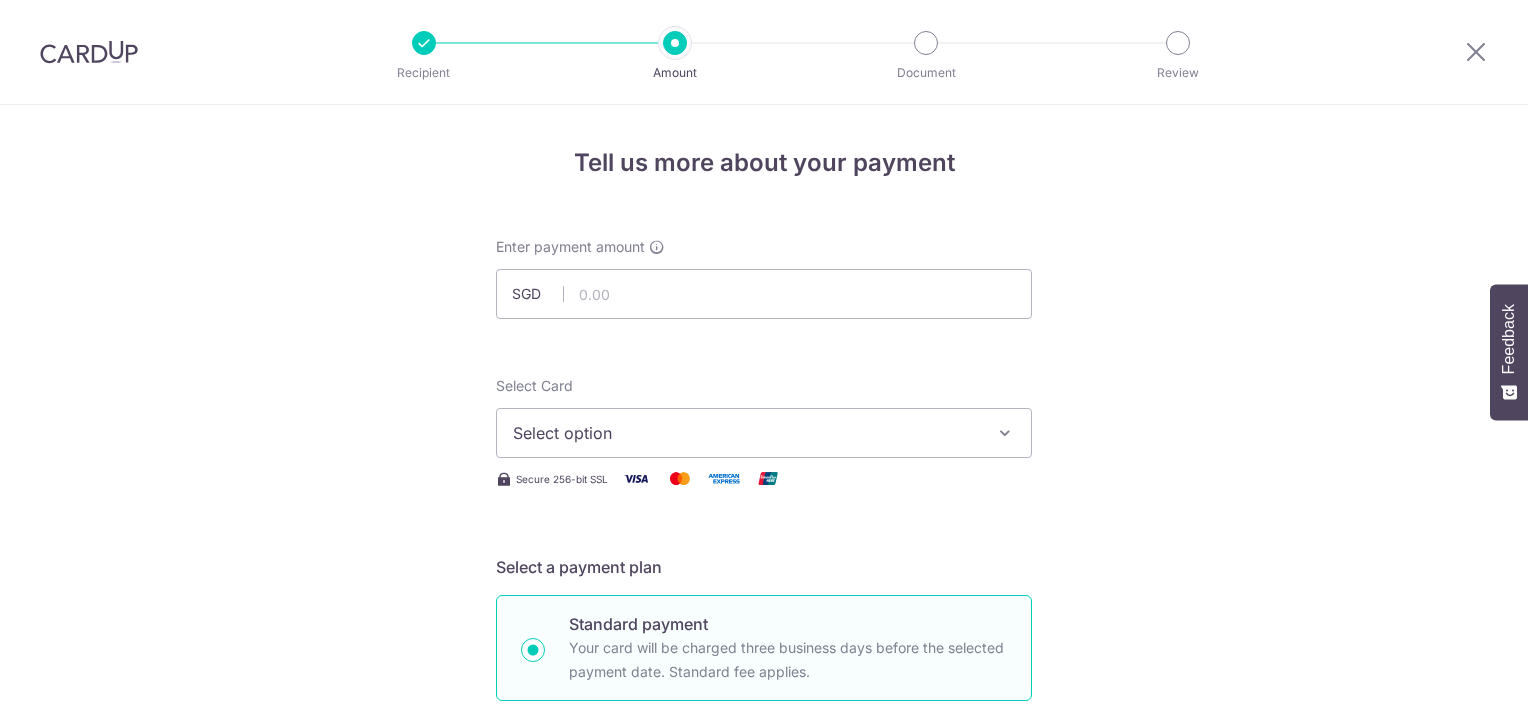 scroll, scrollTop: 0, scrollLeft: 0, axis: both 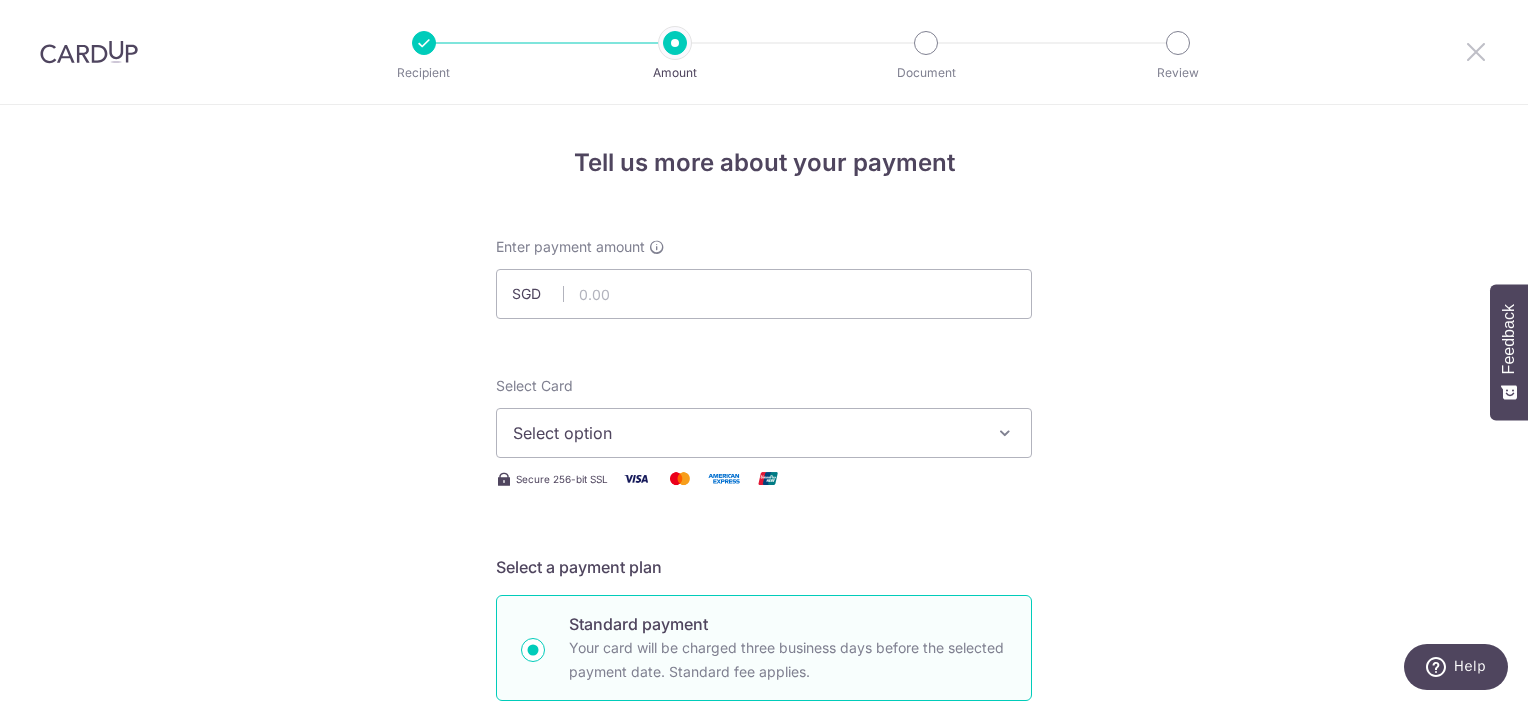 click at bounding box center (1476, 51) 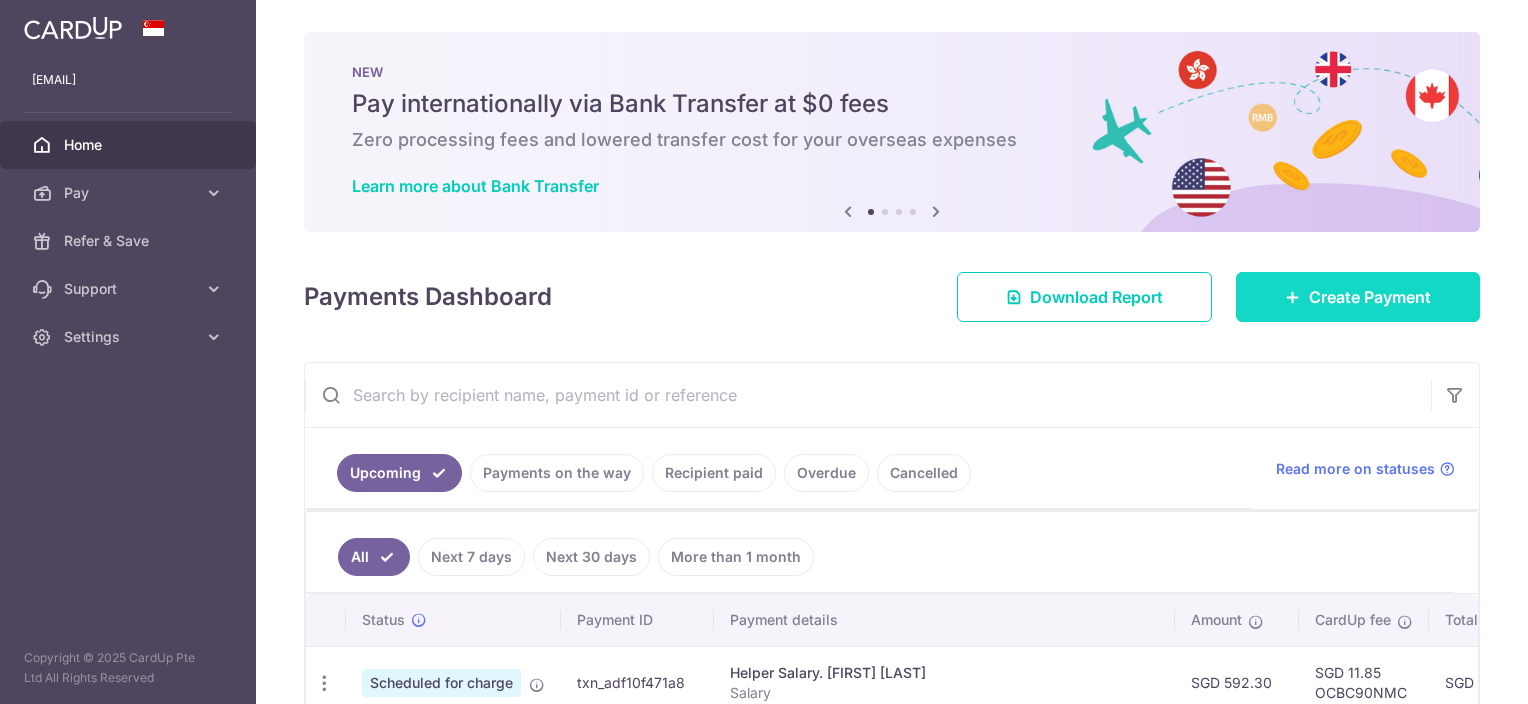 click on "Create Payment" at bounding box center (1370, 297) 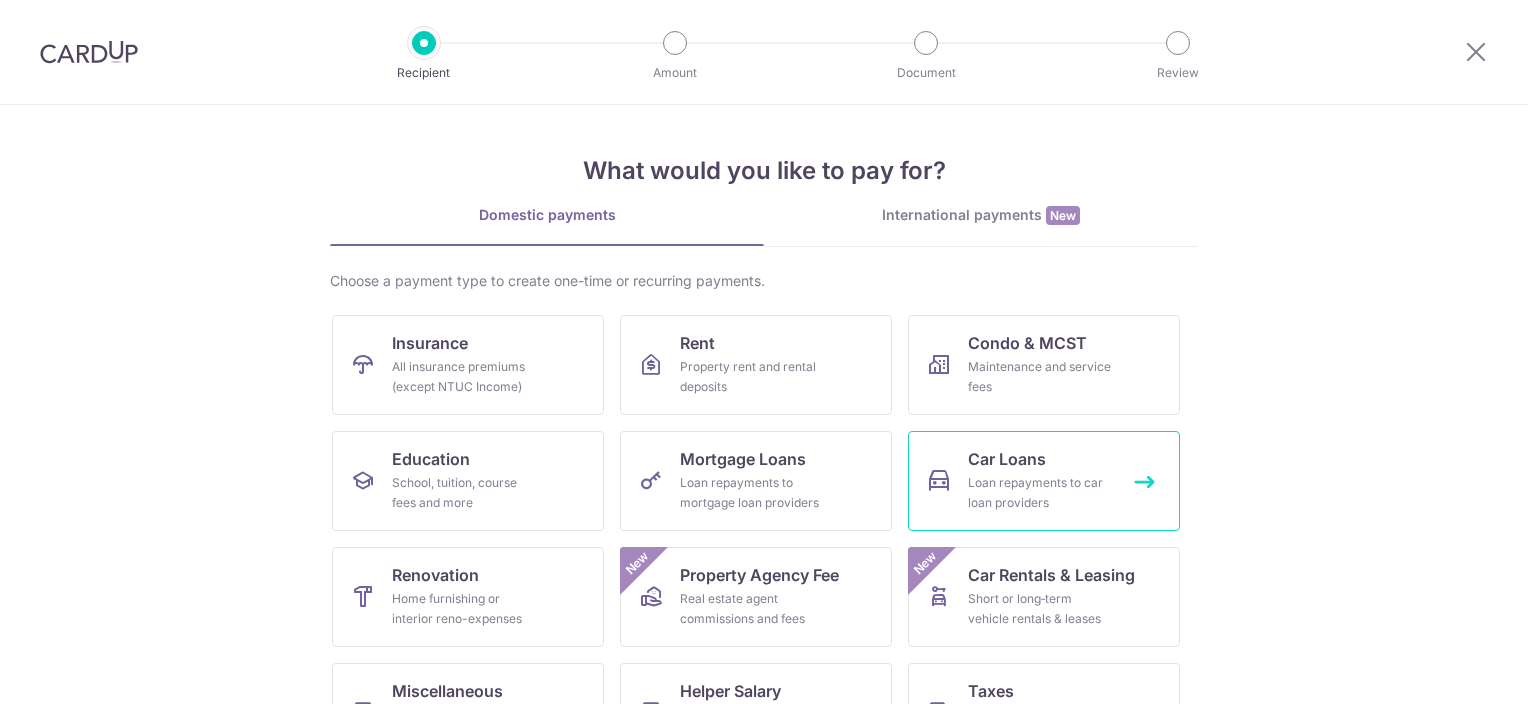 click on "Car Loans Loan repayments to car loan providers" at bounding box center [1044, 481] 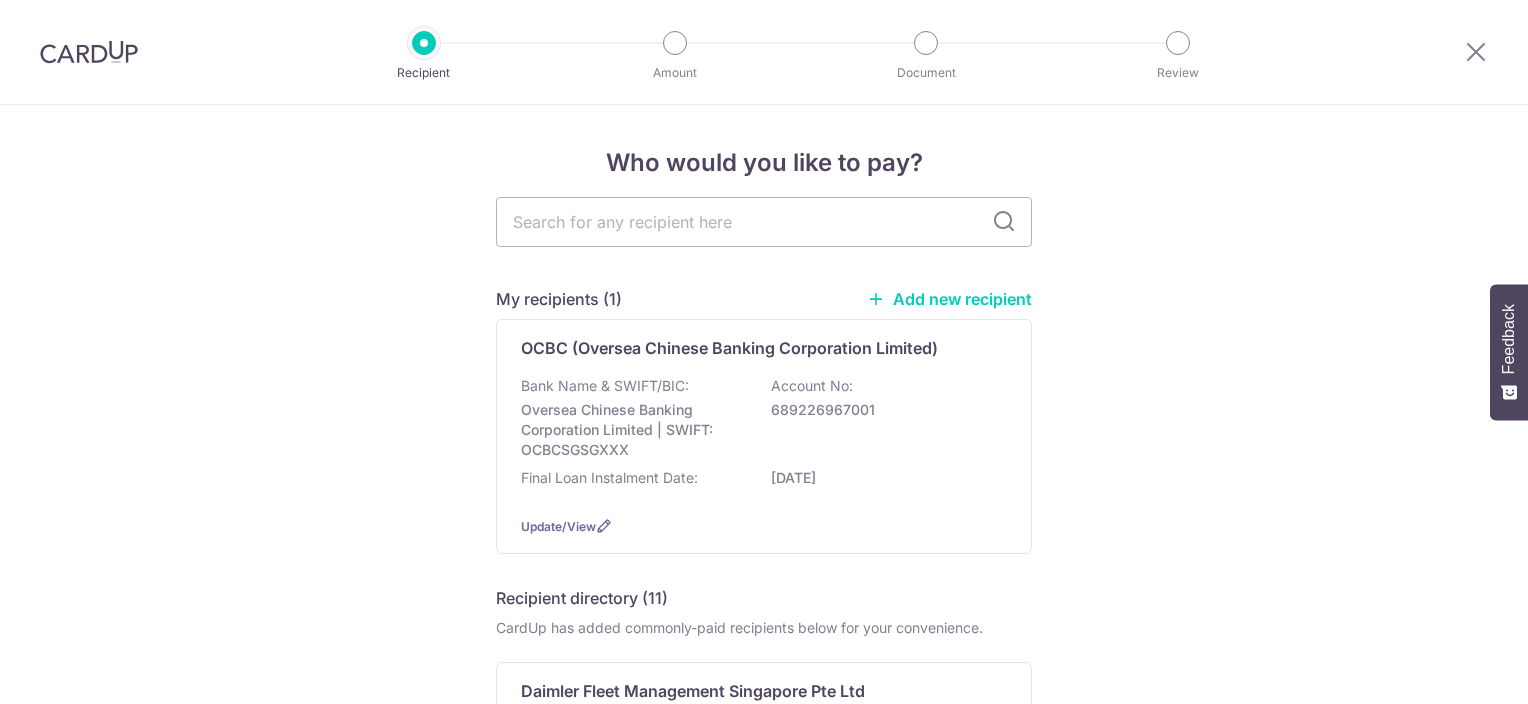 scroll, scrollTop: 0, scrollLeft: 0, axis: both 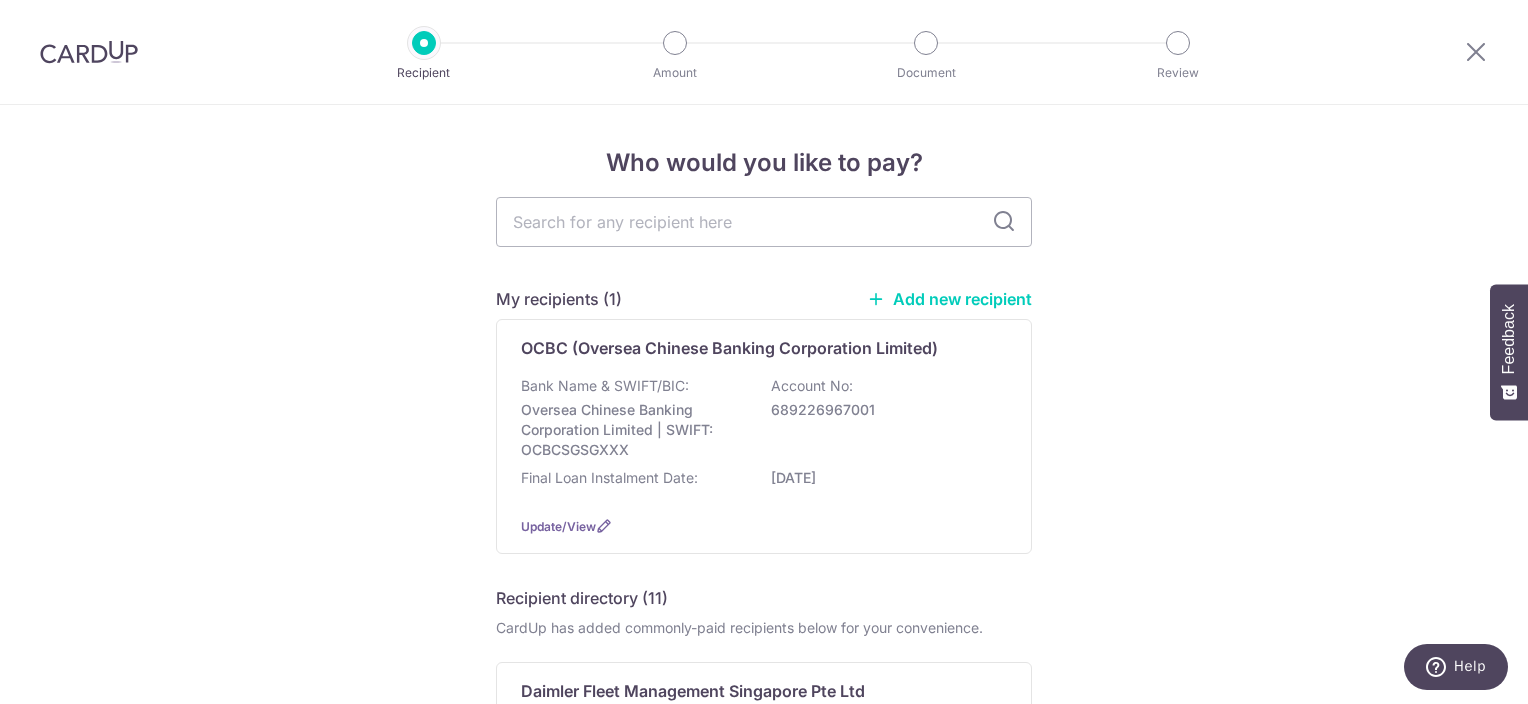 click on "Add new recipient" at bounding box center [949, 299] 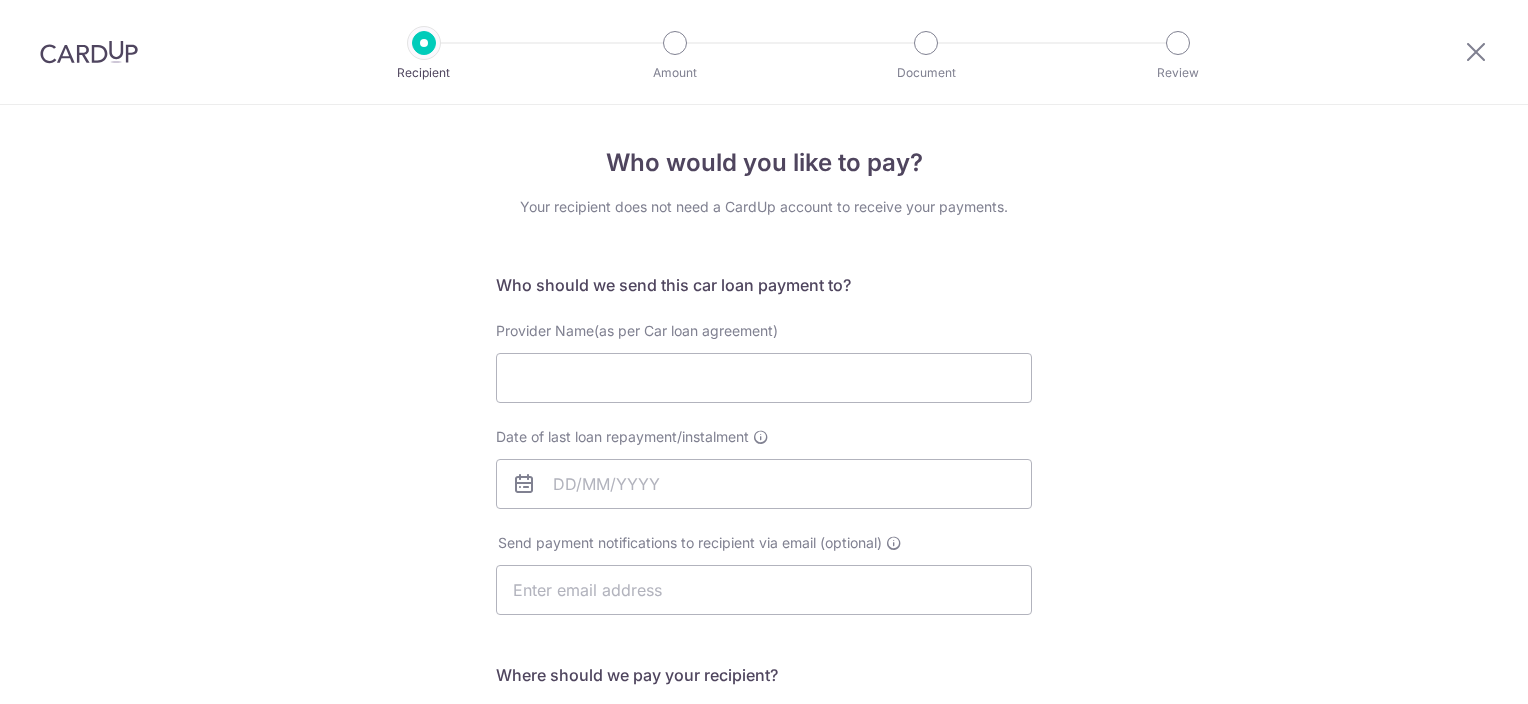 scroll, scrollTop: 0, scrollLeft: 0, axis: both 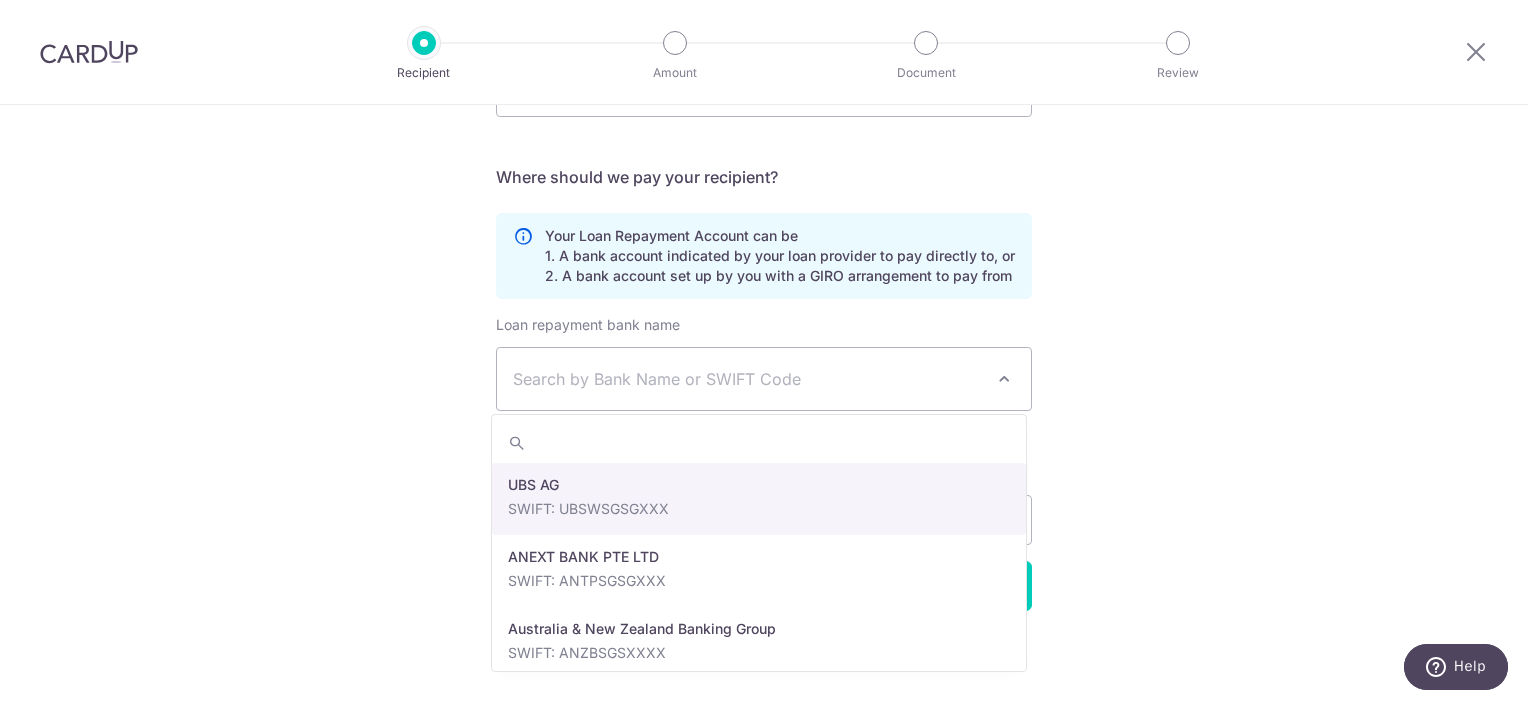 click on "Search by Bank Name or SWIFT Code" at bounding box center (764, 379) 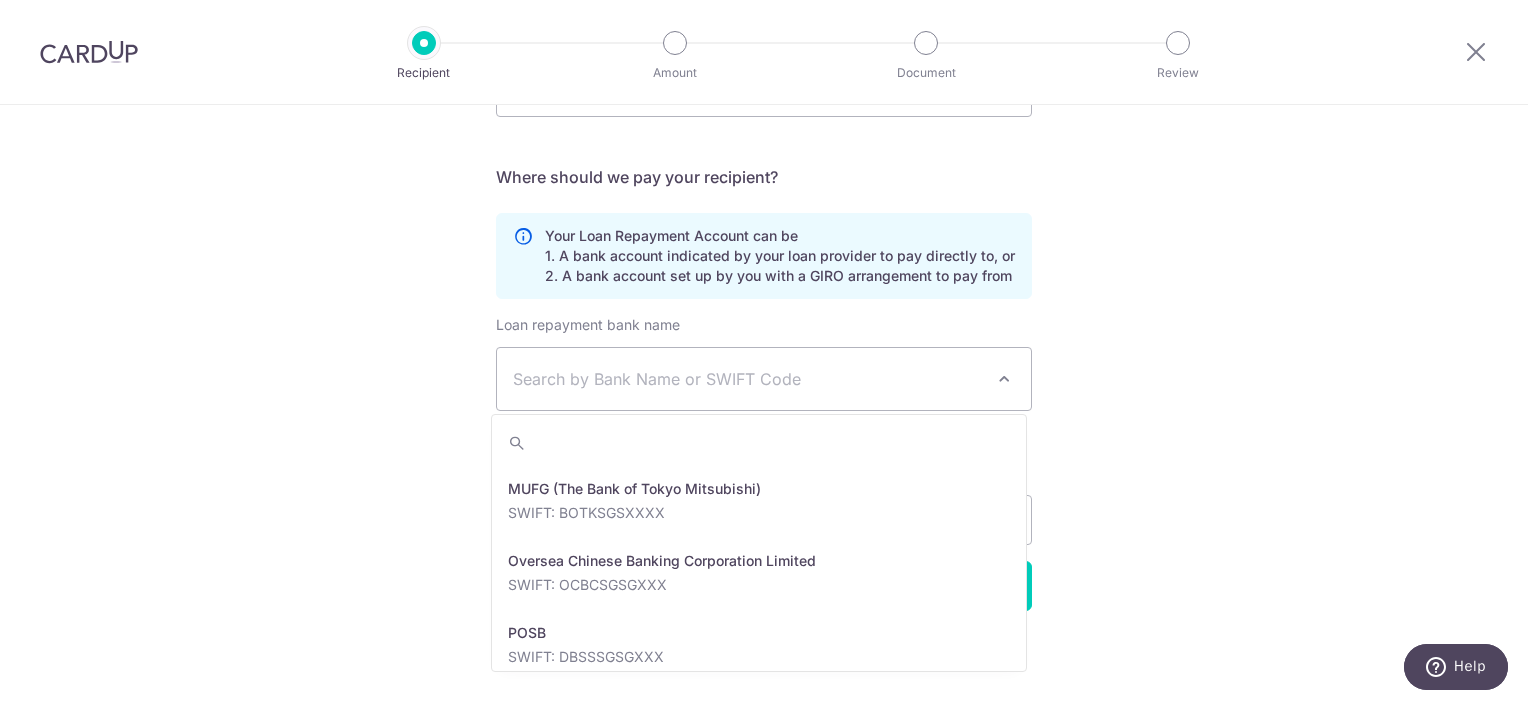 scroll, scrollTop: 2832, scrollLeft: 0, axis: vertical 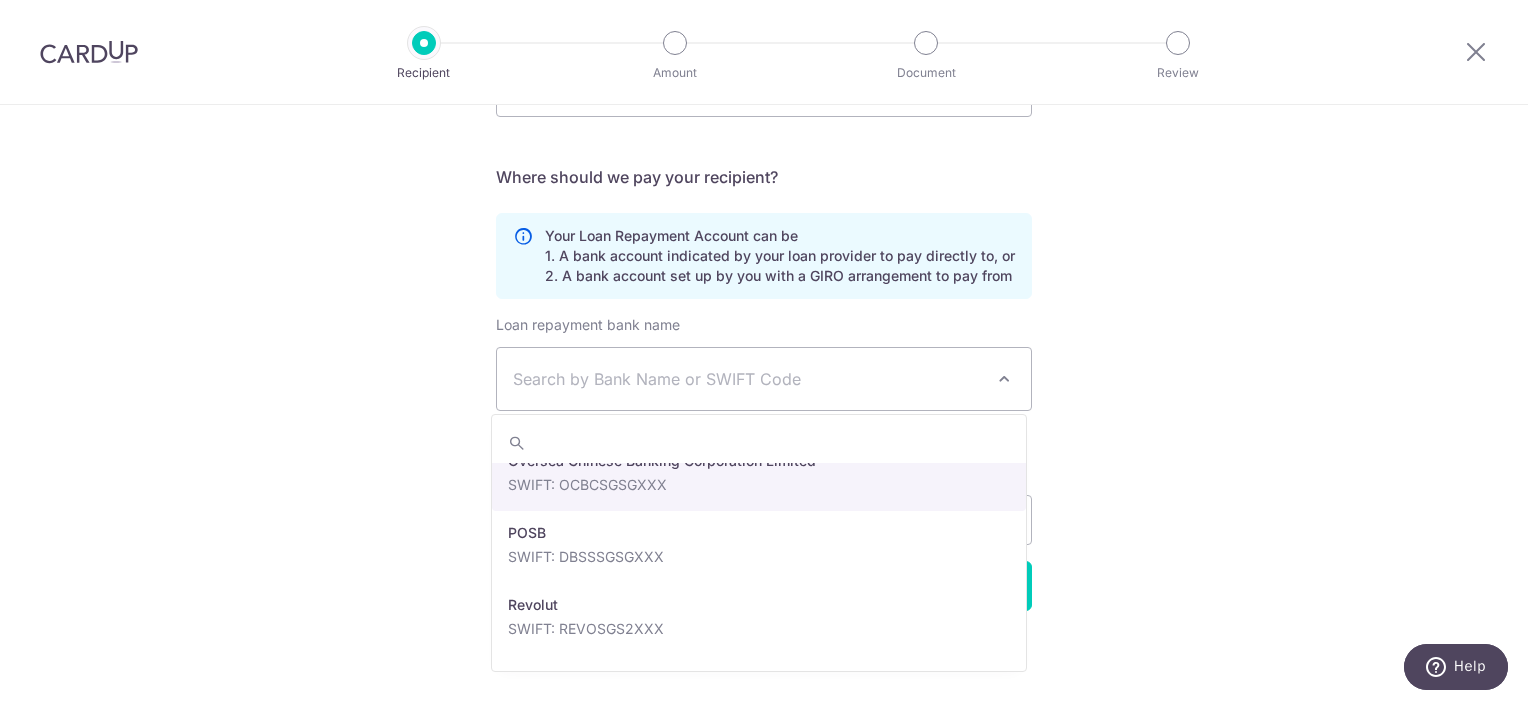 select on "12" 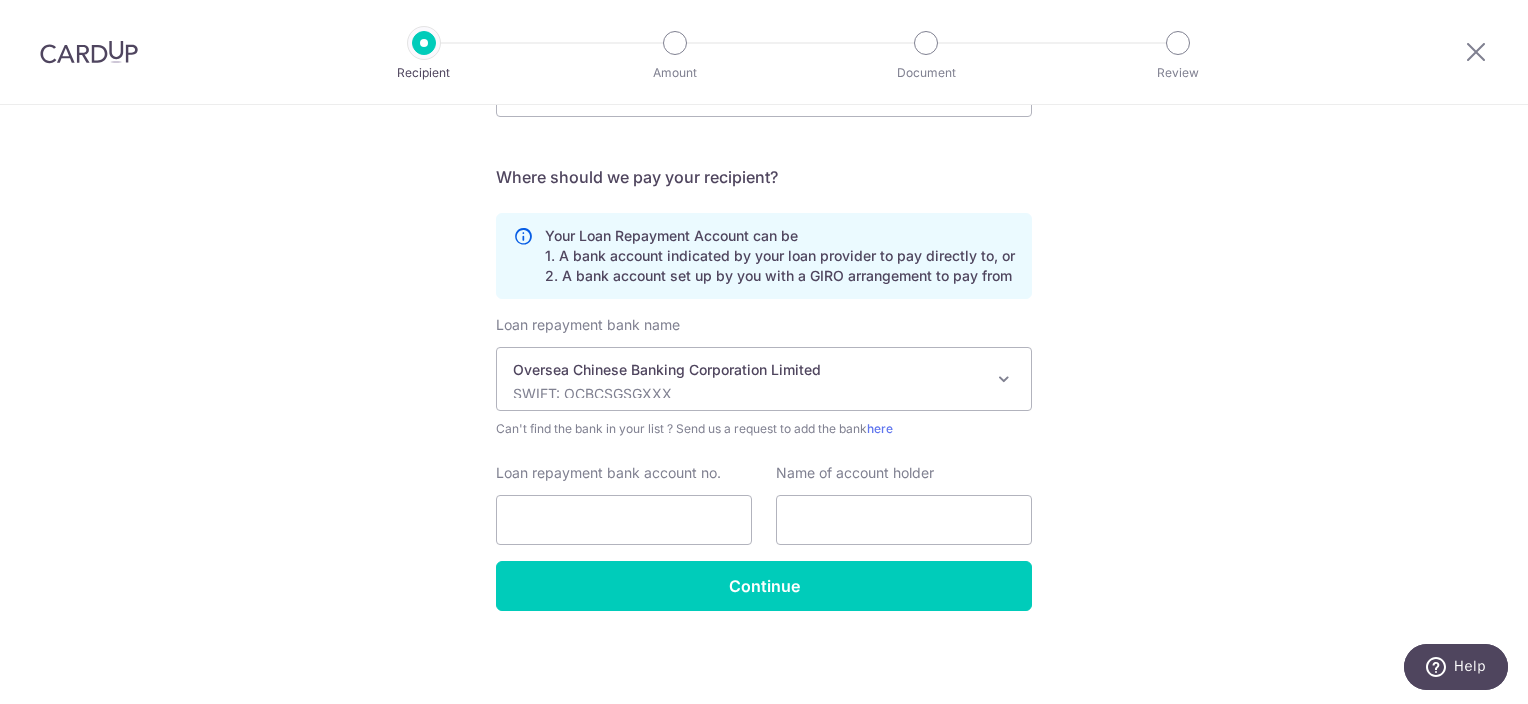 click on "SWIFT: OCBCSGSGXXX" at bounding box center [748, 394] 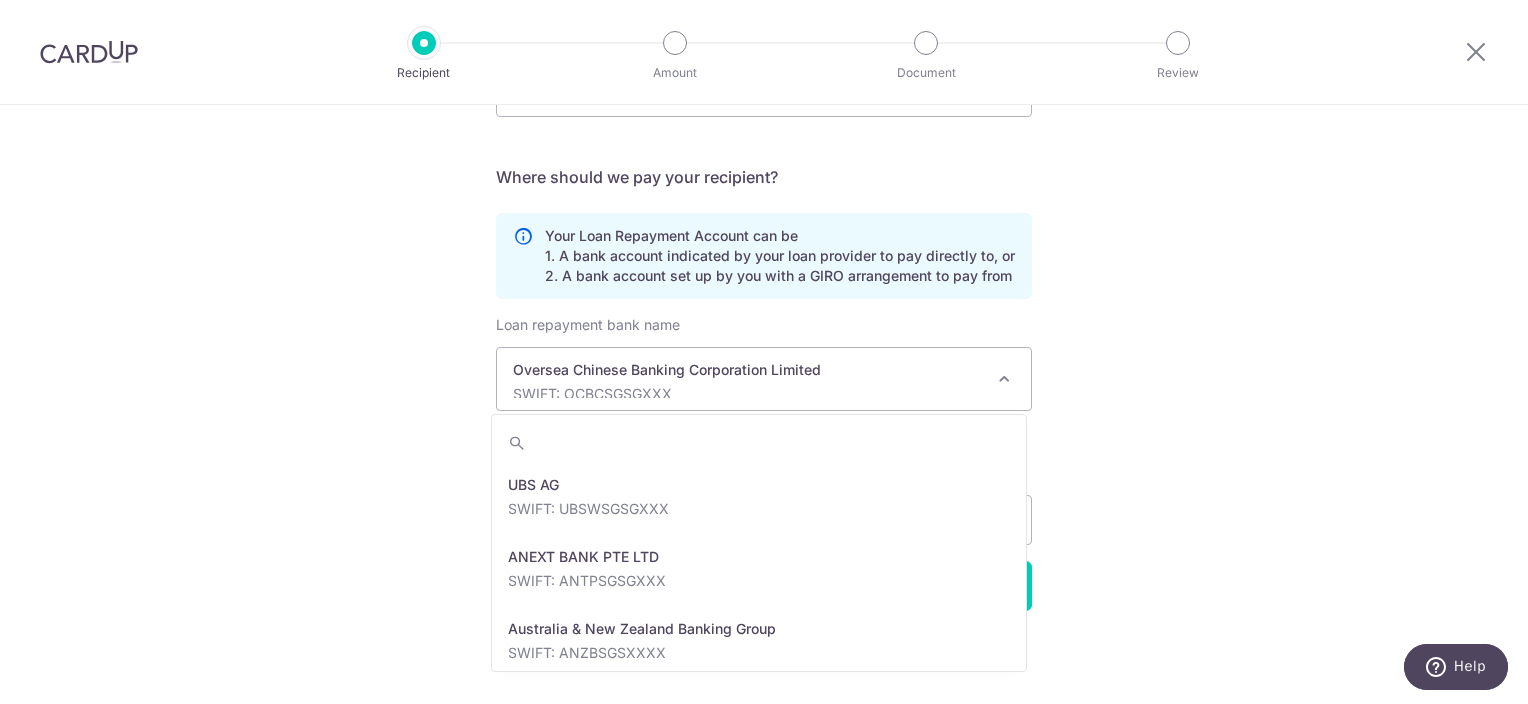 scroll, scrollTop: 2712, scrollLeft: 0, axis: vertical 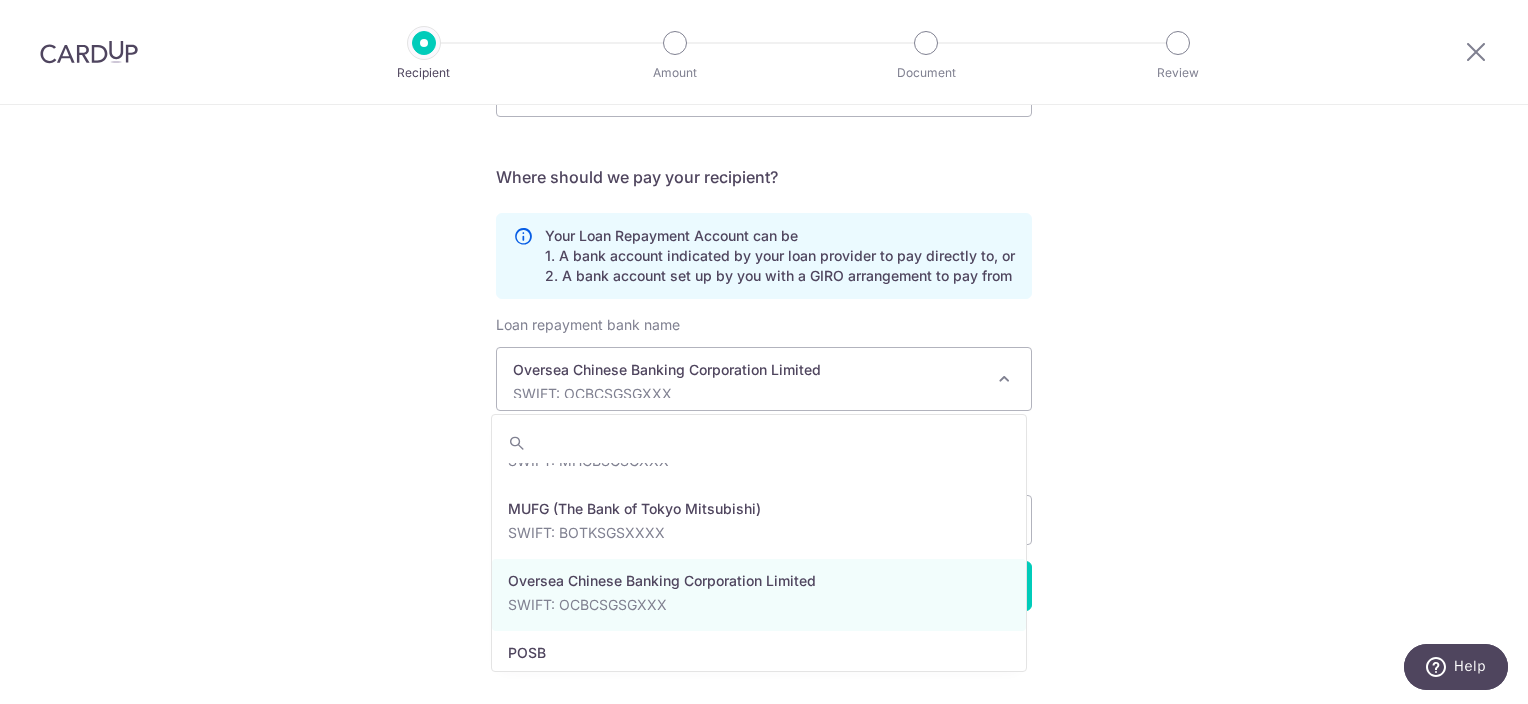 click on "SWIFT: OCBCSGSGXXX" at bounding box center [748, 394] 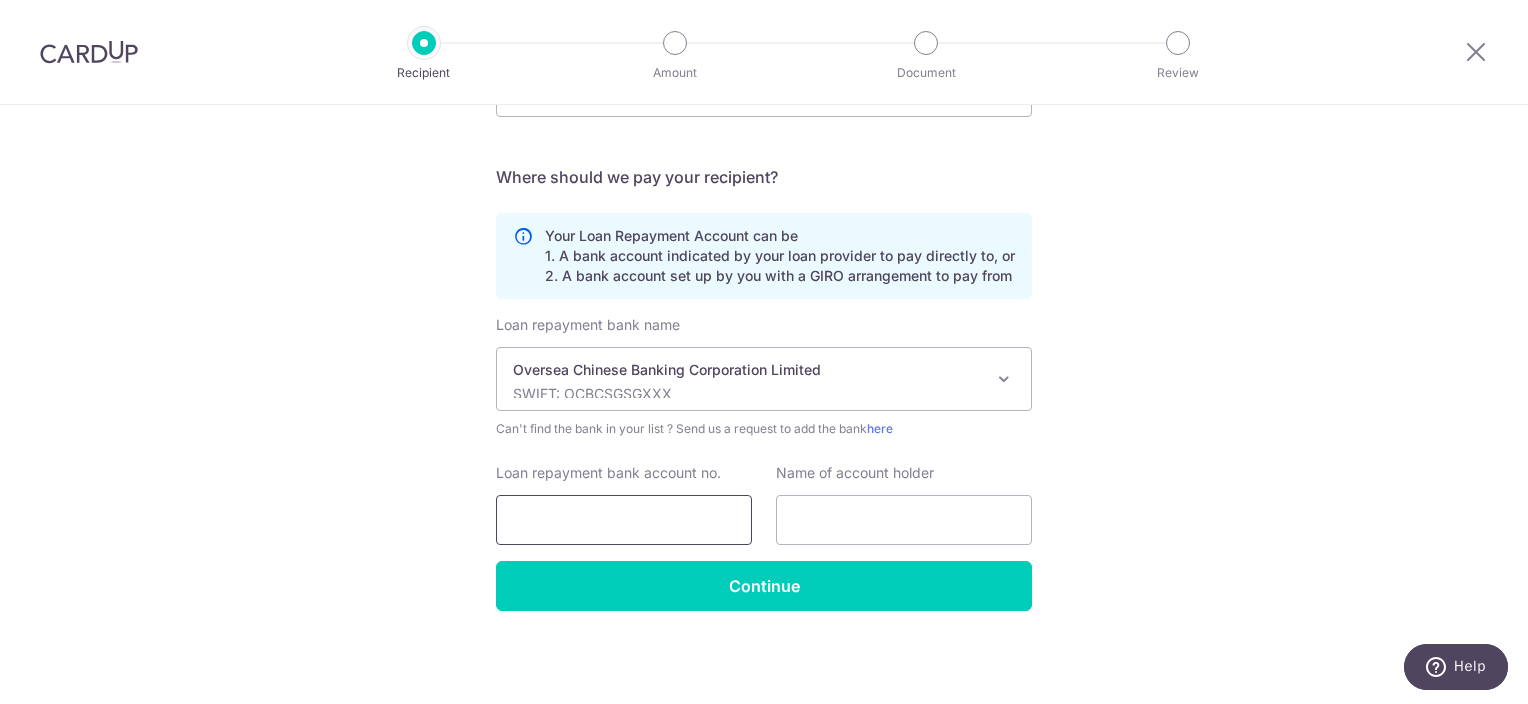 click on "Loan repayment bank account no." at bounding box center [624, 520] 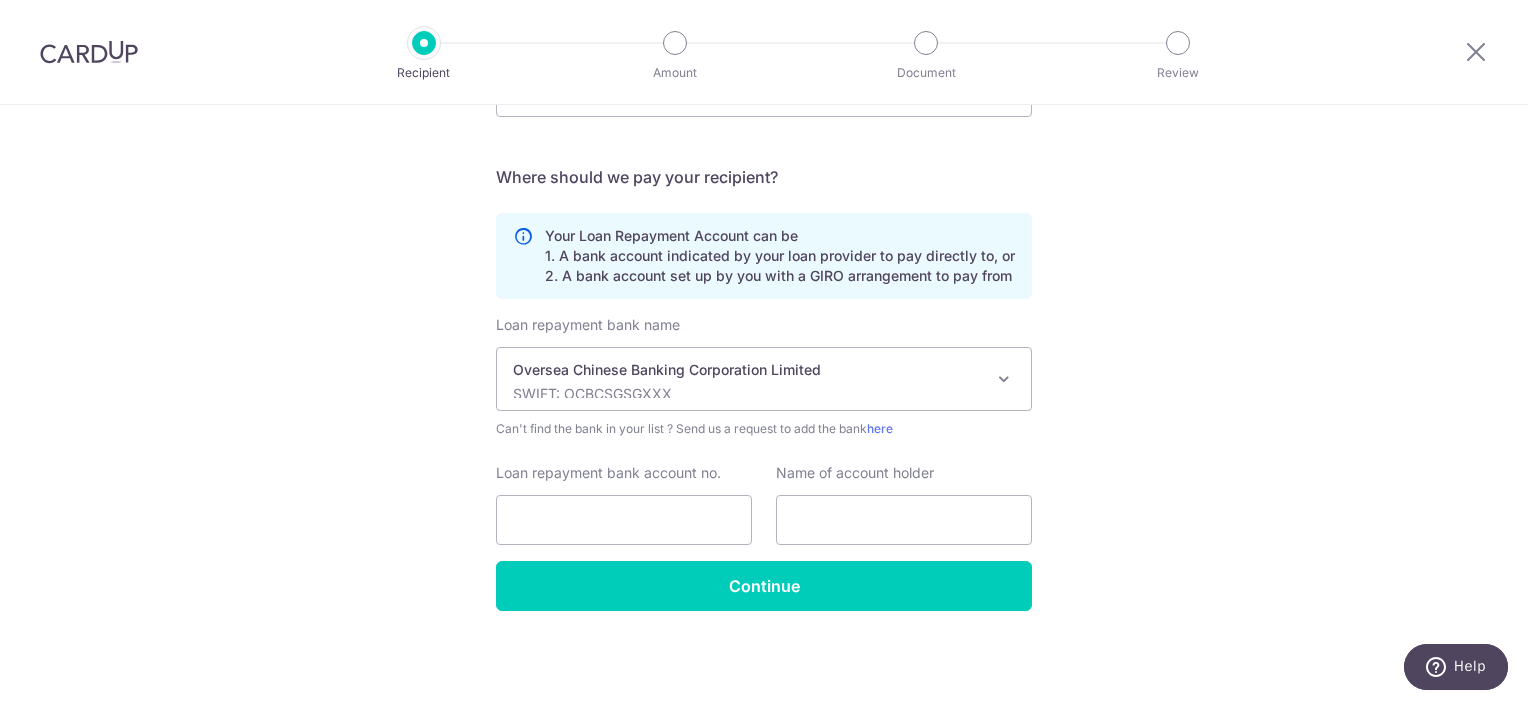 click on "Who would you like to pay?
Your recipient does not need a CardUp account to receive your payments.
Who should we send this car loan payment to?
Provider Name(as per Car loan agreement)
Date of last loan repayment/instalment
Send payment notifications to recipient via email (optional)
Translation missing: en.no key" at bounding box center [764, 156] 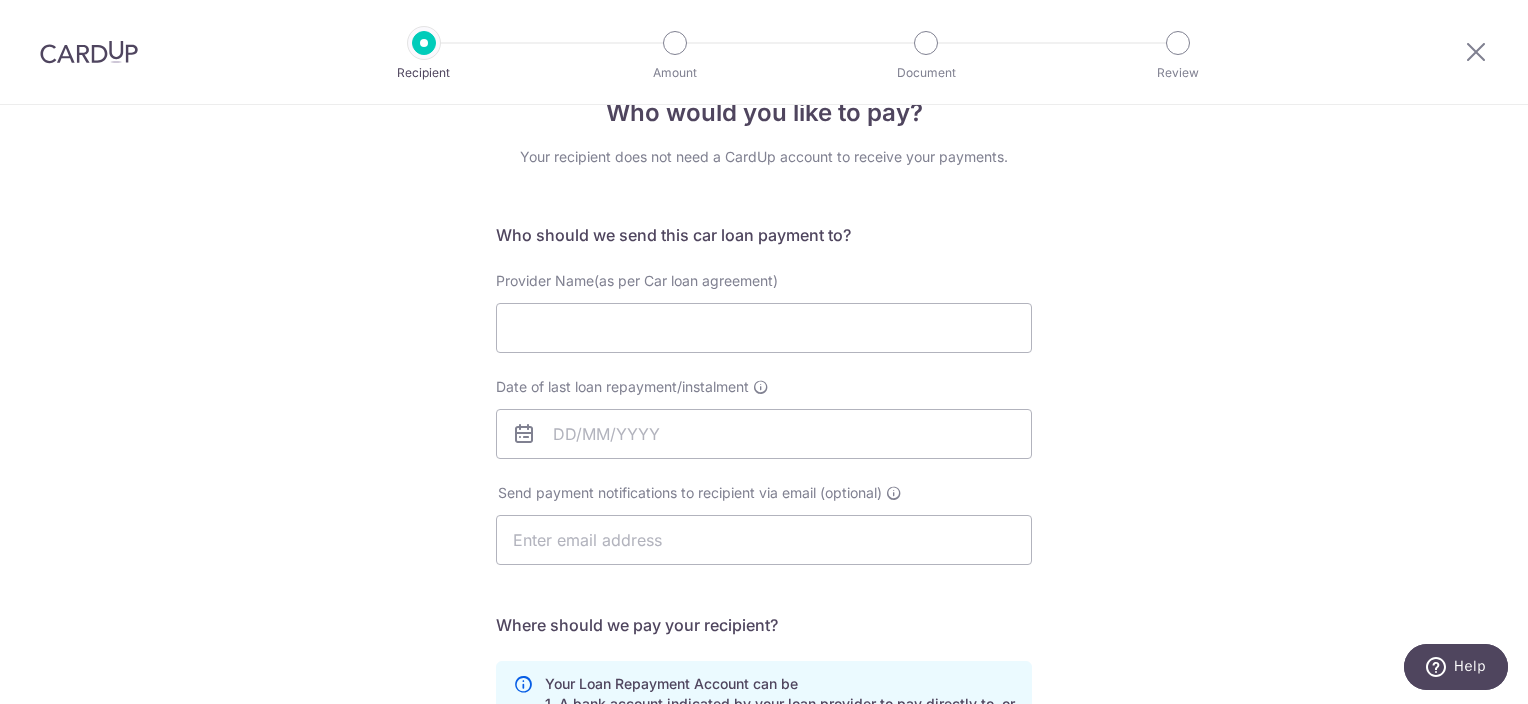 scroll, scrollTop: 0, scrollLeft: 0, axis: both 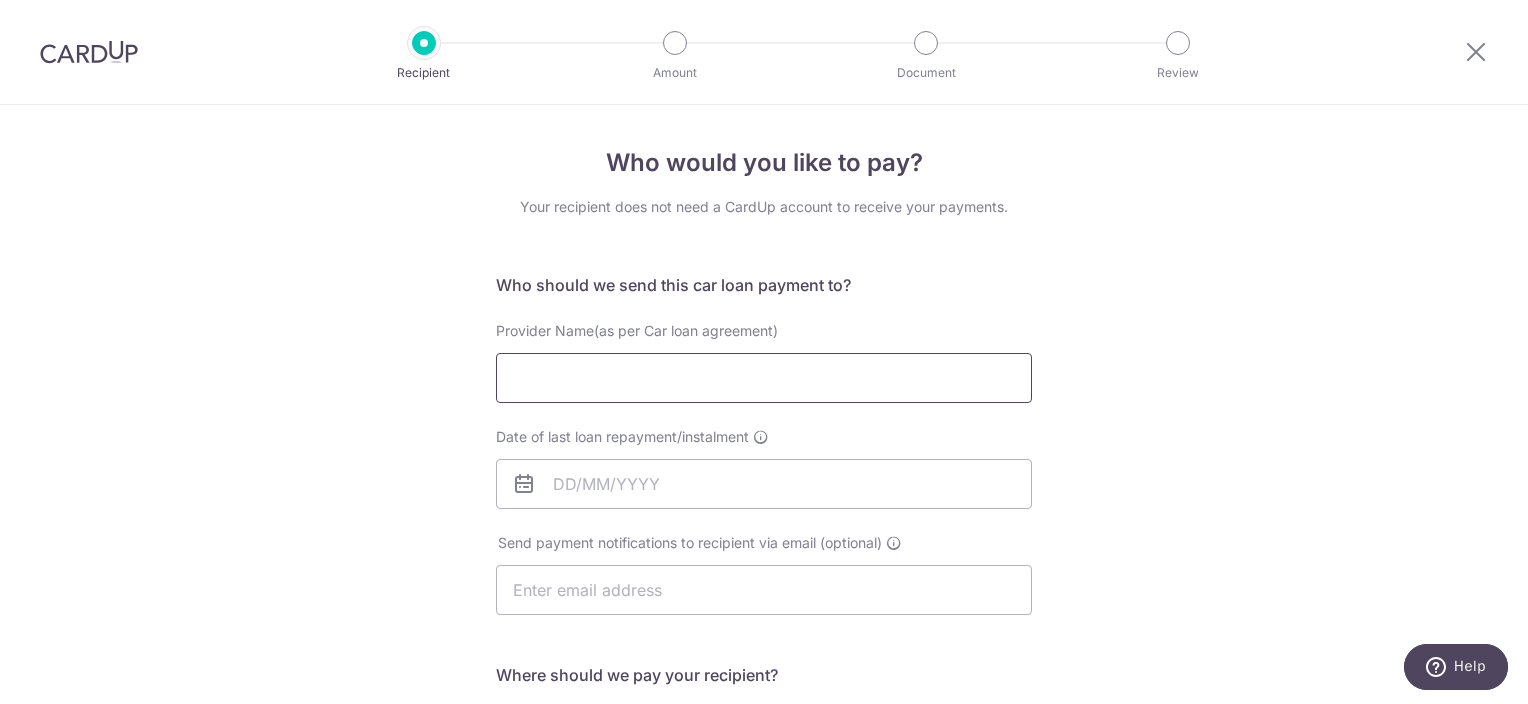 click on "Provider Name(as per Car loan agreement)" at bounding box center (764, 378) 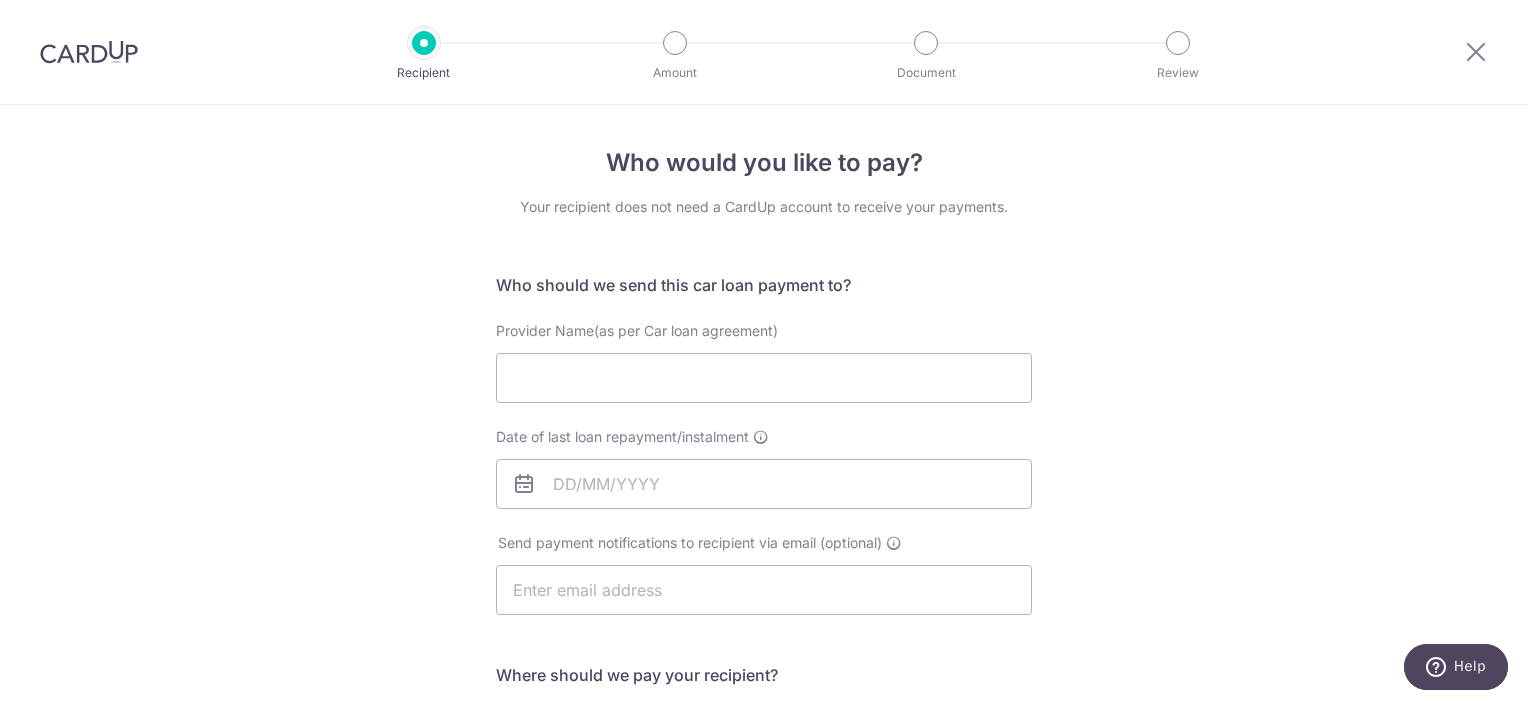 click on "Who would you like to pay?
Your recipient does not need a CardUp account to receive your payments.
Who should we send this car loan payment to?
Provider Name(as per Car loan agreement)
Date of last loan repayment/instalment
Send payment notifications to recipient via email (optional)
Translation missing: en.no key" at bounding box center (764, 654) 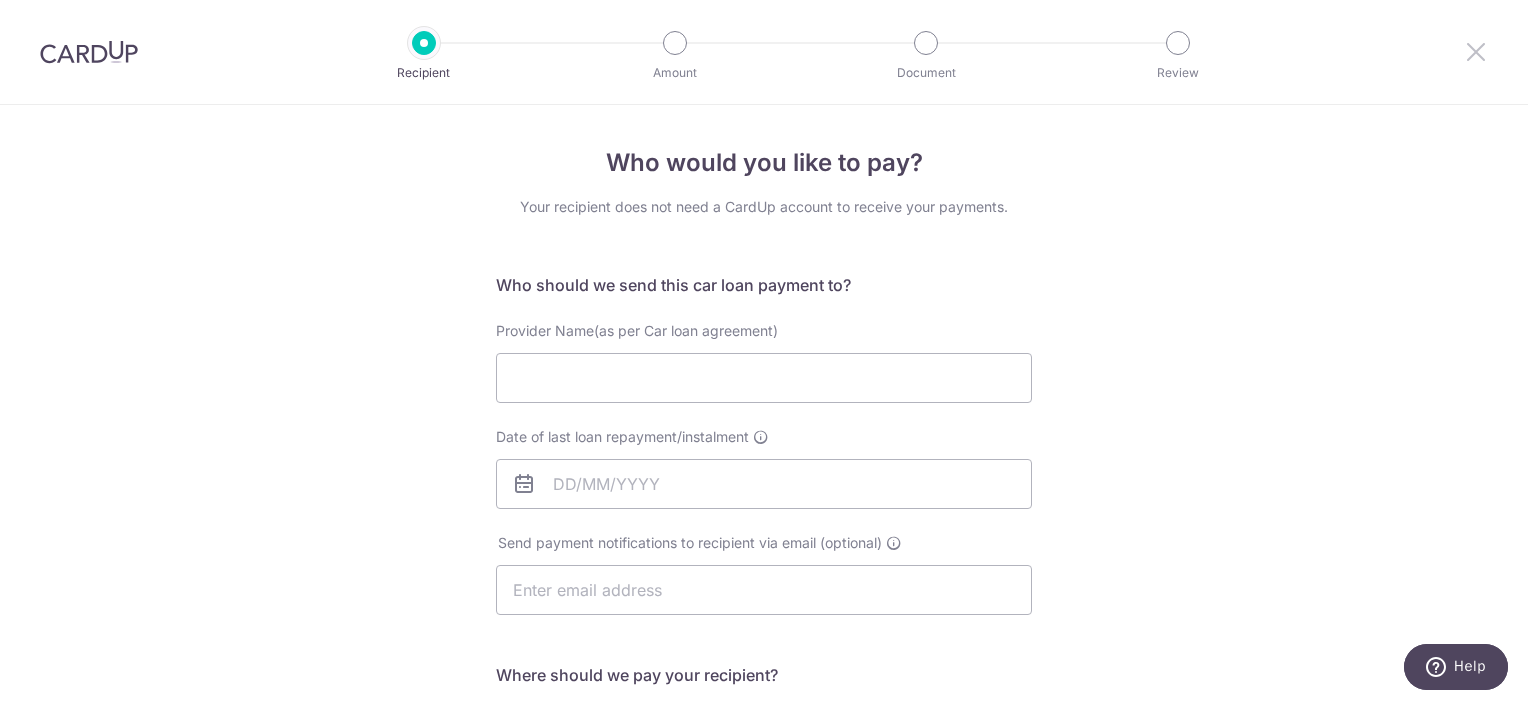 drag, startPoint x: 1479, startPoint y: 52, endPoint x: 860, endPoint y: 72, distance: 619.323 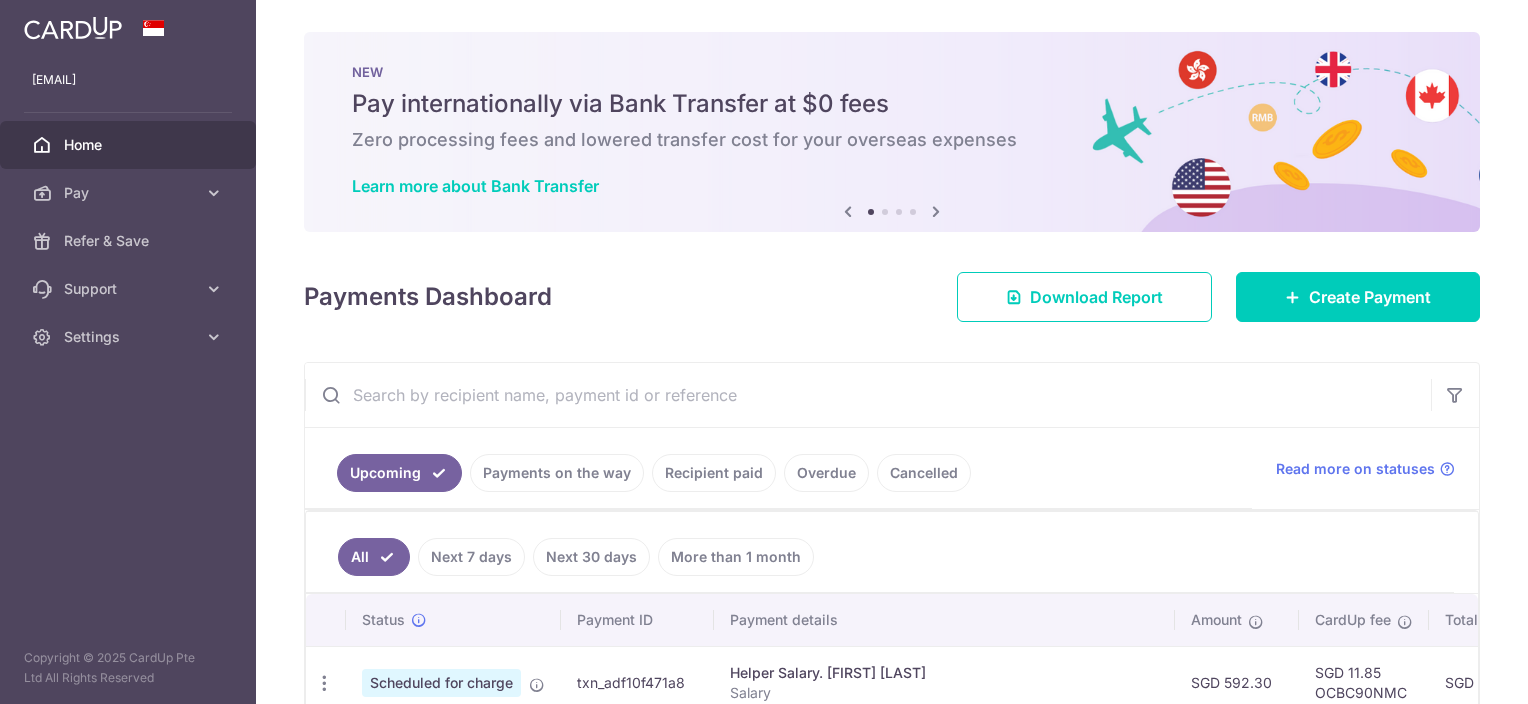 scroll, scrollTop: 0, scrollLeft: 0, axis: both 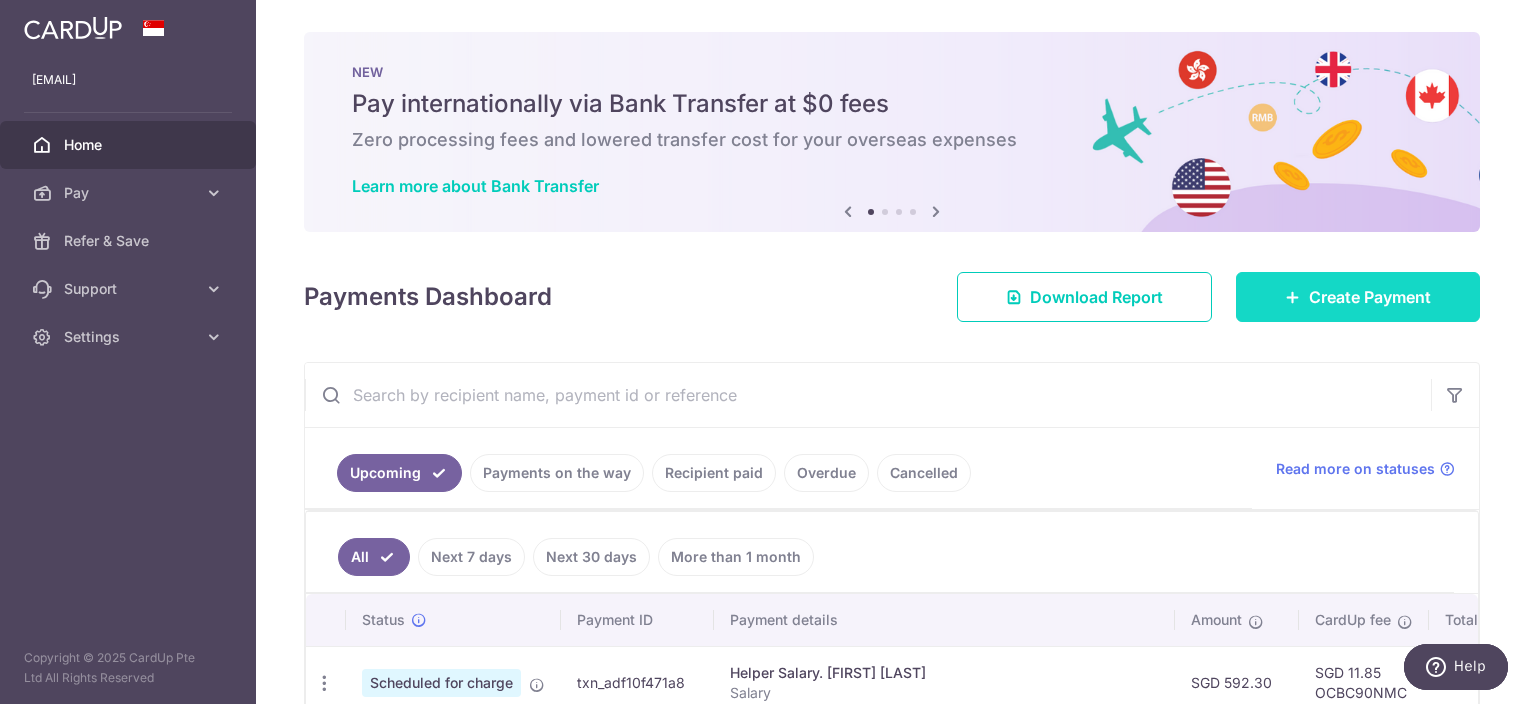 click on "Create Payment" at bounding box center [1370, 297] 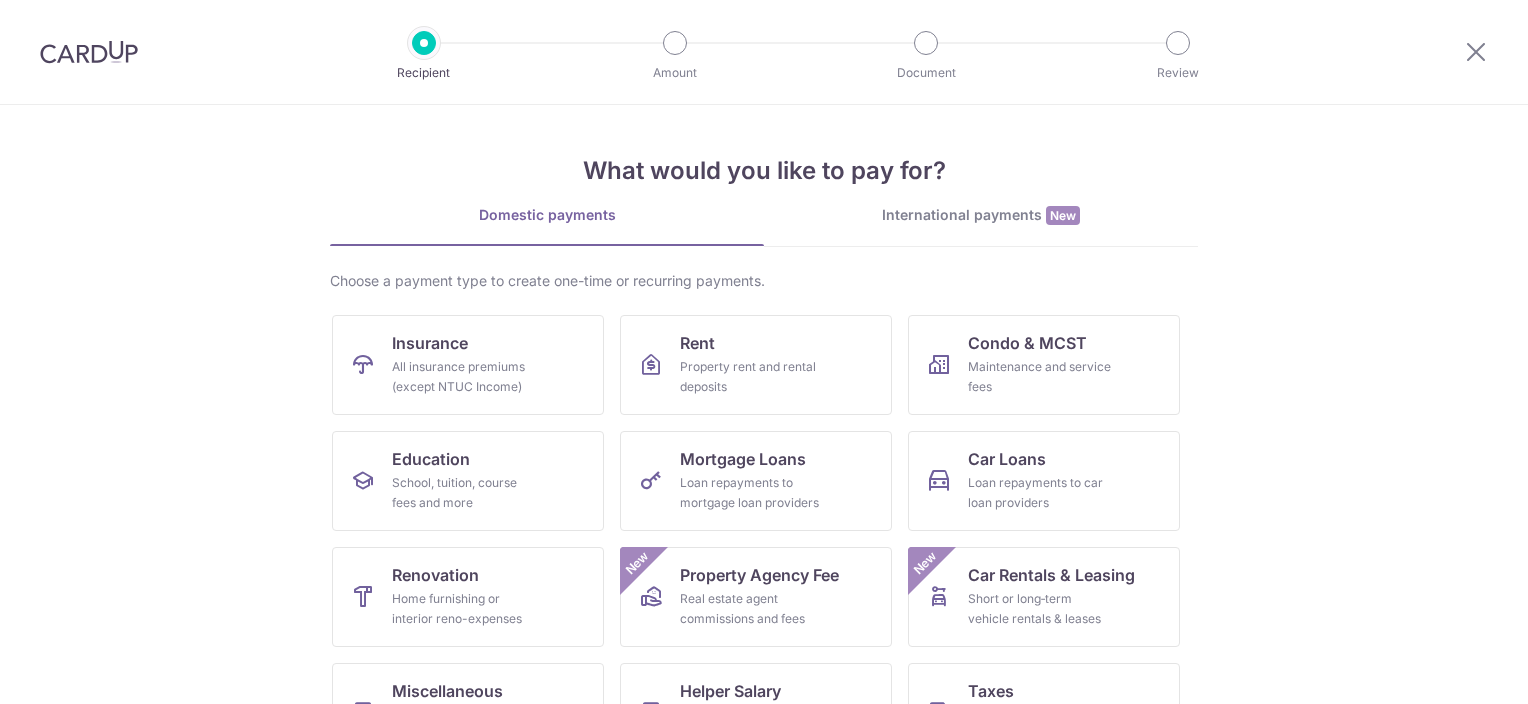 scroll, scrollTop: 0, scrollLeft: 0, axis: both 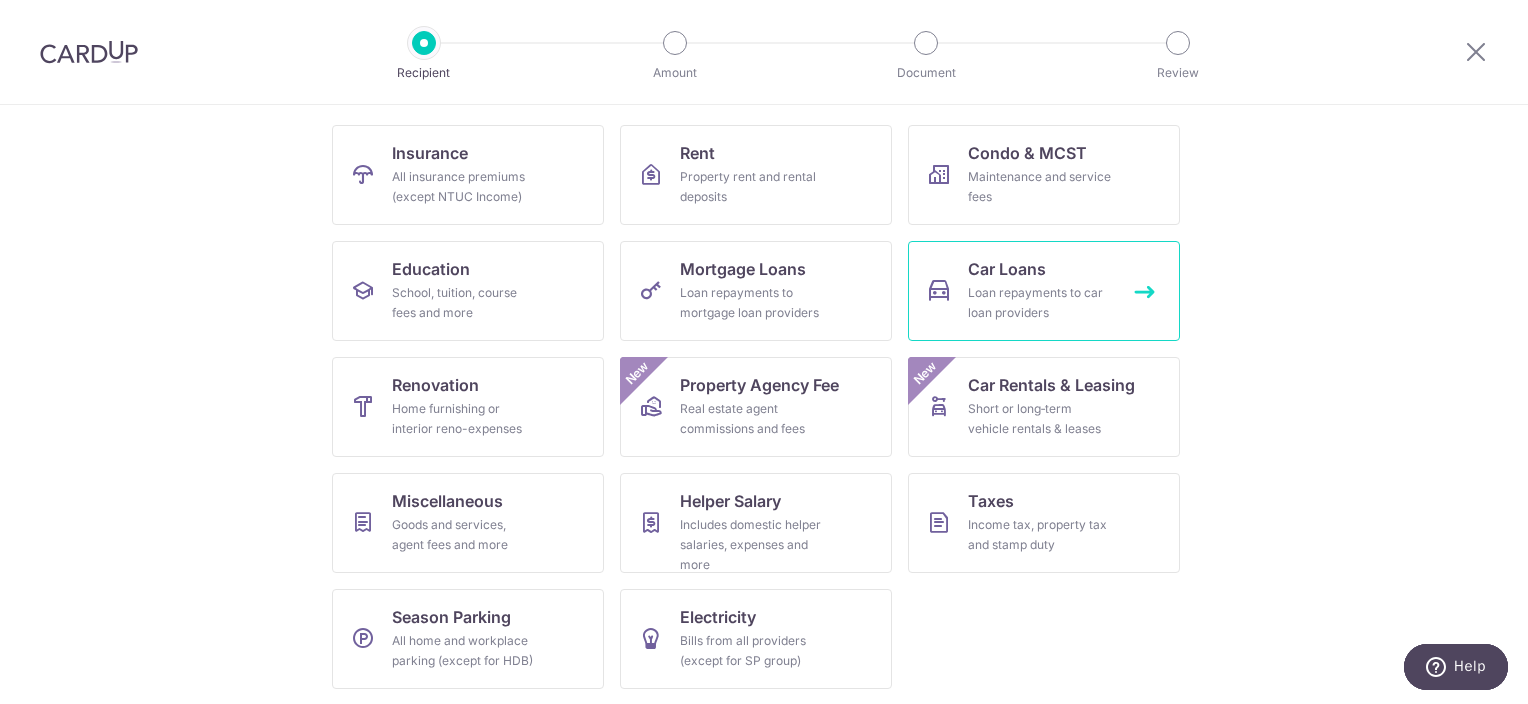 click on "Car Loans Loan repayments to car loan providers" at bounding box center (1044, 291) 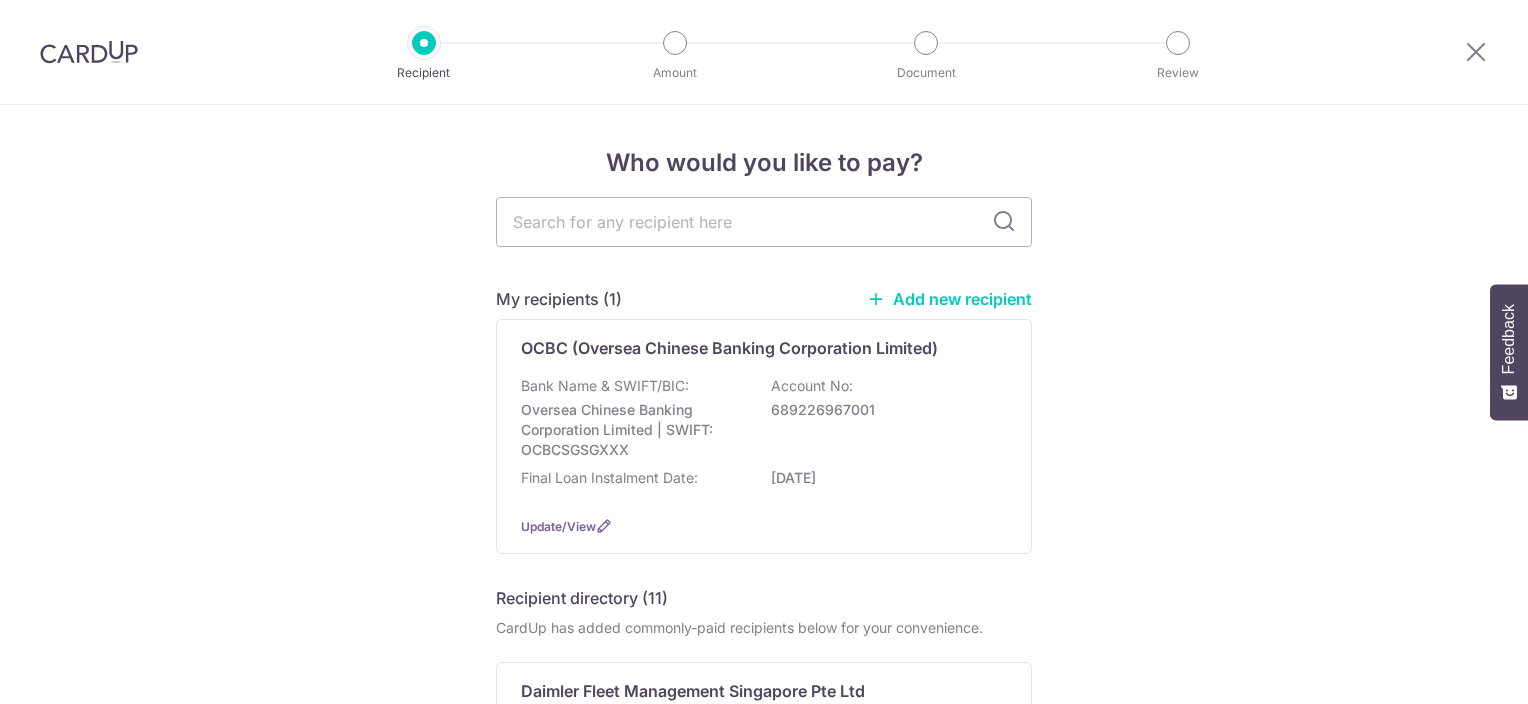 scroll, scrollTop: 0, scrollLeft: 0, axis: both 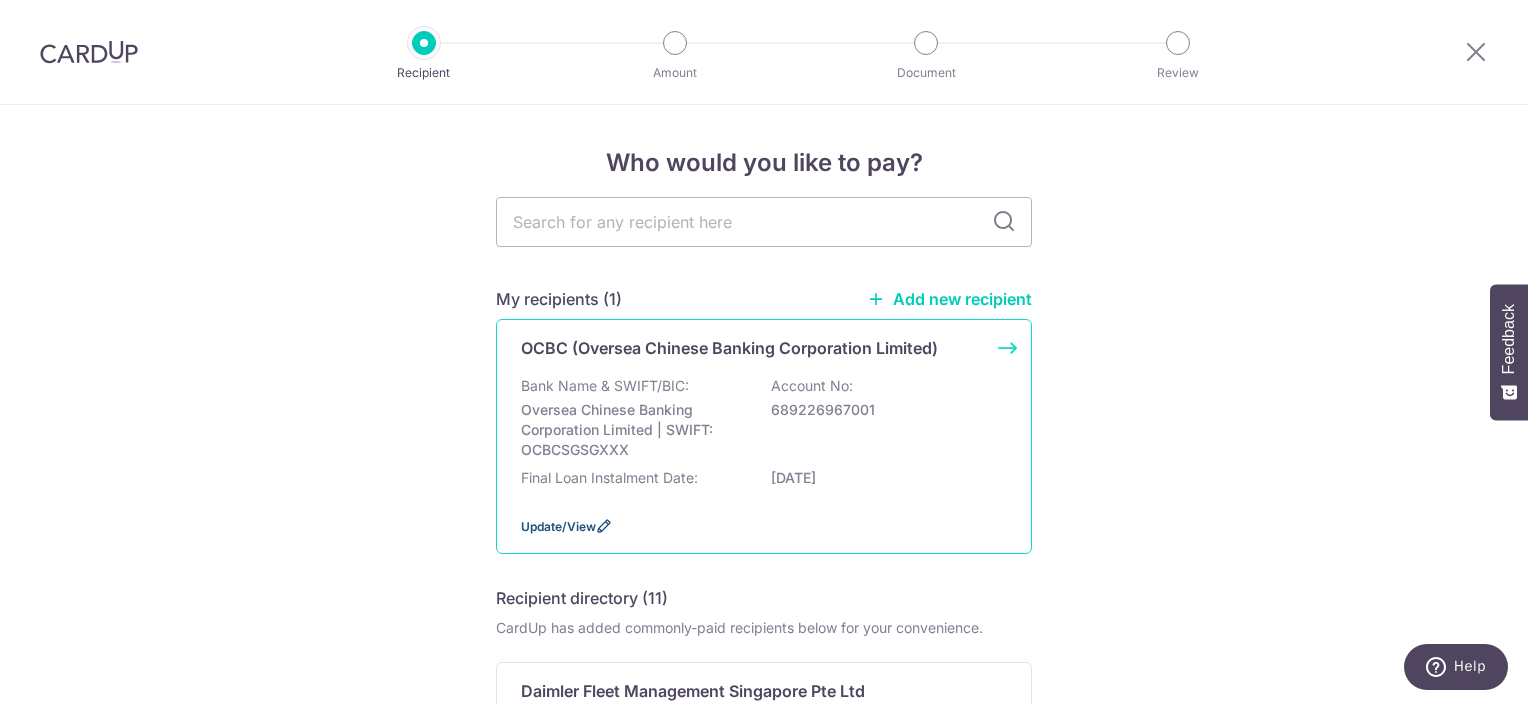 click on "Update/View" at bounding box center [558, 526] 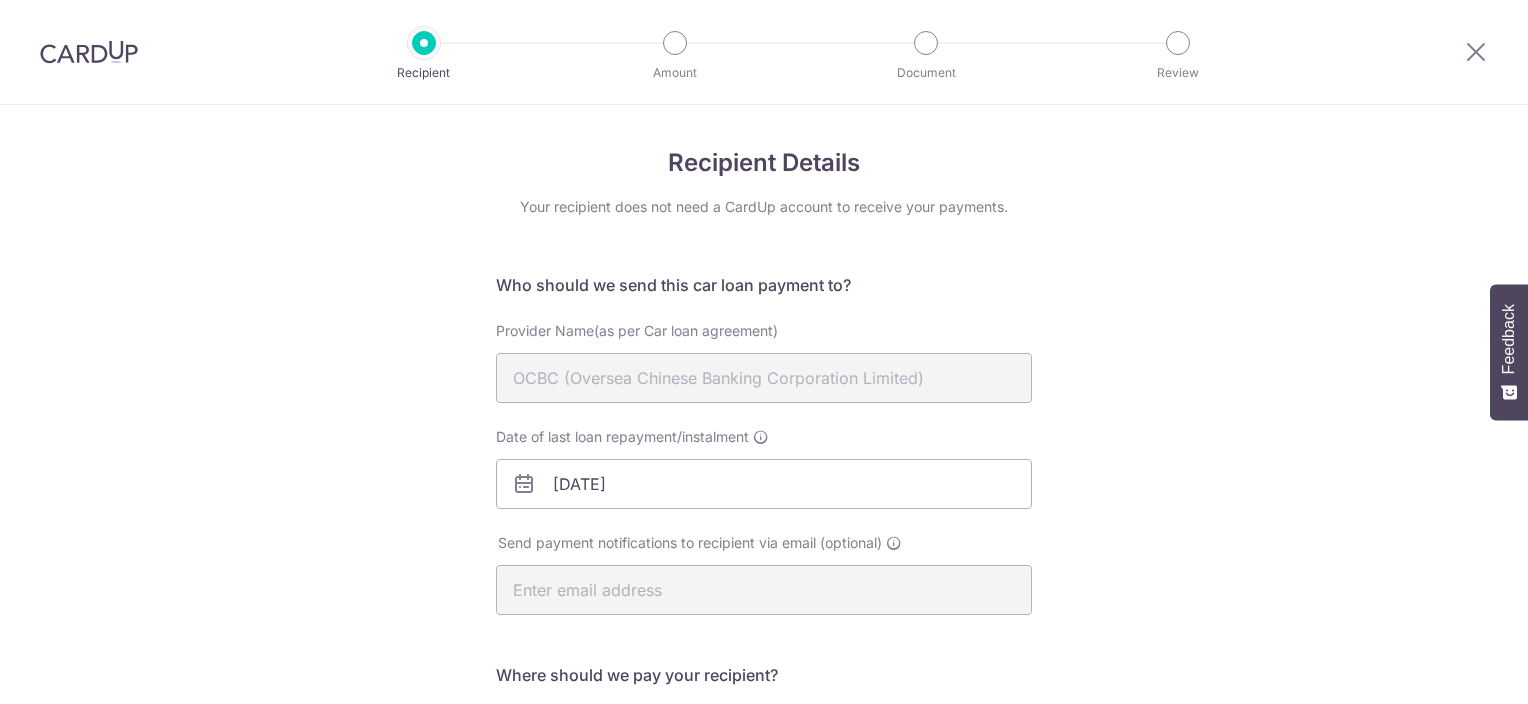 scroll, scrollTop: 0, scrollLeft: 0, axis: both 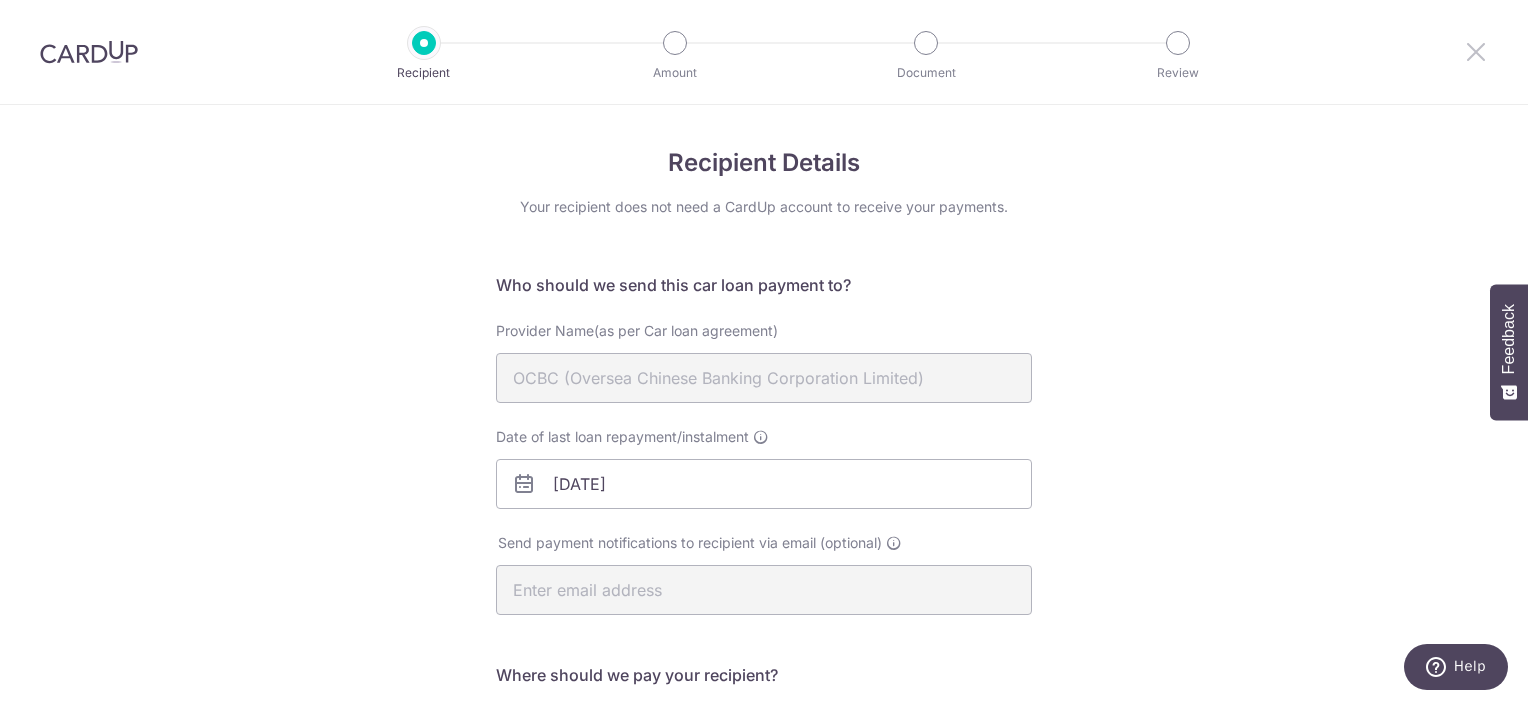 click at bounding box center [1476, 51] 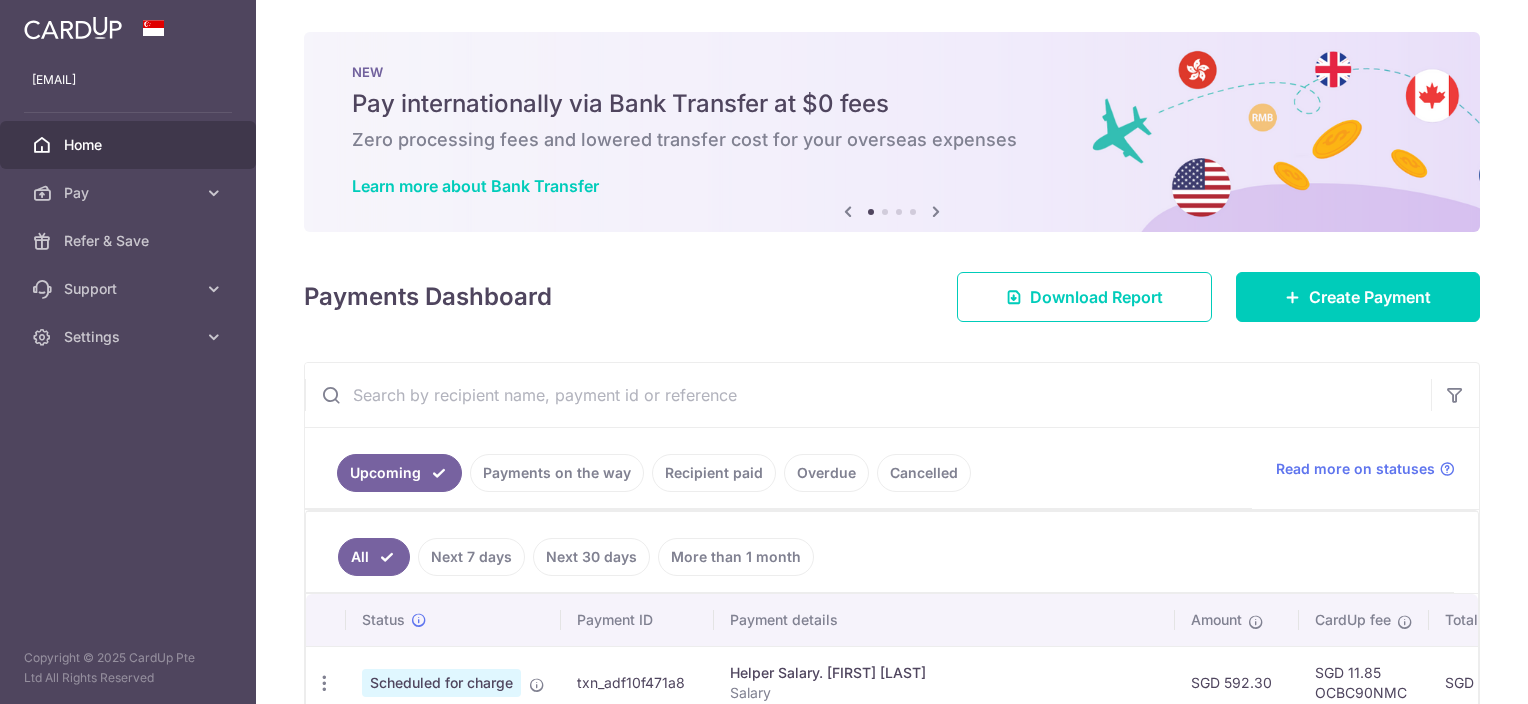 scroll, scrollTop: 0, scrollLeft: 0, axis: both 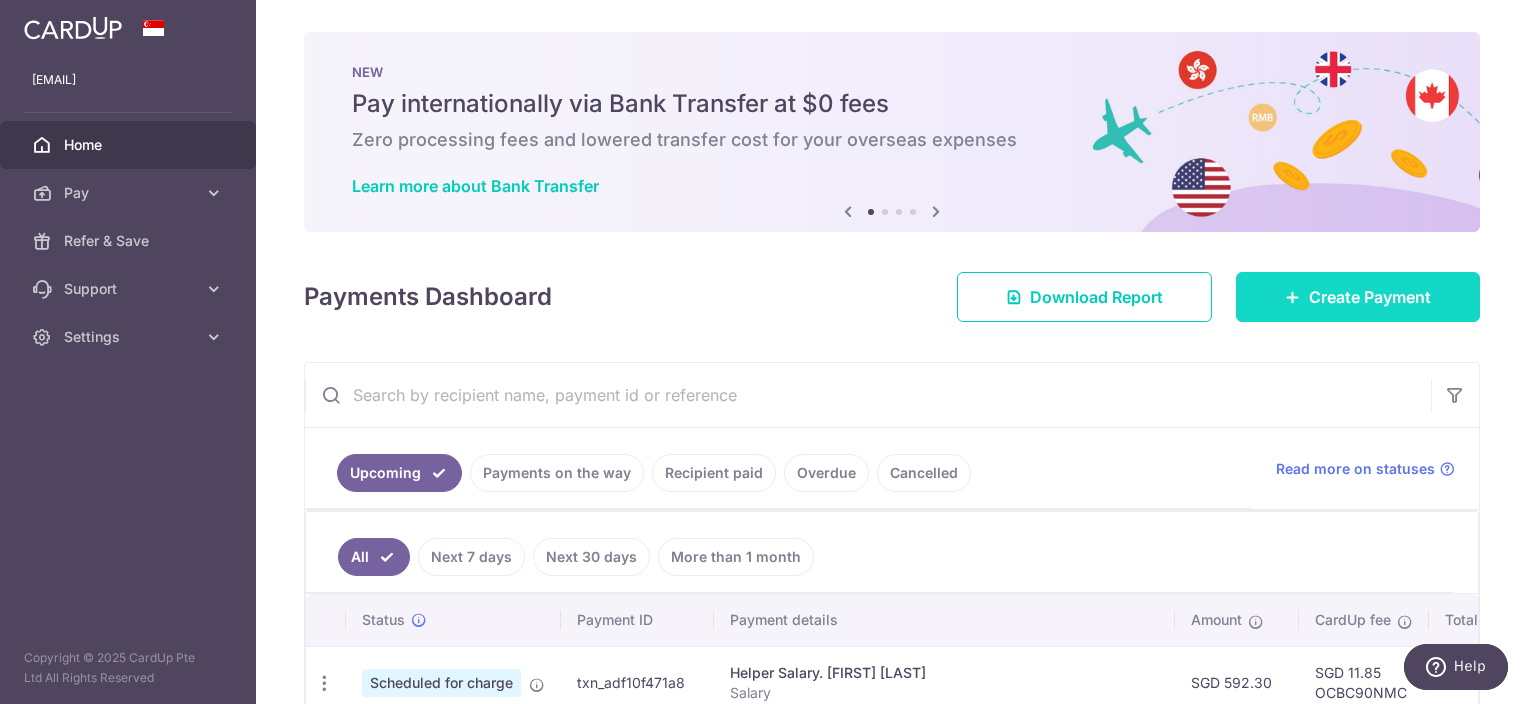 click on "Create Payment" at bounding box center [1370, 297] 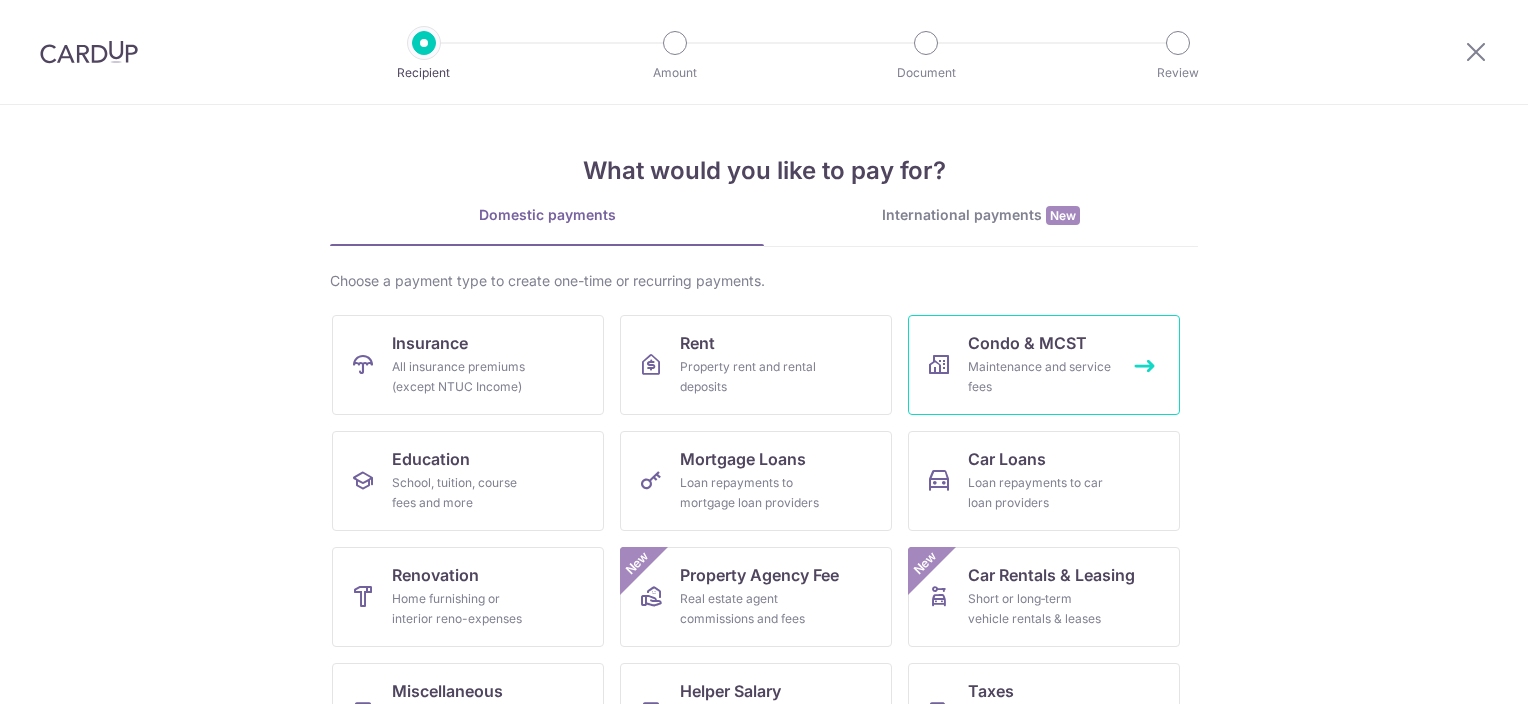 scroll, scrollTop: 0, scrollLeft: 0, axis: both 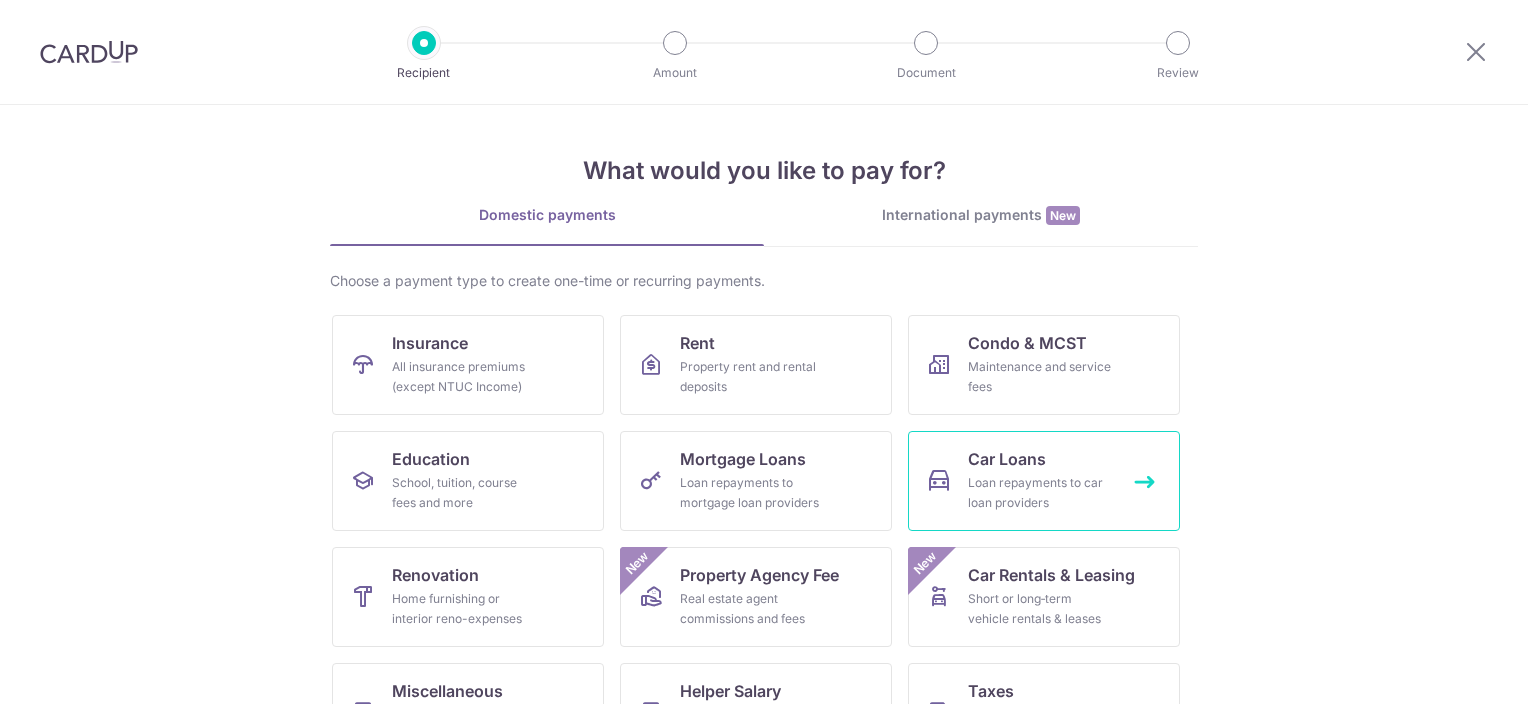click on "Loan repayments to car loan providers" at bounding box center [1040, 493] 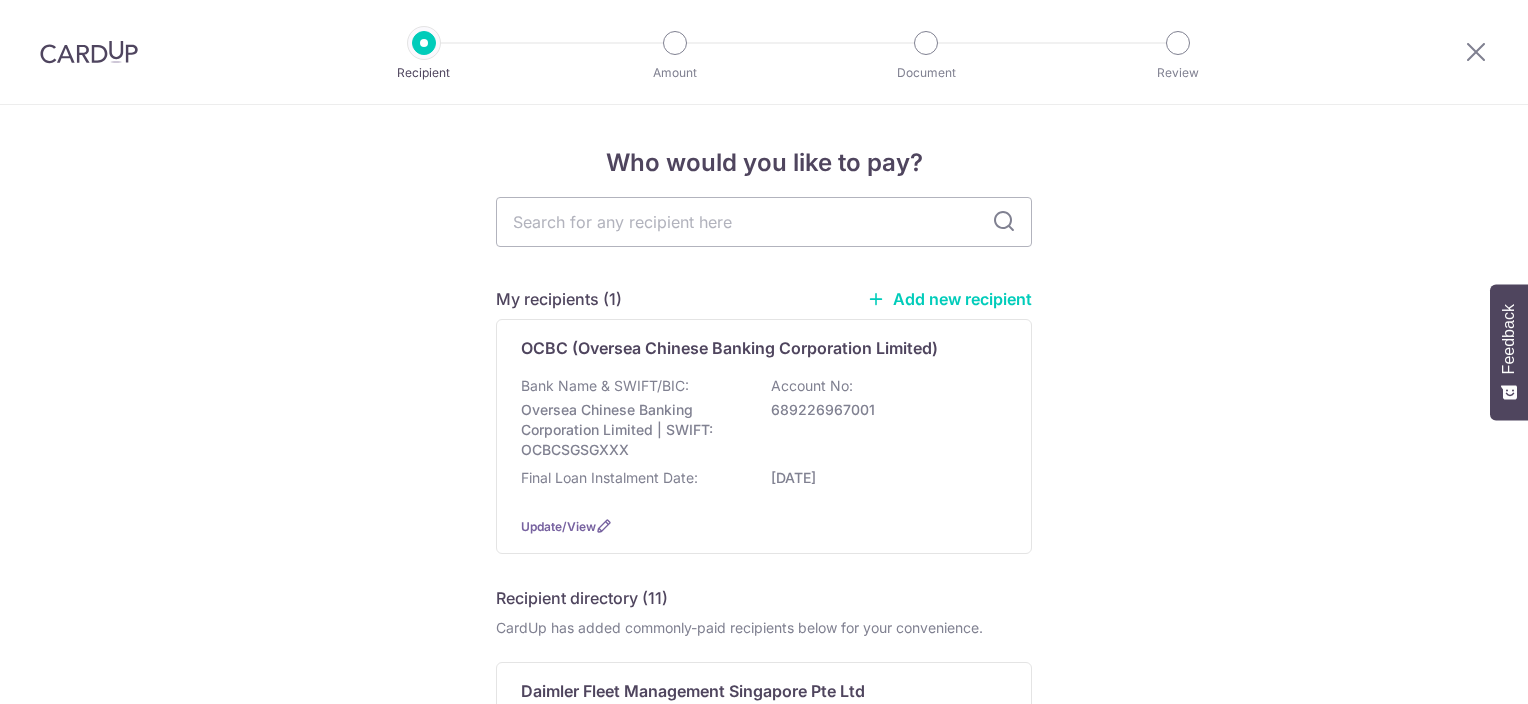 scroll, scrollTop: 0, scrollLeft: 0, axis: both 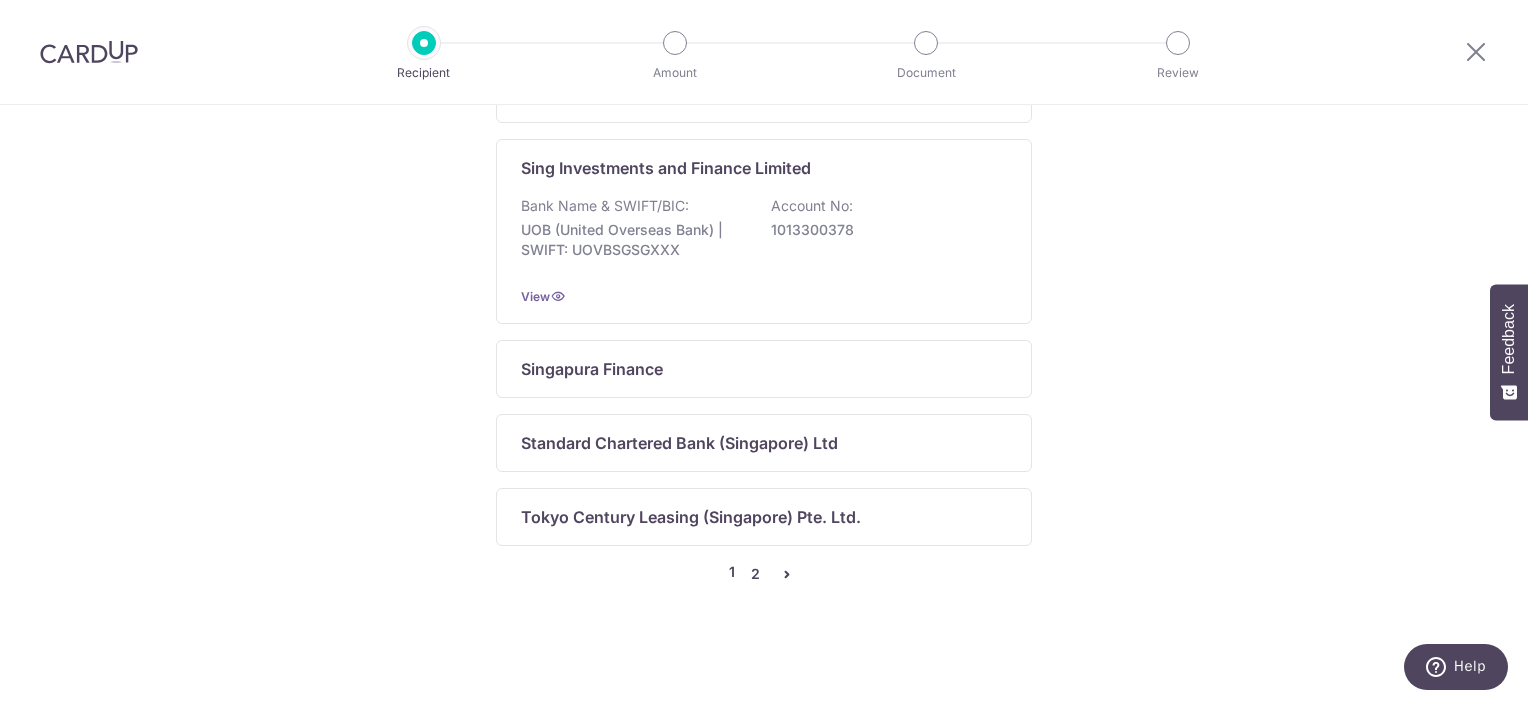 click on "2" at bounding box center [755, 574] 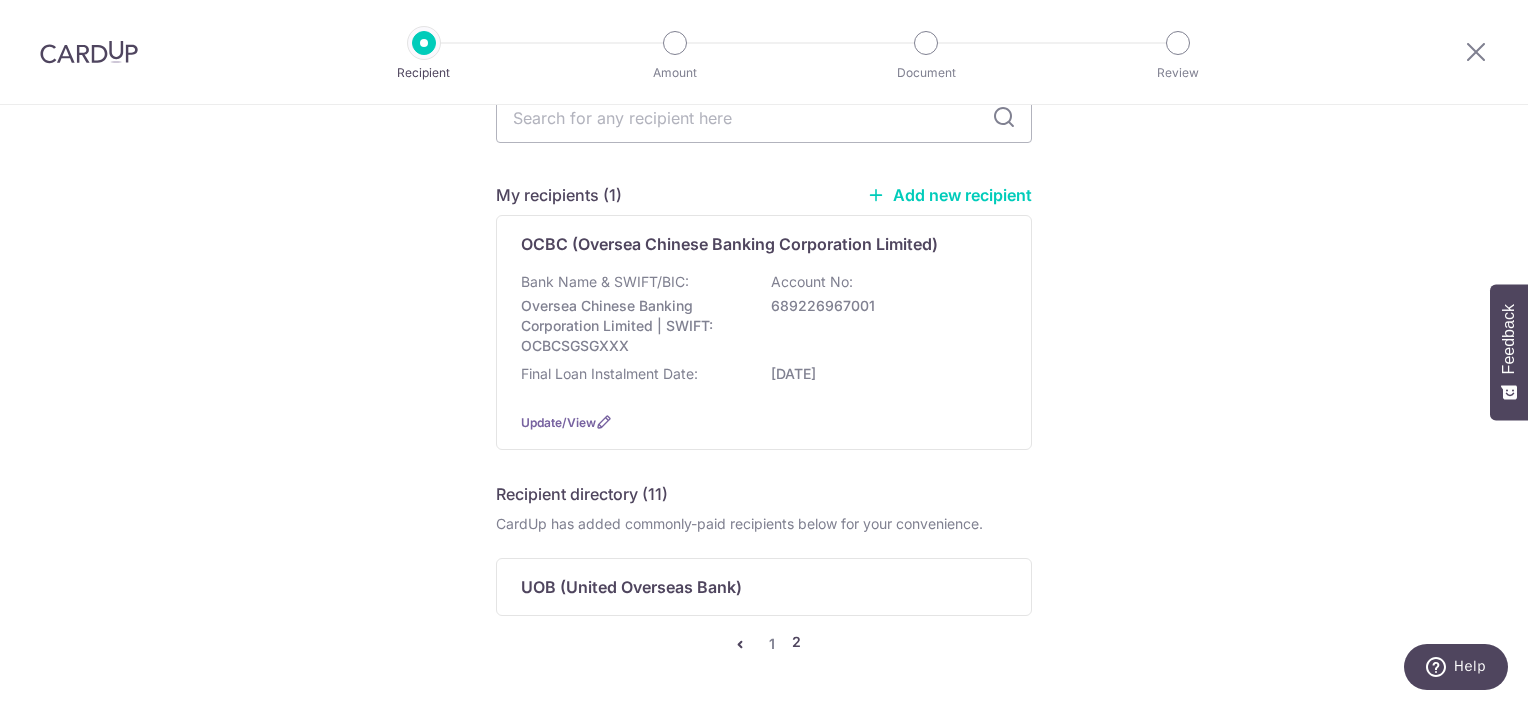 scroll, scrollTop: 0, scrollLeft: 0, axis: both 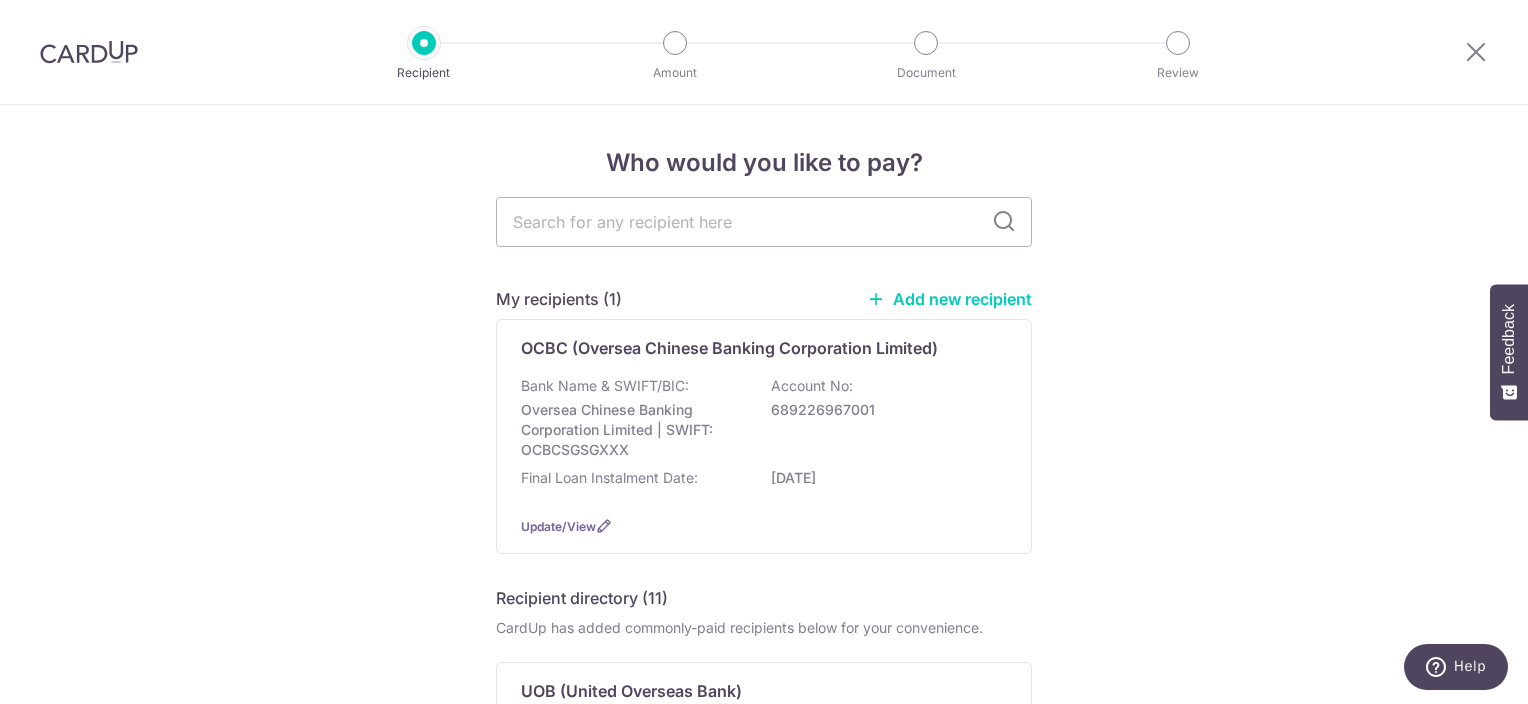 click at bounding box center [1004, 222] 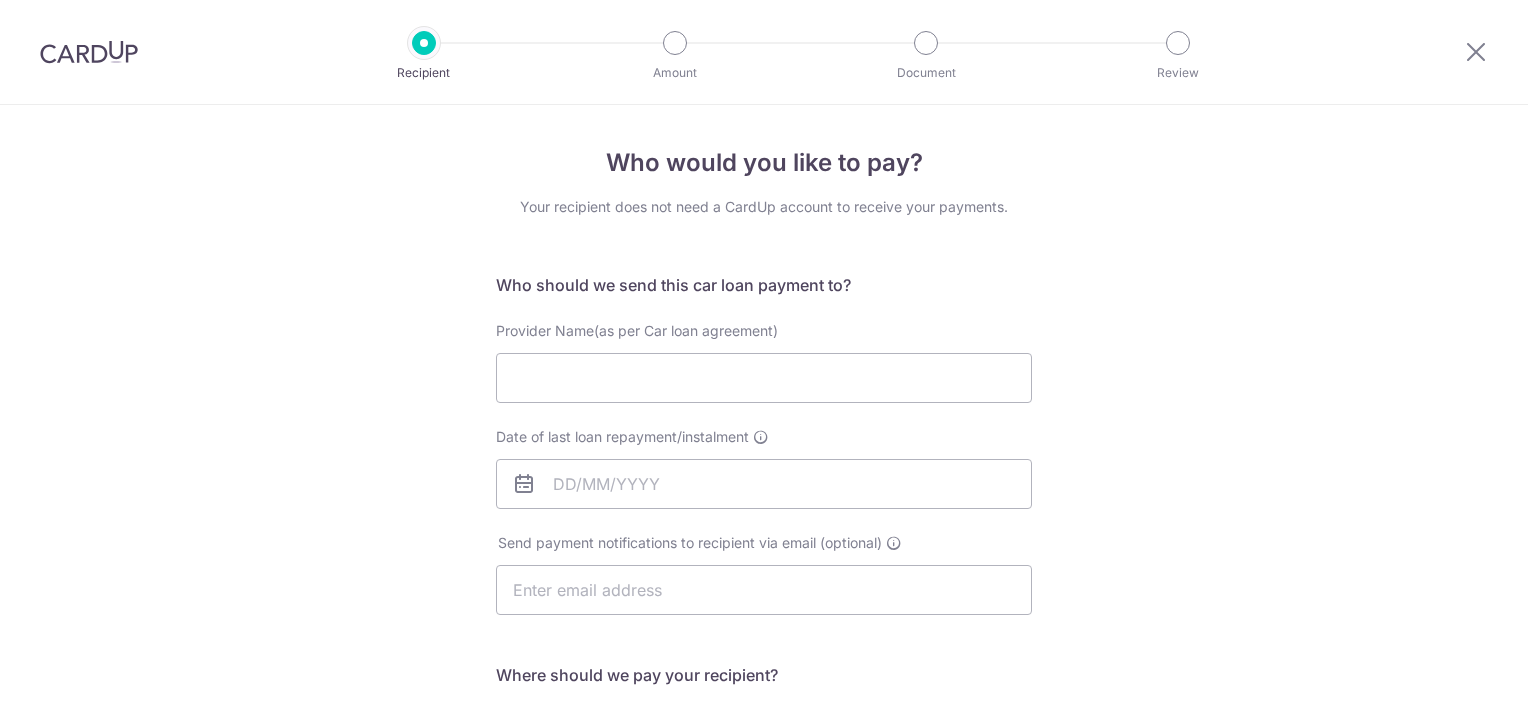 scroll, scrollTop: 0, scrollLeft: 0, axis: both 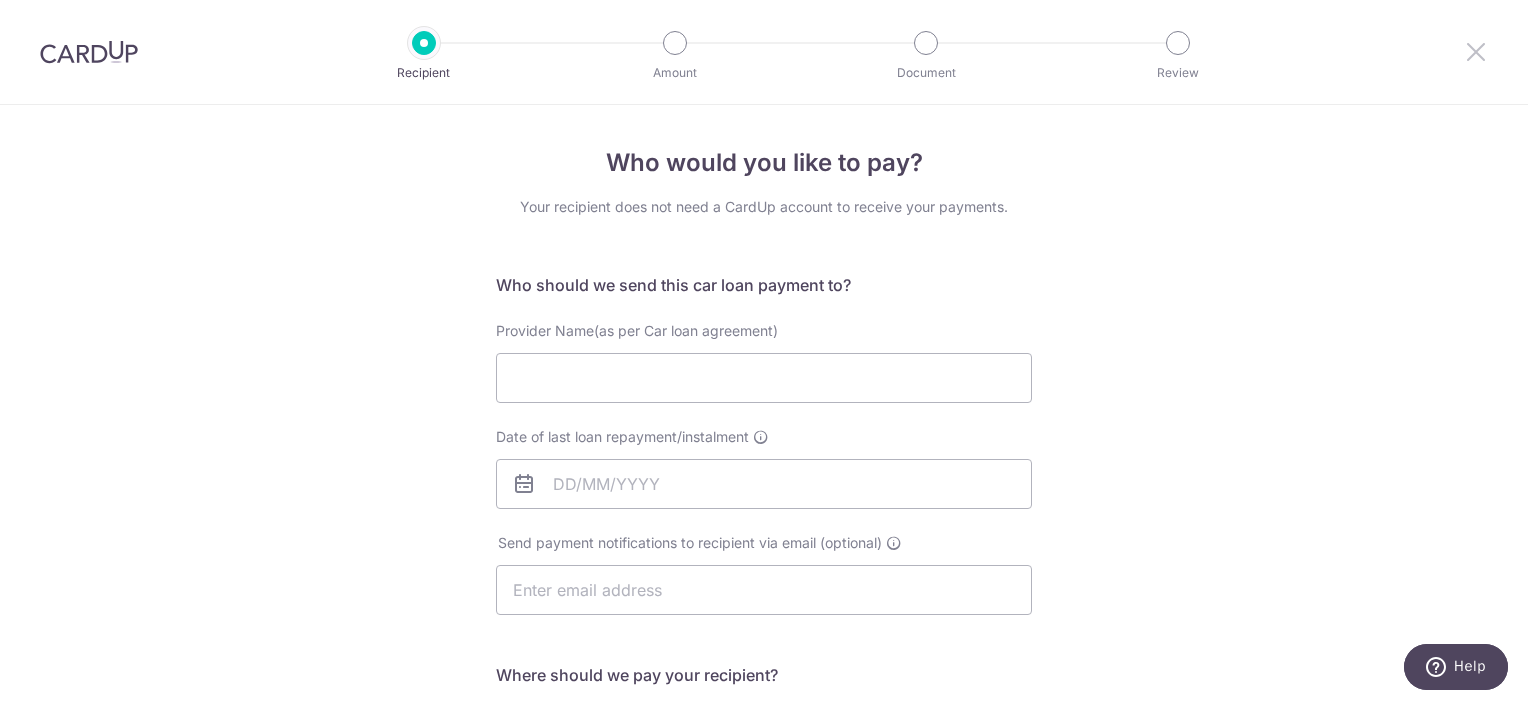 click at bounding box center [1476, 51] 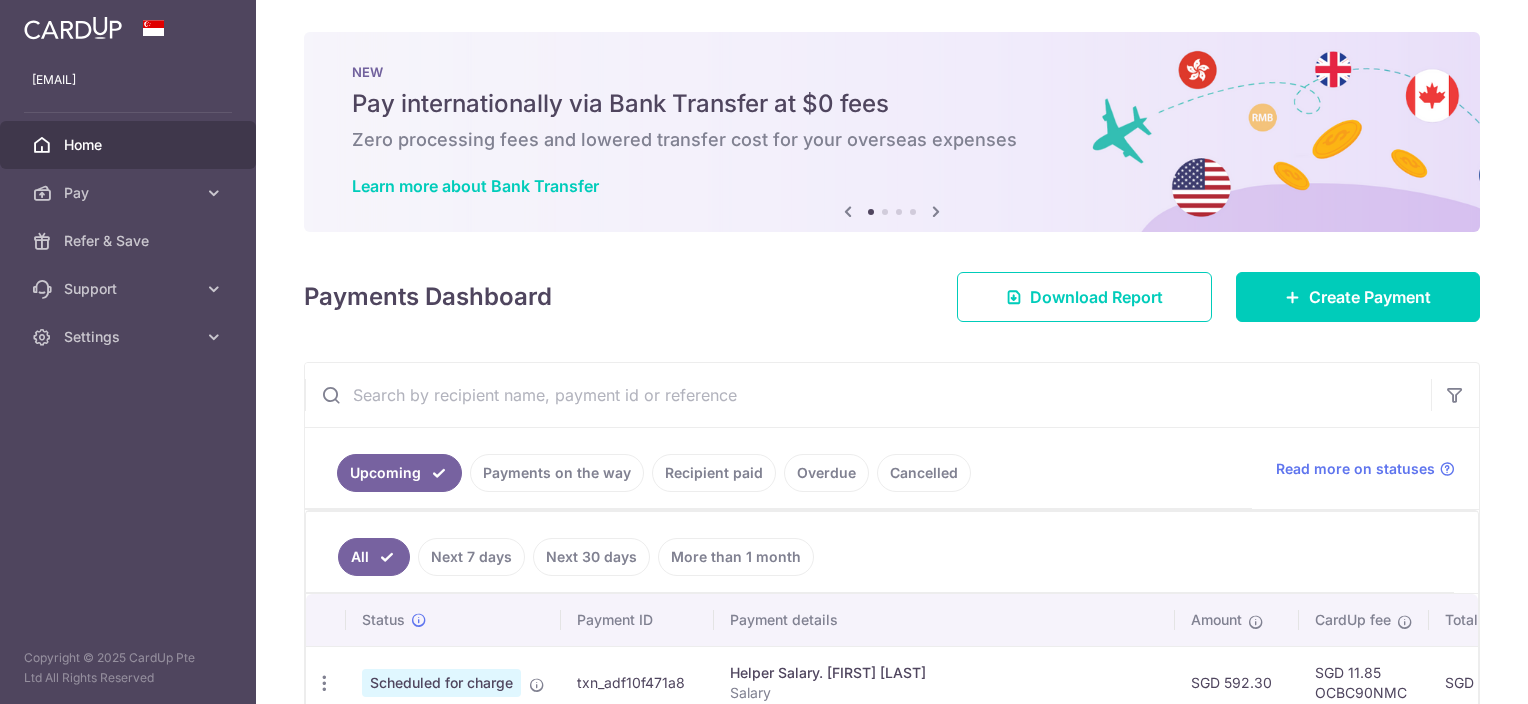 scroll, scrollTop: 0, scrollLeft: 0, axis: both 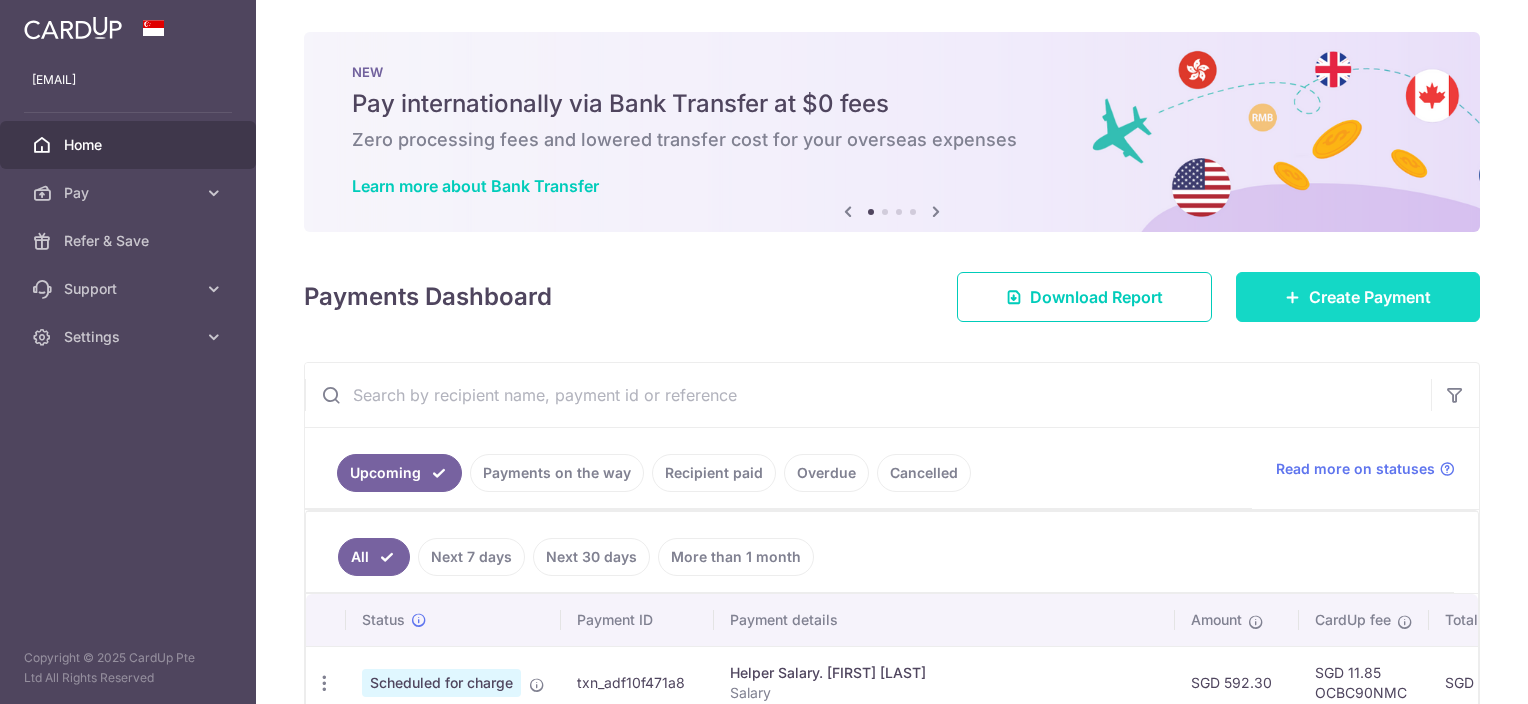 click on "Create Payment" at bounding box center [1358, 297] 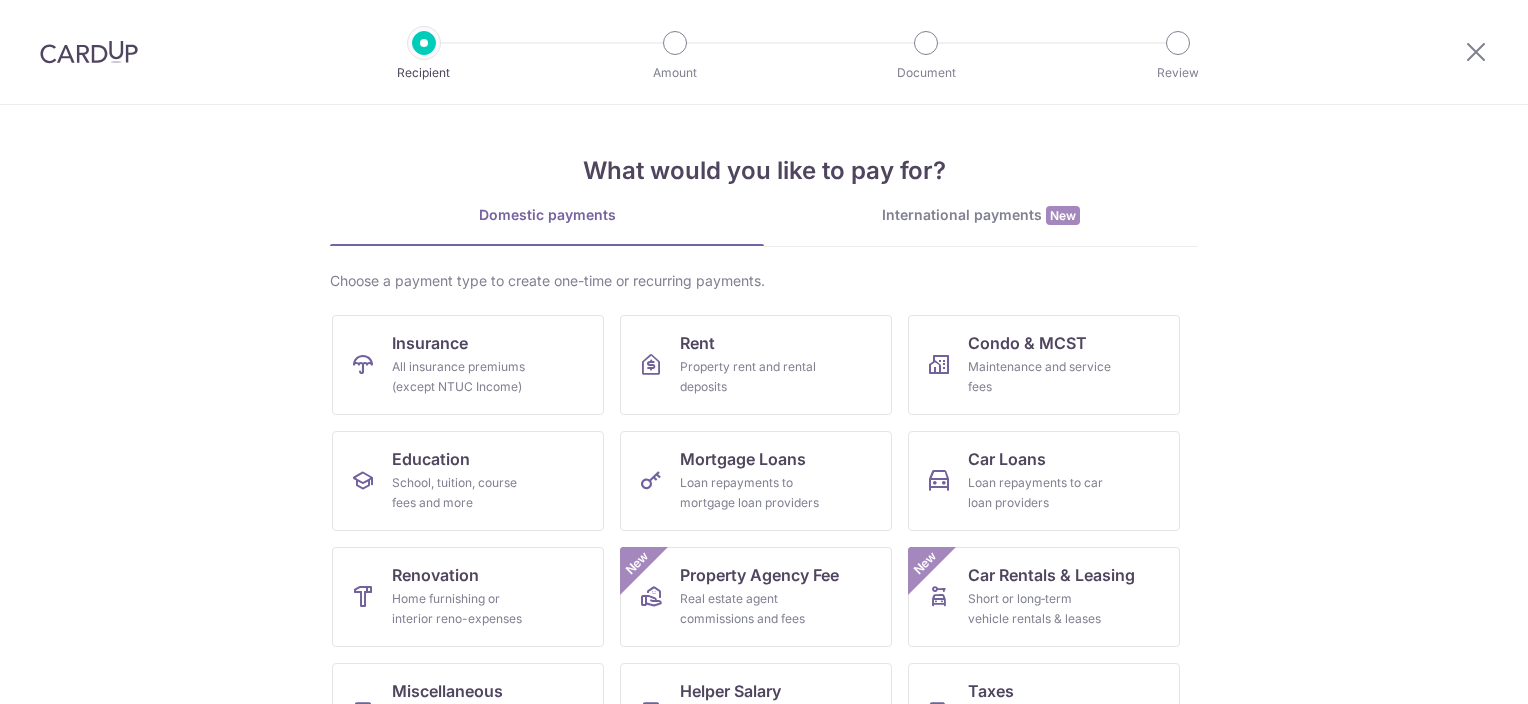 scroll, scrollTop: 0, scrollLeft: 0, axis: both 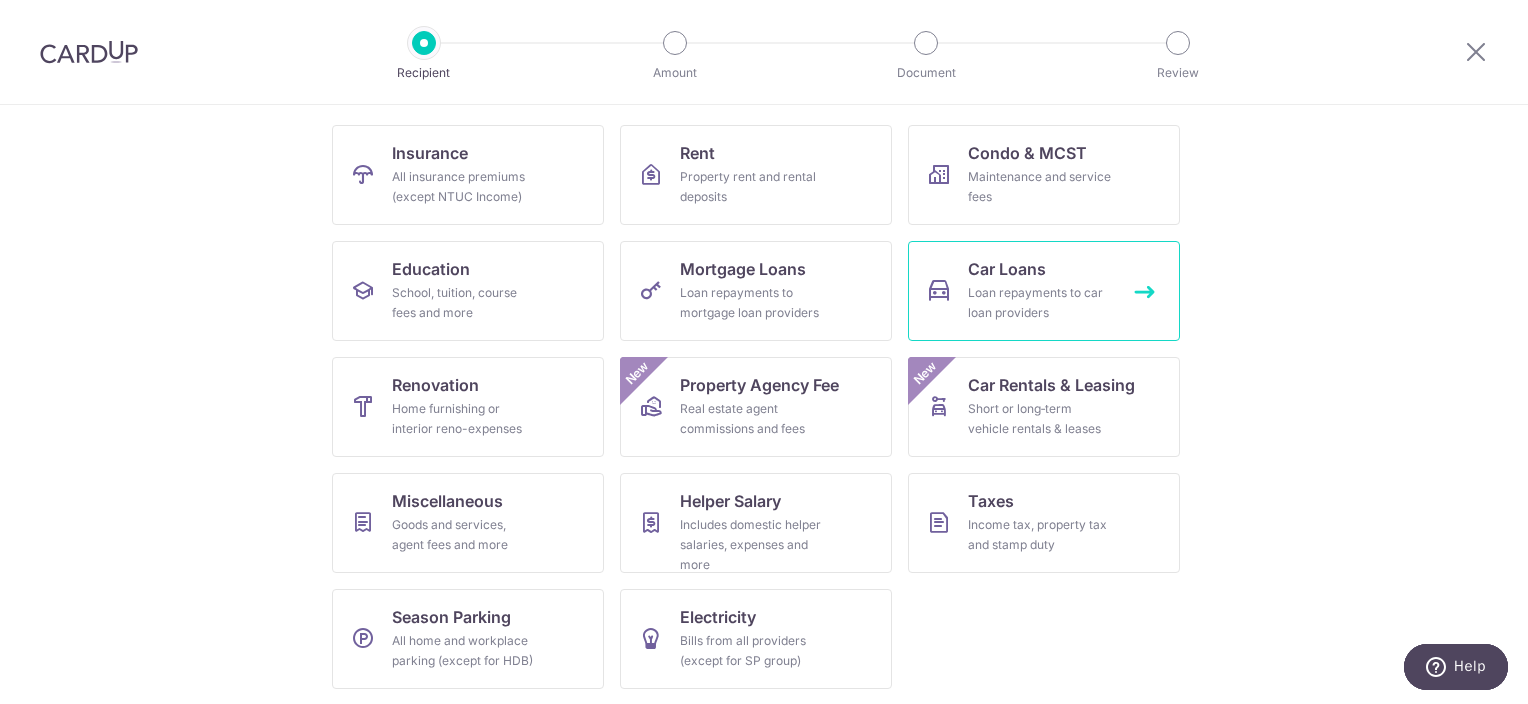 click on "Car Loans" at bounding box center [1007, 269] 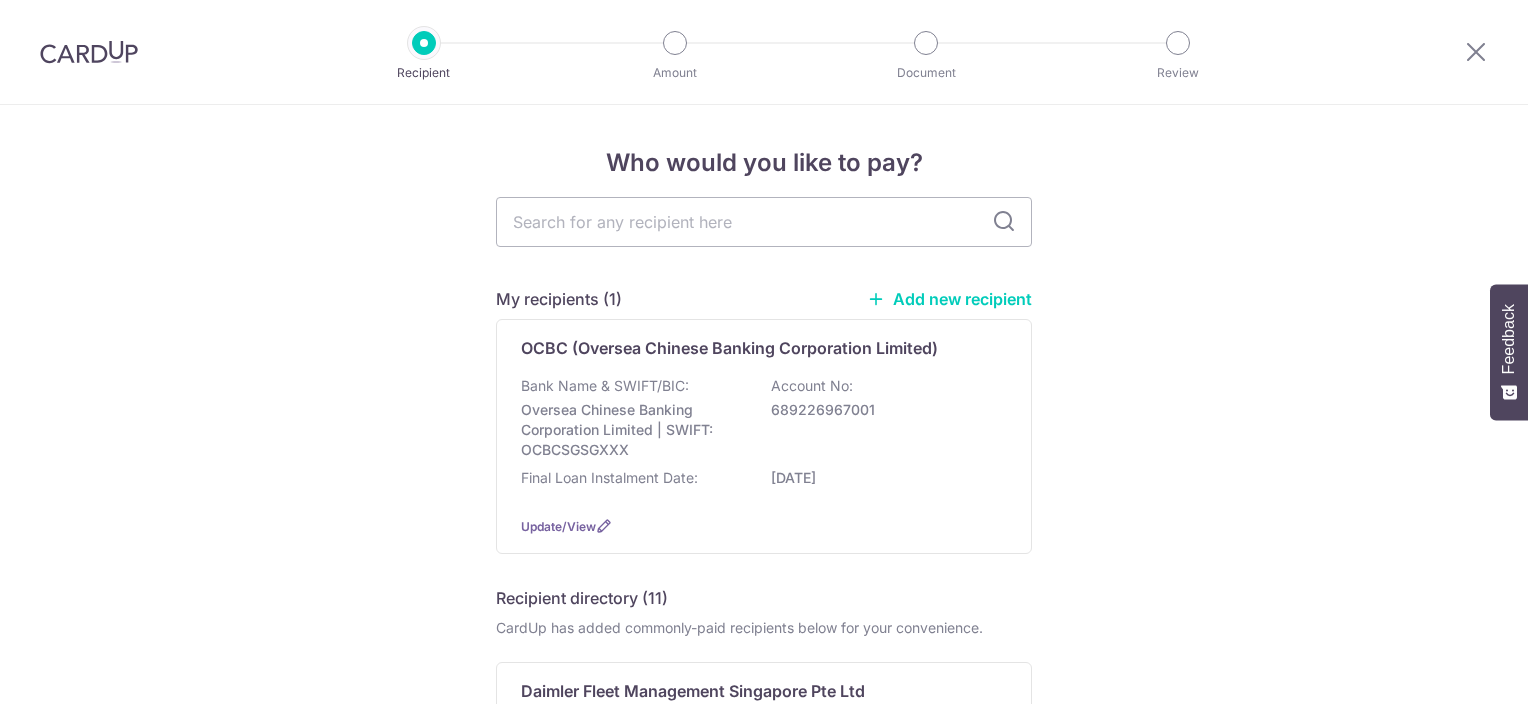 scroll, scrollTop: 0, scrollLeft: 0, axis: both 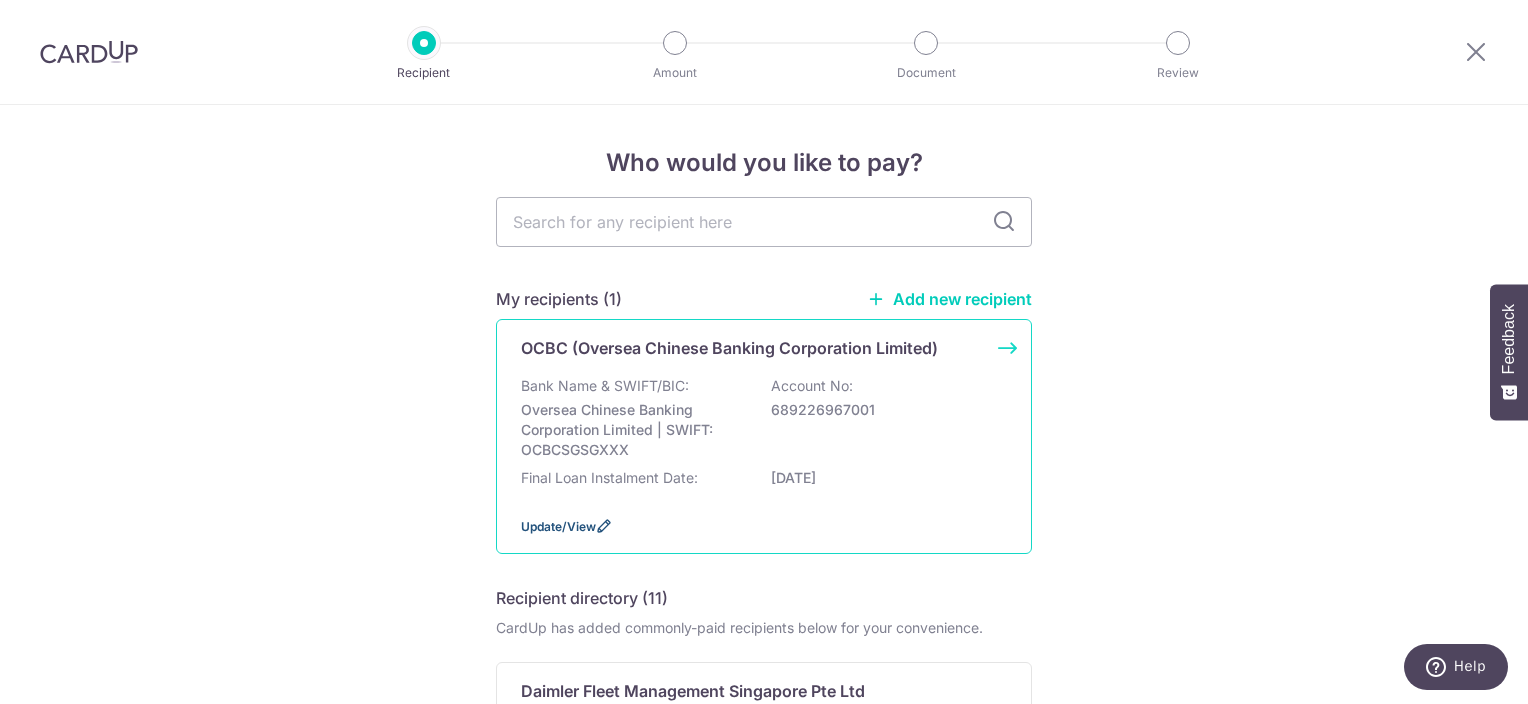 click on "Update/View" at bounding box center [558, 526] 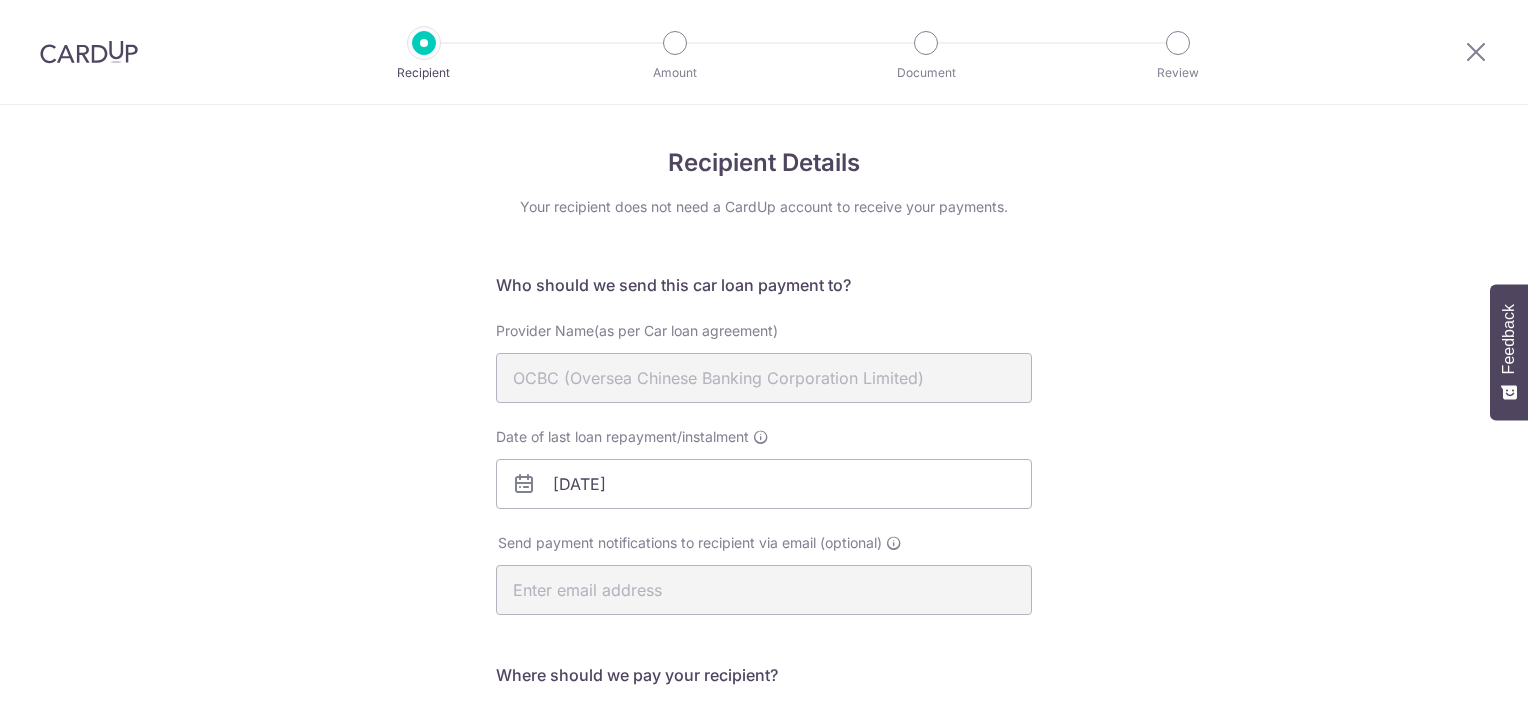 scroll, scrollTop: 0, scrollLeft: 0, axis: both 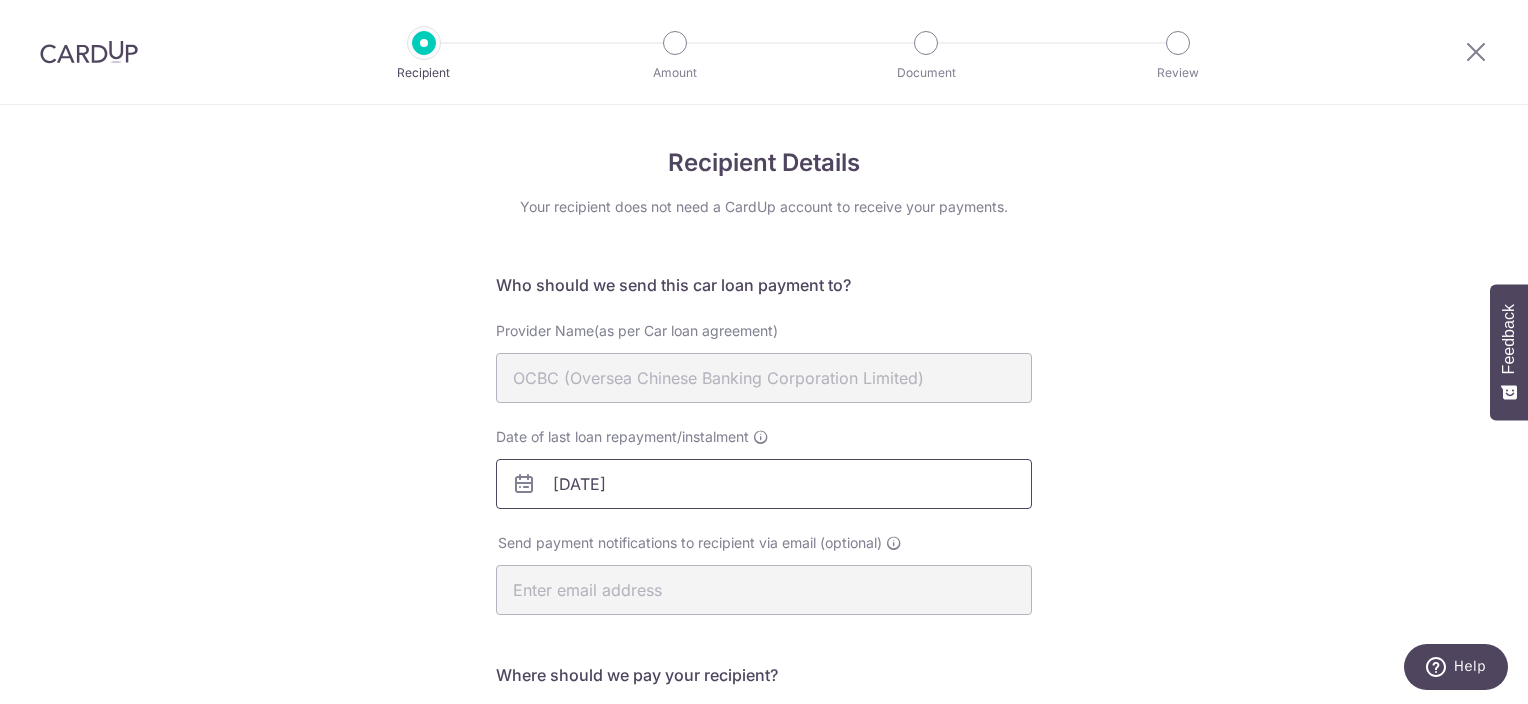 click on "[DATE]" at bounding box center (764, 484) 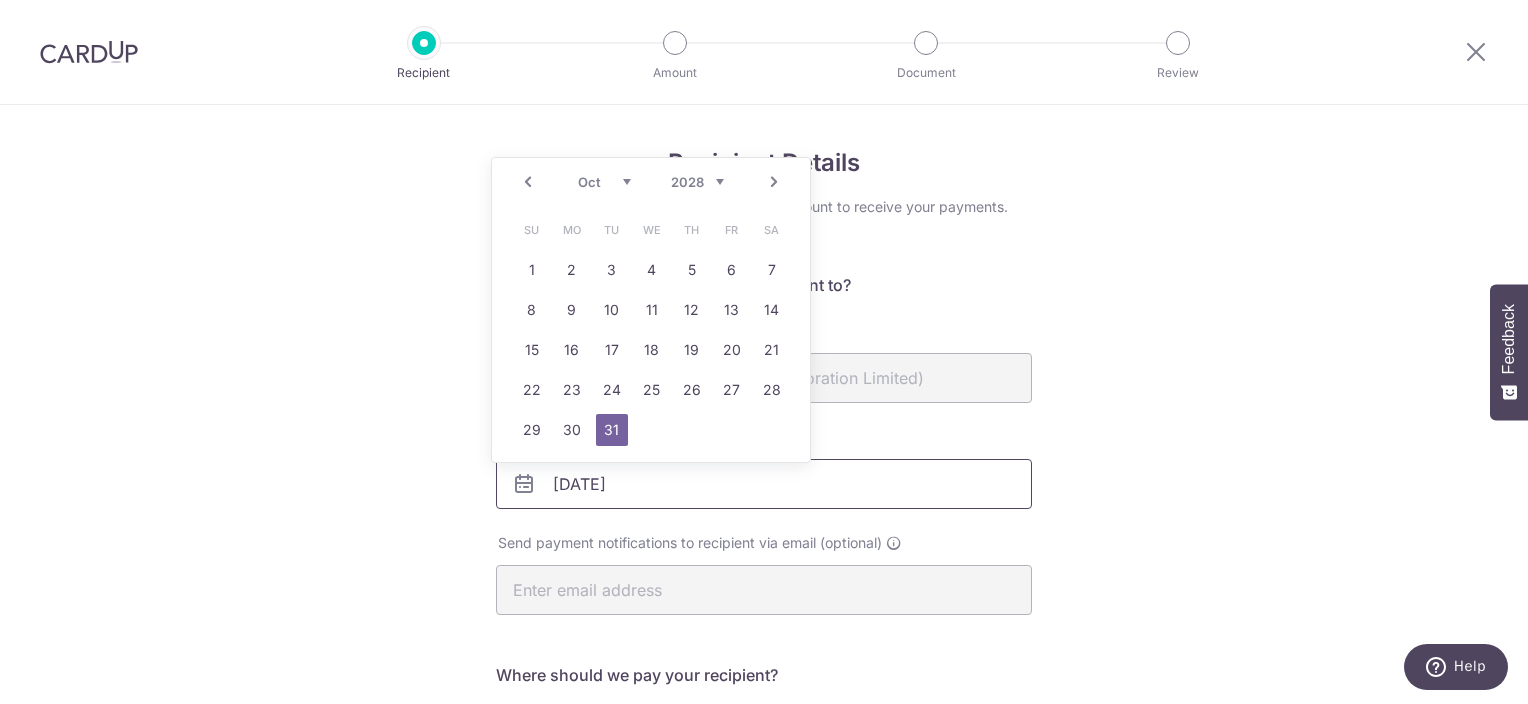 click on "[DATE]" at bounding box center [764, 484] 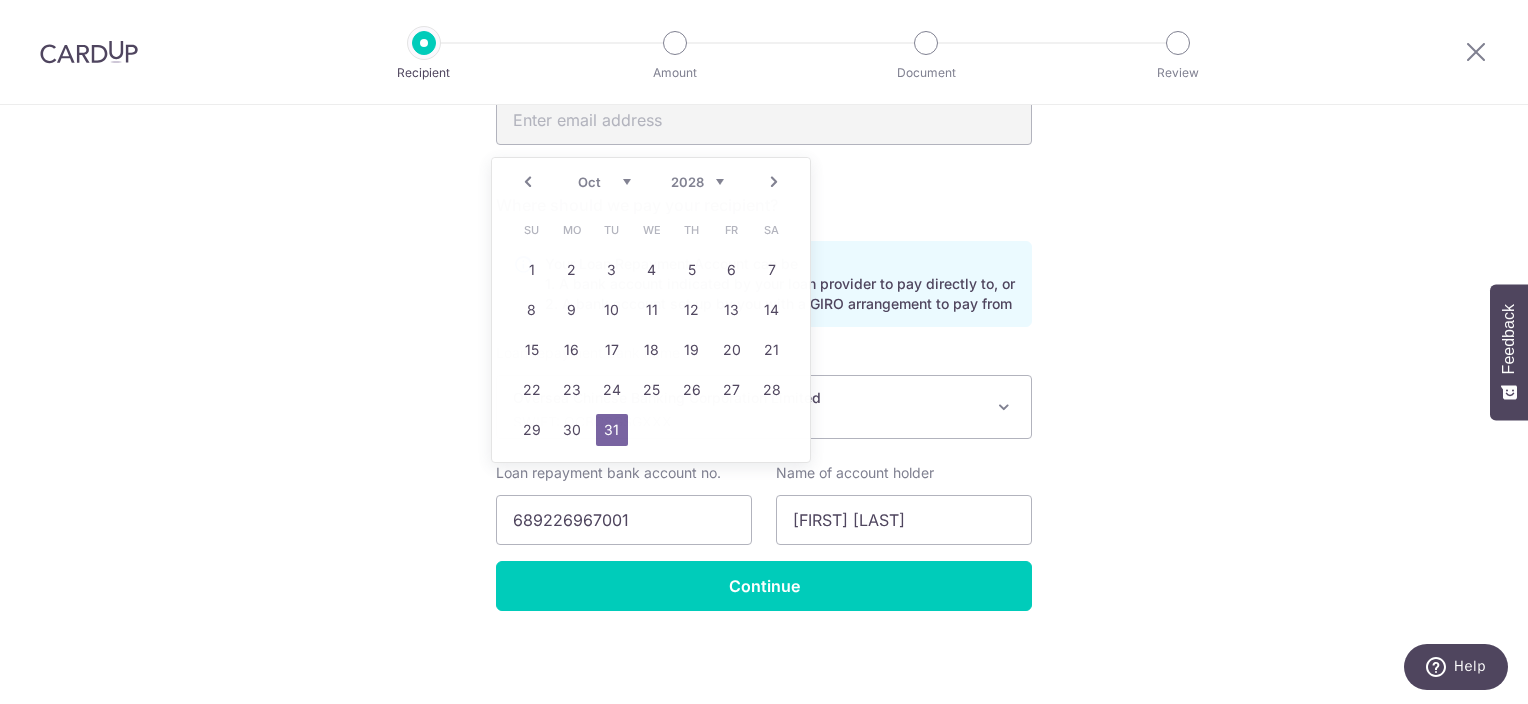 click on "Recipient Details
Your recipient does not need a CardUp account to receive your payments.
Who should we send this car loan payment to?
Provider Name(as per Car loan agreement)
OCBC (Oversea Chinese Banking Corporation Limited)
Date of last loan repayment/instalment
31/10/2028
Send payment notifications to recipient via email (optional)
URL" at bounding box center (764, 170) 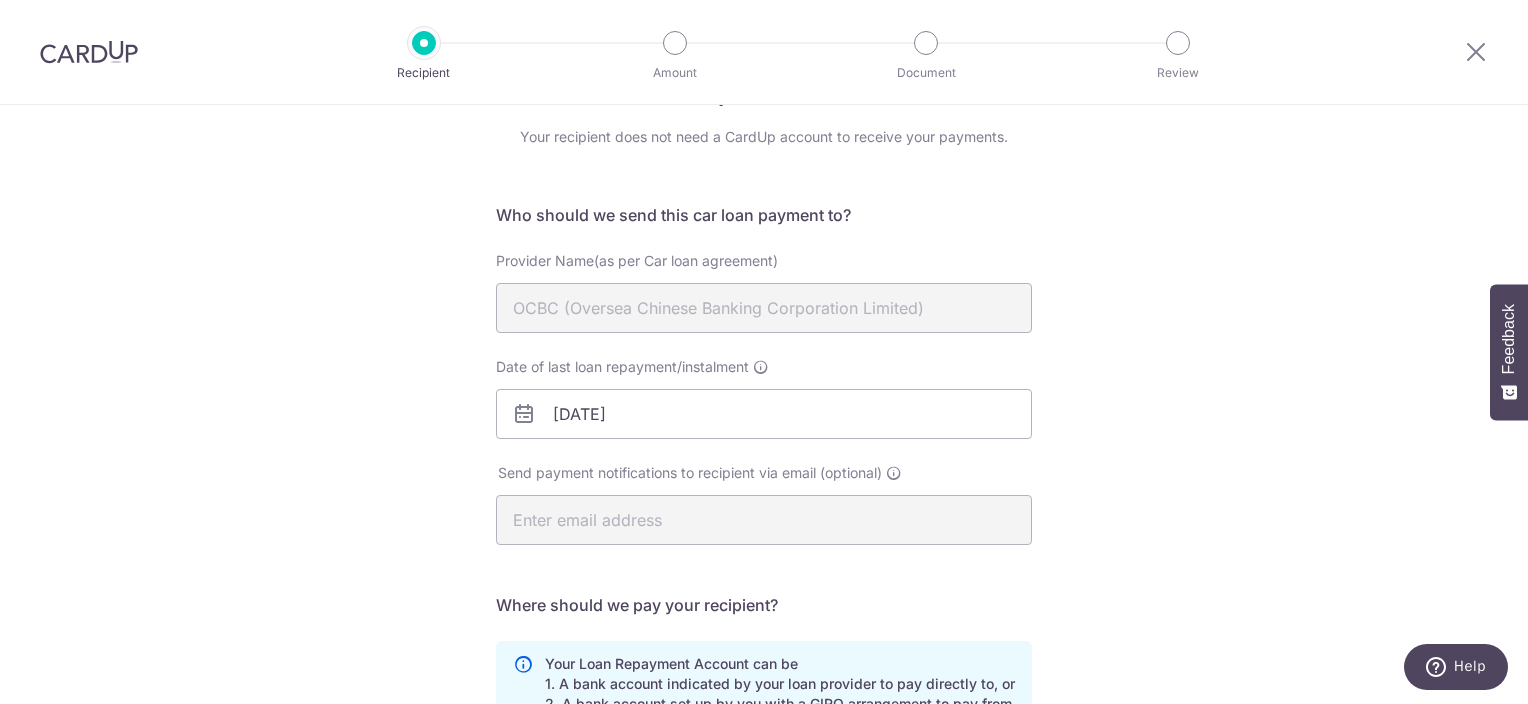 scroll, scrollTop: 0, scrollLeft: 0, axis: both 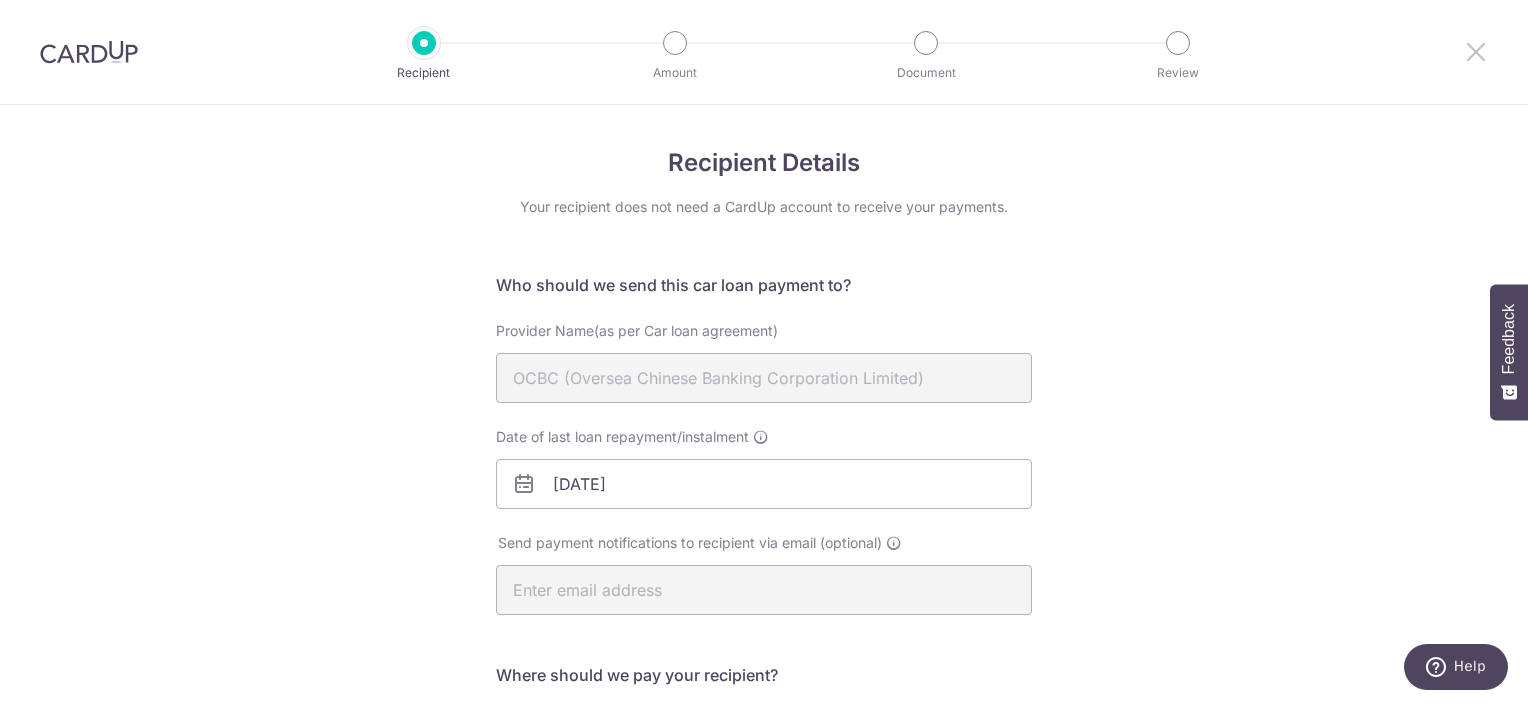 click at bounding box center (1476, 51) 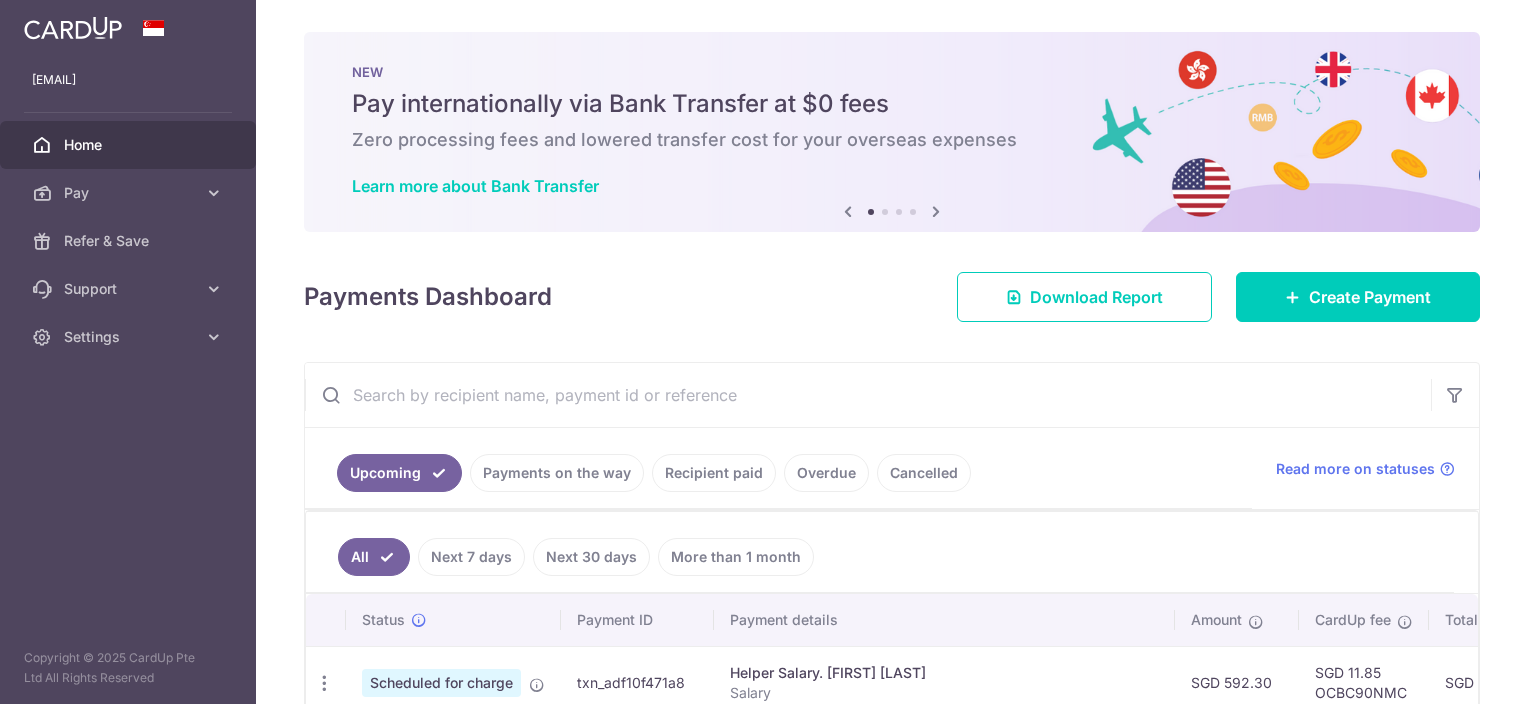 scroll, scrollTop: 0, scrollLeft: 0, axis: both 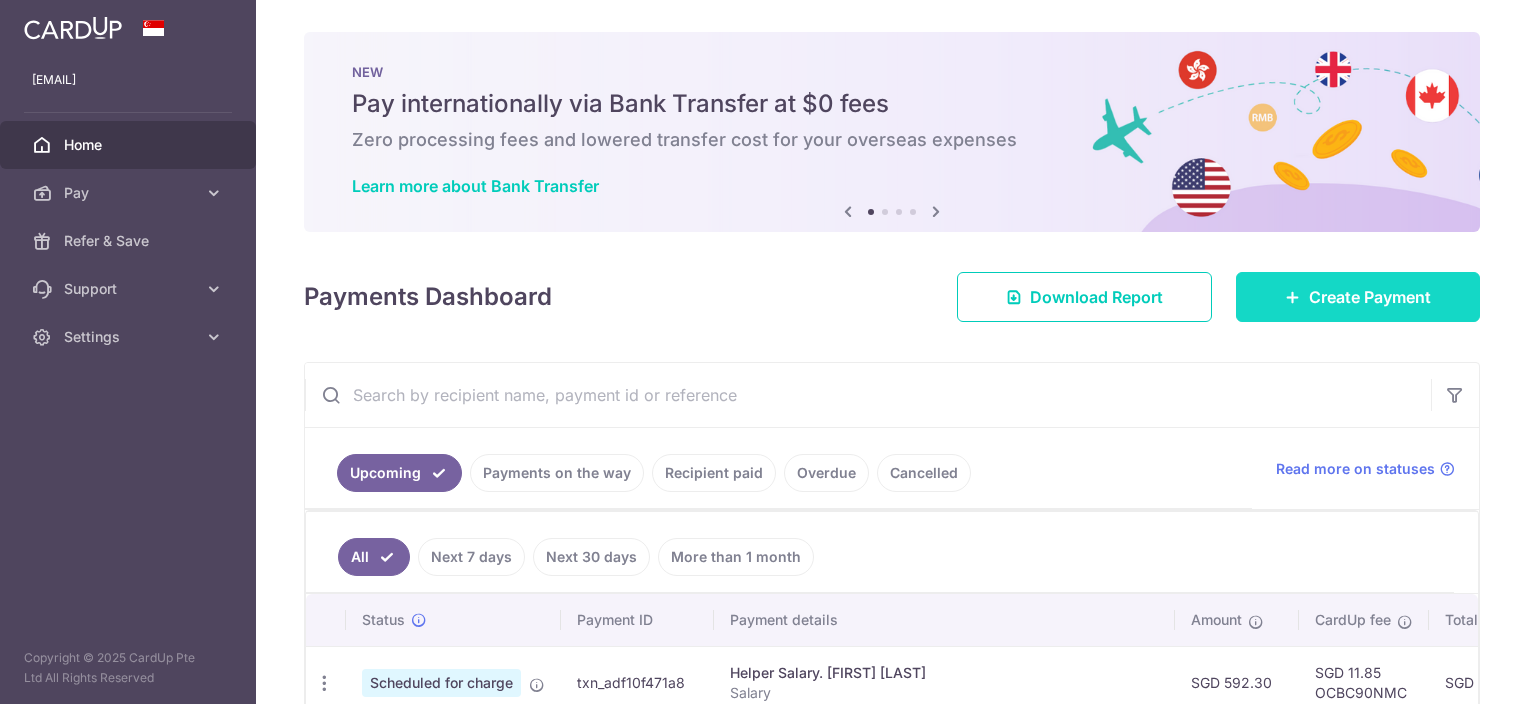 click on "Create Payment" at bounding box center (1358, 297) 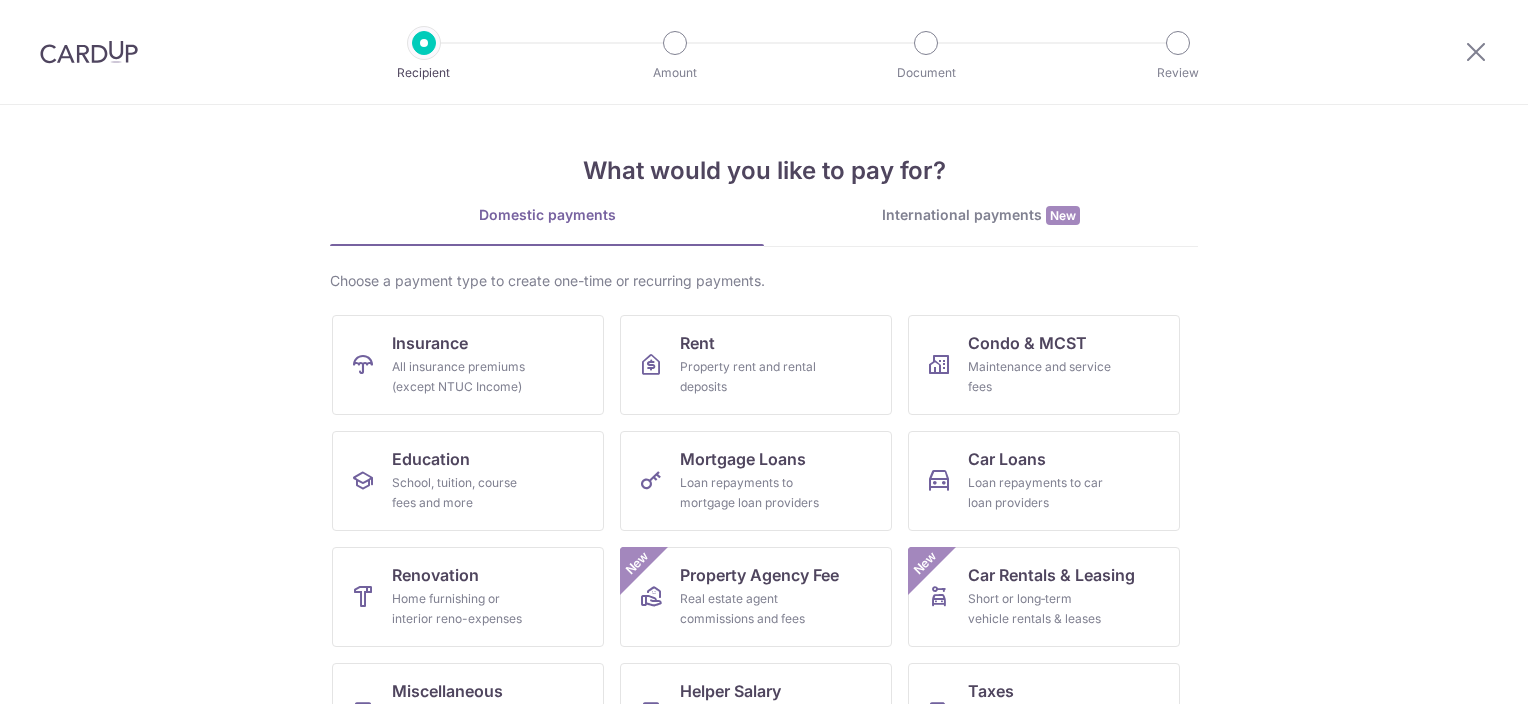 scroll, scrollTop: 0, scrollLeft: 0, axis: both 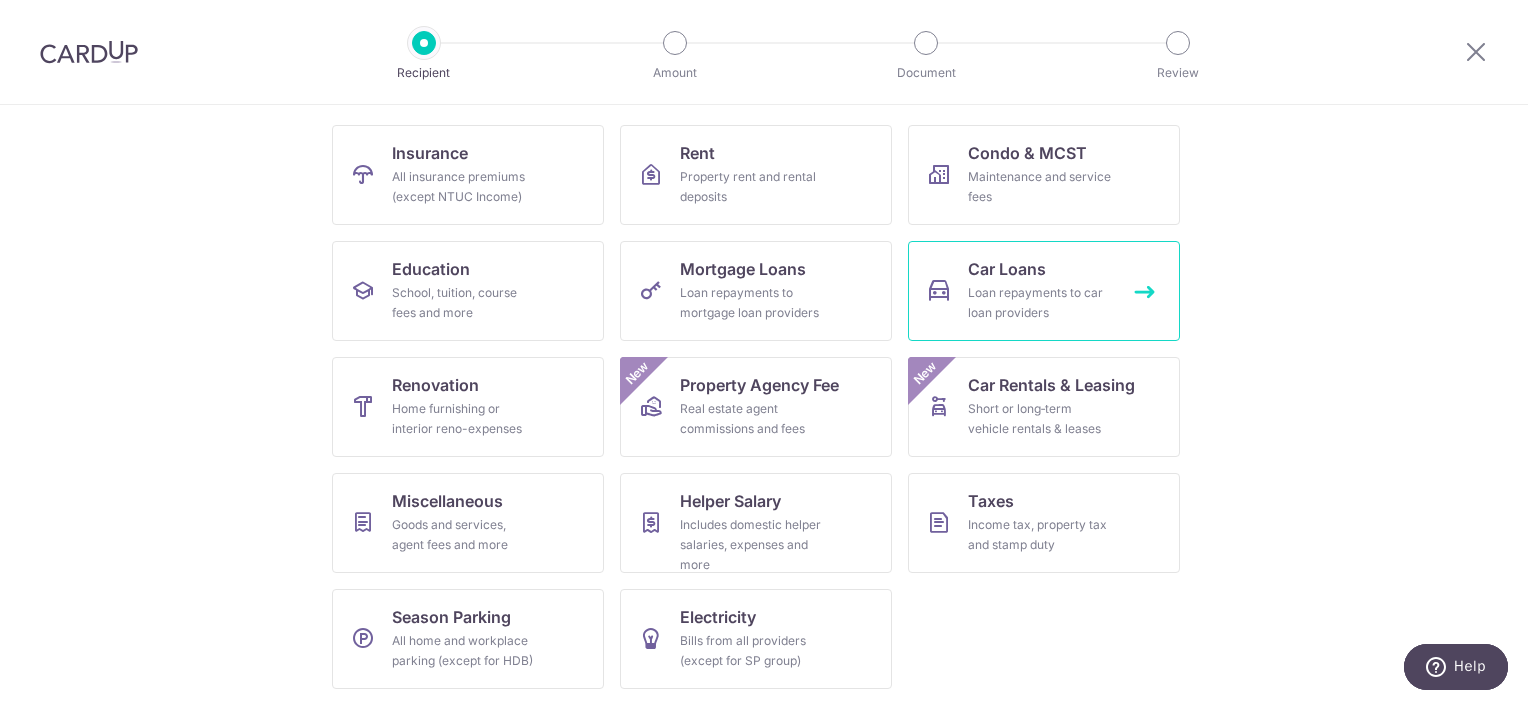 click on "Car Loans Loan repayments to car loan providers" at bounding box center [1044, 291] 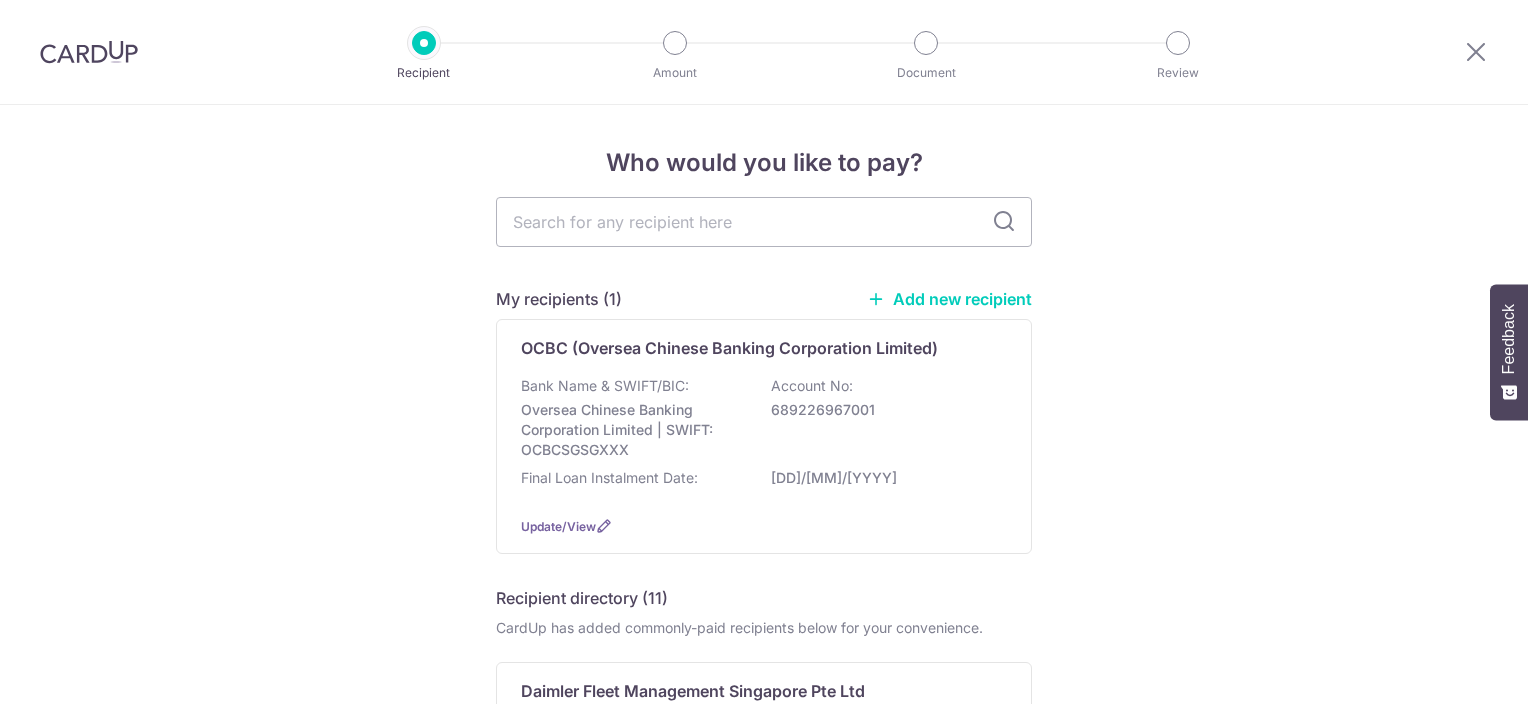 scroll, scrollTop: 0, scrollLeft: 0, axis: both 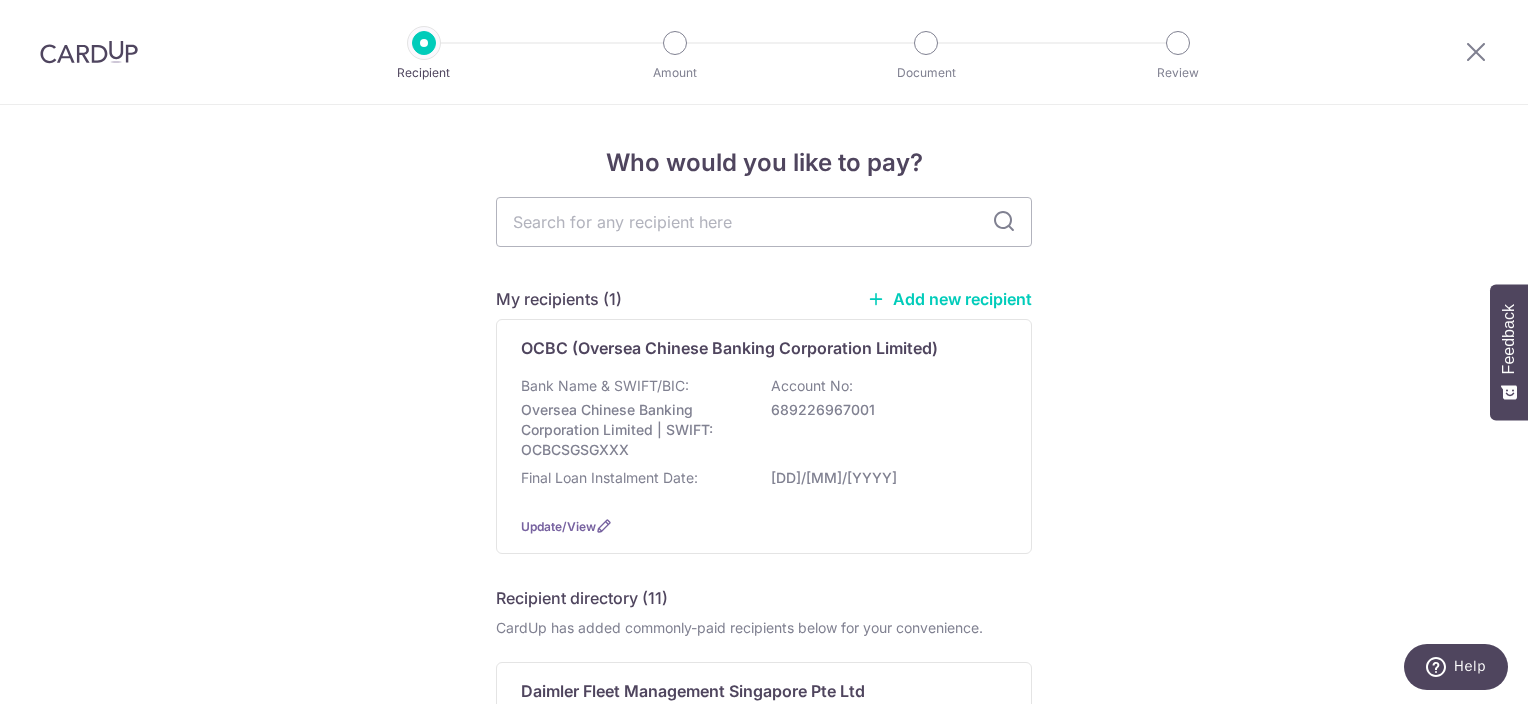 click on "Add new recipient" at bounding box center (949, 299) 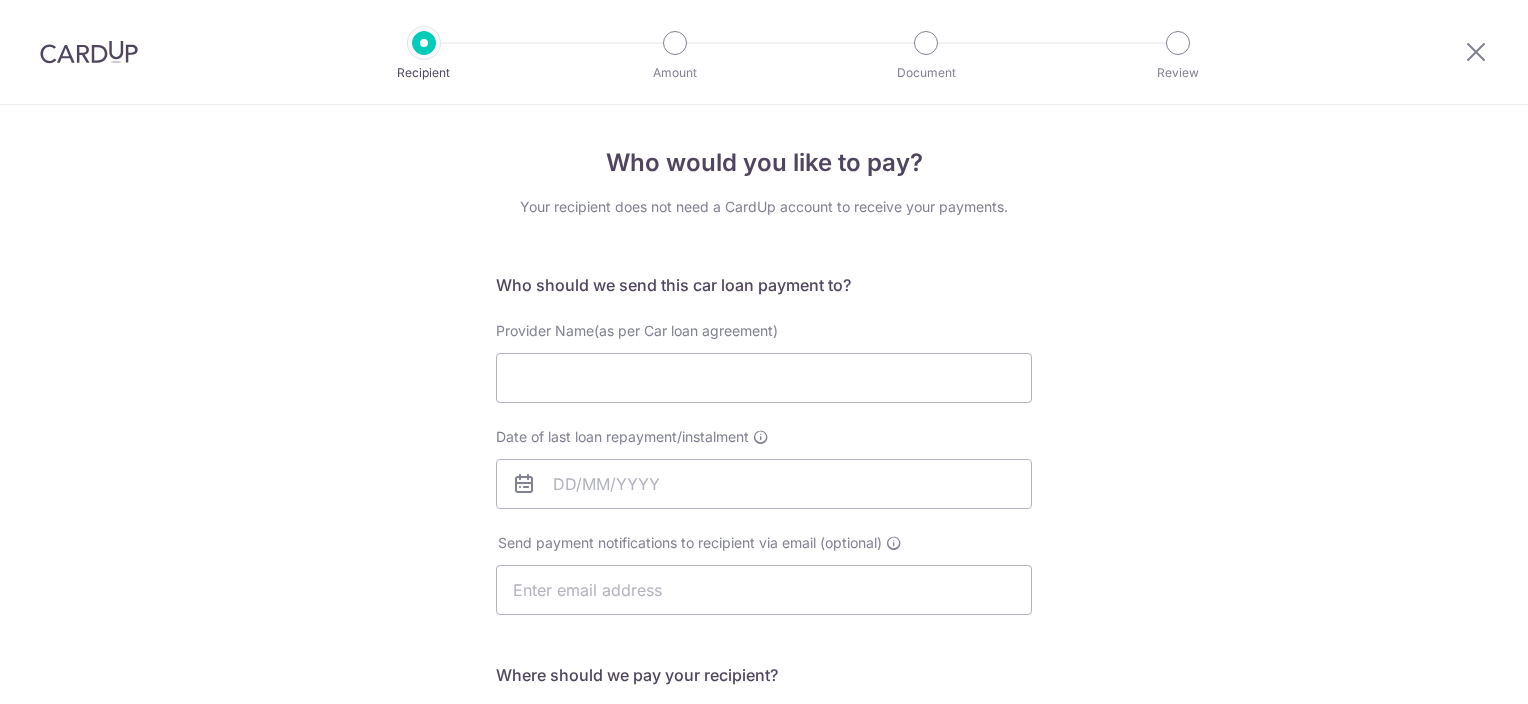 scroll, scrollTop: 0, scrollLeft: 0, axis: both 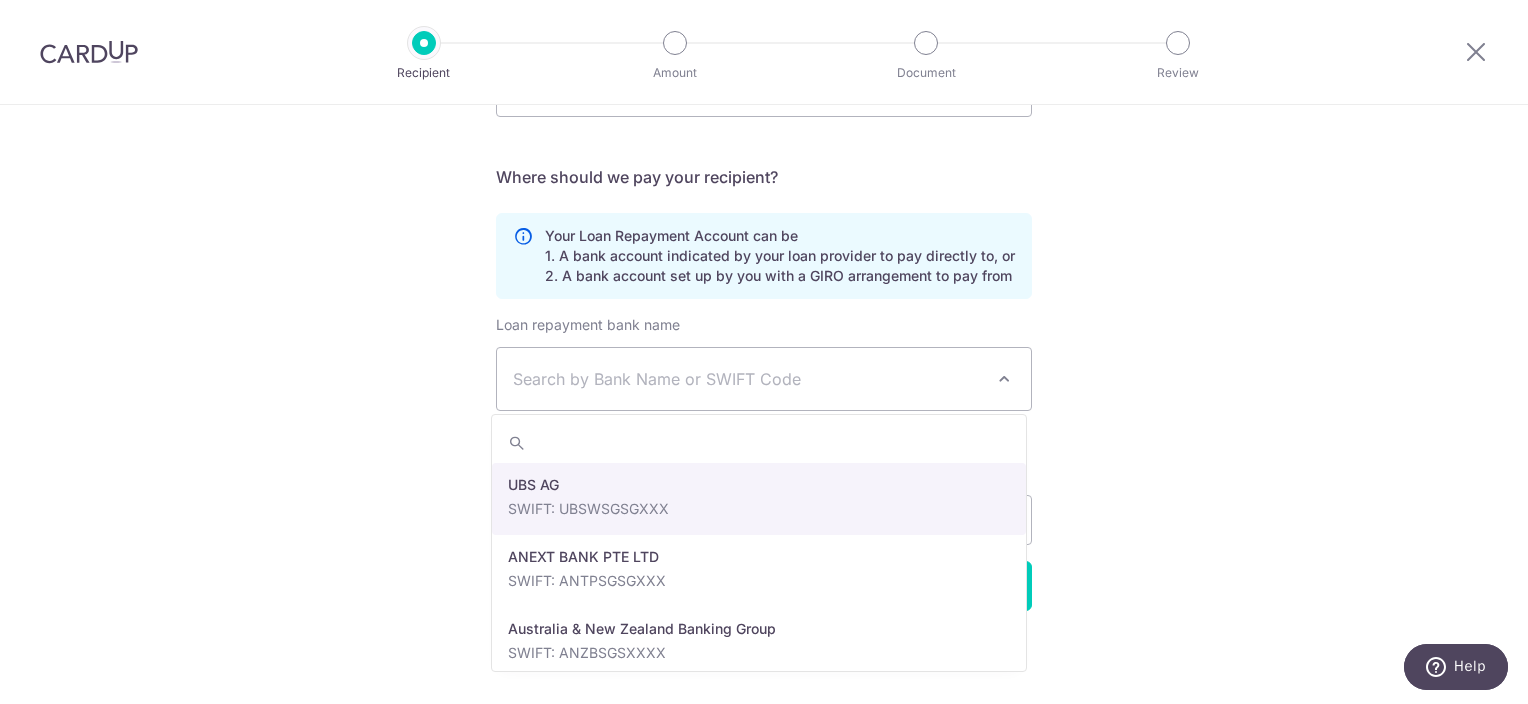 click on "Search by Bank Name or SWIFT Code" at bounding box center (748, 379) 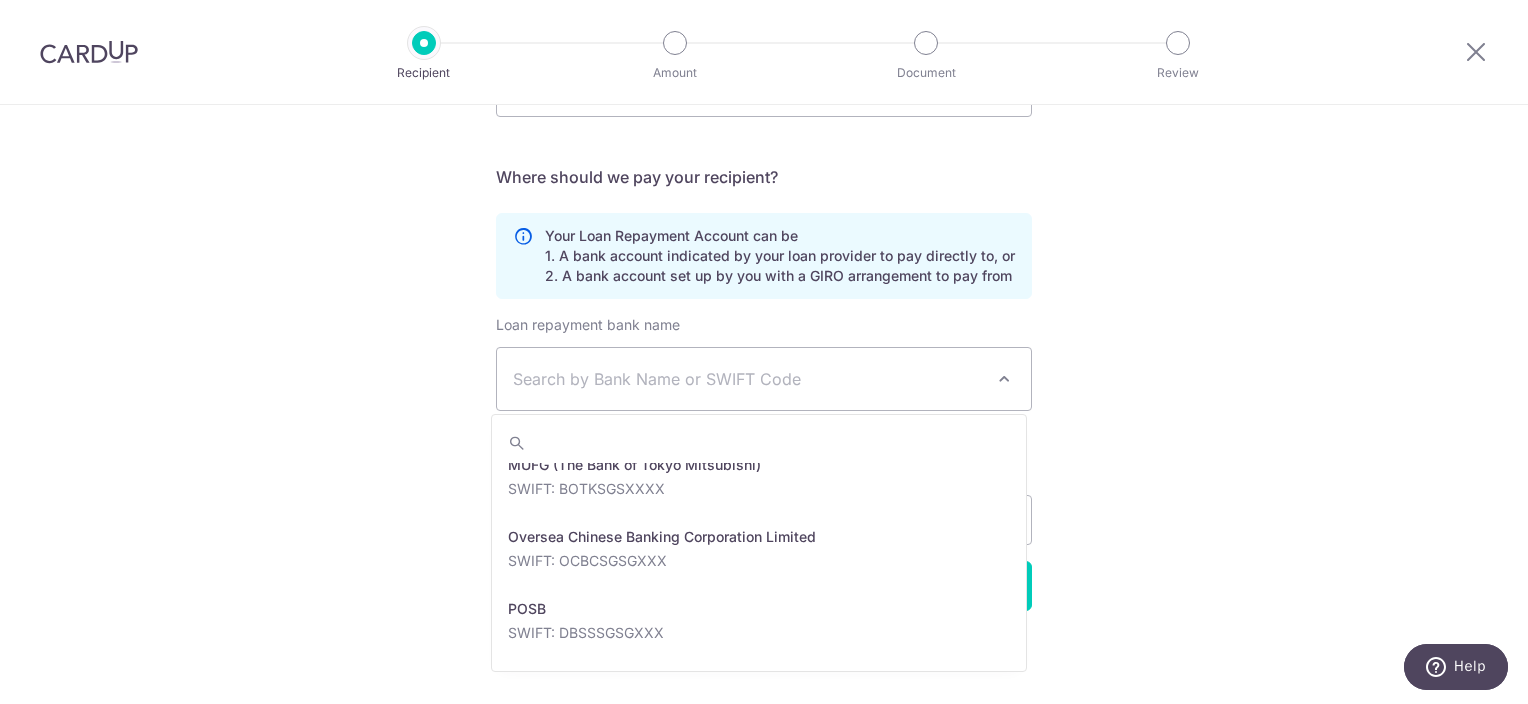 scroll, scrollTop: 2800, scrollLeft: 0, axis: vertical 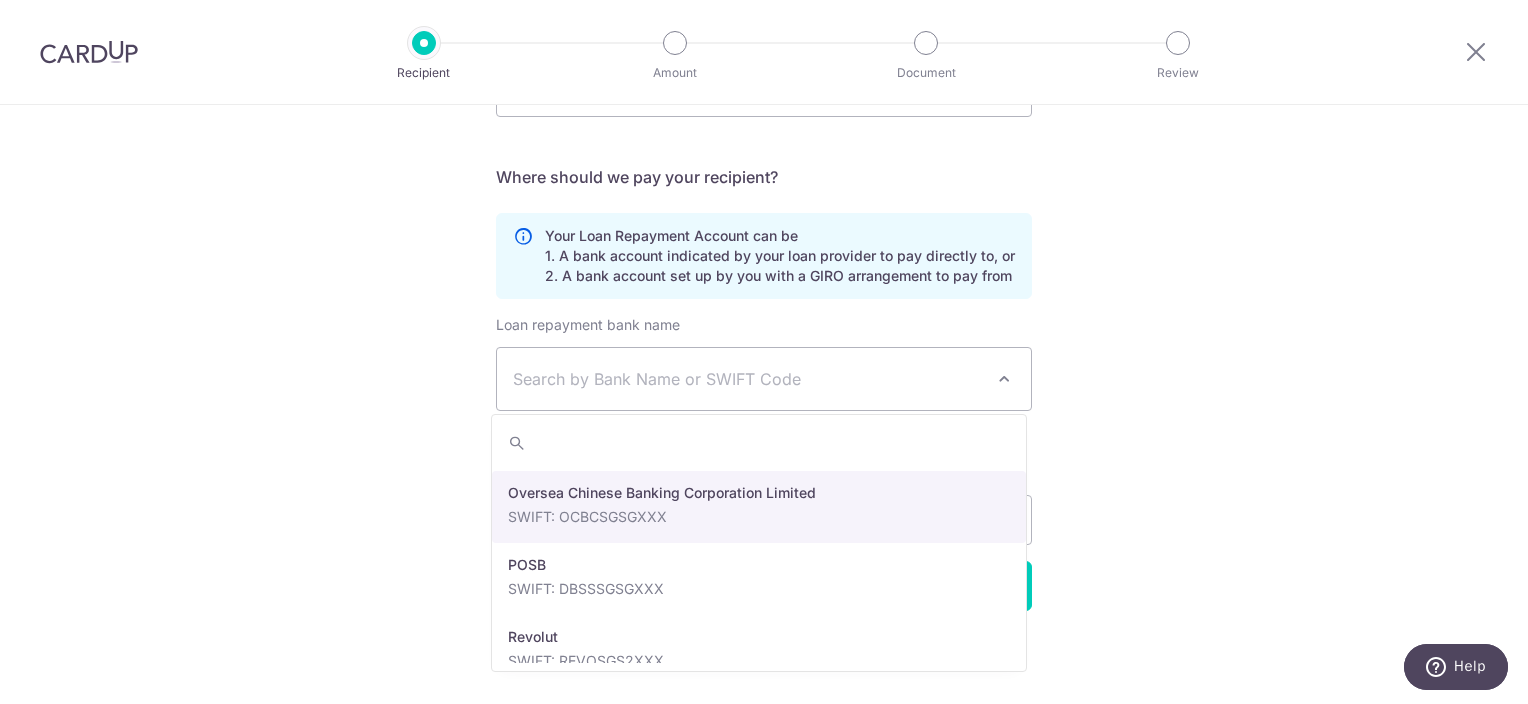 click on "Loan repayment bank account no." at bounding box center [624, 520] 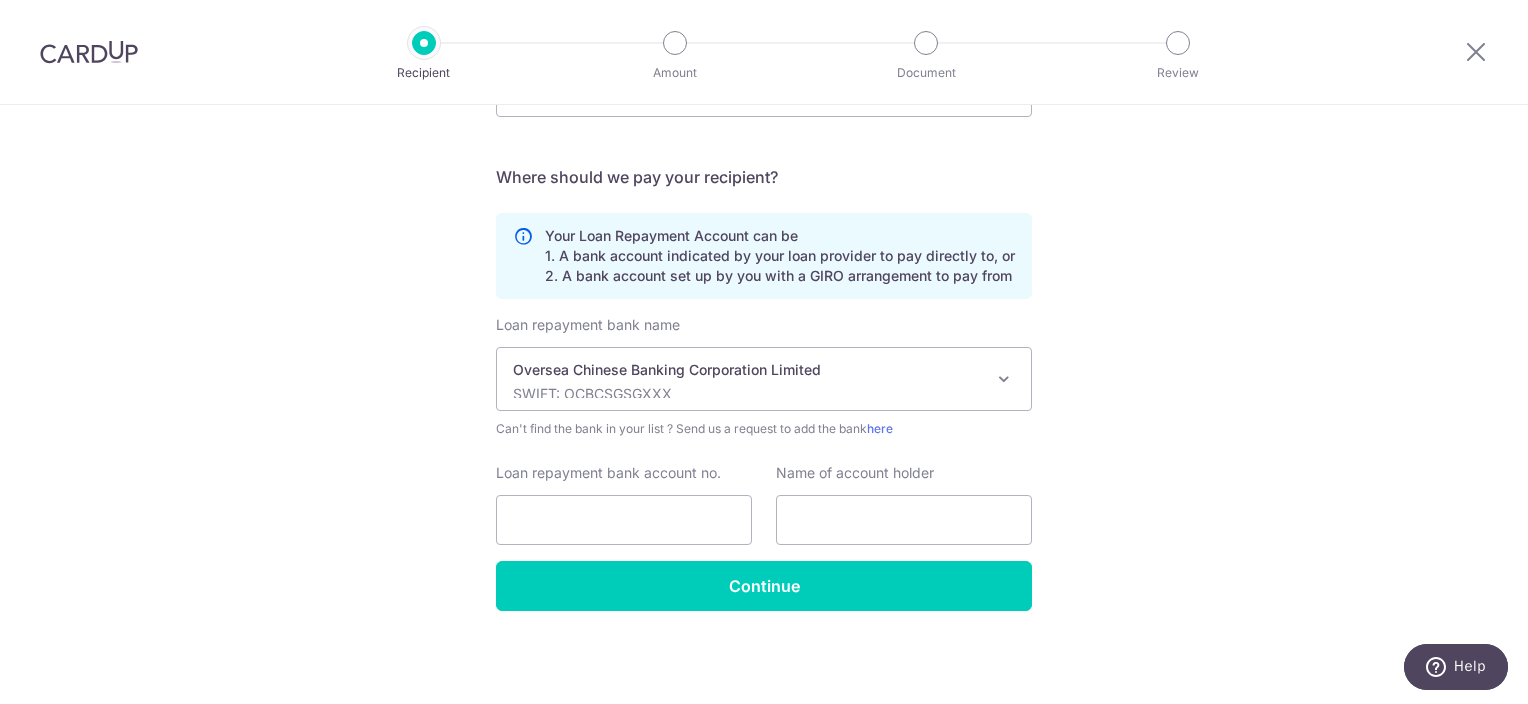 click on "Who would you like to pay?
Your recipient does not need a CardUp account to receive your payments.
Who should we send this car loan payment to?
Provider Name(as per Car loan agreement)
Date of last loan repayment/instalment
Send payment notifications to recipient via email (optional)
Translation missing: en.no key" at bounding box center [764, 156] 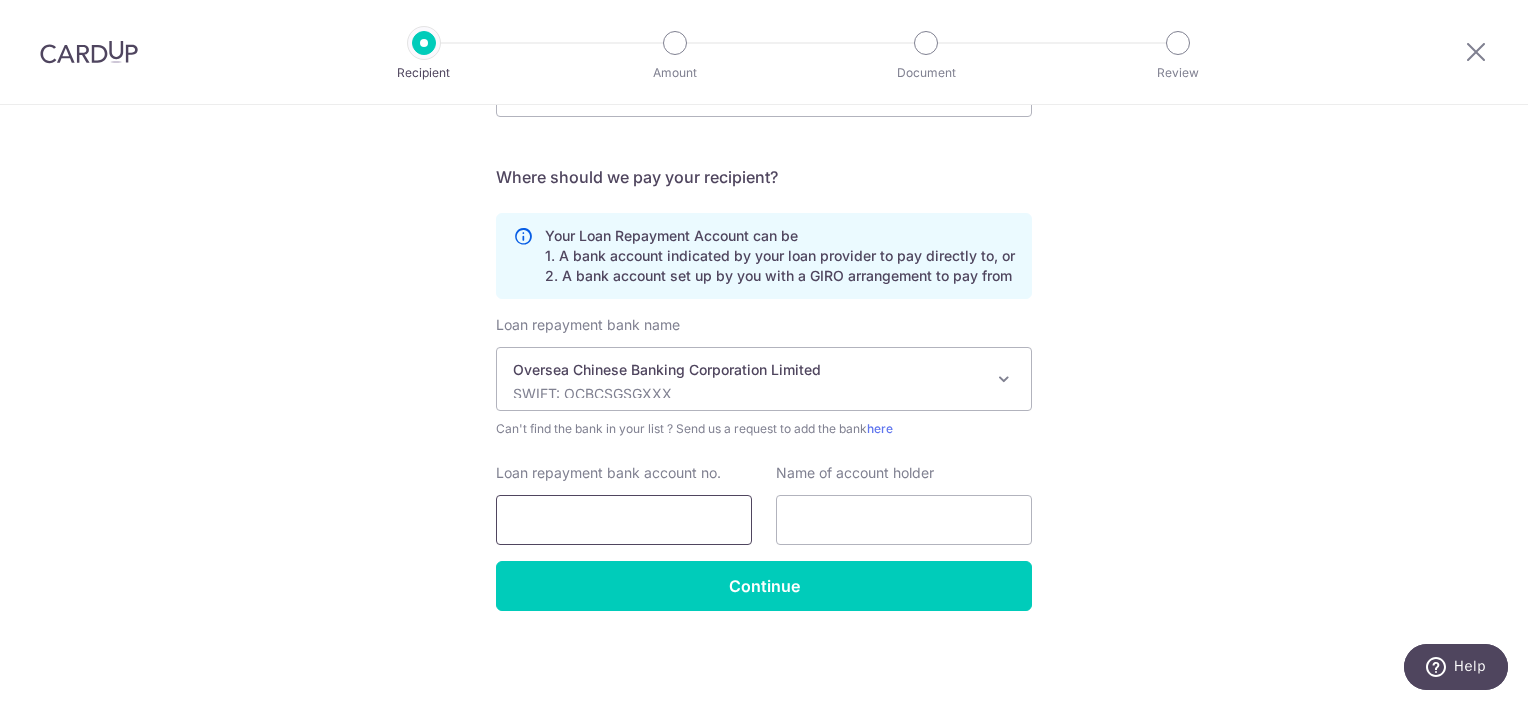 click on "Loan repayment bank account no." at bounding box center (624, 520) 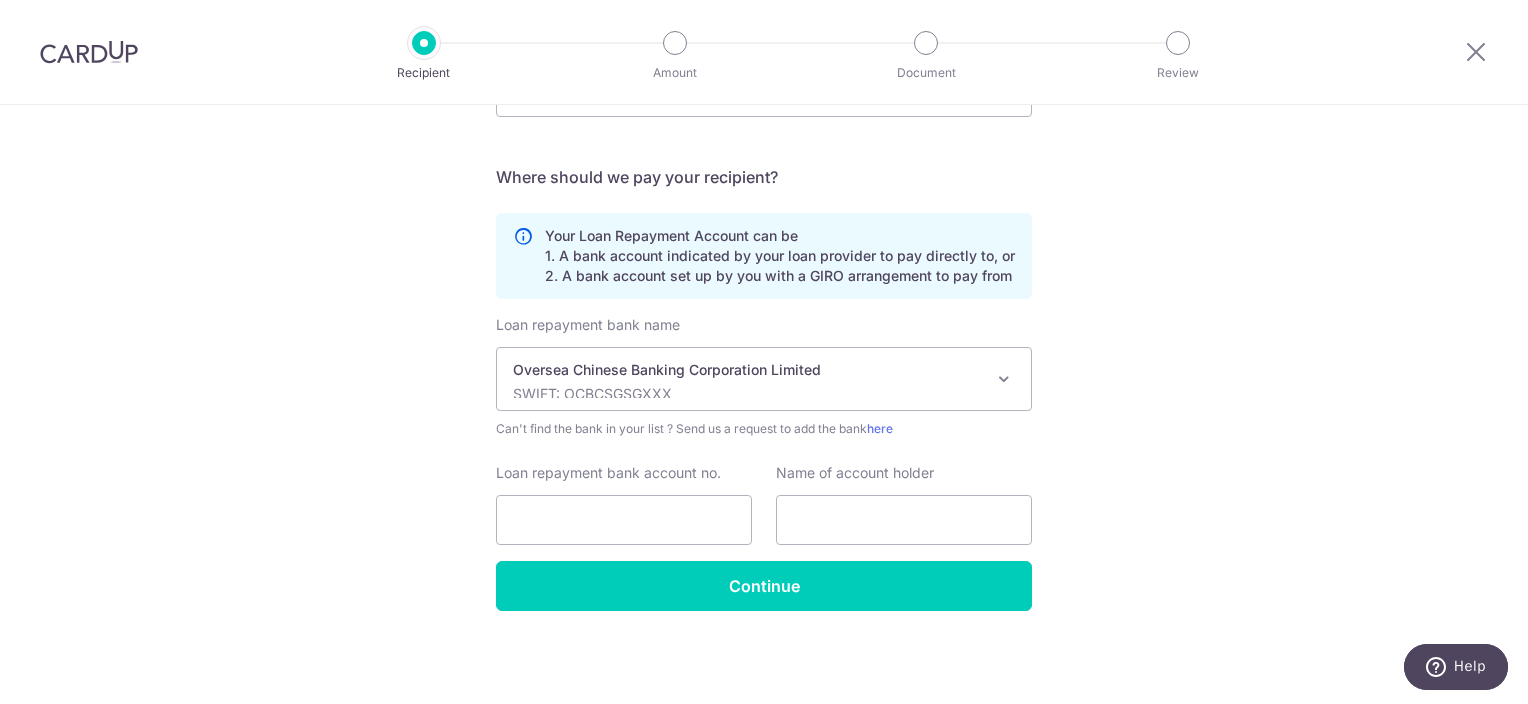click on "Who would you like to pay?
Your recipient does not need a CardUp account to receive your payments.
Who should we send this car loan payment to?
Provider Name(as per Car loan agreement)
Date of last loan repayment/instalment
Send payment notifications to recipient via email (optional)
Translation missing: en.no key" at bounding box center (764, 156) 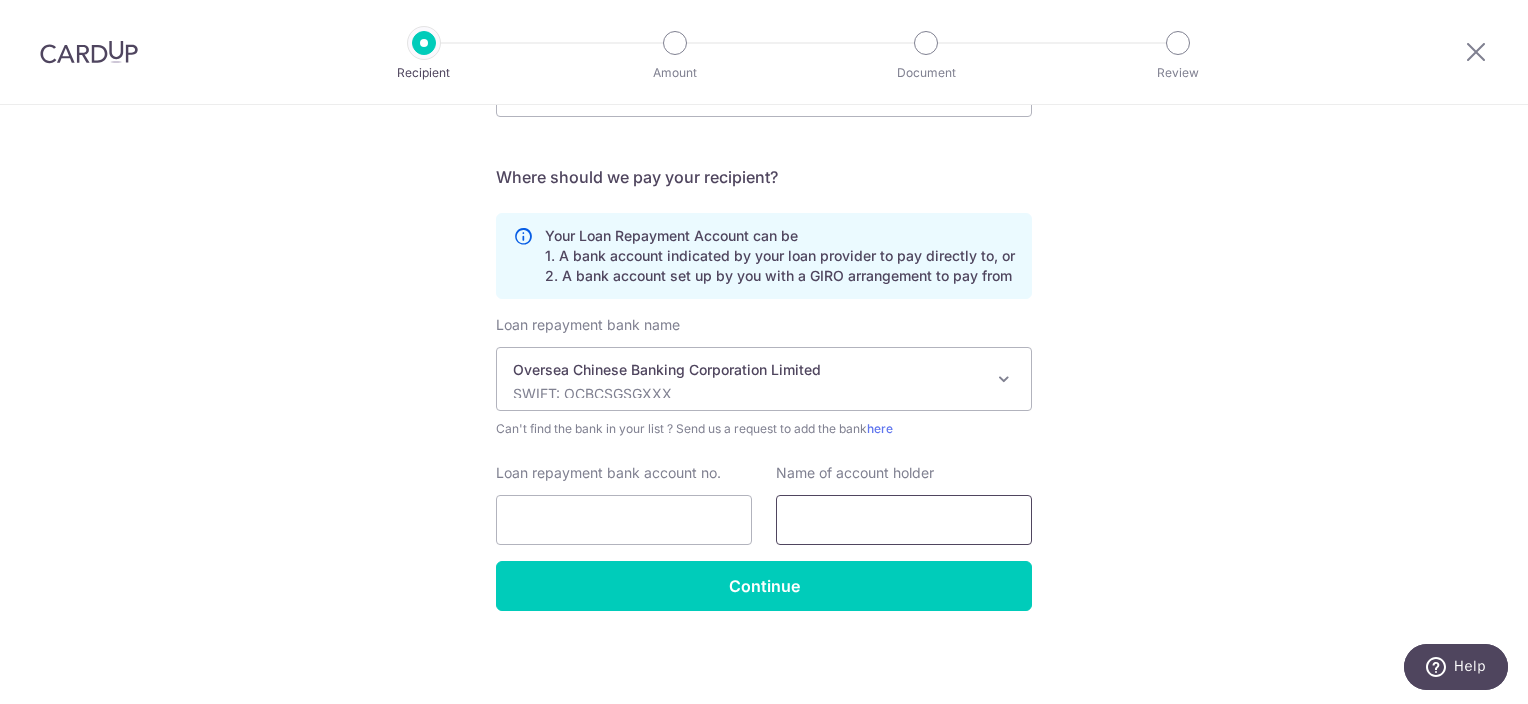 click at bounding box center (904, 520) 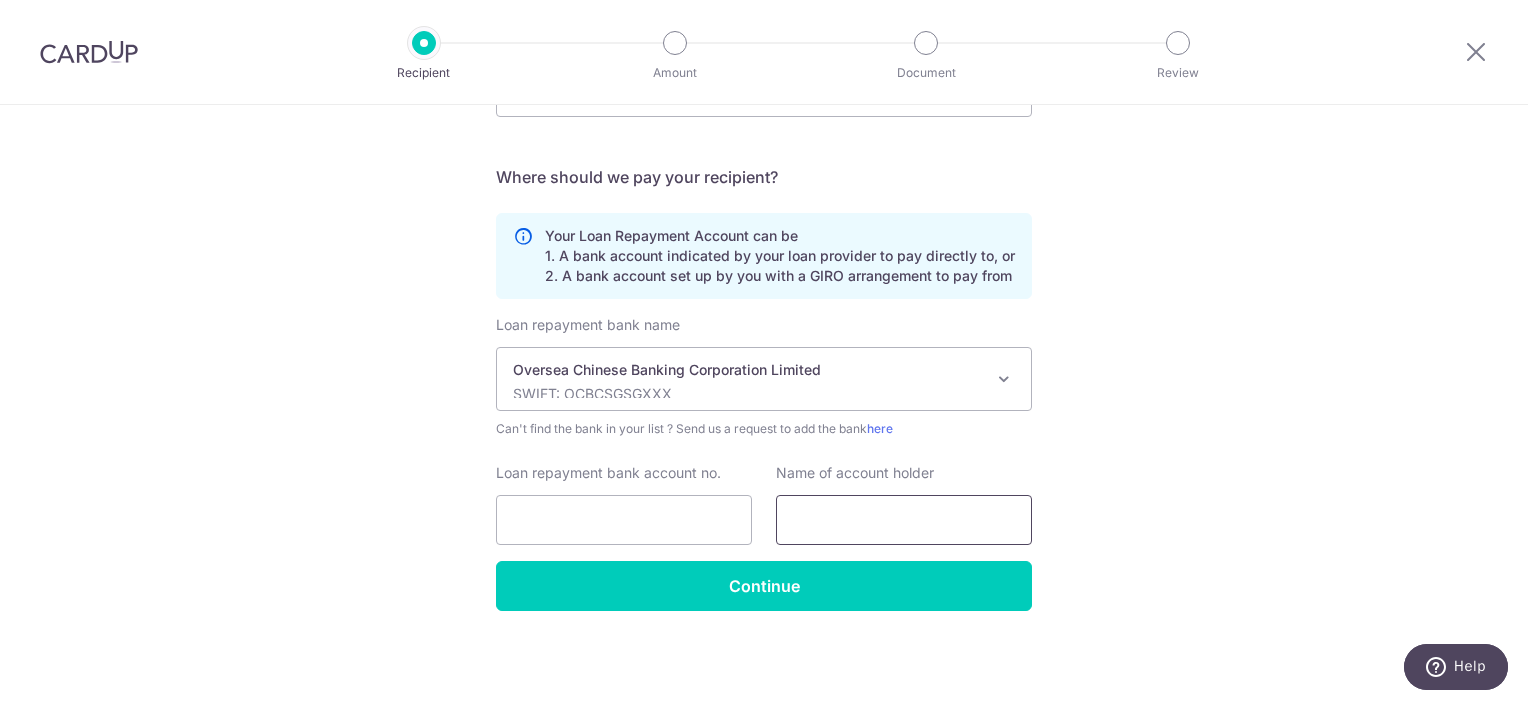 type on "TAN JIAN HONG" 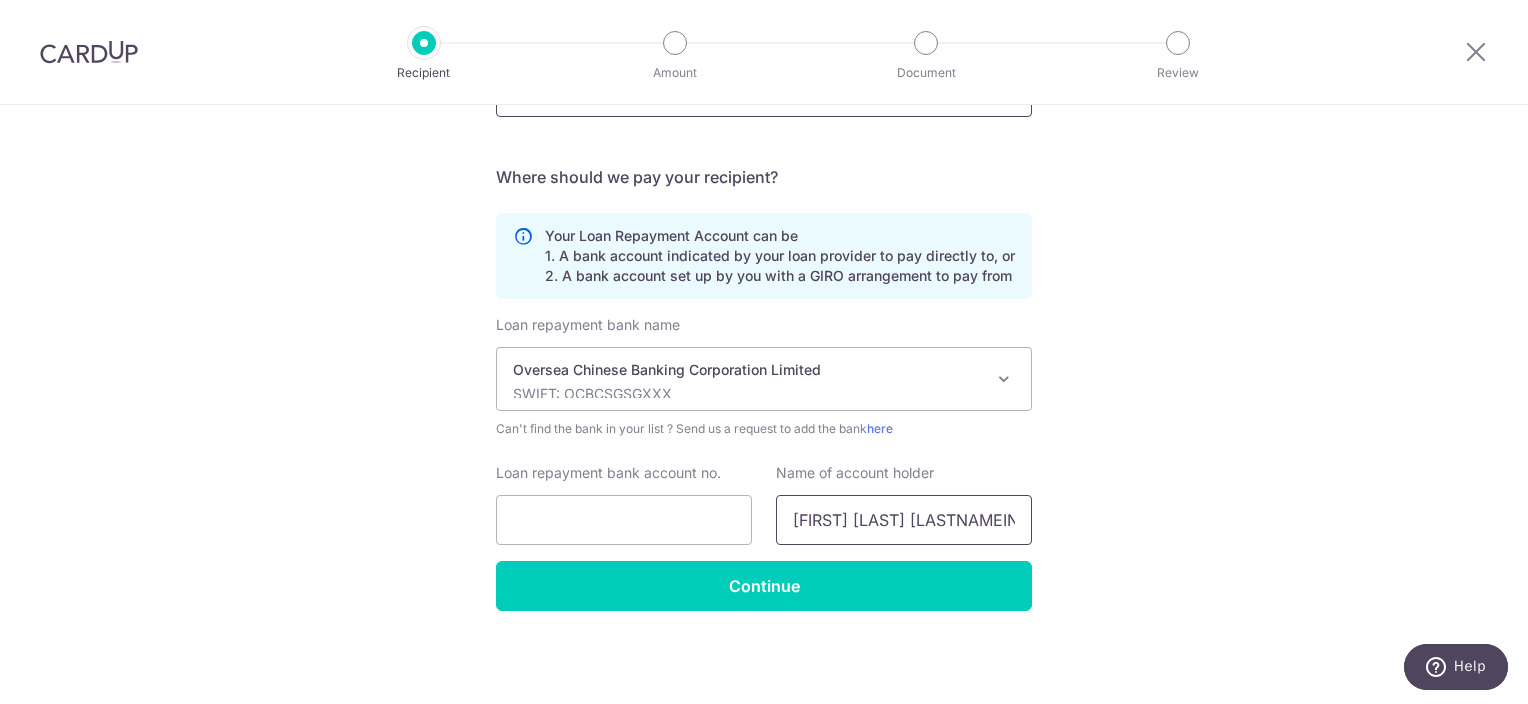 type on "[EMAIL]" 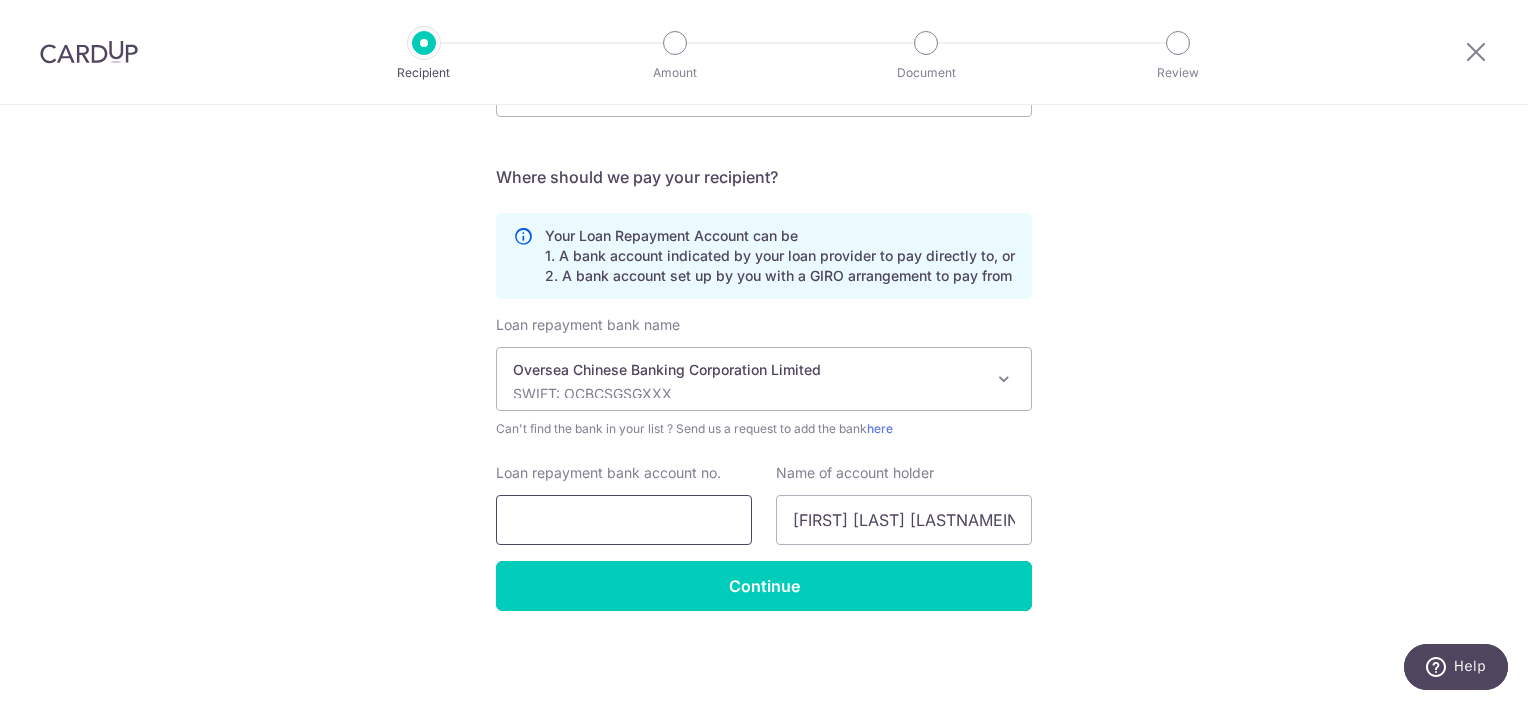 click on "Loan repayment bank account no." at bounding box center (624, 520) 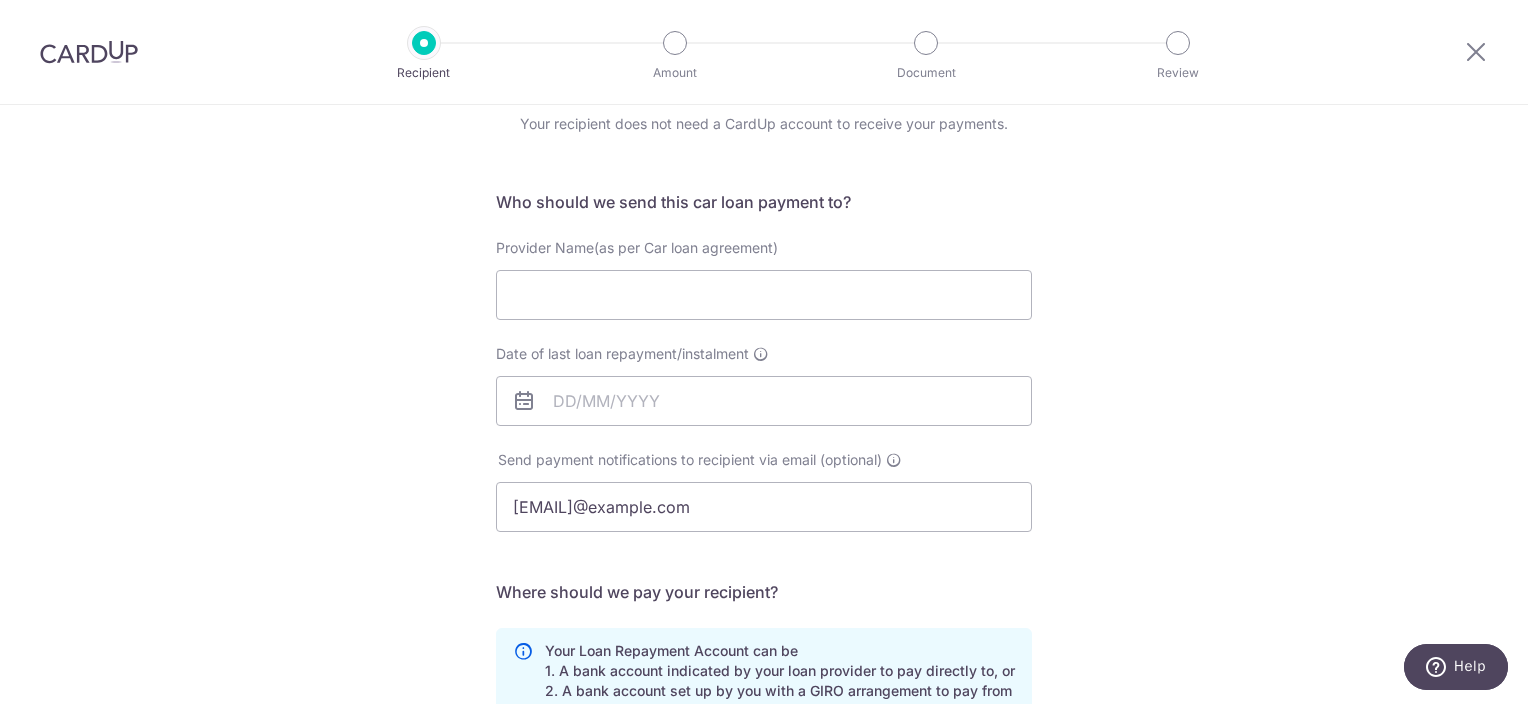 scroll, scrollTop: 0, scrollLeft: 0, axis: both 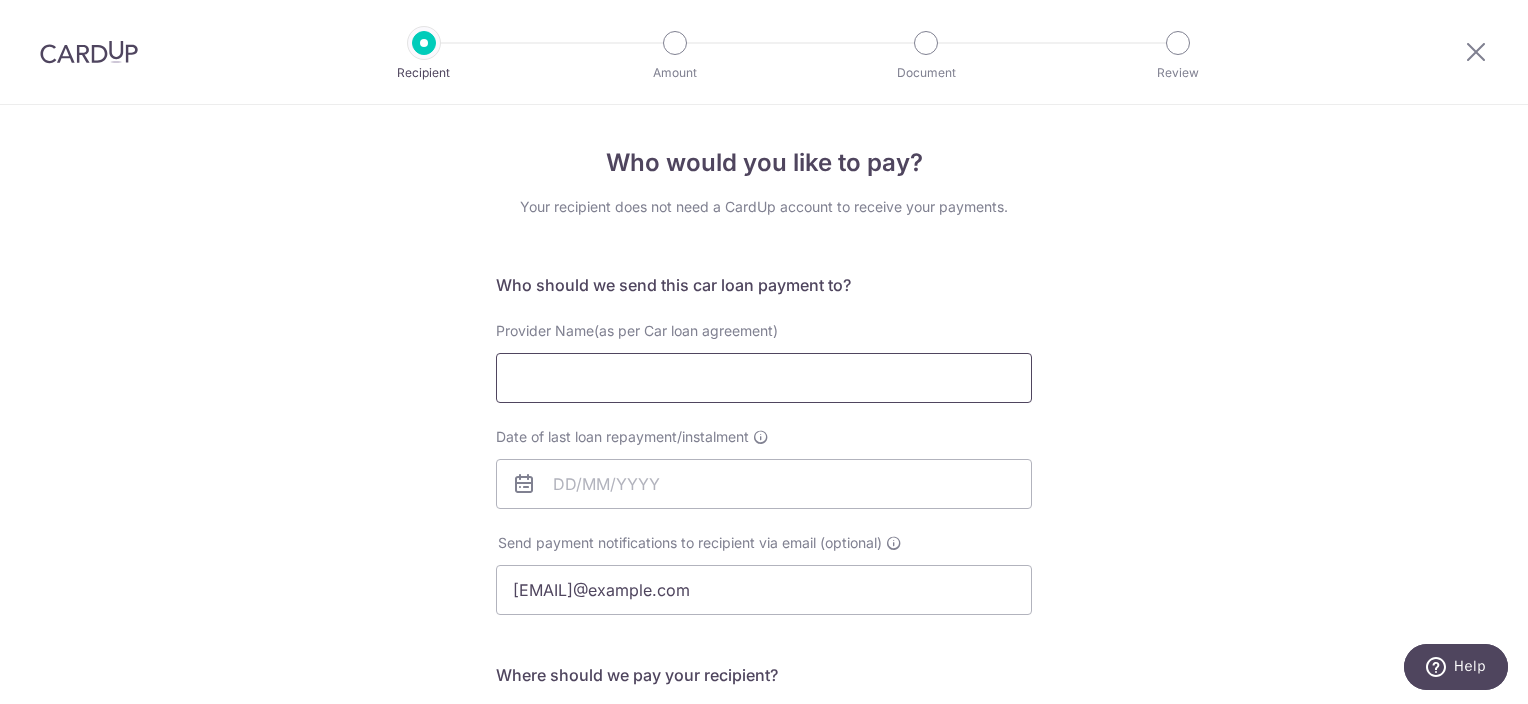 click on "Provider Name(as per Car loan agreement)" at bounding box center [764, 378] 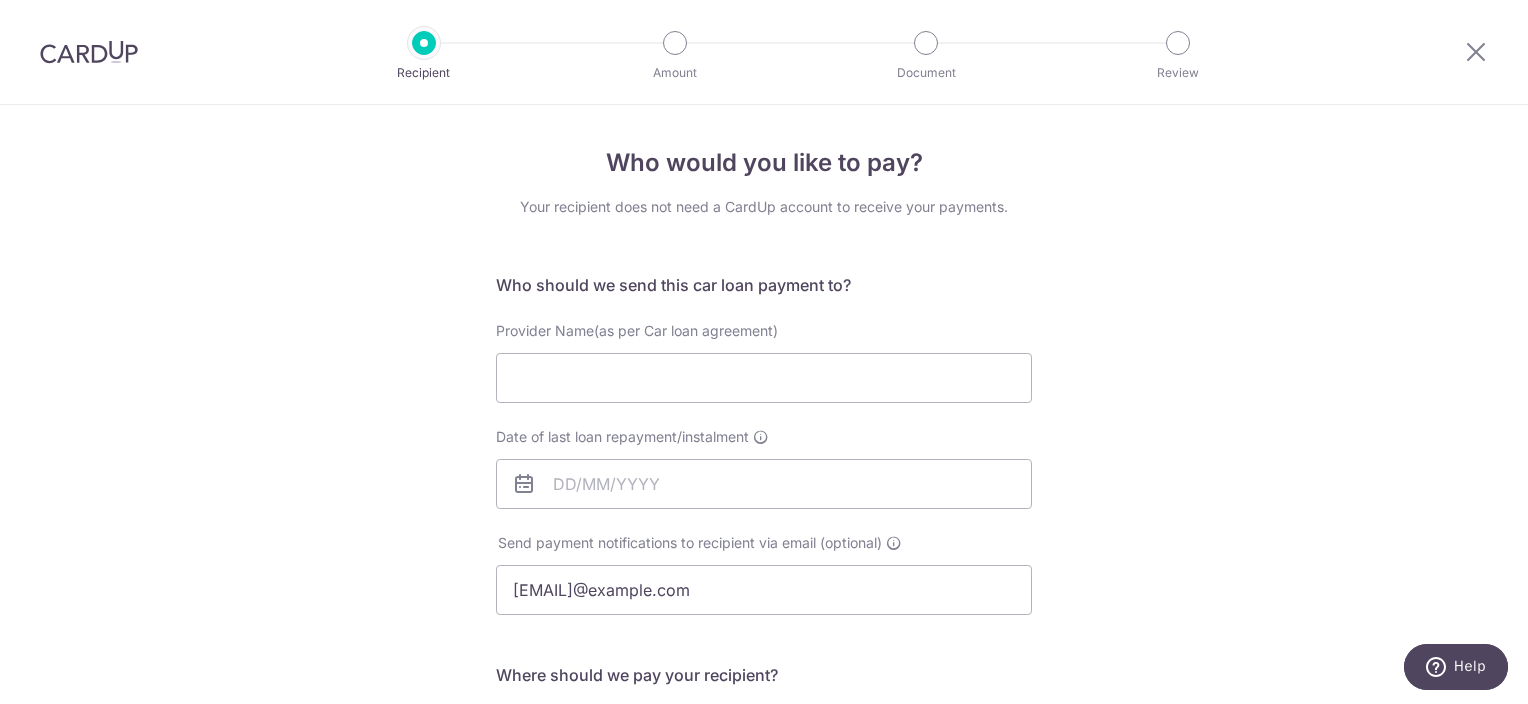 click on "Who would you like to pay?
Your recipient does not need a CardUp account to receive your payments.
Who should we send this car loan payment to?
Provider Name(as per Car loan agreement)
Date of last loan repayment/instalment
Send payment notifications to recipient via email (optional)
ahhong09@hotmail.com
Translation missing: en.no key" at bounding box center (764, 654) 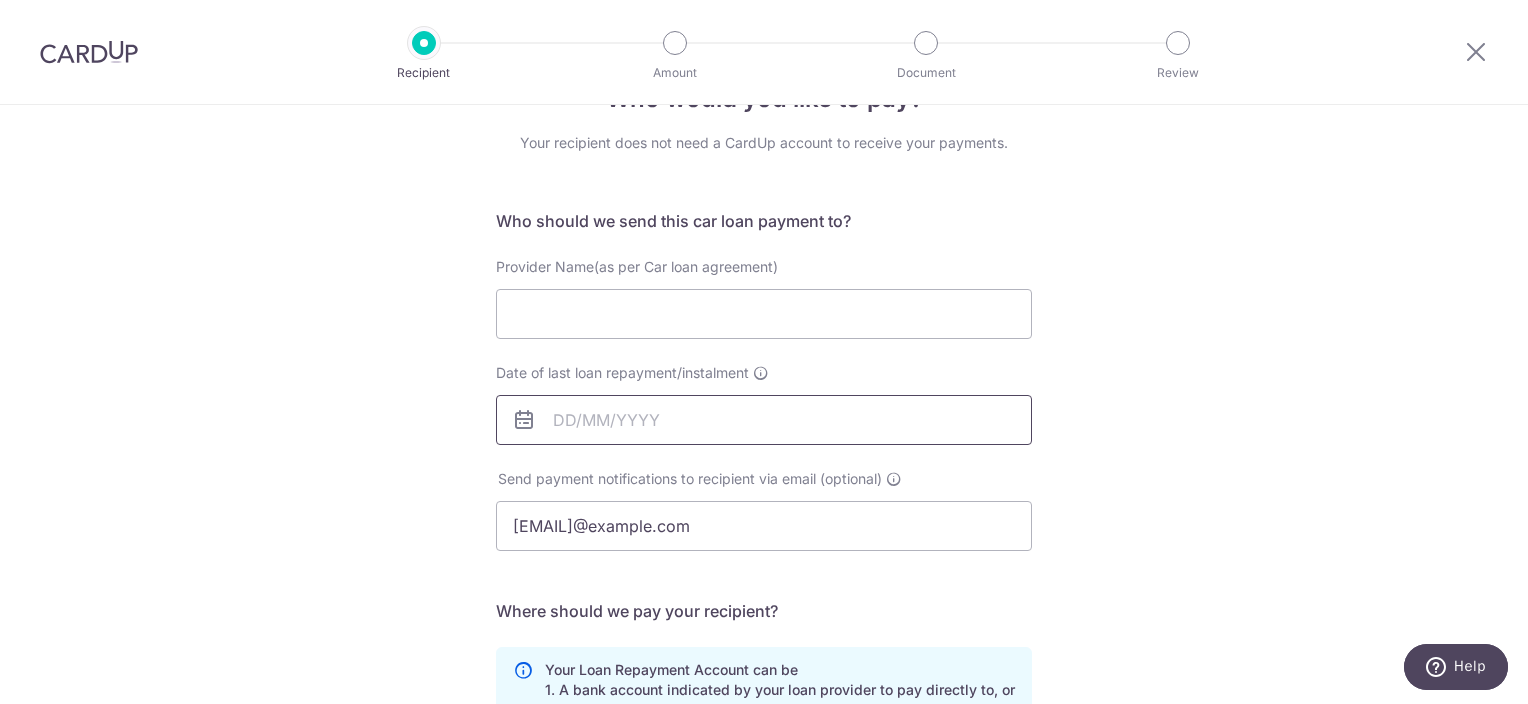 scroll, scrollTop: 100, scrollLeft: 0, axis: vertical 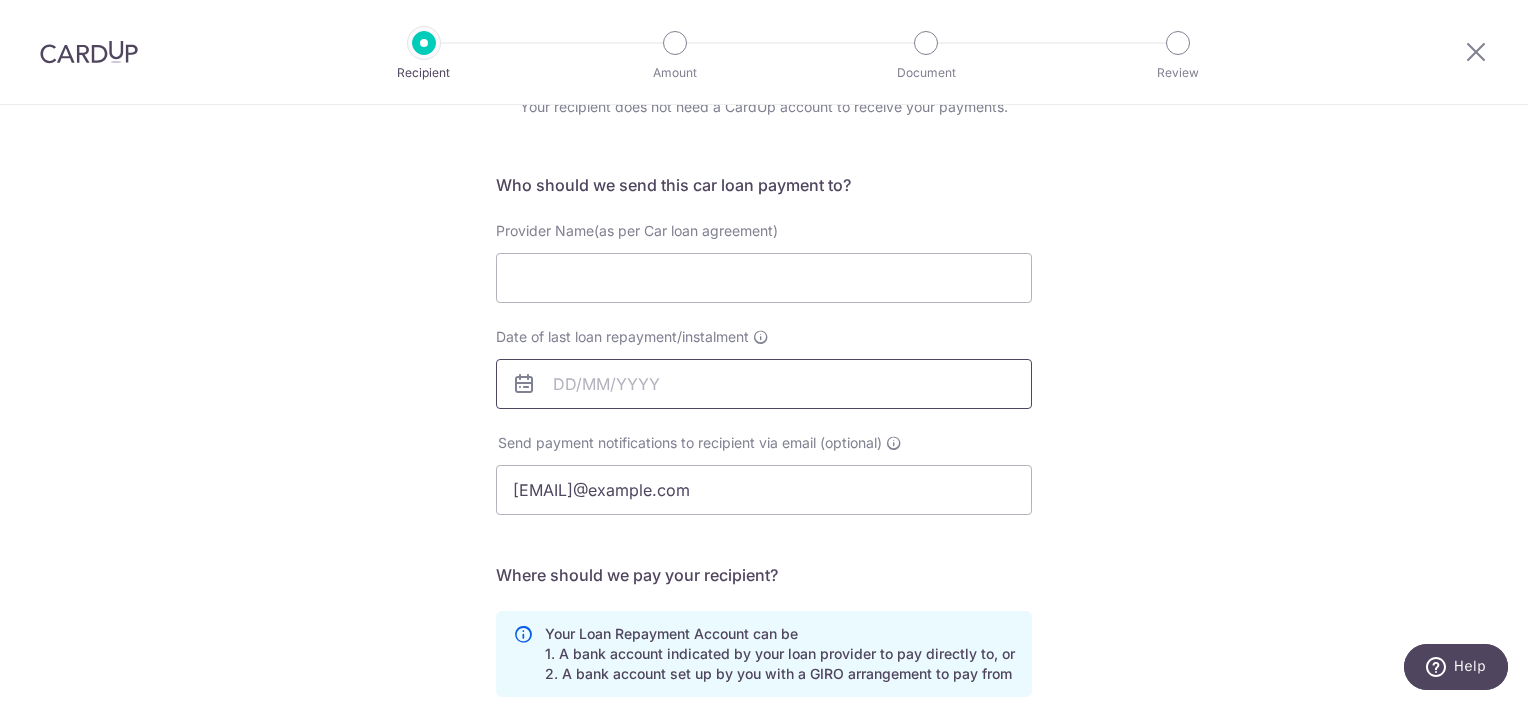 click on "Date of last loan repayment/instalment" at bounding box center (764, 384) 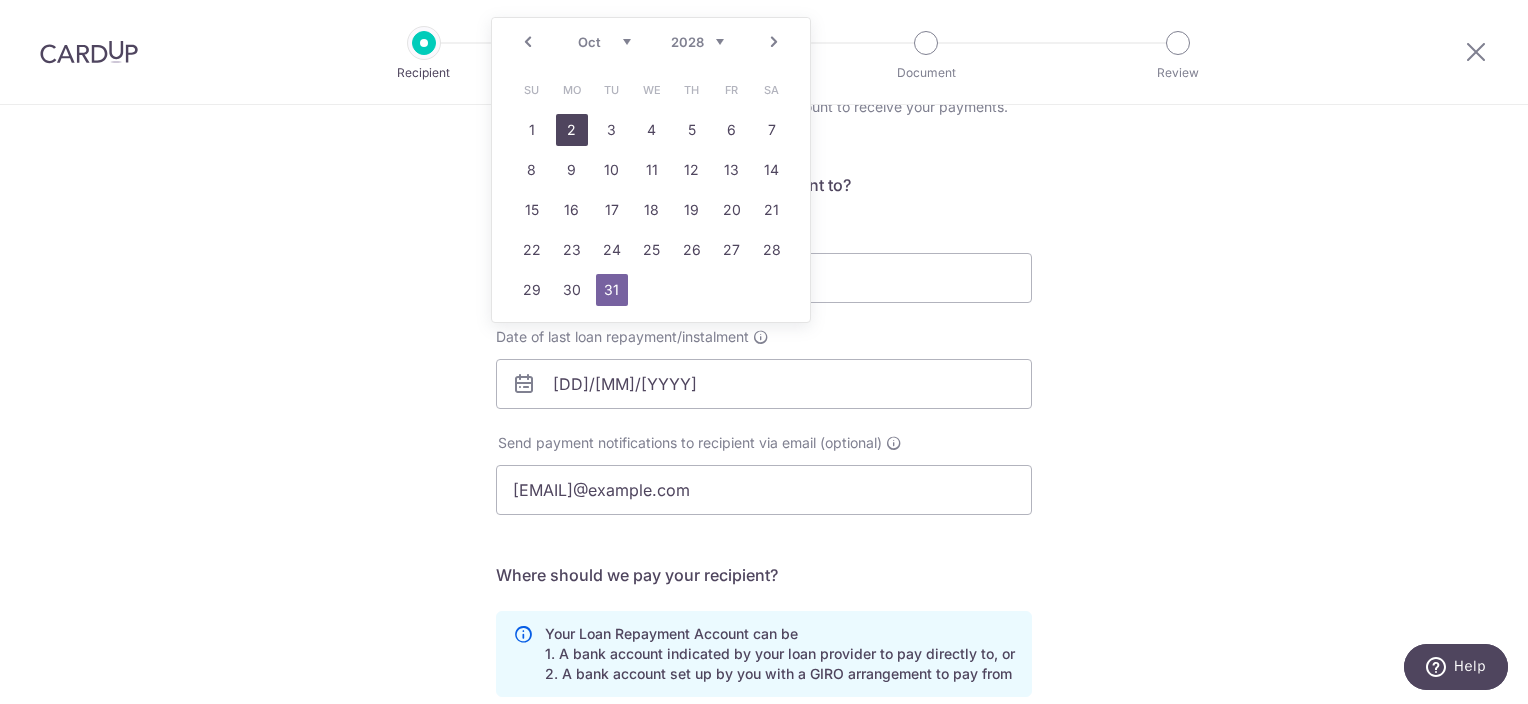 click on "2" at bounding box center [572, 130] 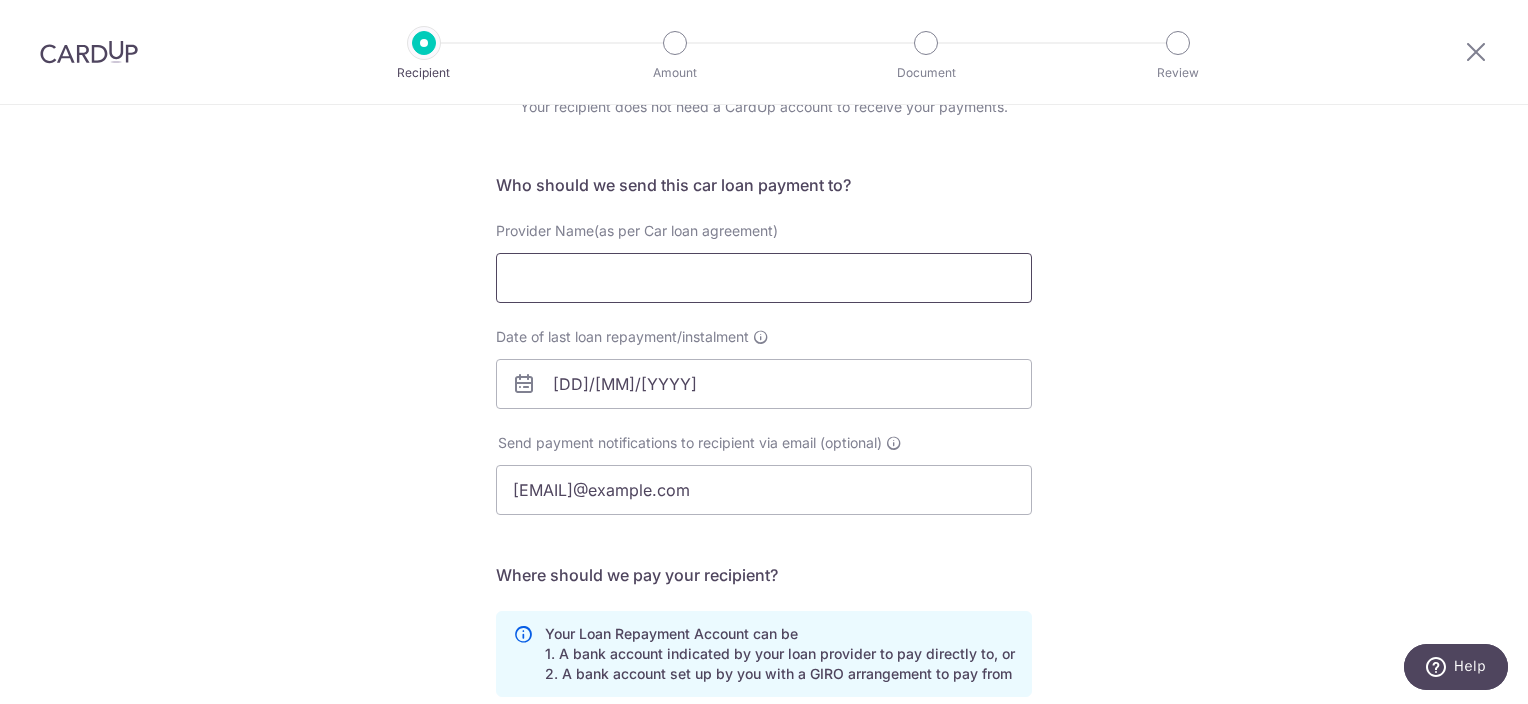 click on "Provider Name(as per Car loan agreement)" at bounding box center (764, 278) 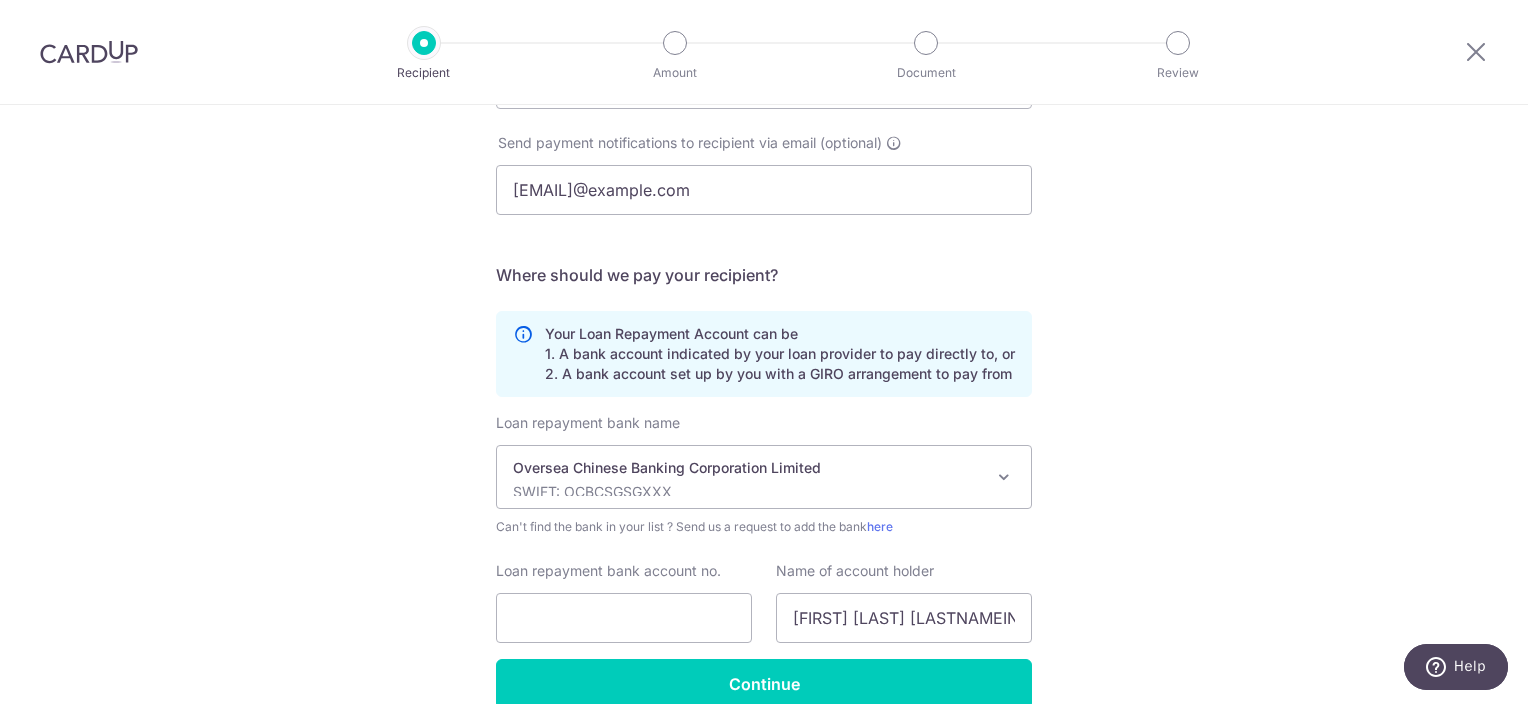 scroll, scrollTop: 498, scrollLeft: 0, axis: vertical 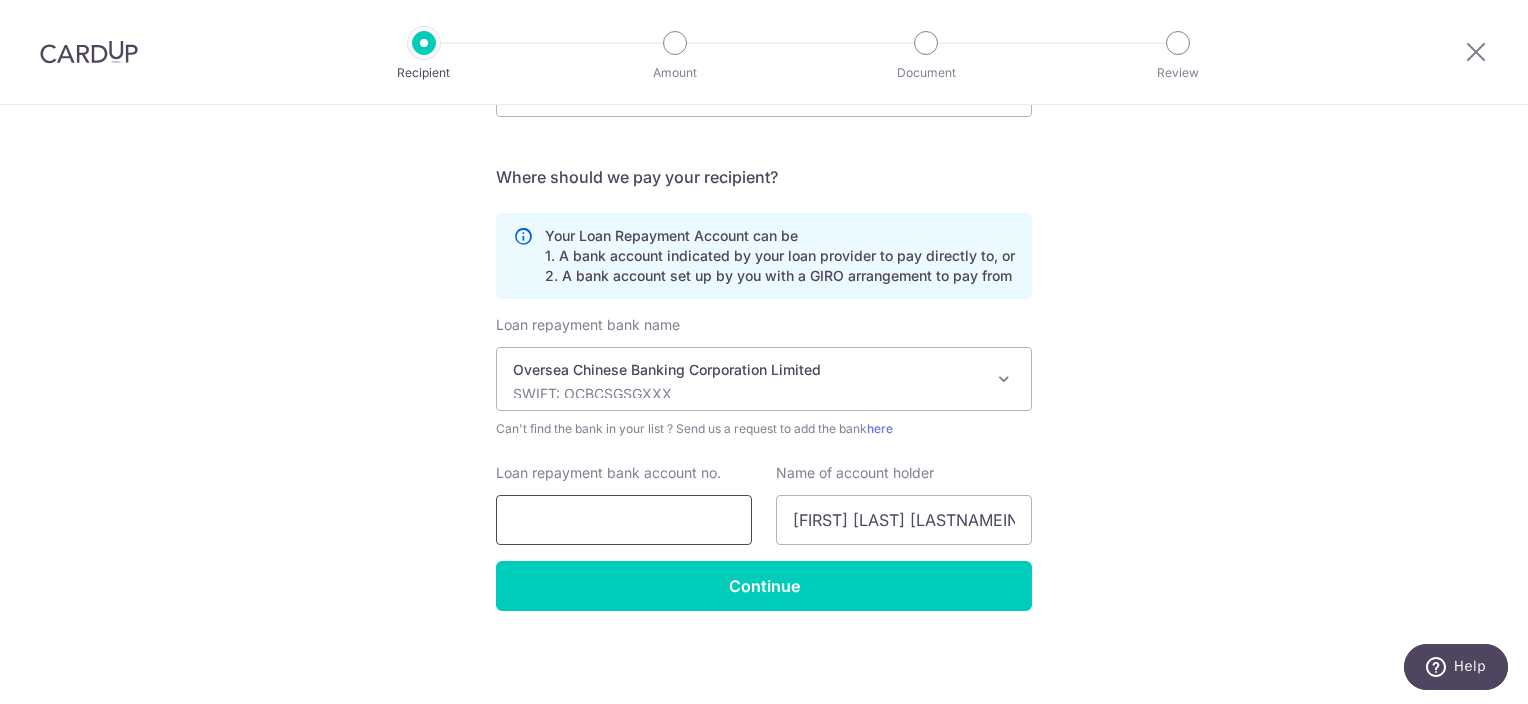 type on "[FIRST] [LAST]" 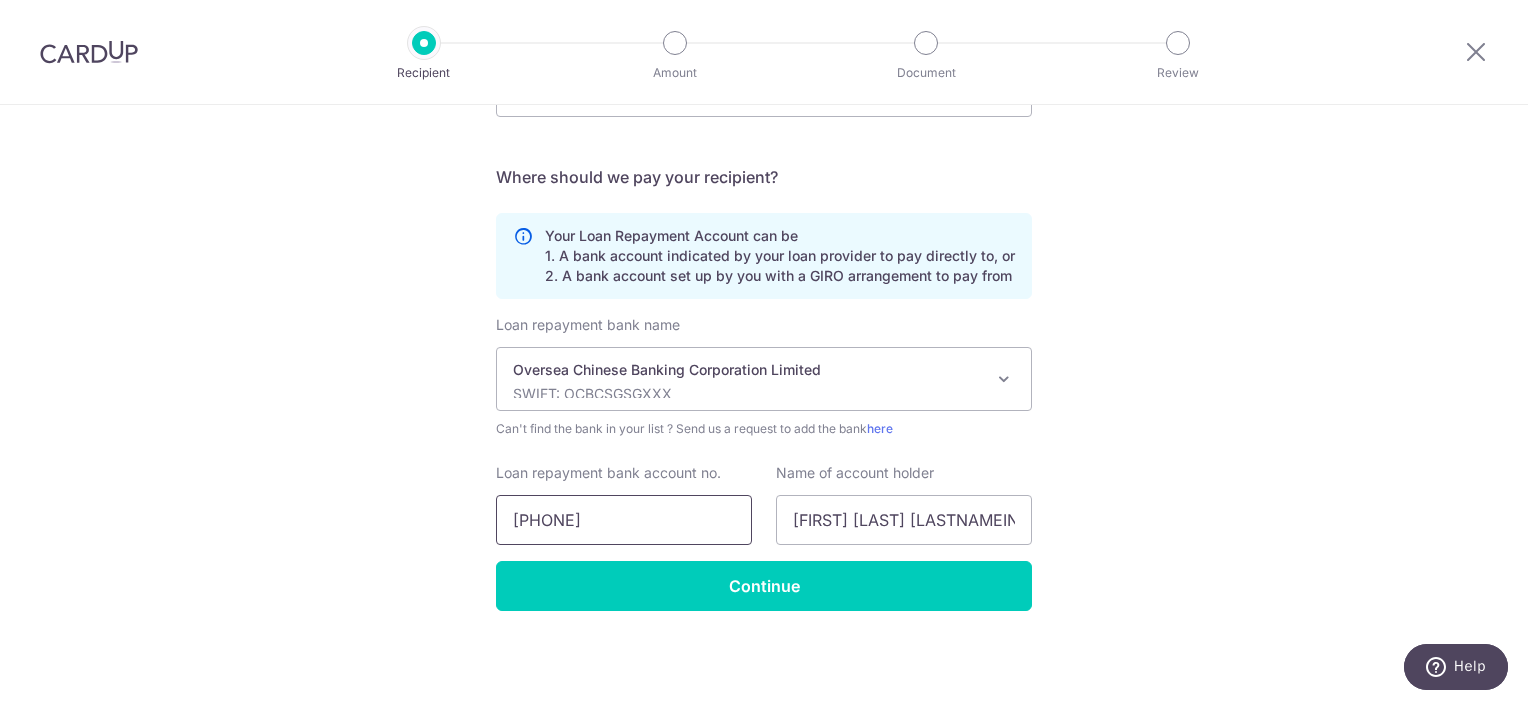 type on "574257940500000" 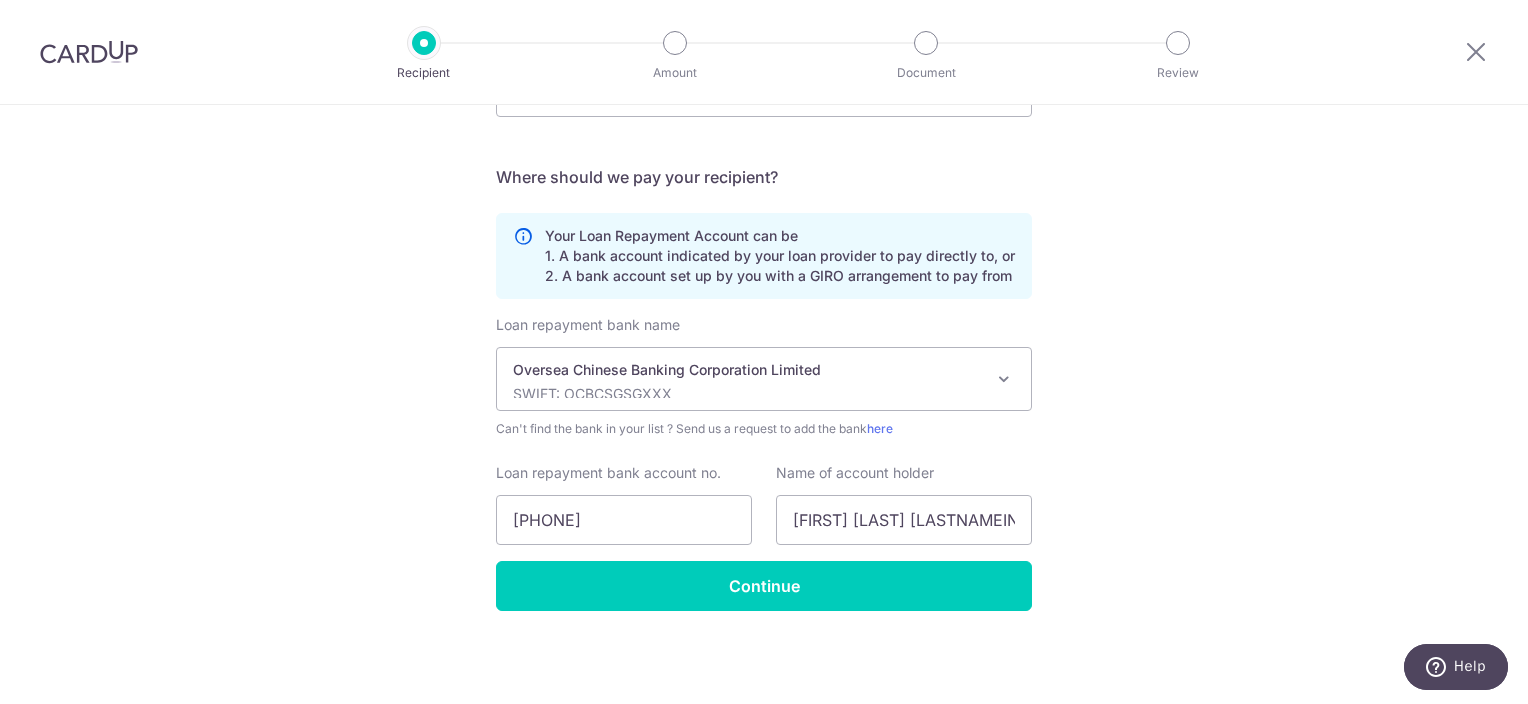 click on "Who would you like to pay?
Your recipient does not need a CardUp account to receive your payments.
Who should we send this car loan payment to?
Provider Name(as per Car loan agreement)
tan jian hong
Date of last loan repayment/instalment
02/10/2028
Send payment notifications to recipient via email (optional)
ahhong09@hotmail.com" at bounding box center (764, 156) 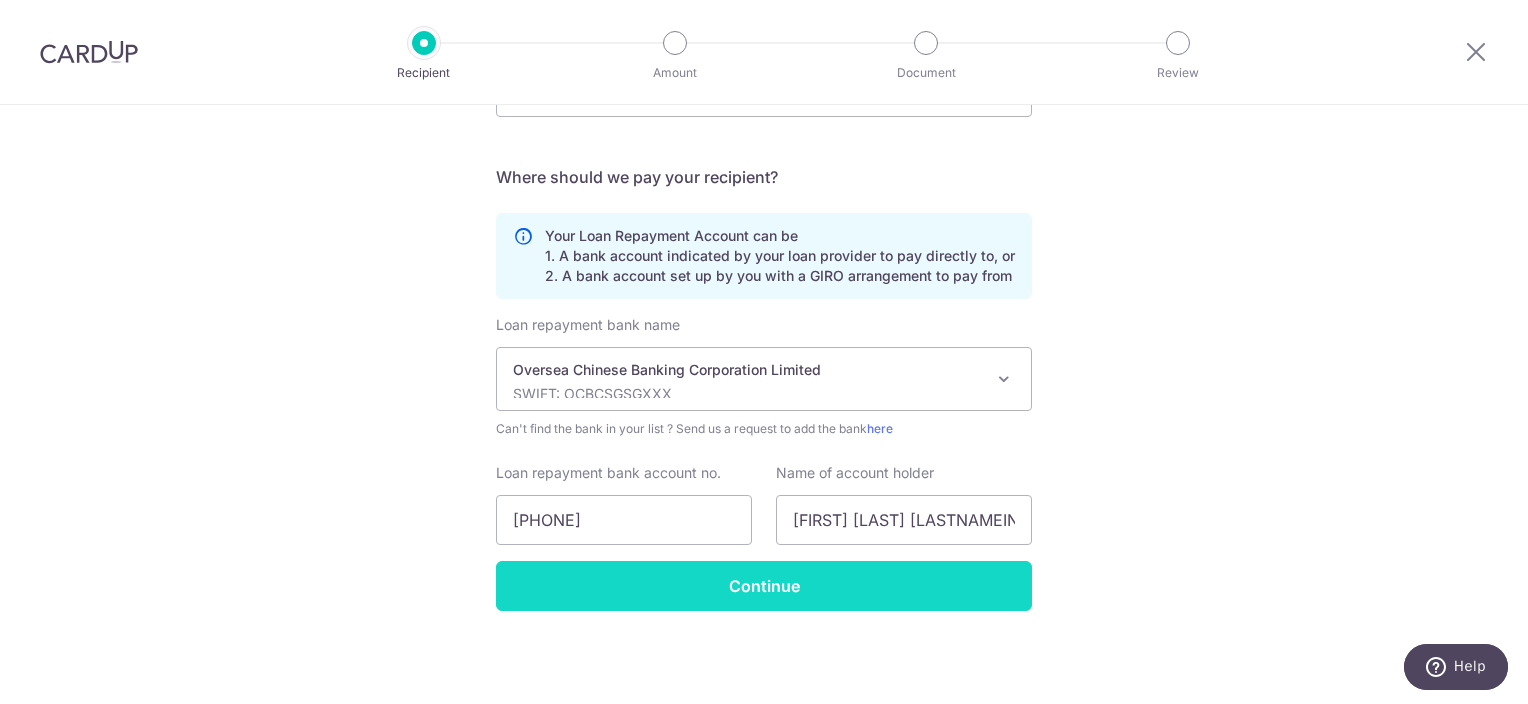 click on "Continue" at bounding box center [764, 586] 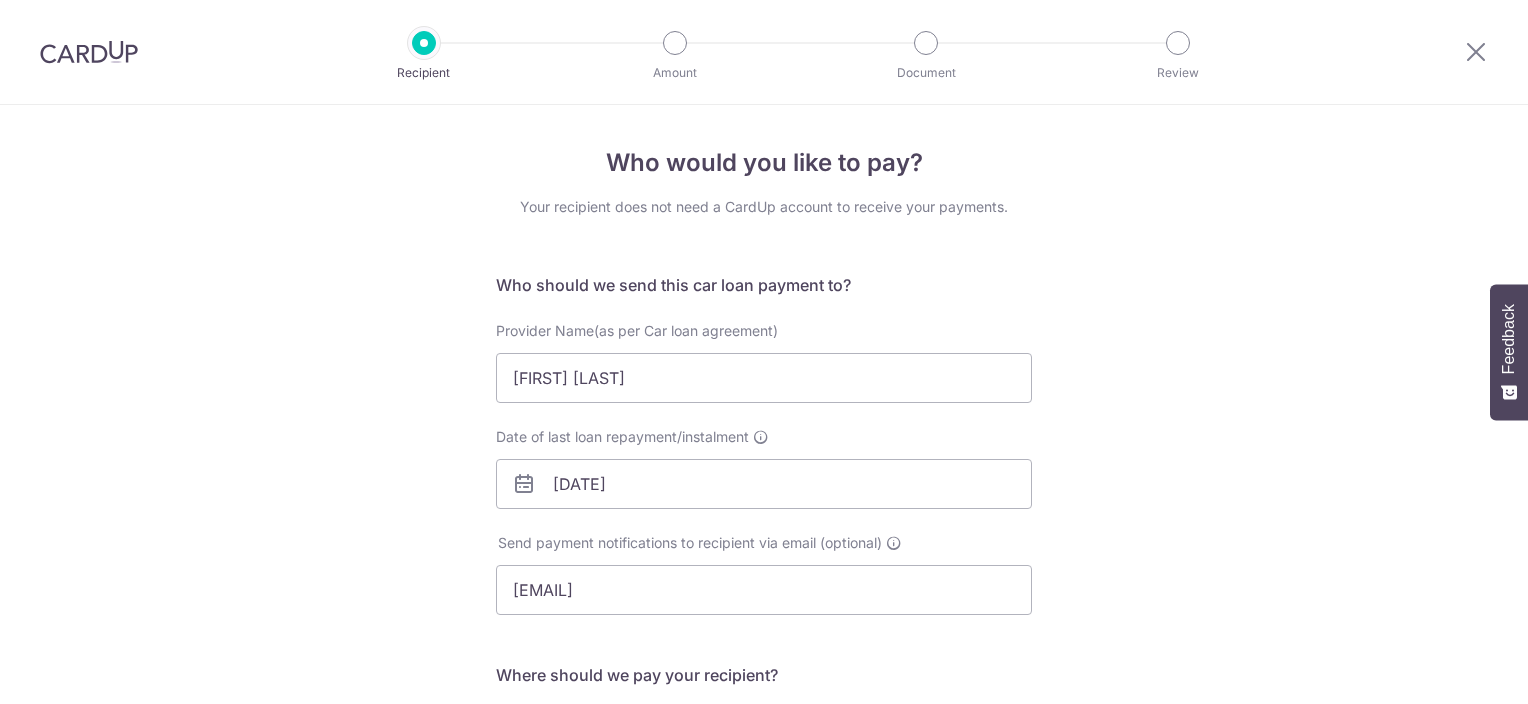 scroll, scrollTop: 0, scrollLeft: 0, axis: both 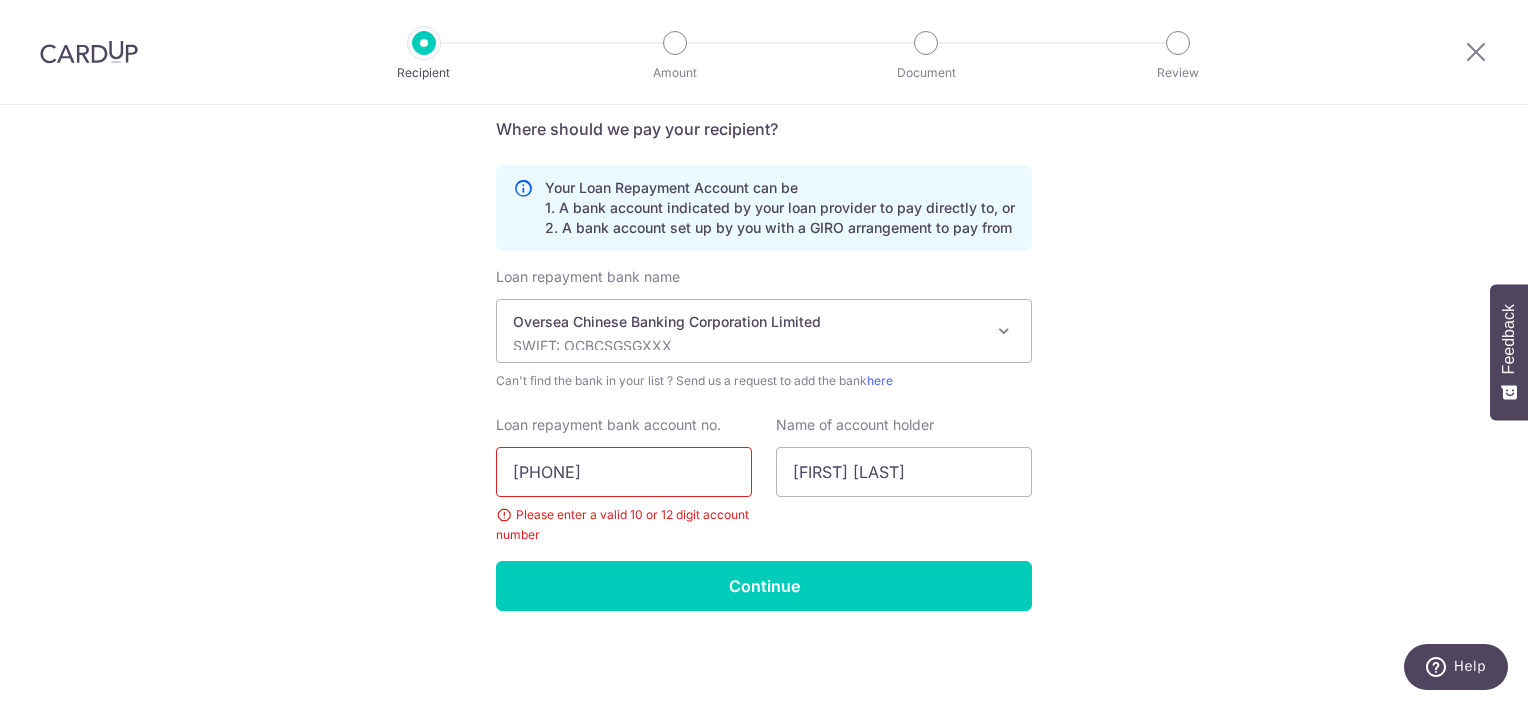 click on "[PHONE]" at bounding box center (624, 472) 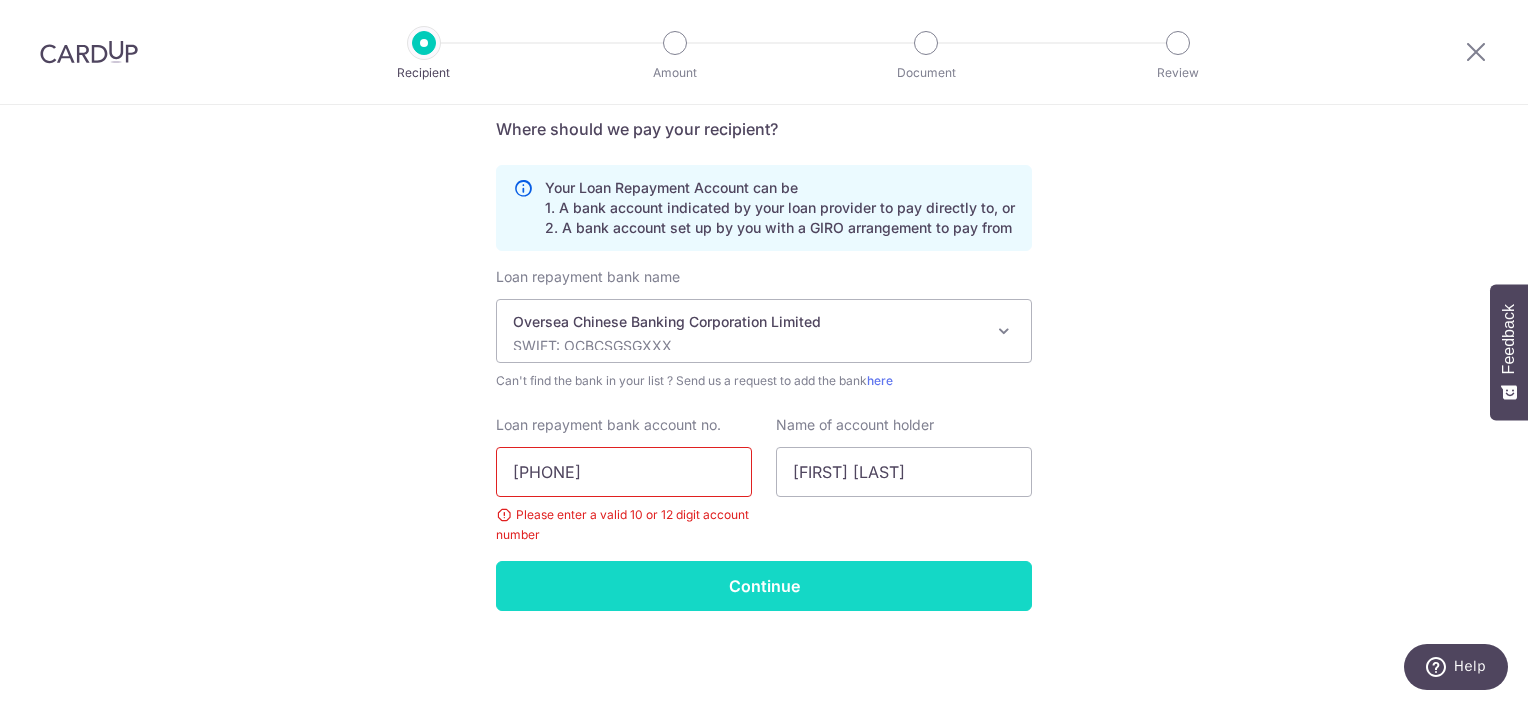 click on "Continue" at bounding box center (764, 586) 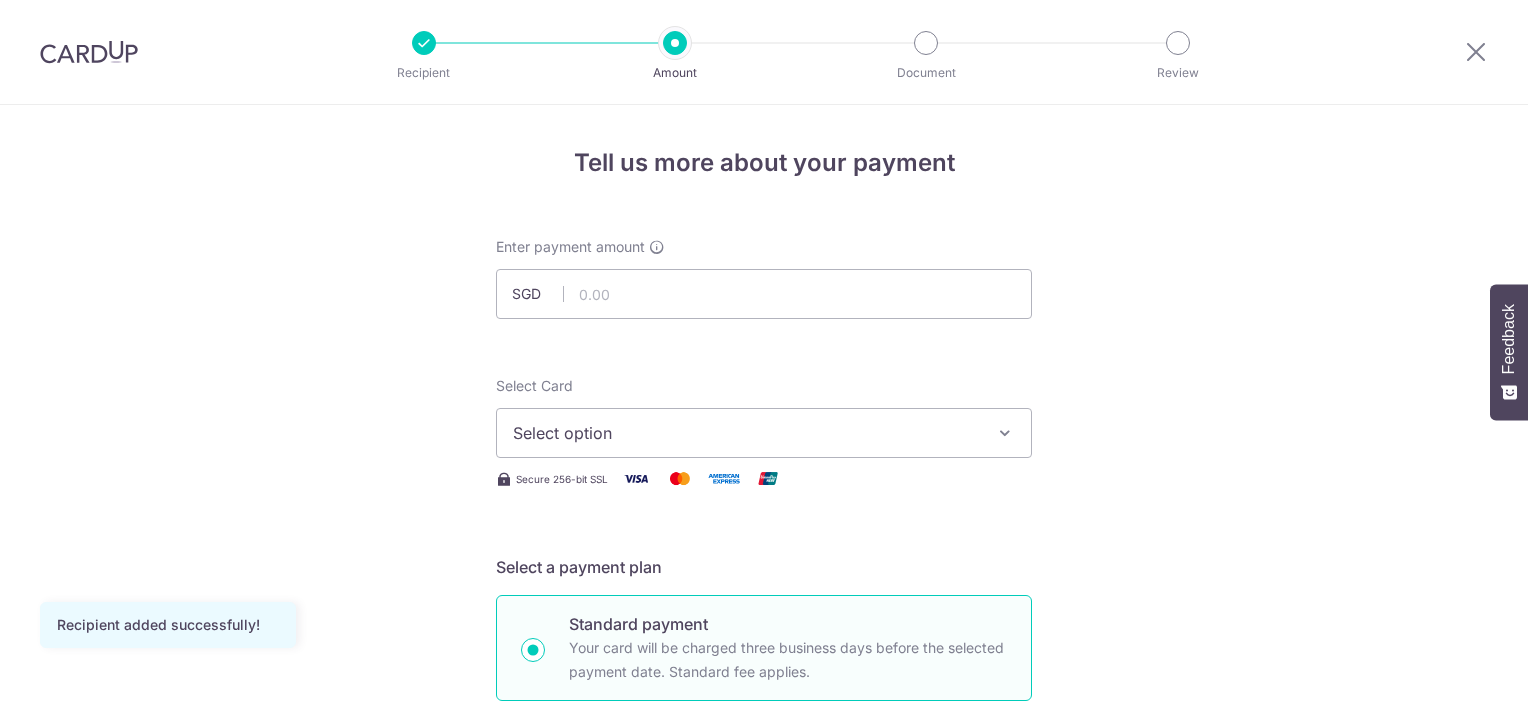 scroll, scrollTop: 0, scrollLeft: 0, axis: both 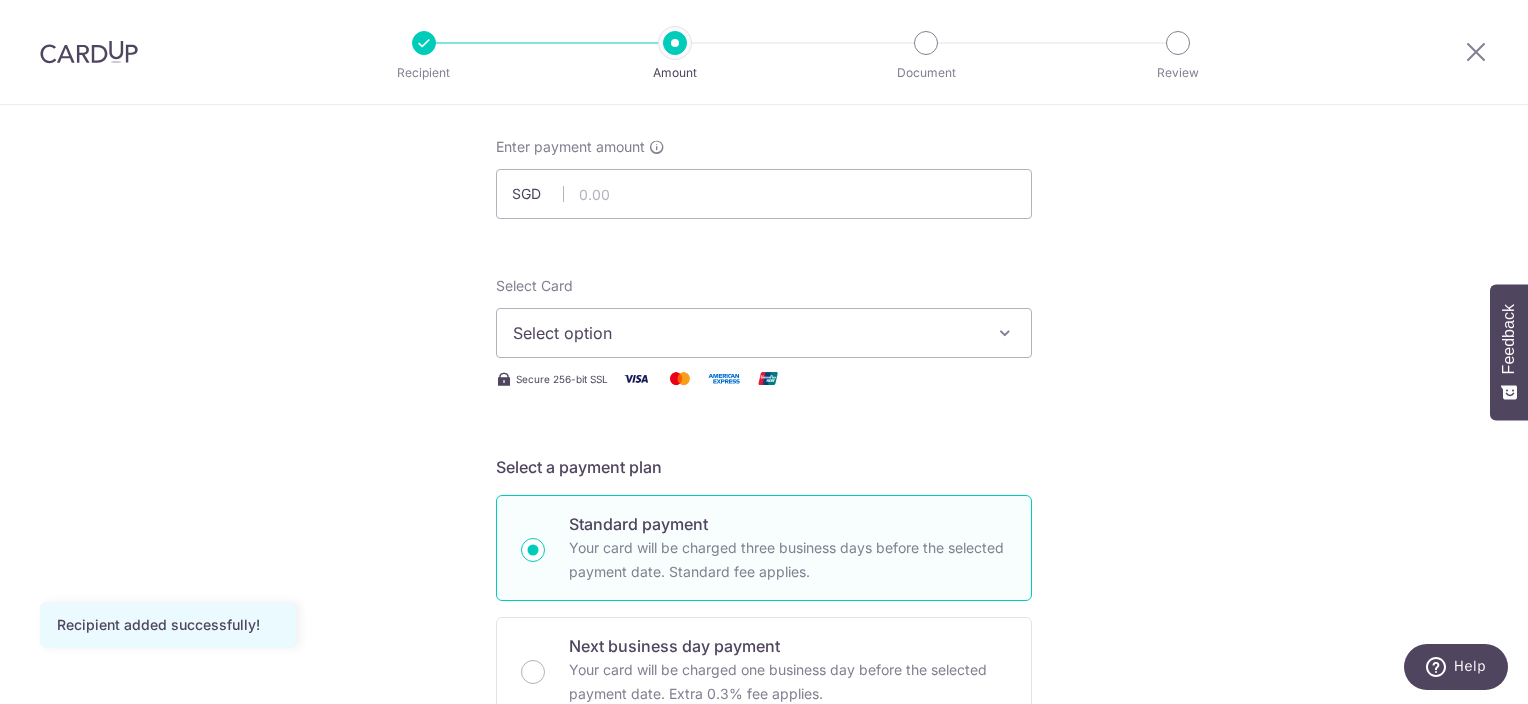 click on "Select option" at bounding box center [746, 333] 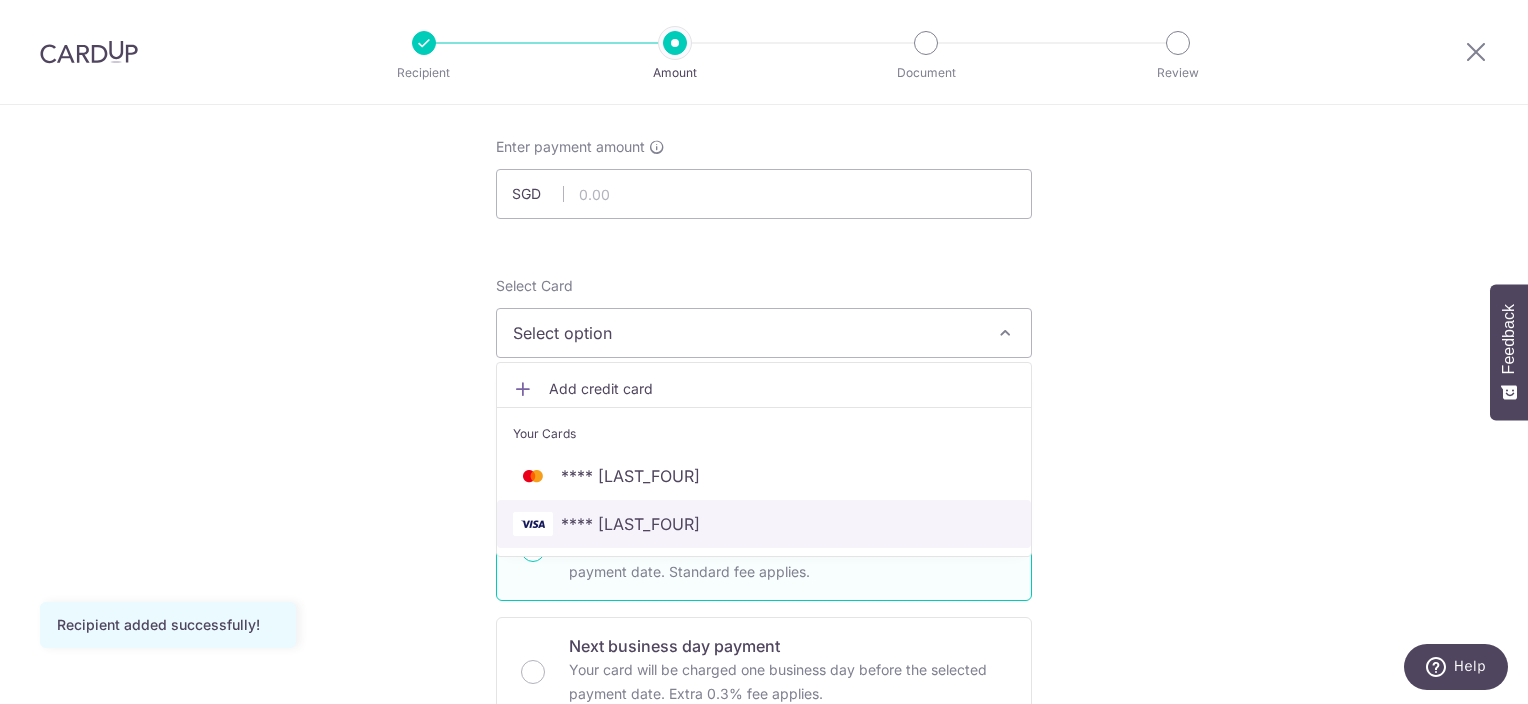 click on "**** 0393" at bounding box center (764, 524) 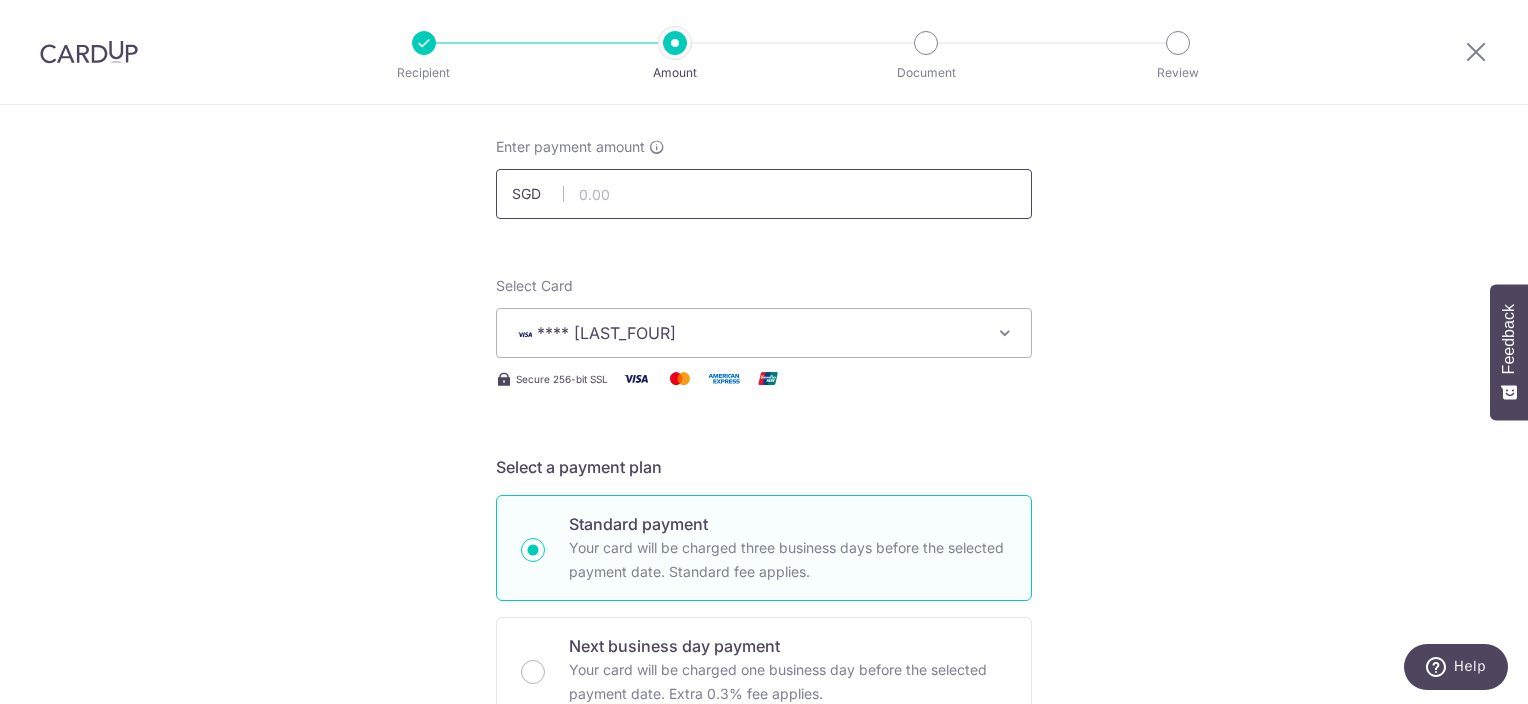 click at bounding box center [764, 194] 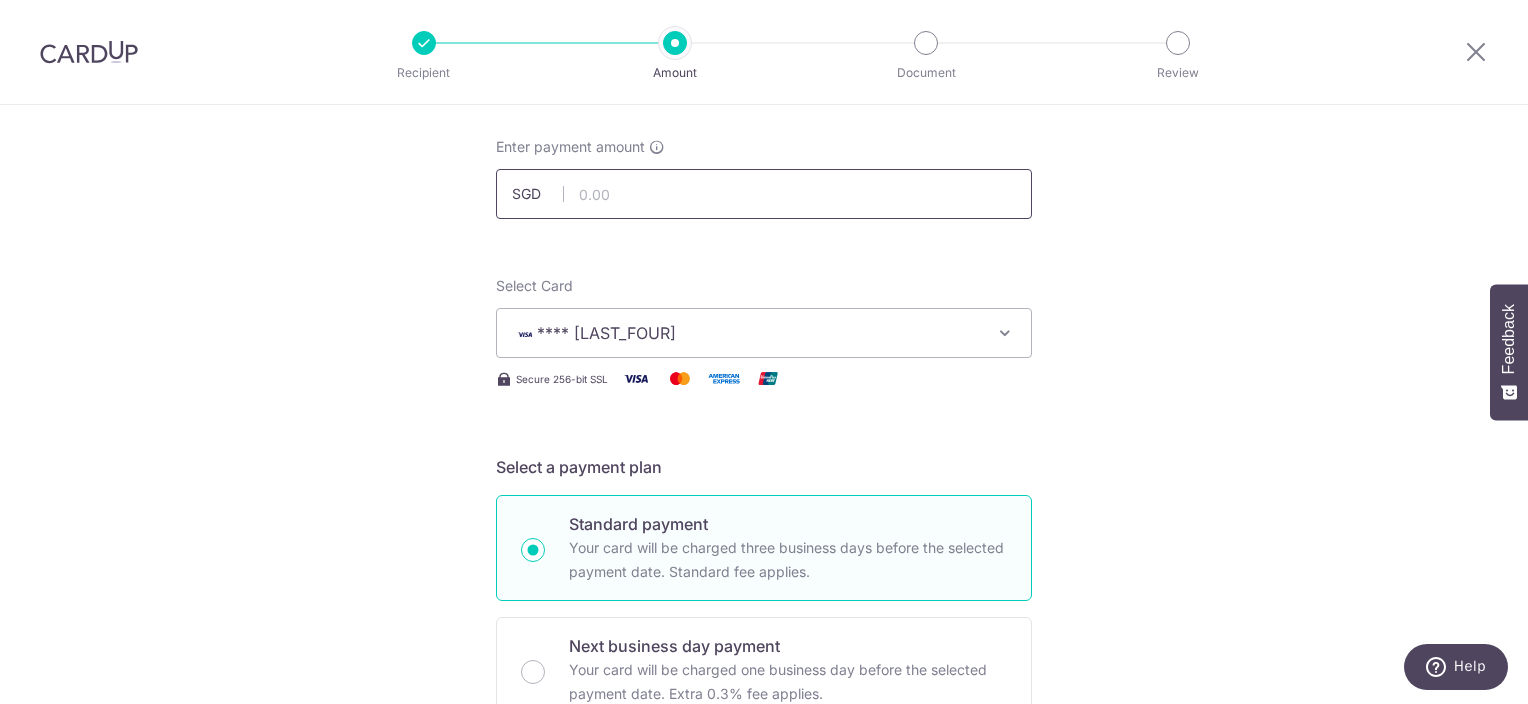 type on "1,302.26" 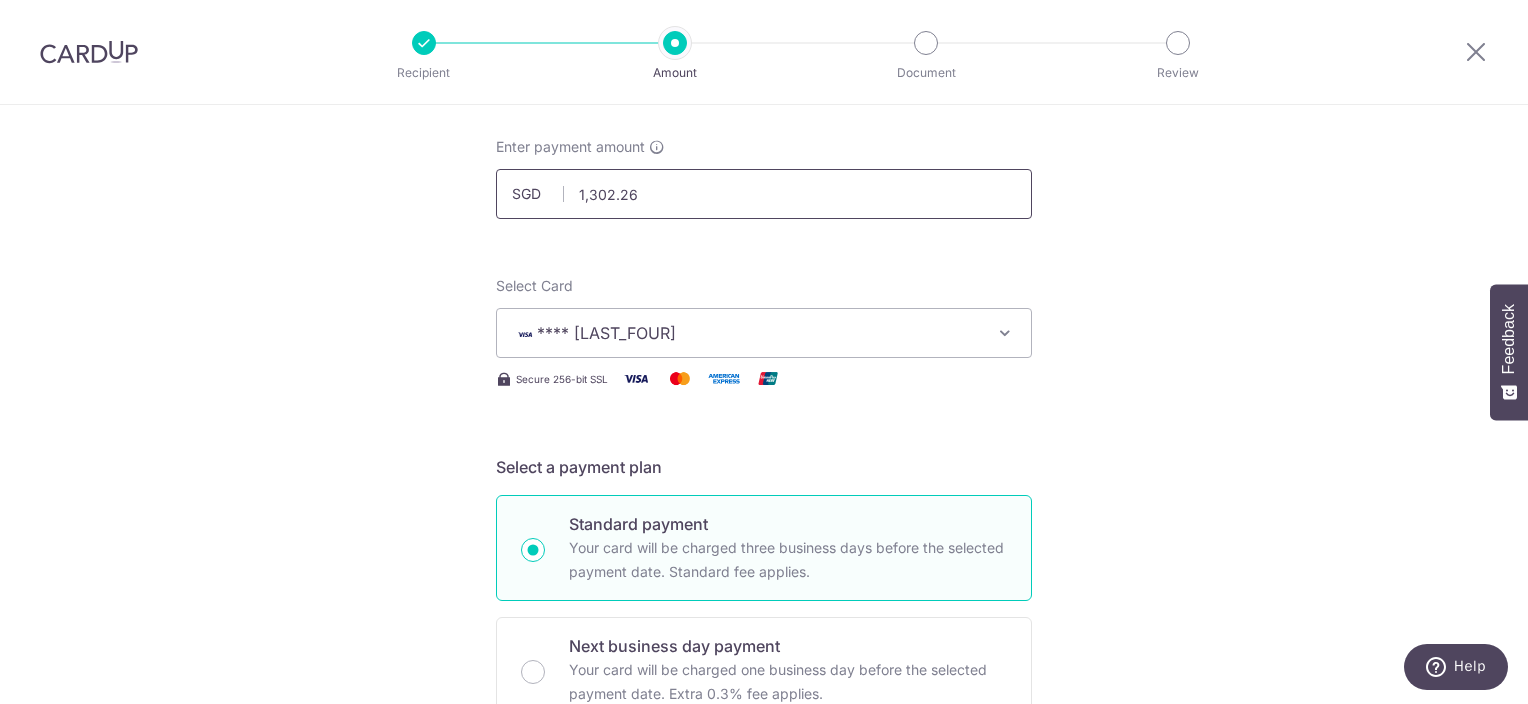 type on "[DATE]" 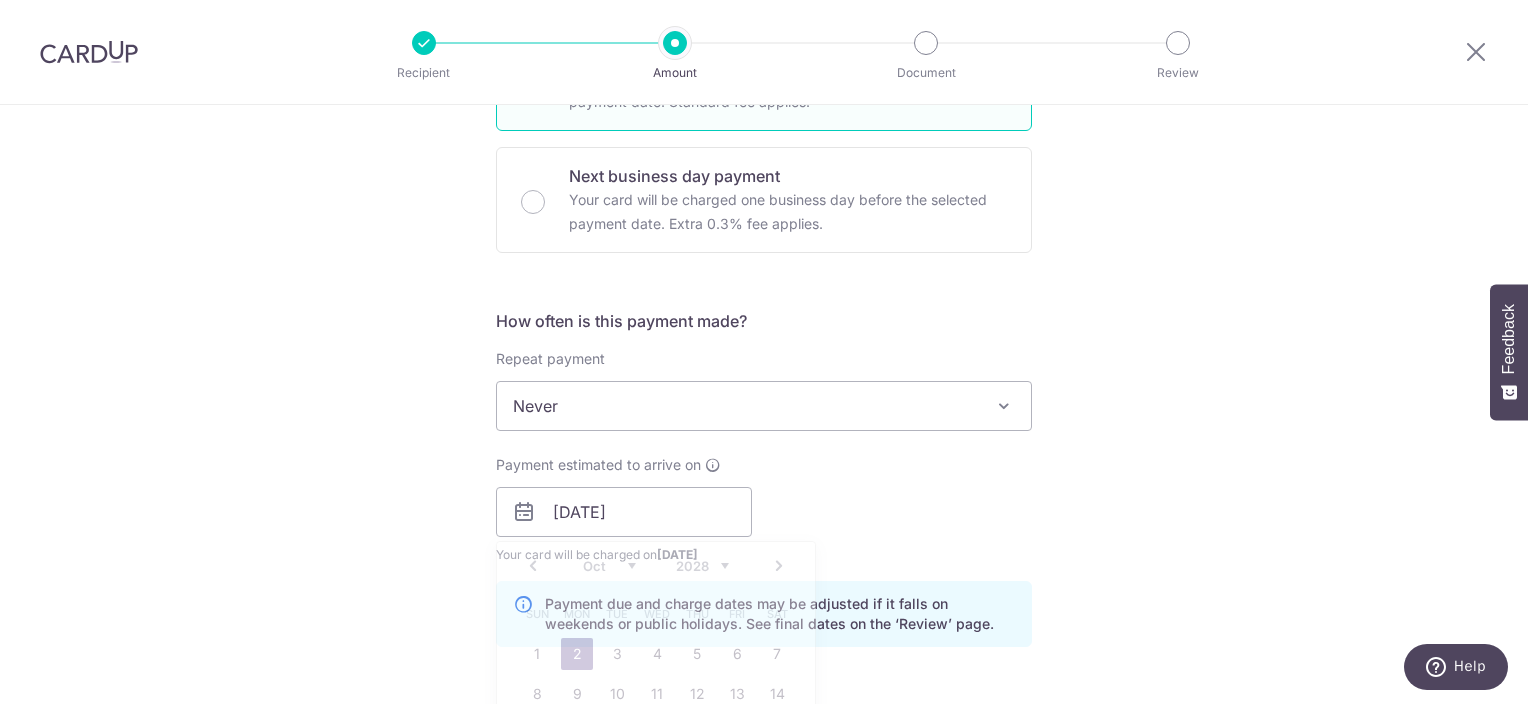 type on "1,302.26" 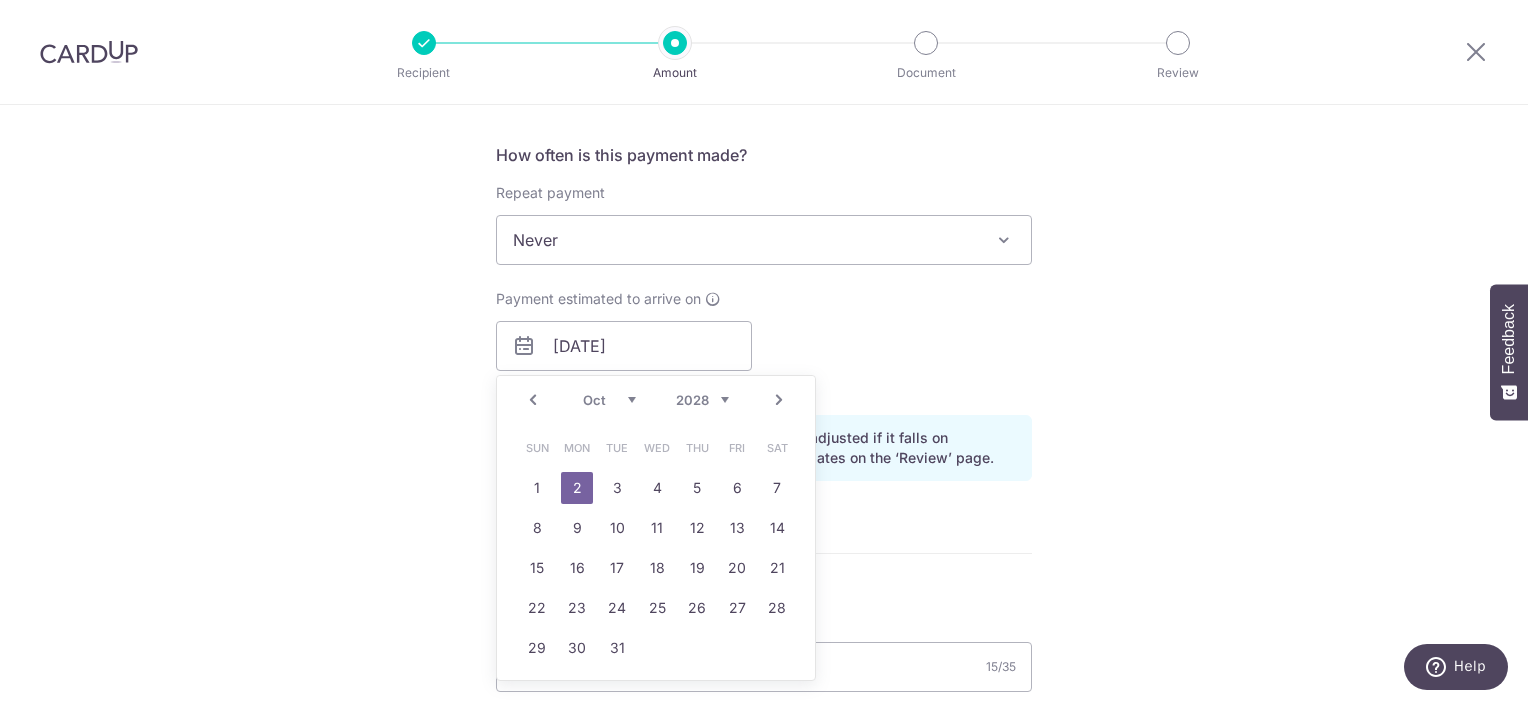 scroll, scrollTop: 770, scrollLeft: 0, axis: vertical 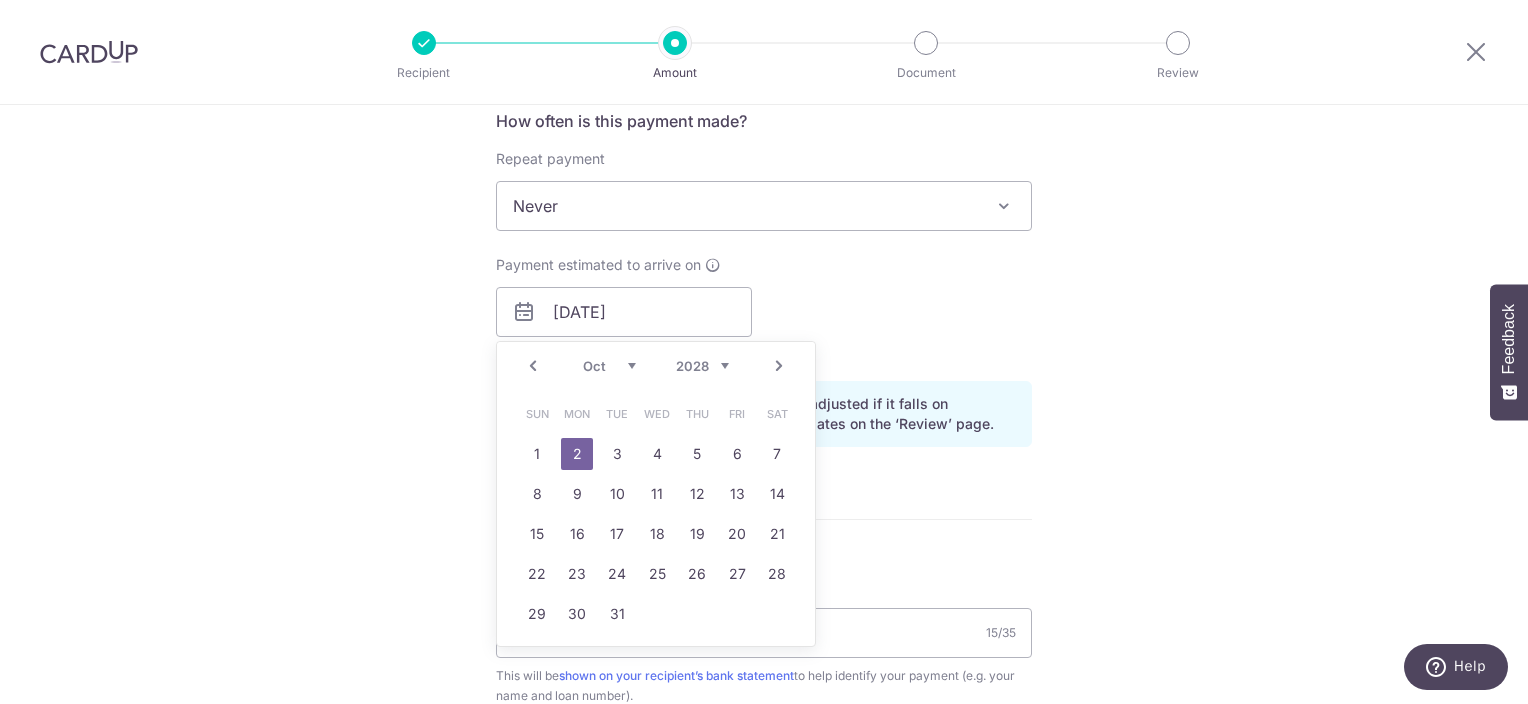 click on "2" at bounding box center [577, 454] 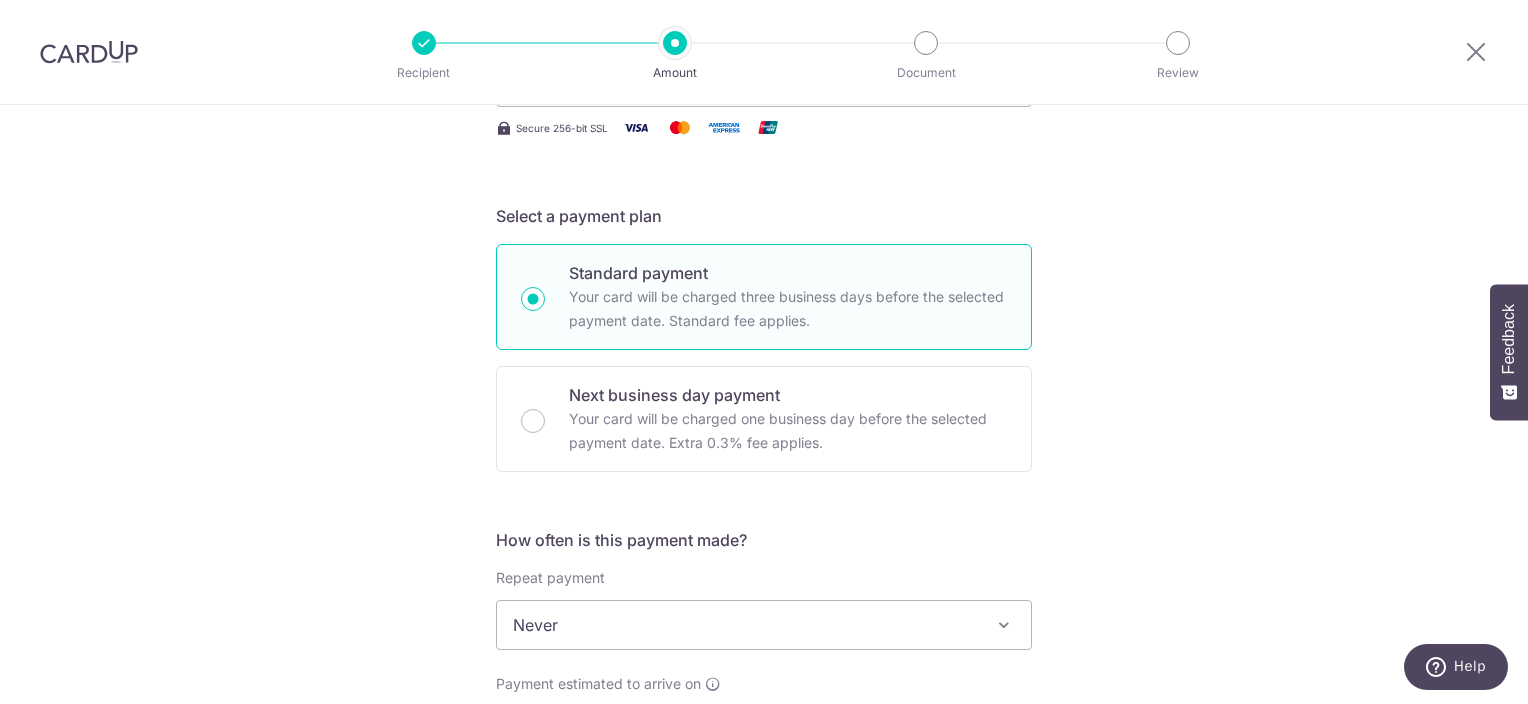 scroll, scrollTop: 270, scrollLeft: 0, axis: vertical 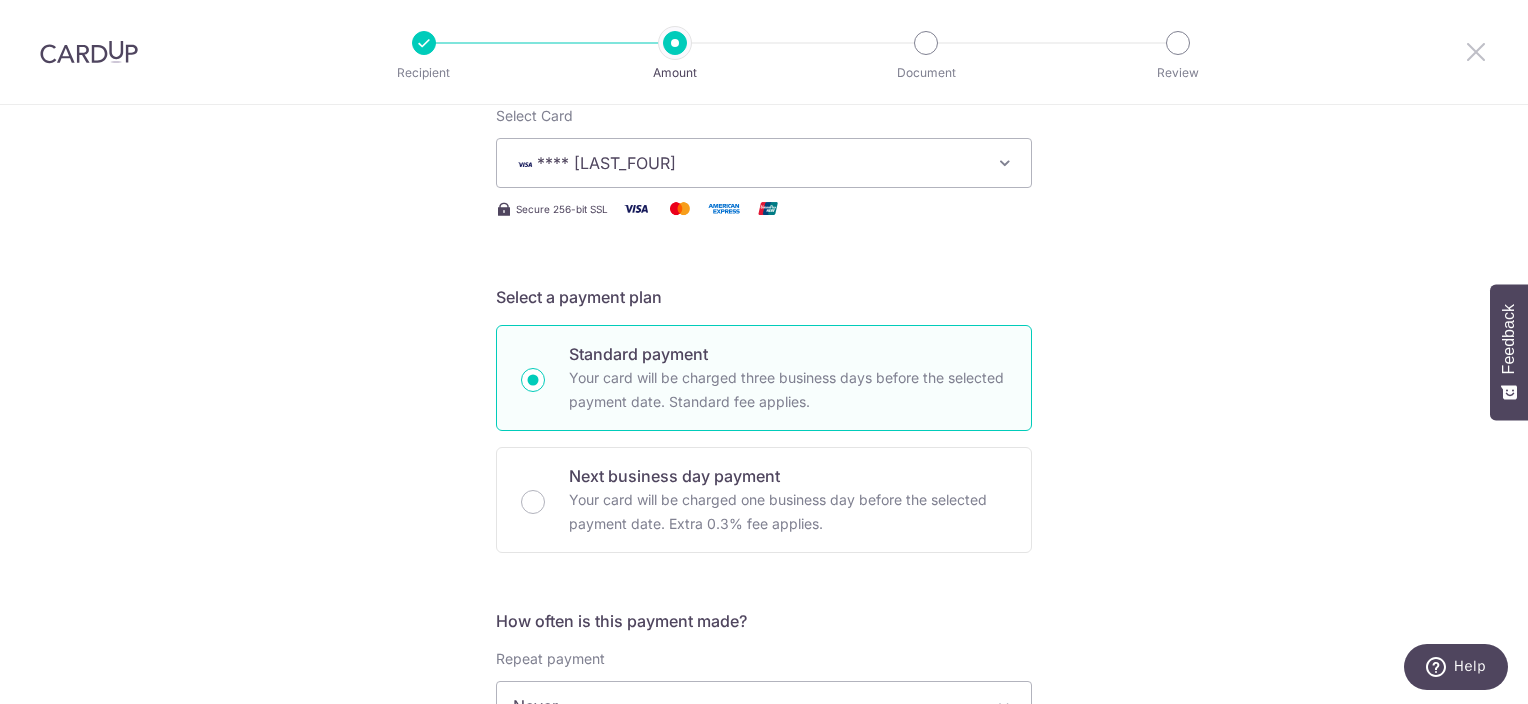 click at bounding box center (1476, 51) 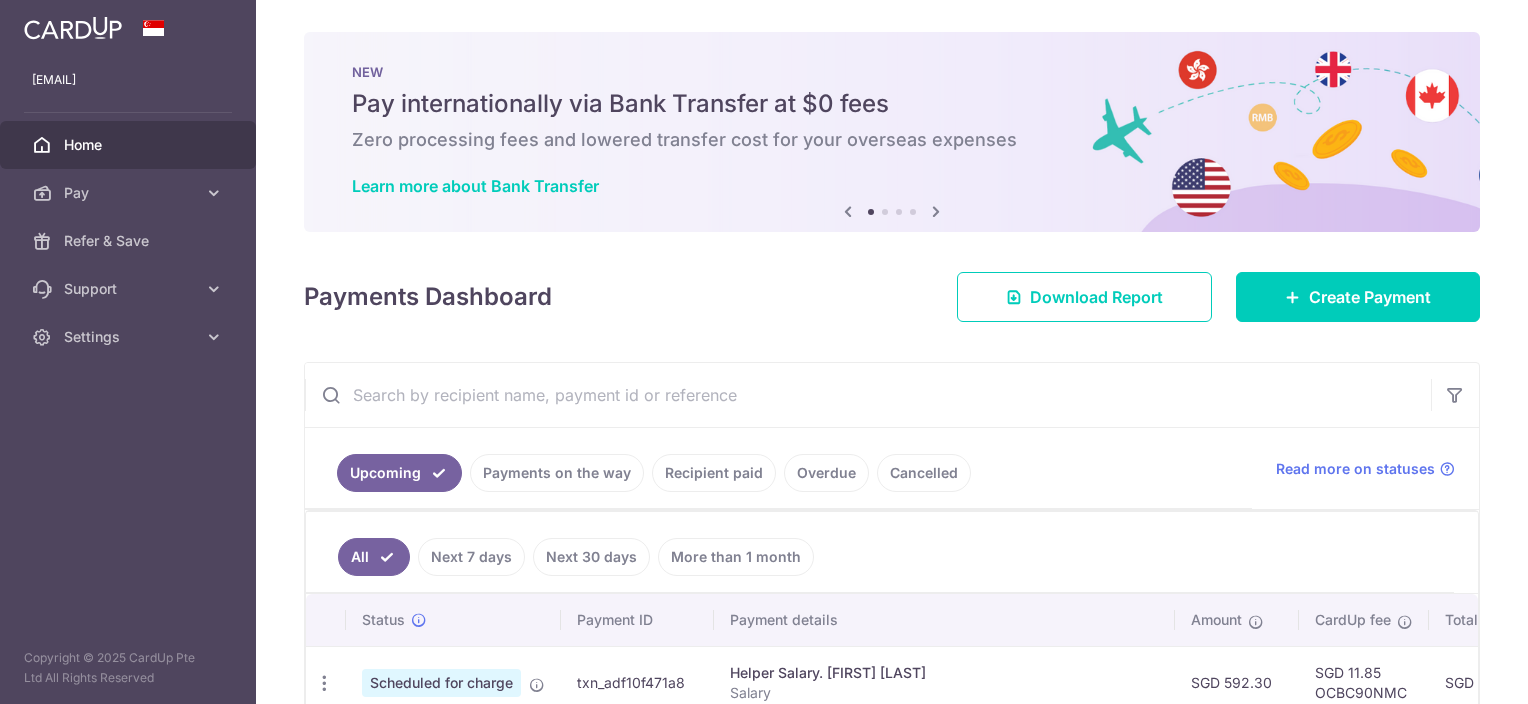 scroll, scrollTop: 300, scrollLeft: 0, axis: vertical 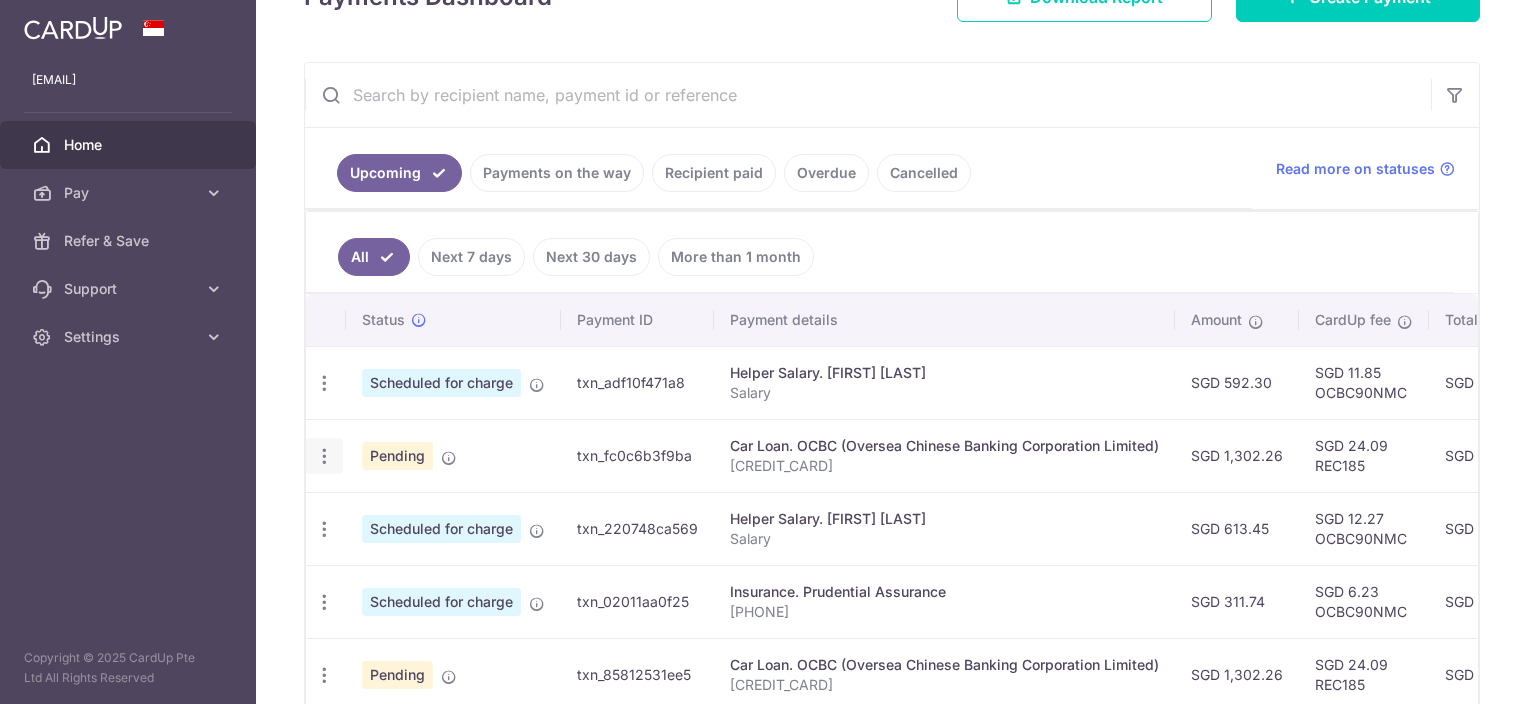 click at bounding box center (324, 383) 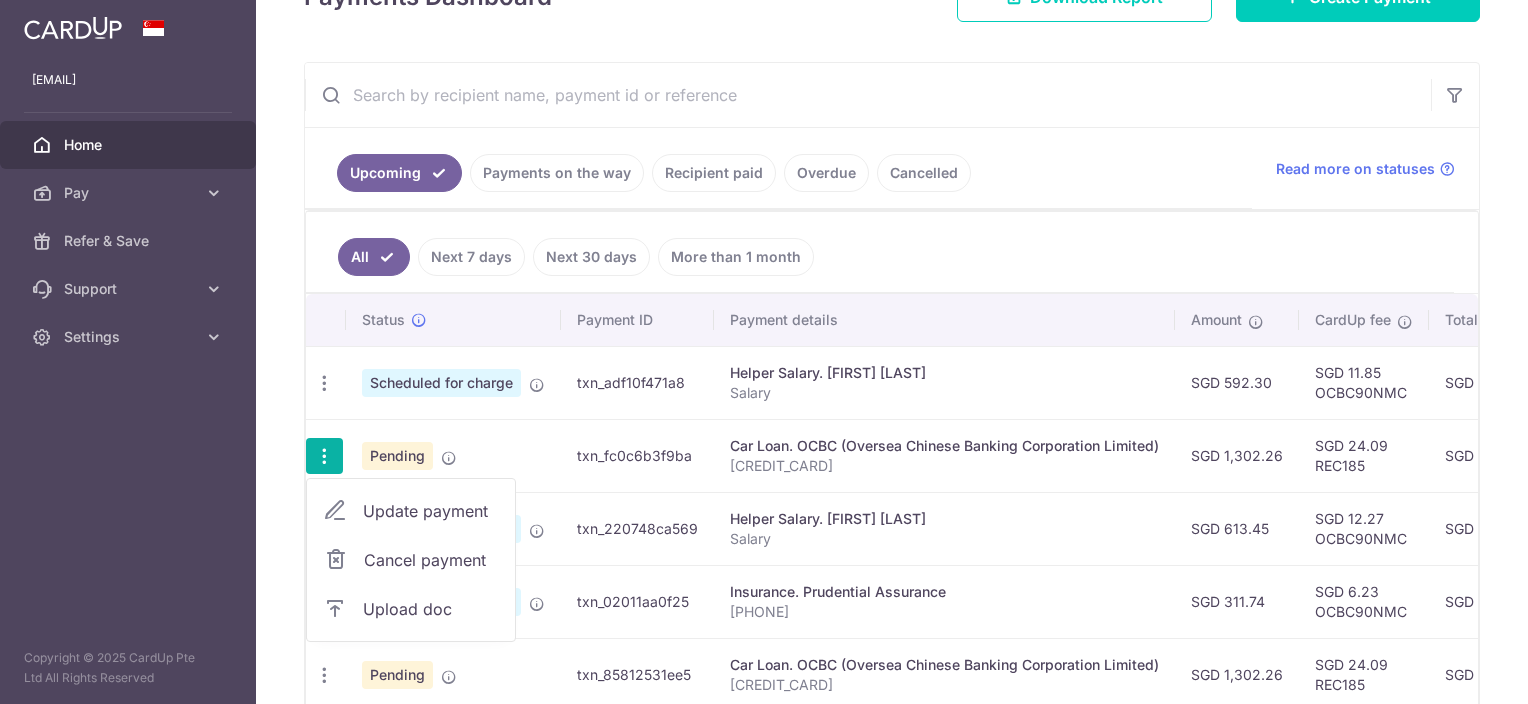 click on "Update payment" at bounding box center [431, 511] 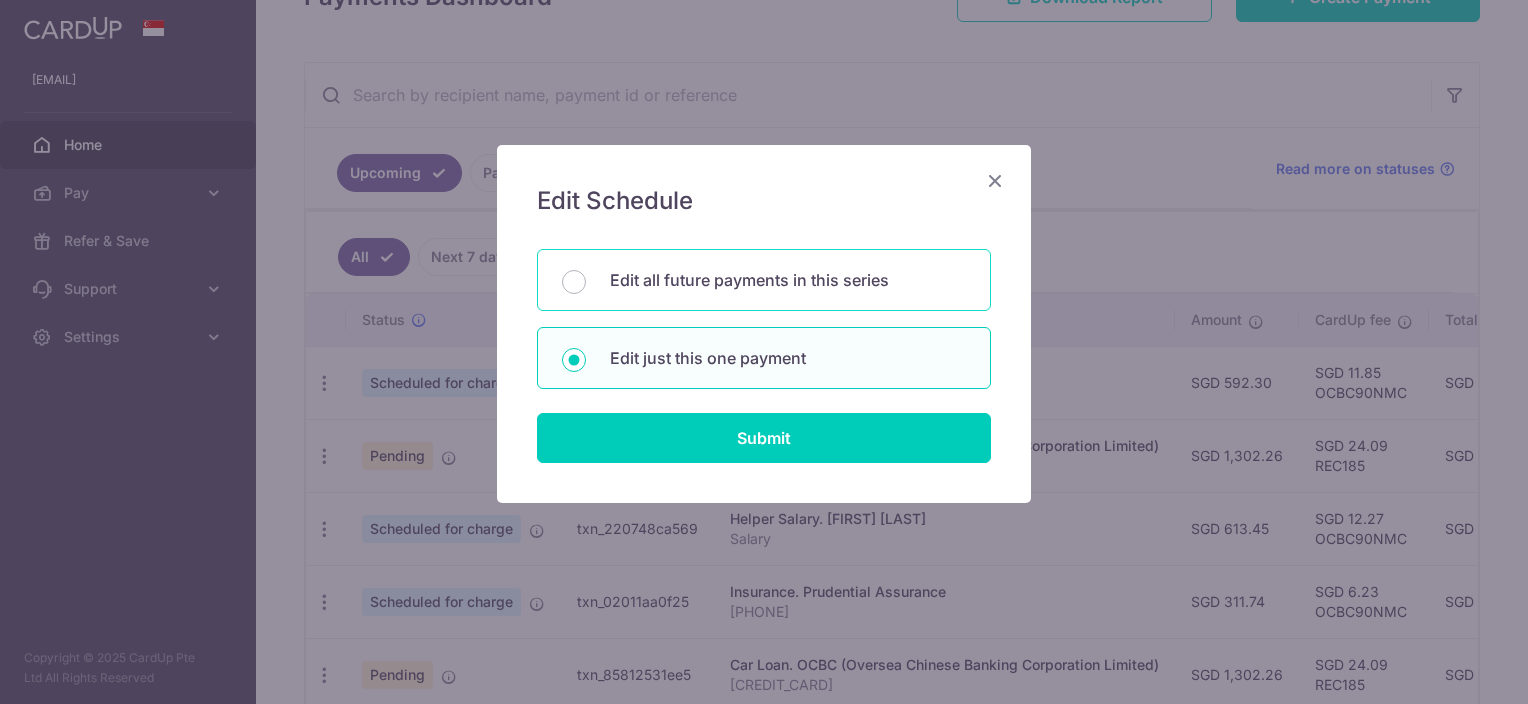 click on "Edit all future payments in this series" at bounding box center [764, 280] 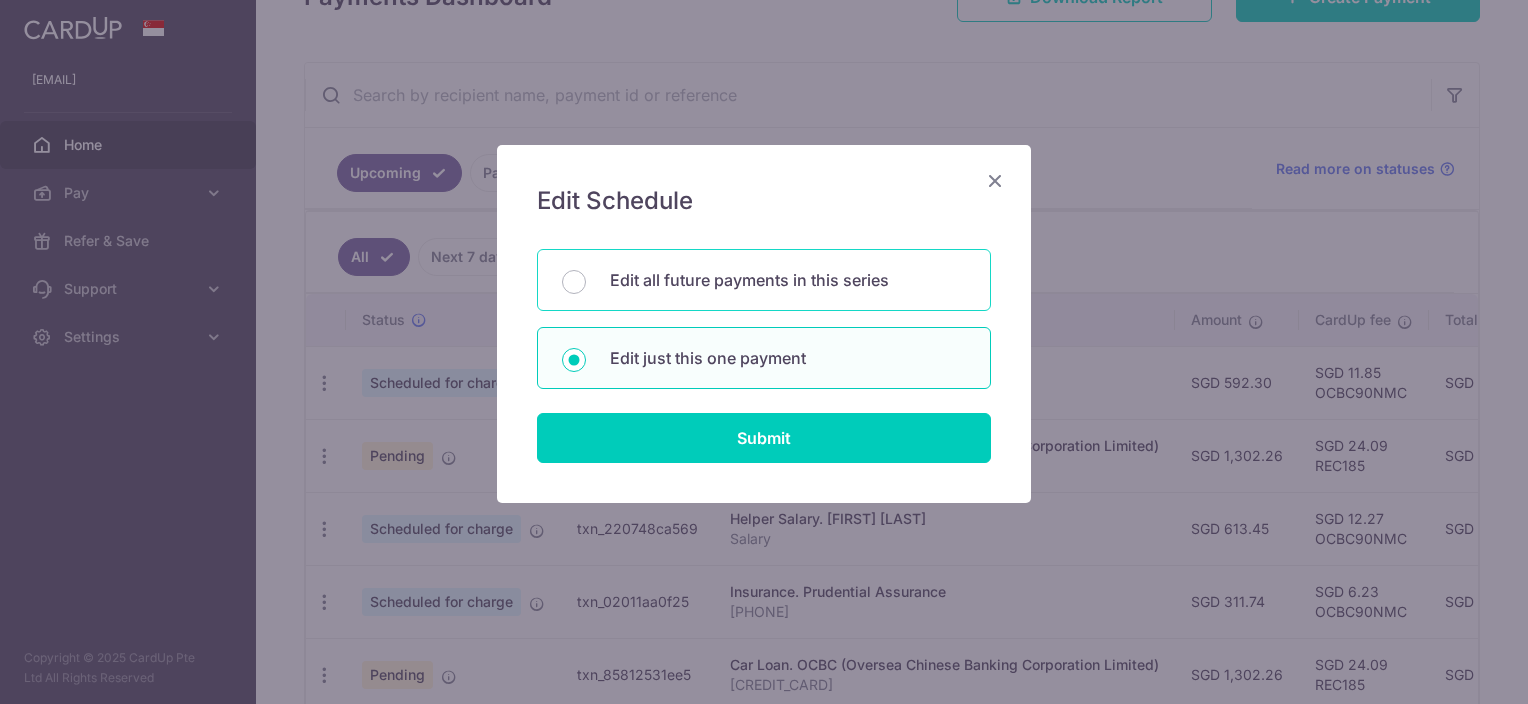 radio on "true" 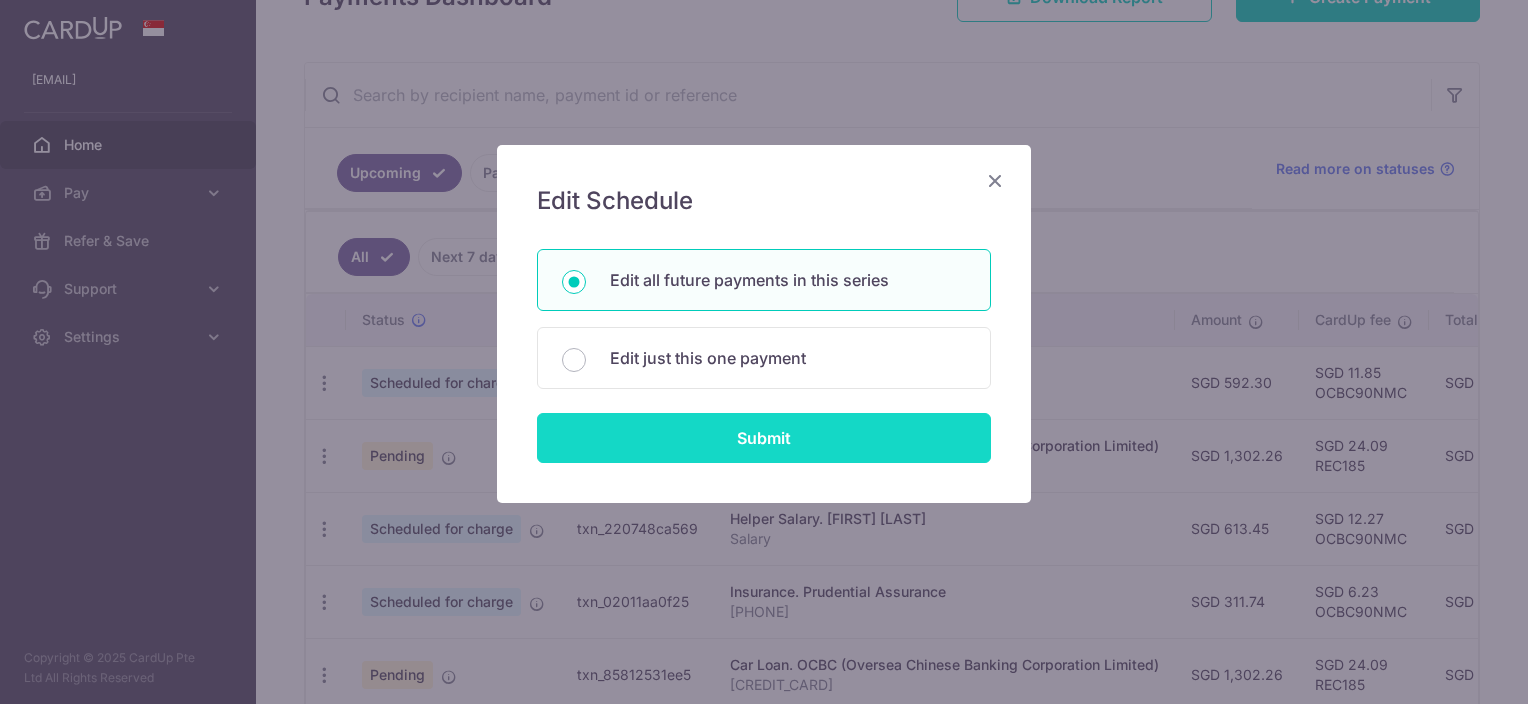 click on "Submit" at bounding box center (764, 438) 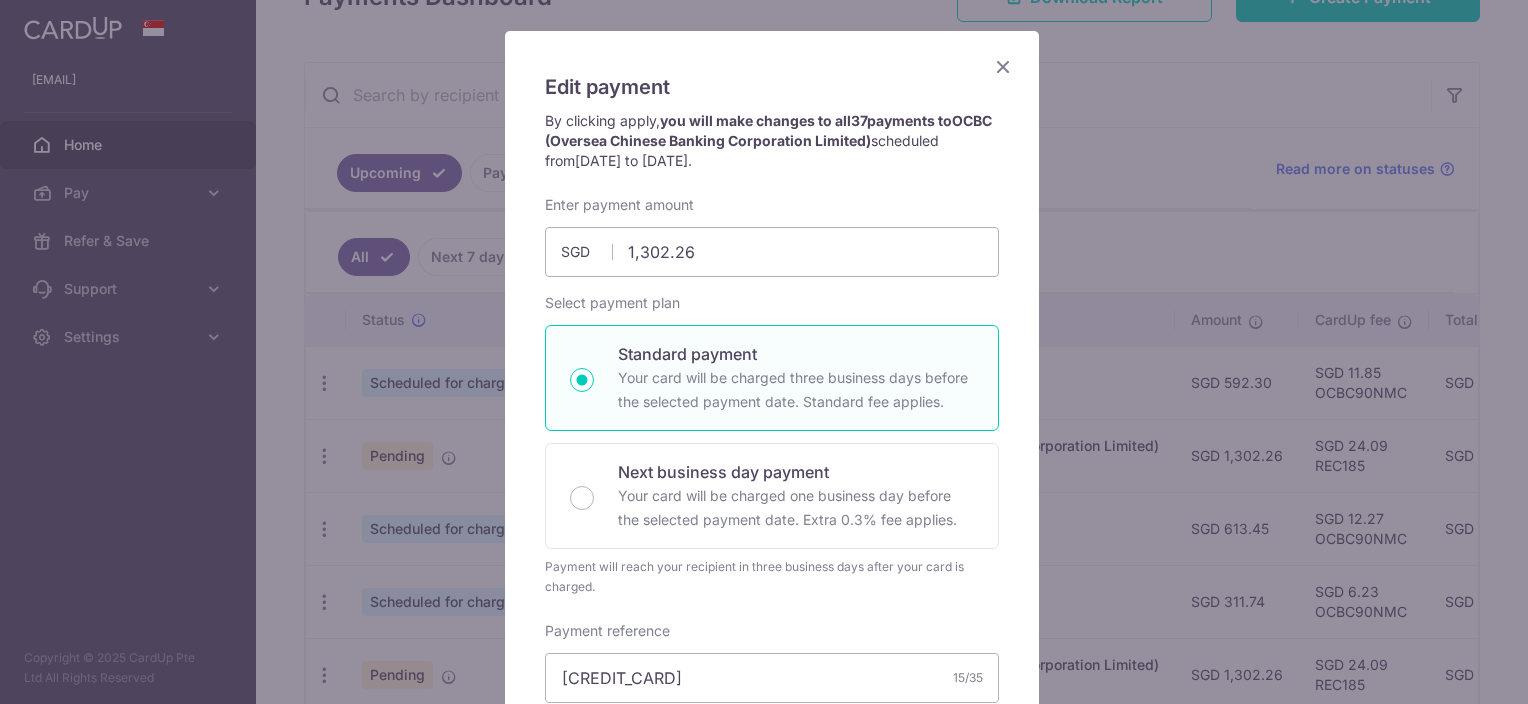 scroll, scrollTop: 0, scrollLeft: 0, axis: both 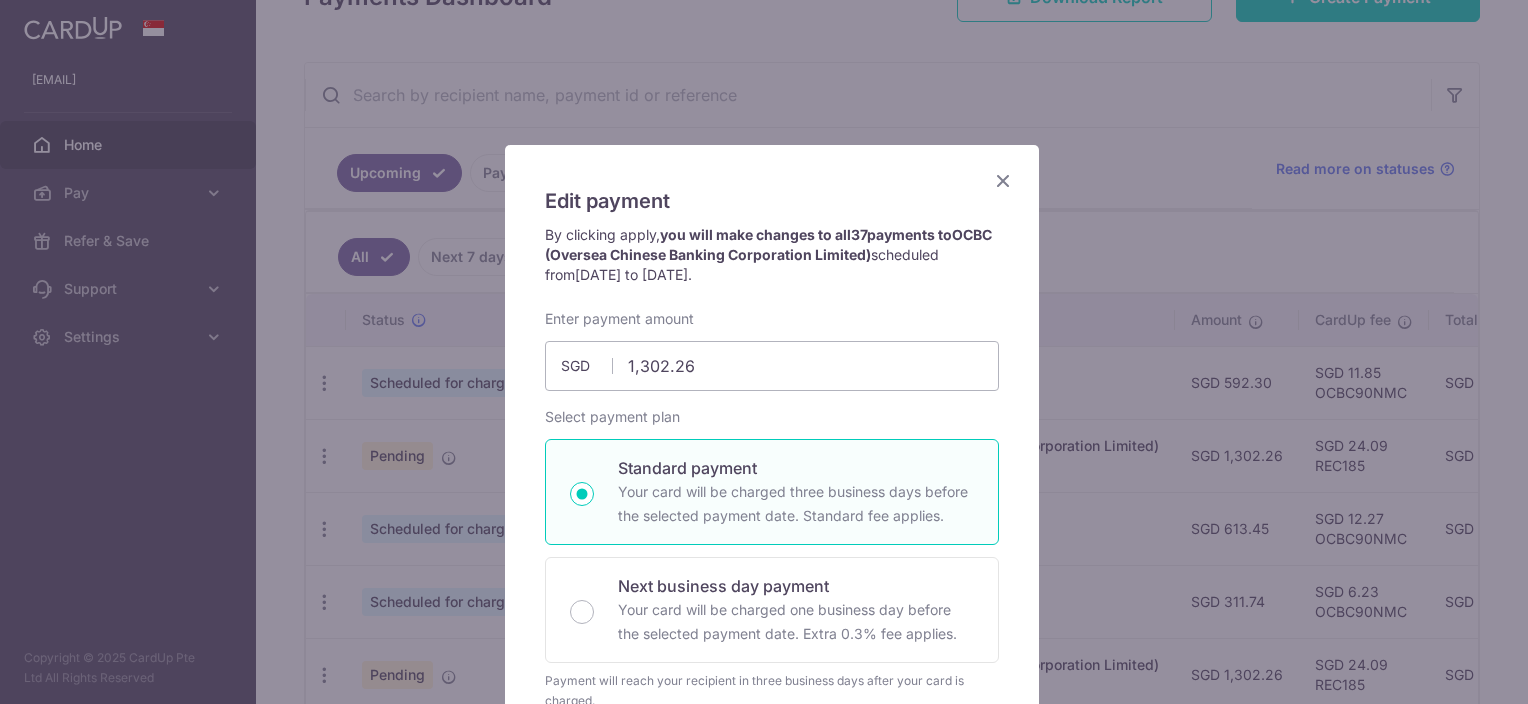 click at bounding box center (1003, 180) 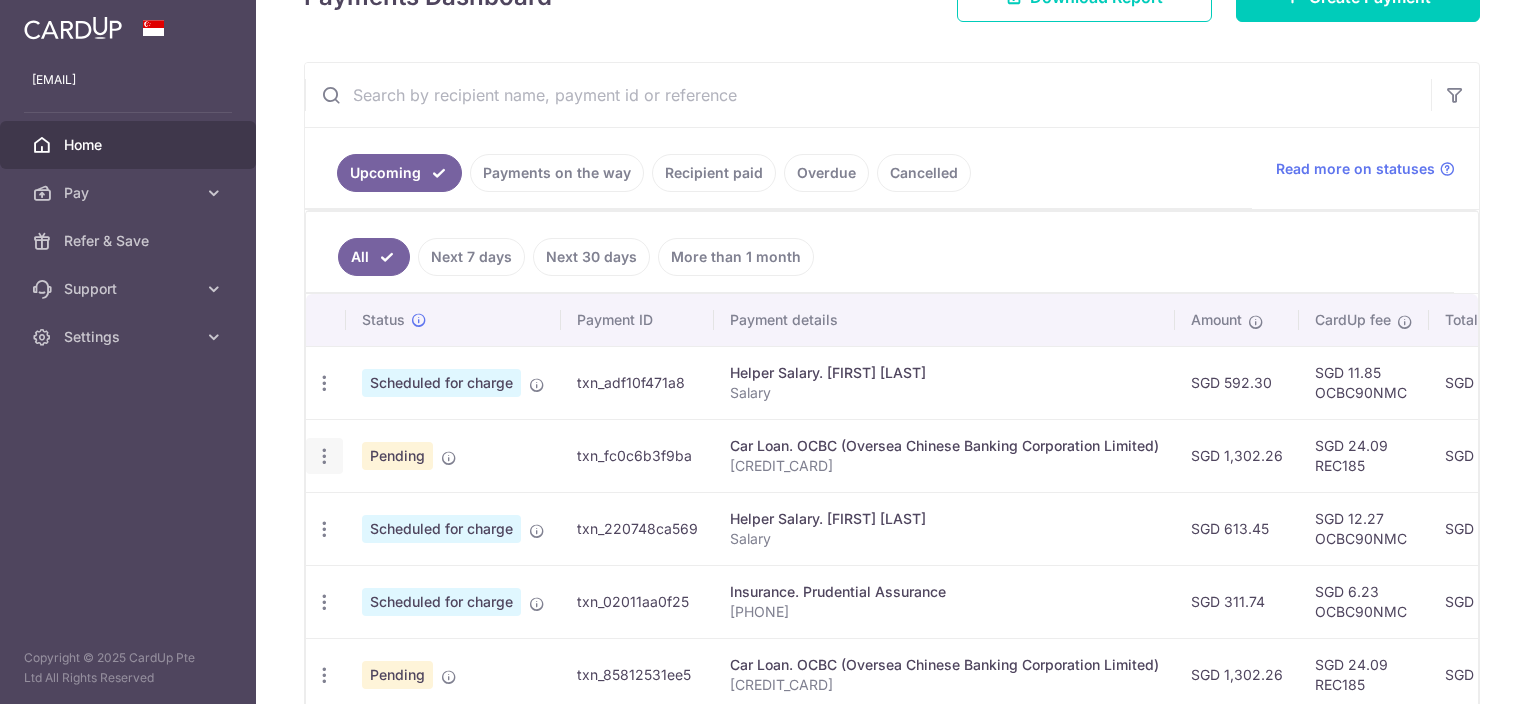 click on "Update payment
Cancel payment
Upload doc" at bounding box center [324, 456] 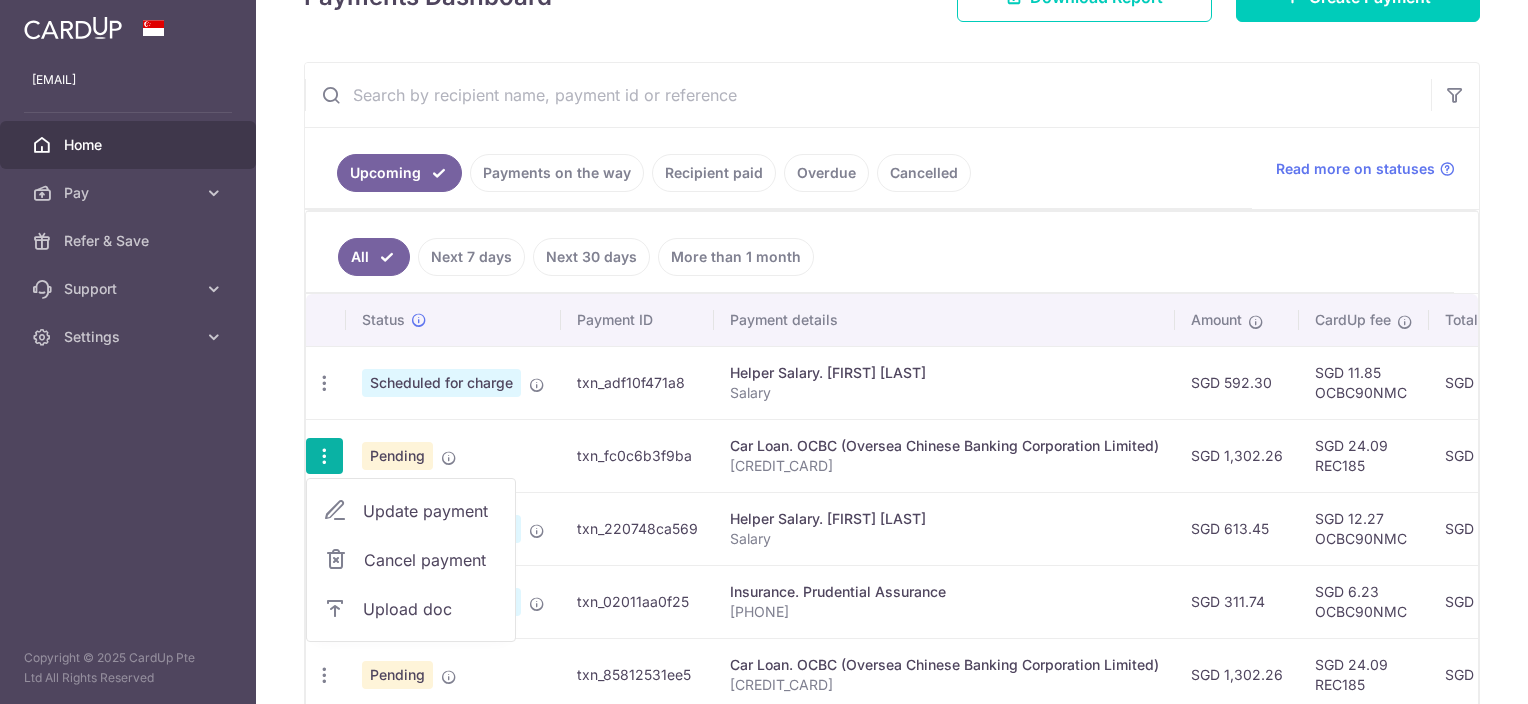 click on "Update payment" at bounding box center (431, 511) 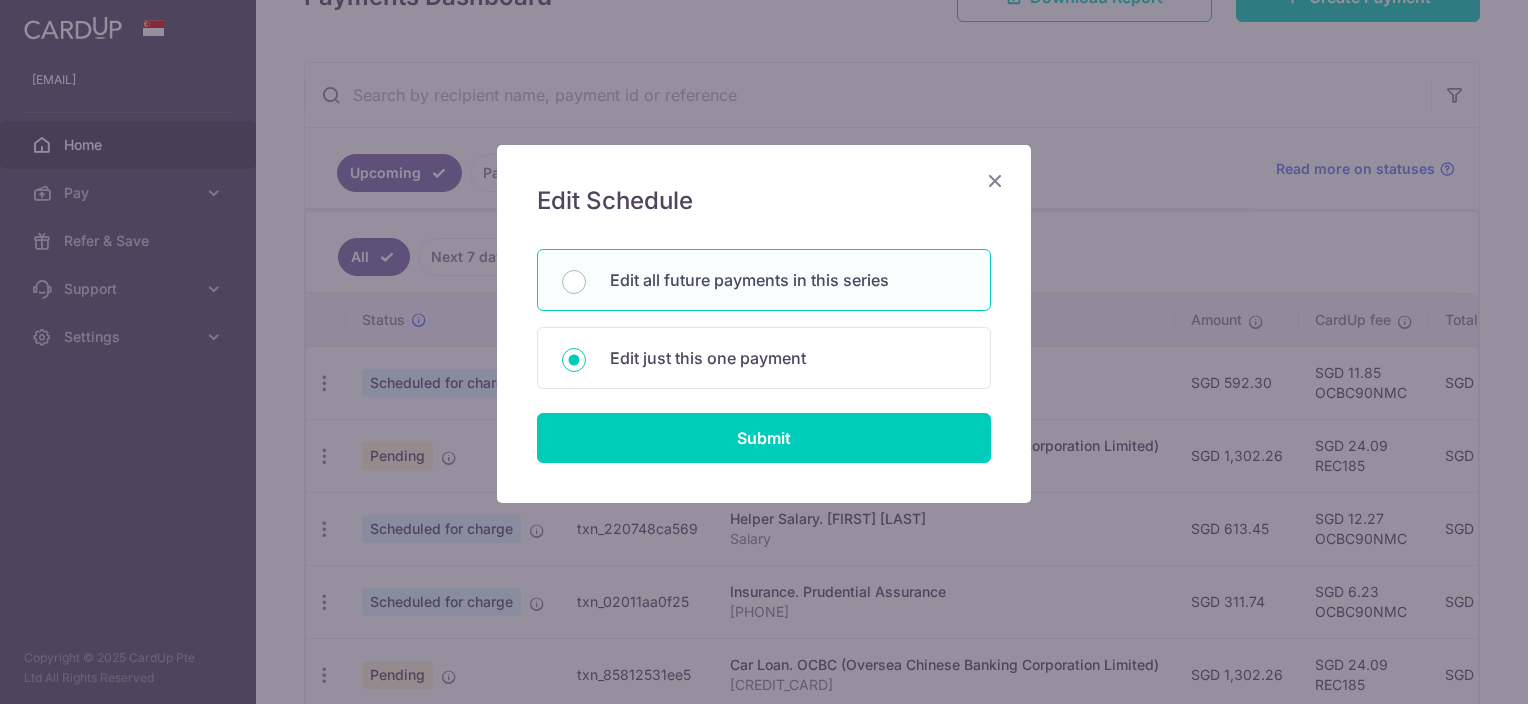 click on "Edit all future payments in this series" at bounding box center (788, 280) 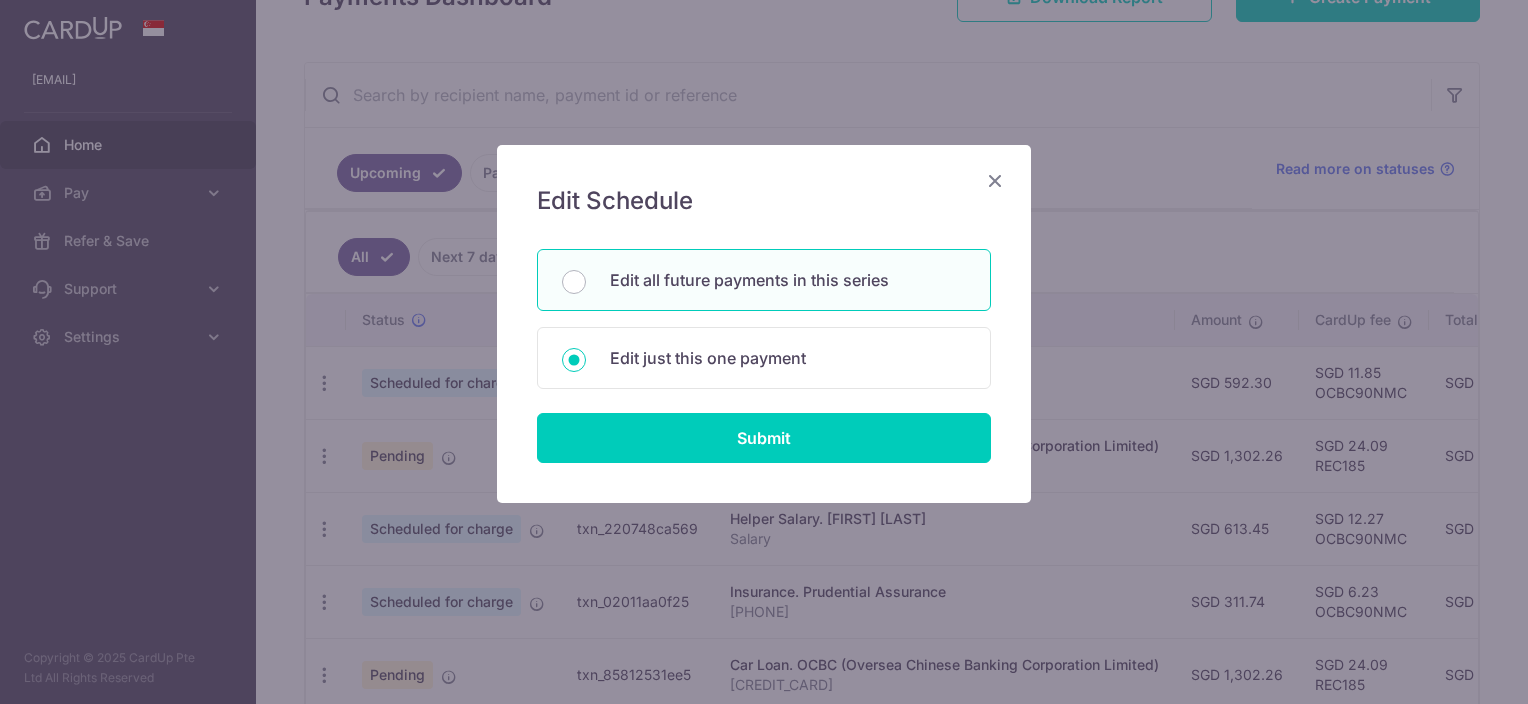 click on "Edit all future payments in this series" at bounding box center [574, 282] 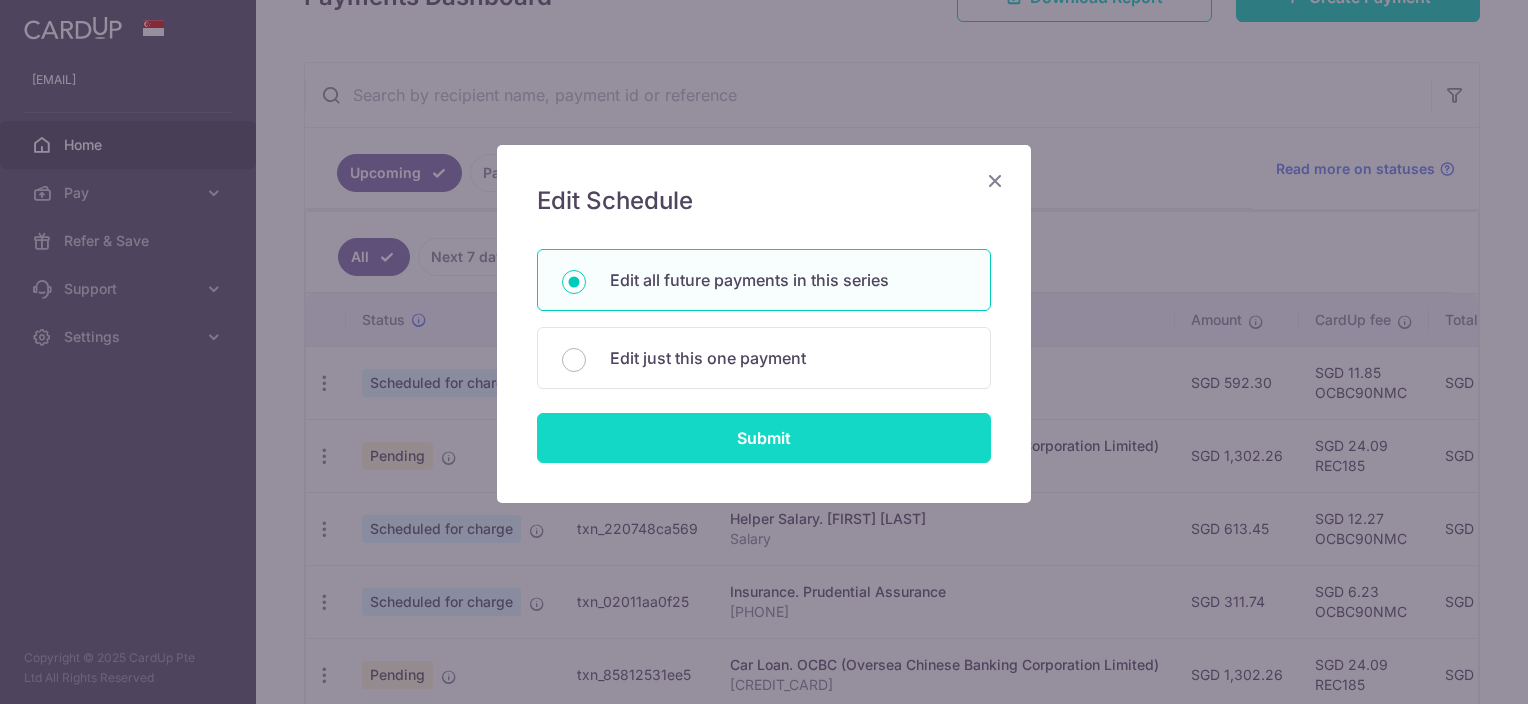 click on "Submit" at bounding box center [764, 438] 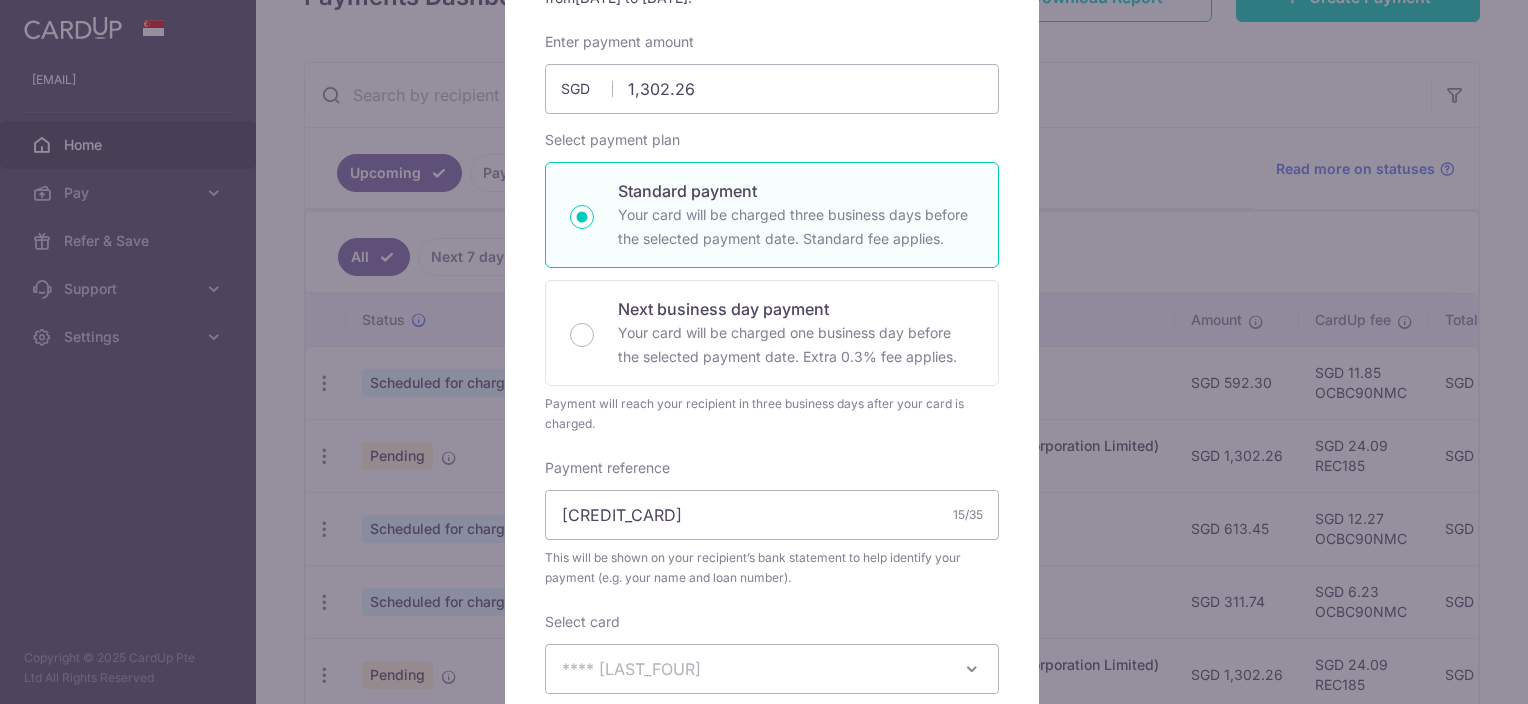 scroll, scrollTop: 500, scrollLeft: 0, axis: vertical 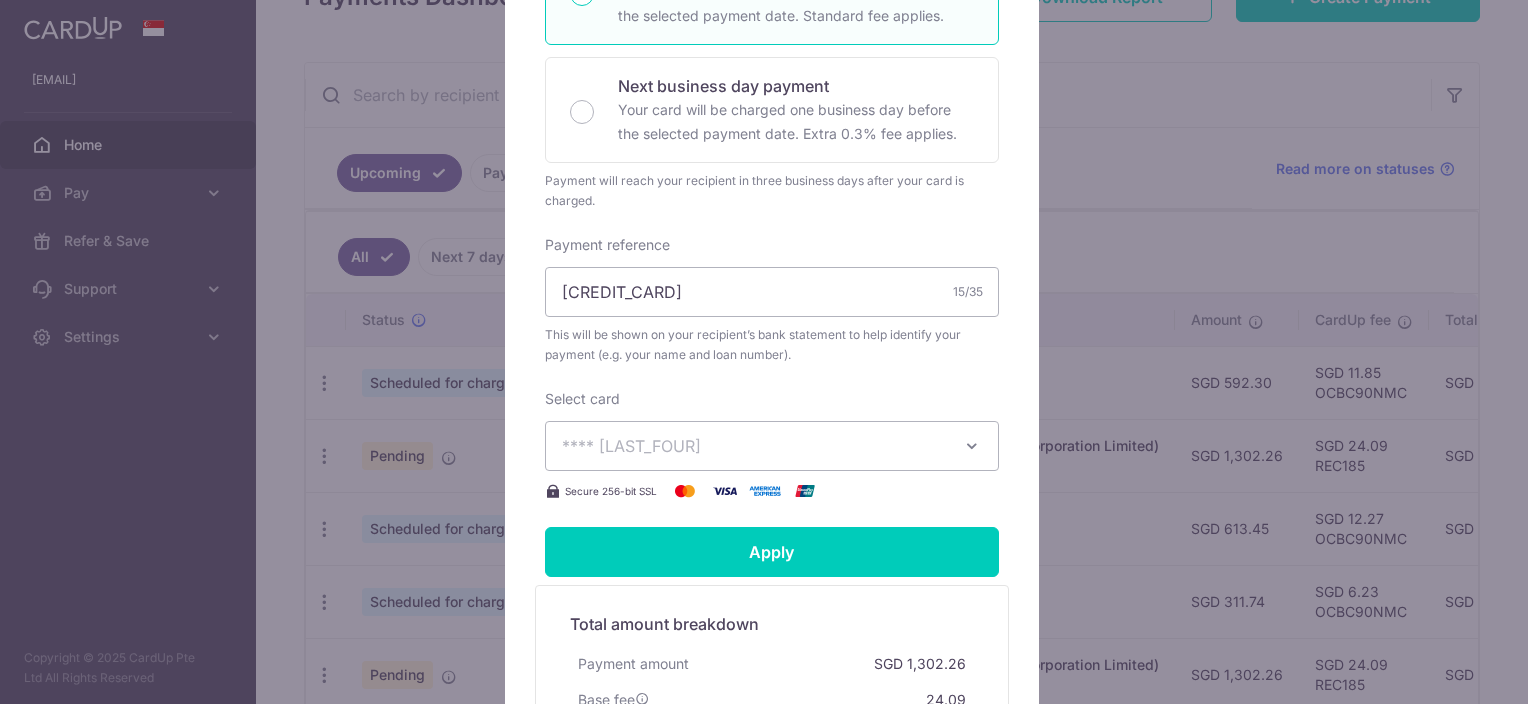 click on "Edit payment
By clicking apply,  you will make changes to all  37  payments to  OCBC (Oversea Chinese Banking Corporation Limited)	  scheduled from
03/09/2025 to 03/09/2028 .
By clicking below, you confirm you are editing this payment to  OCBC (Oversea Chinese Banking Corporation Limited)	  on
03/09/2025 ." at bounding box center (764, 352) 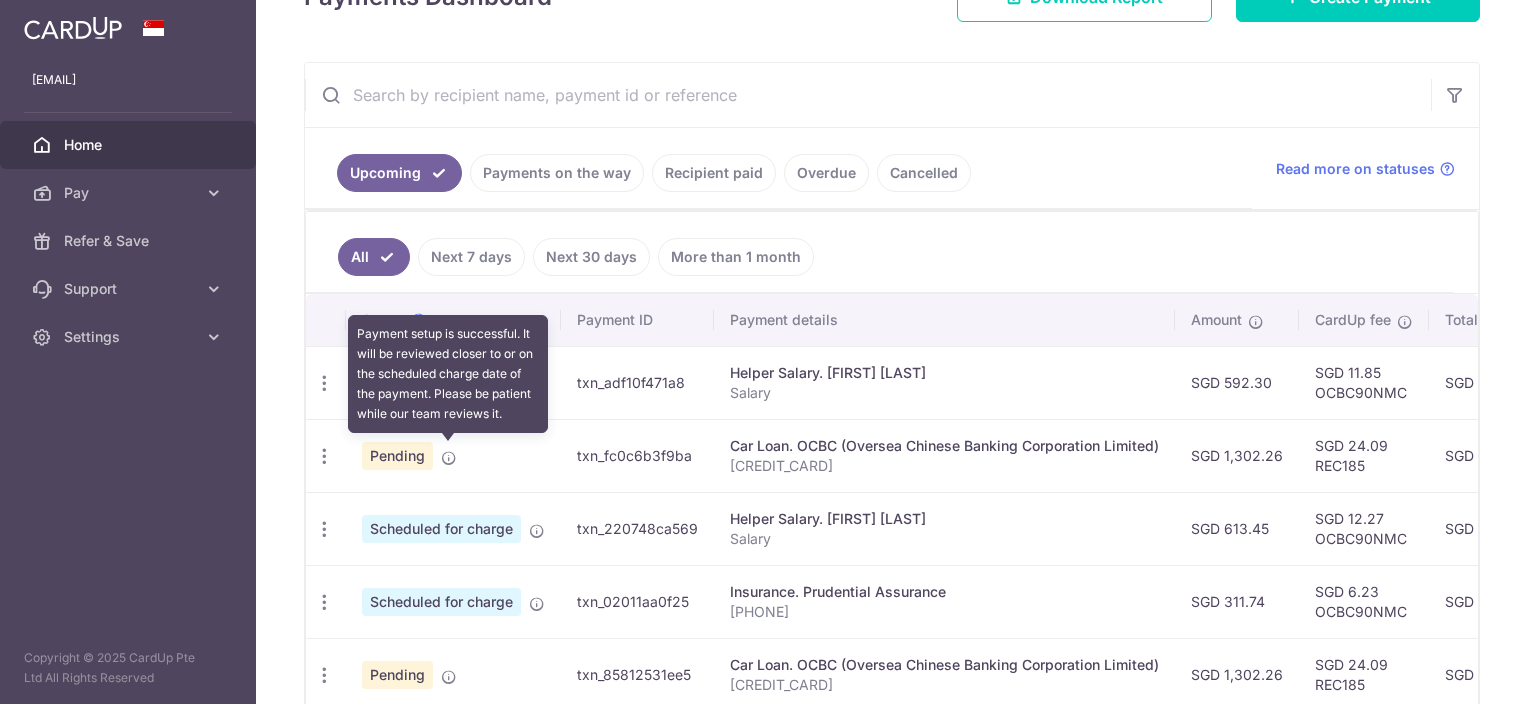click at bounding box center (449, 458) 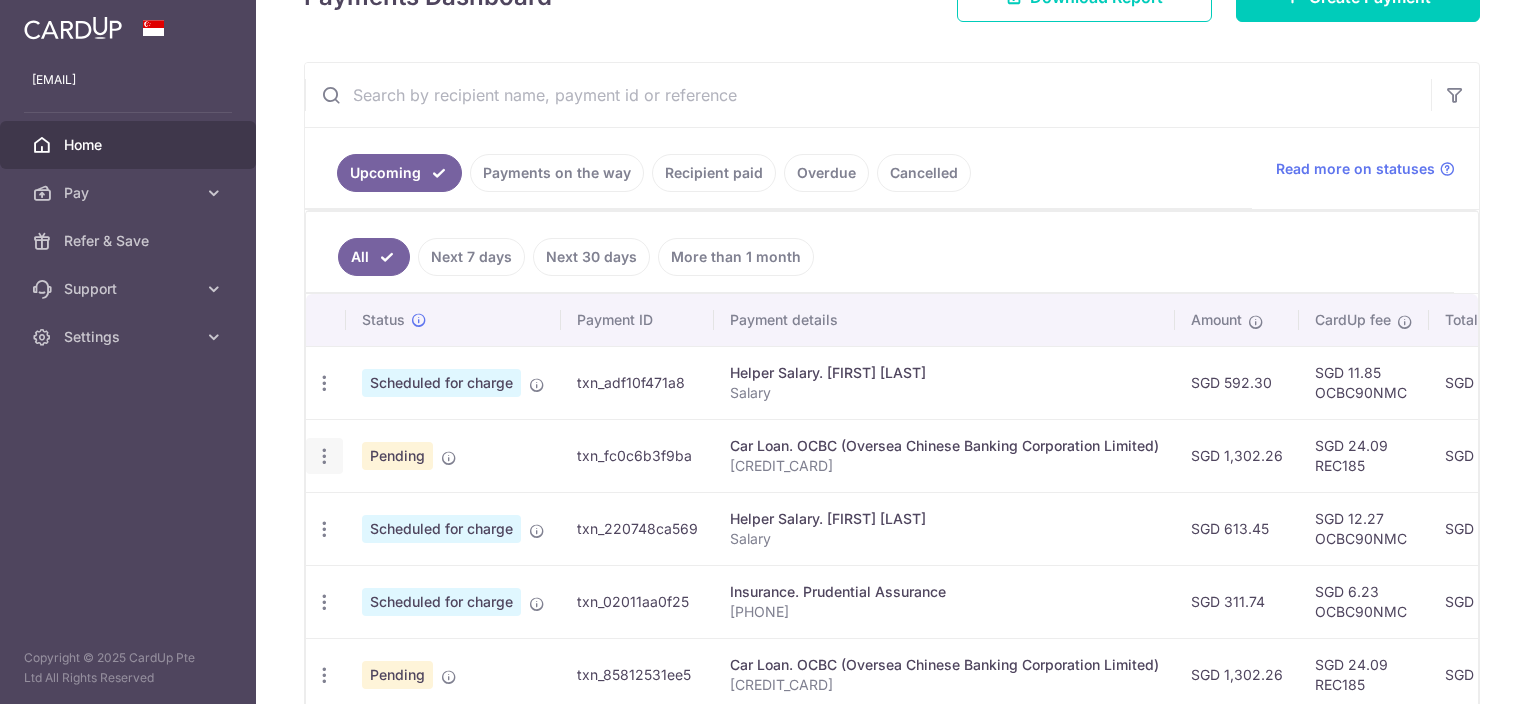 click at bounding box center [324, 383] 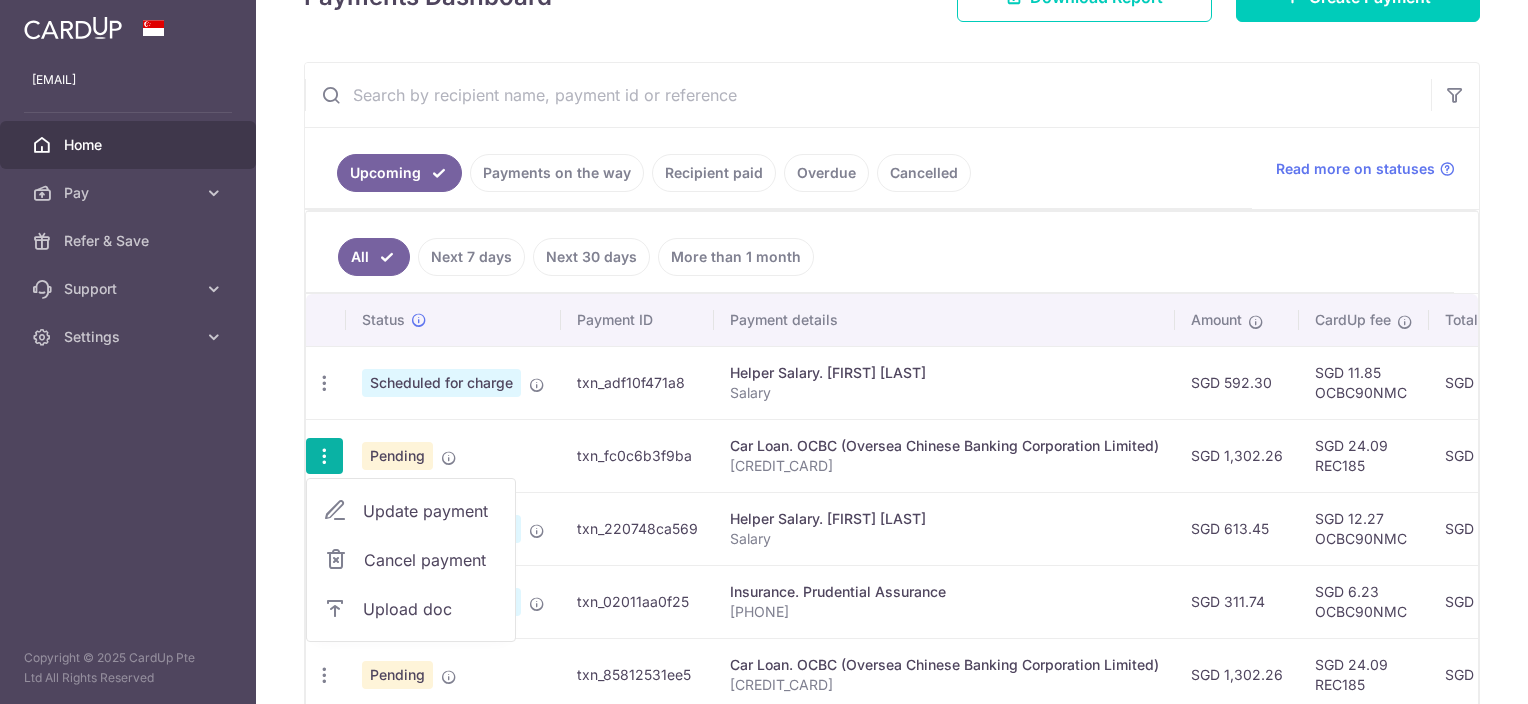 click on "Update payment" at bounding box center (431, 511) 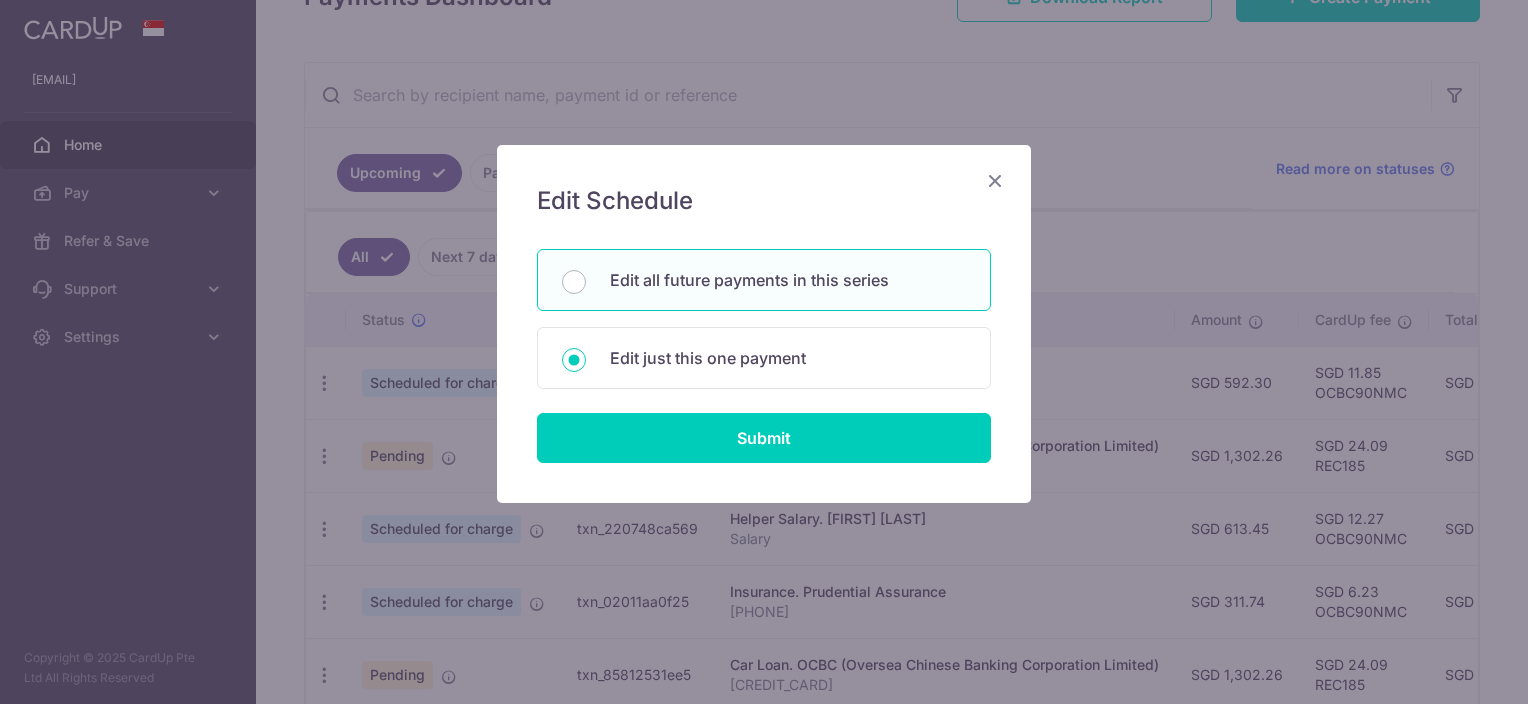 click on "Edit all future payments in this series" at bounding box center (764, 280) 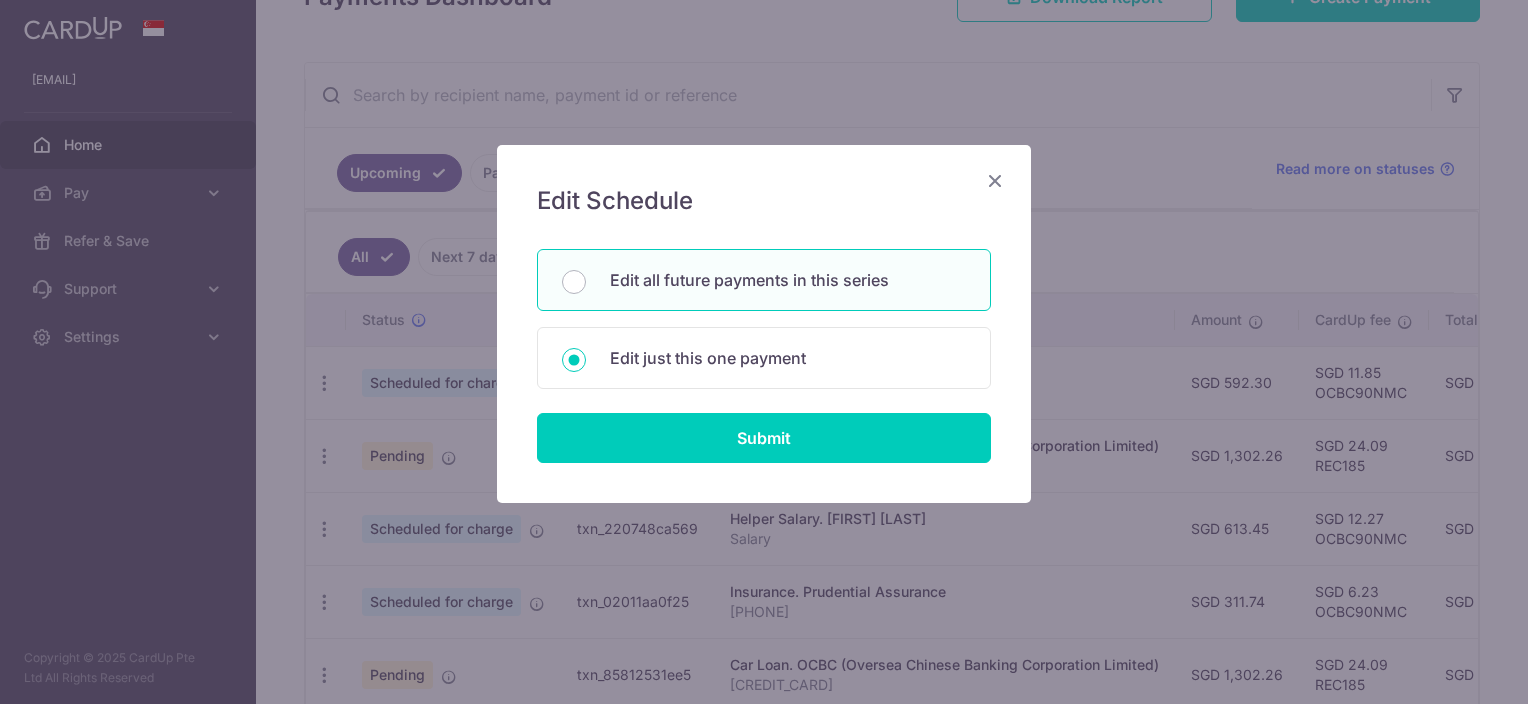 radio on "true" 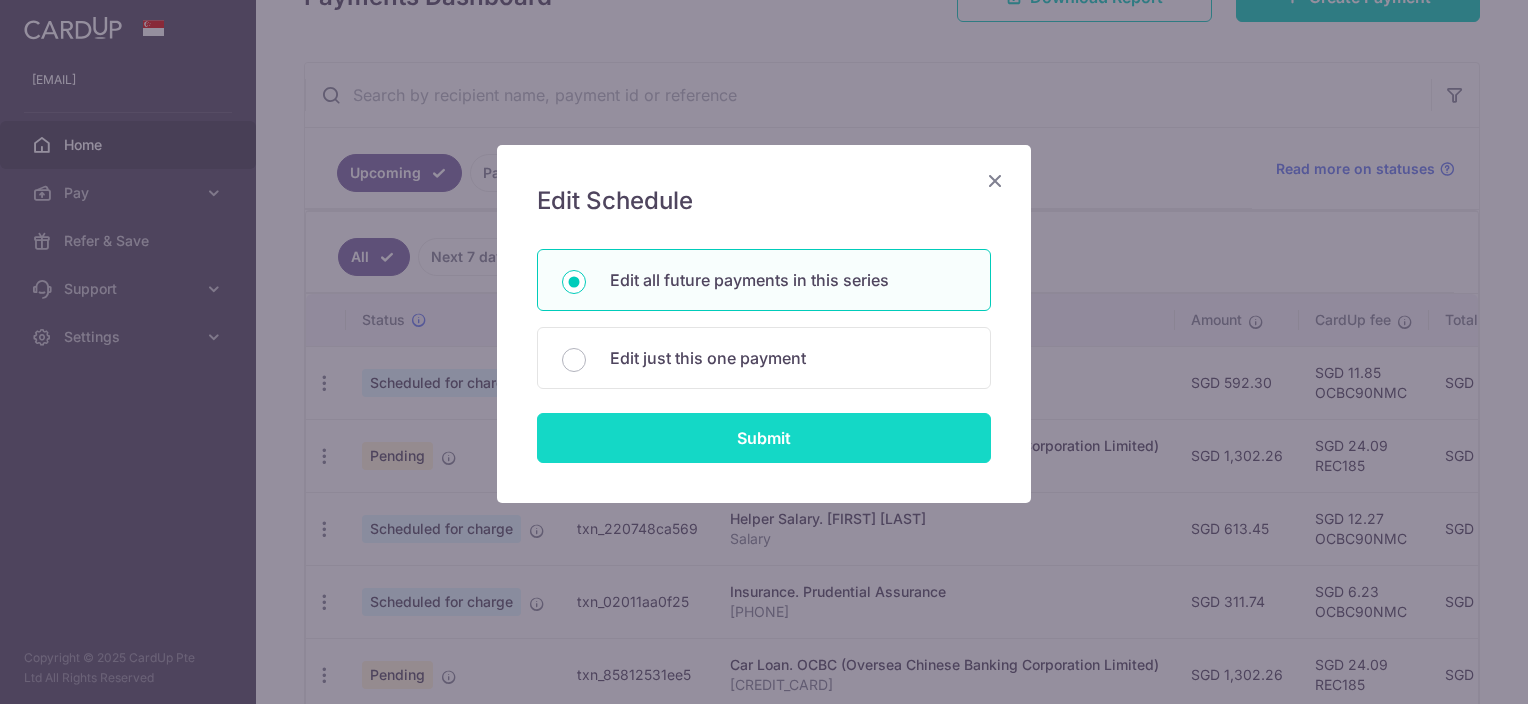 click on "Submit" at bounding box center [764, 438] 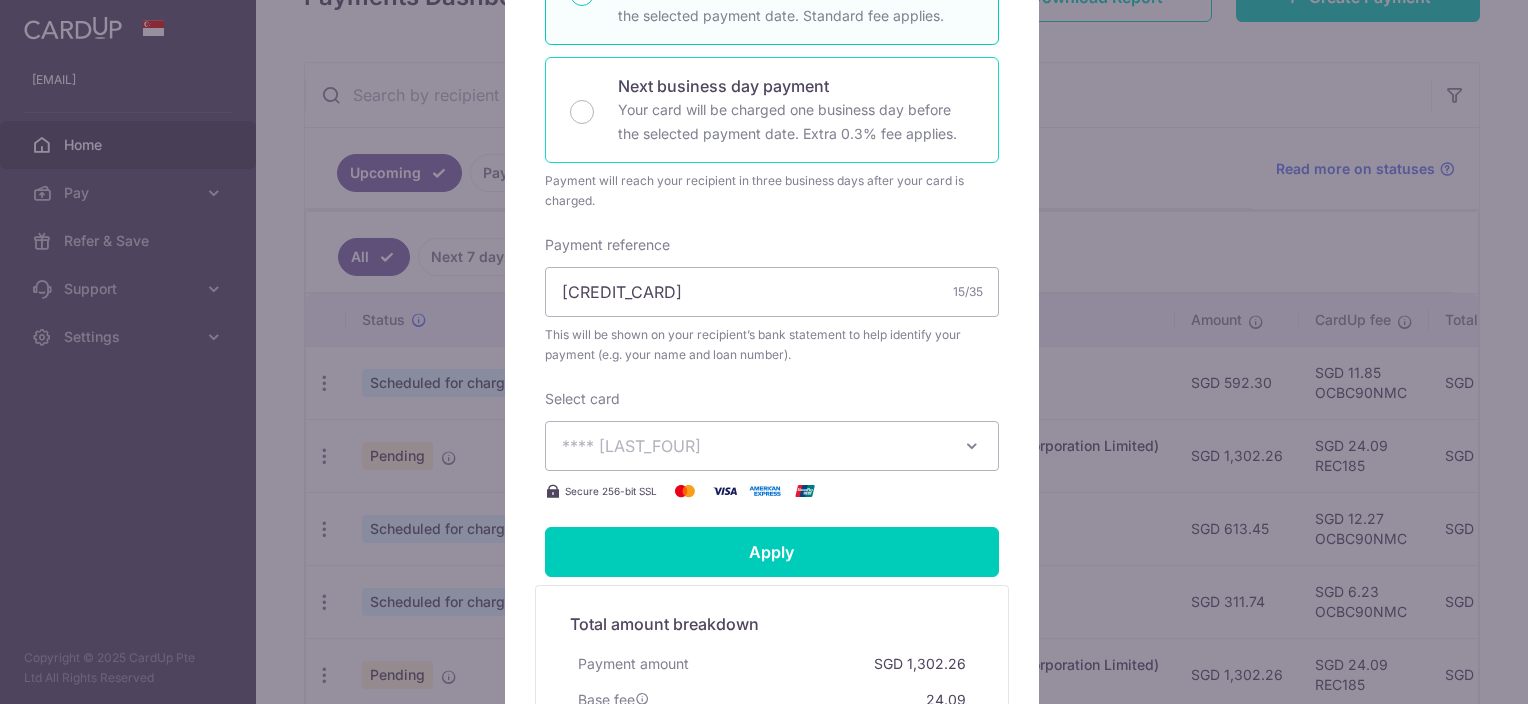 scroll, scrollTop: 0, scrollLeft: 0, axis: both 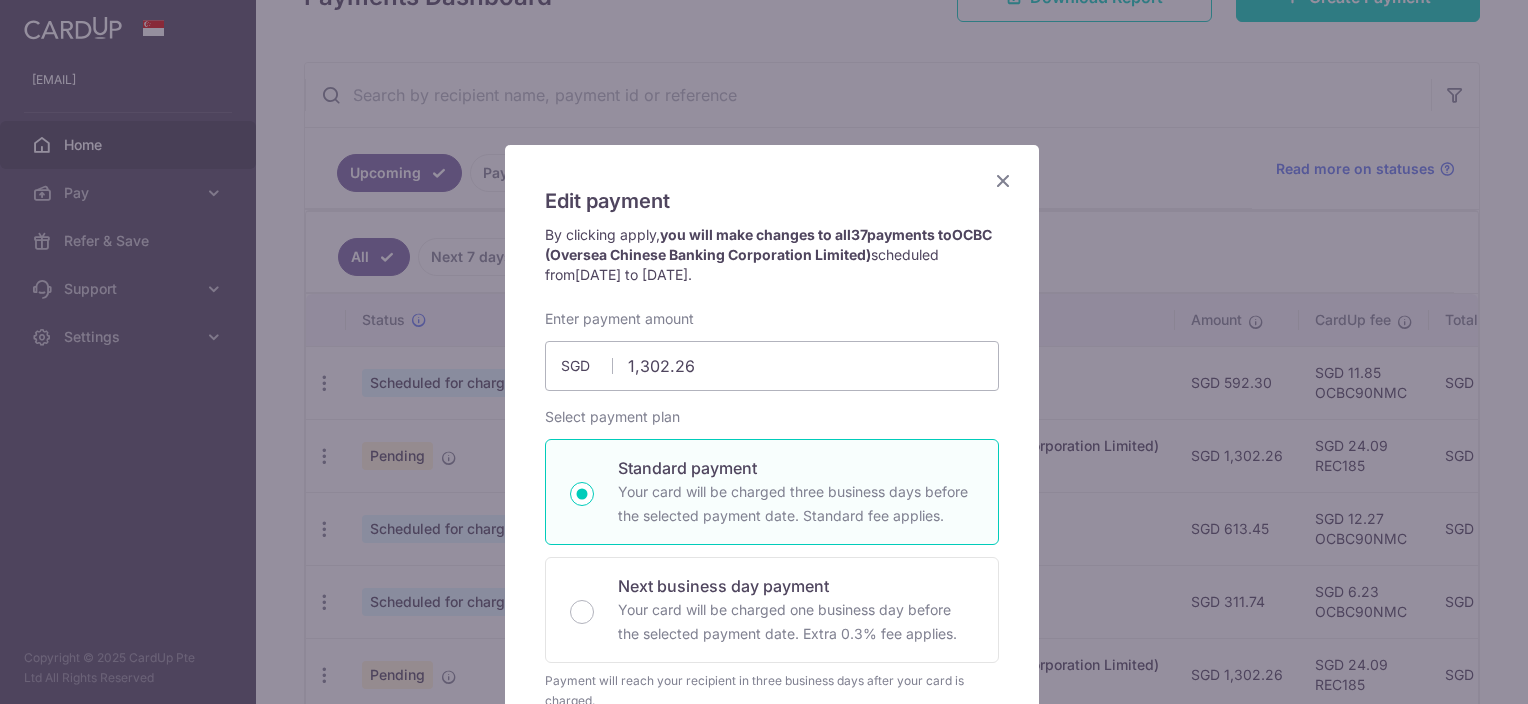 click on "Edit payment
By clicking apply,  you will make changes to all  37  payments to  OCBC (Oversea Chinese Banking Corporation Limited)	  scheduled from
03/09/2025 to 03/09/2028 .
By clicking below, you confirm you are editing this payment to  OCBC (Oversea Chinese Banking Corporation Limited)	  on
03/09/2025 .
1,302.26" at bounding box center [772, 760] 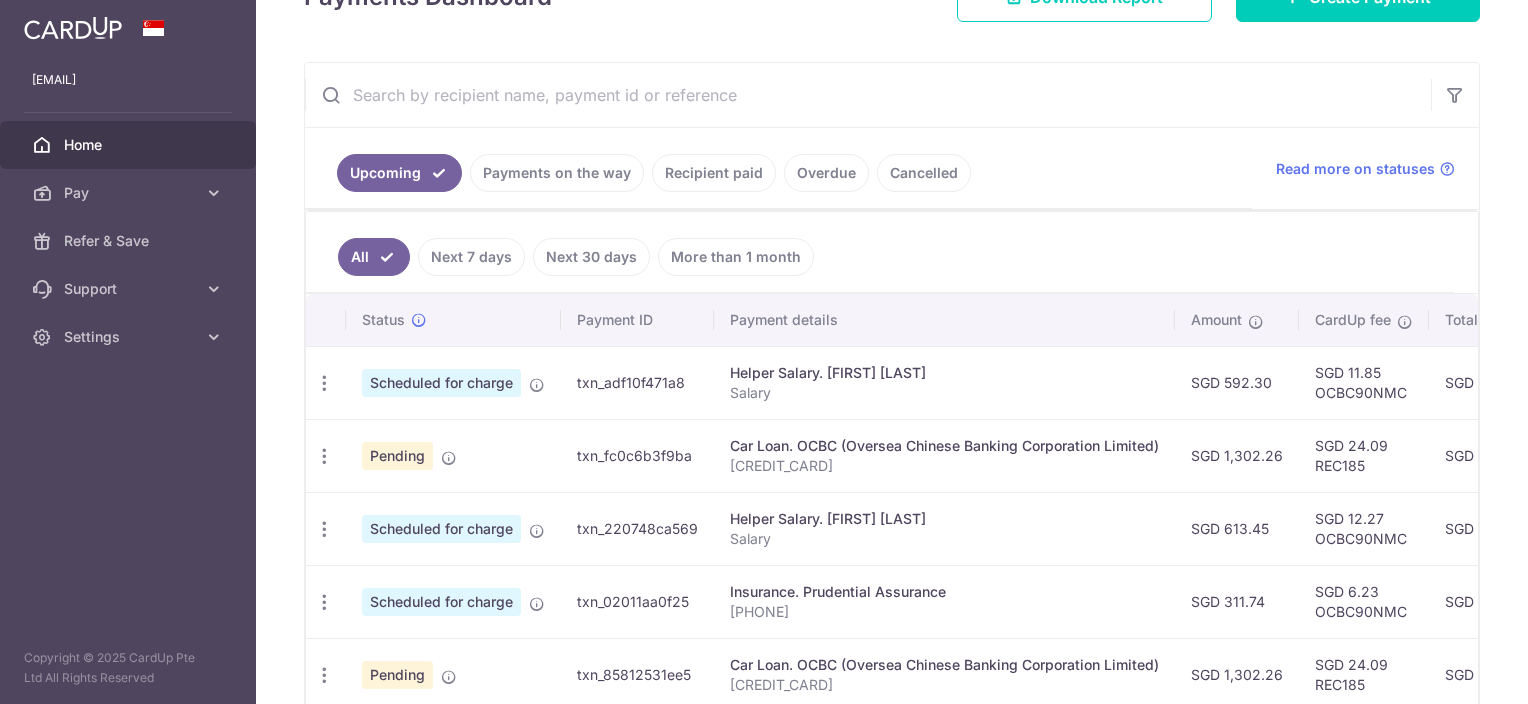 scroll, scrollTop: 0, scrollLeft: 0, axis: both 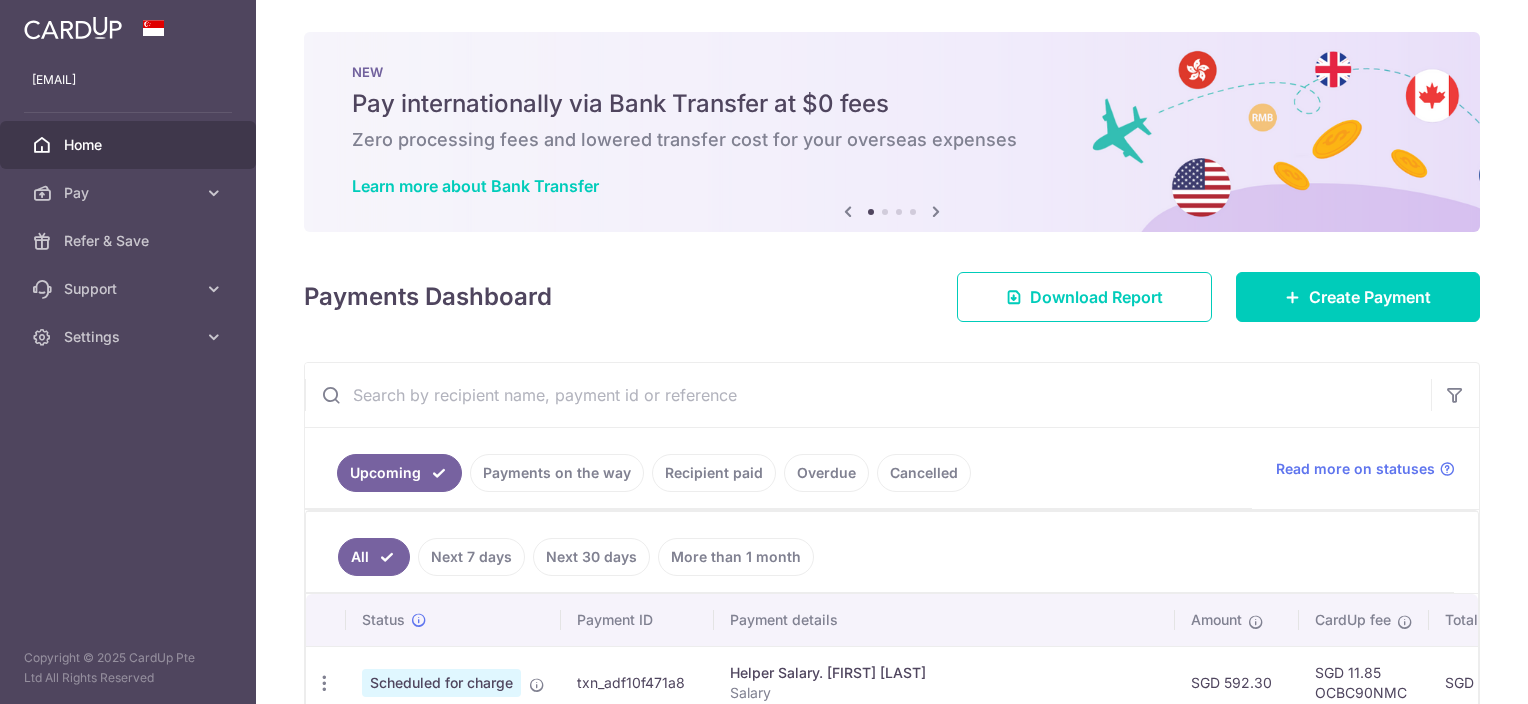 click on "×
Pause Schedule
Pause all future payments in this series
Pause just this one payment
By clicking below, you confirm you are pausing this payment to  OCBC (Oversea Chinese Banking Corporation Limited)	  on  03/09/2025 . Payments can be unpaused at anytime prior to payment taken date.
Confirm
Cancel Schedule
Cancel all future payments in this series
Cancel just this one payment
Confirm
Approve Payment" at bounding box center [892, 352] 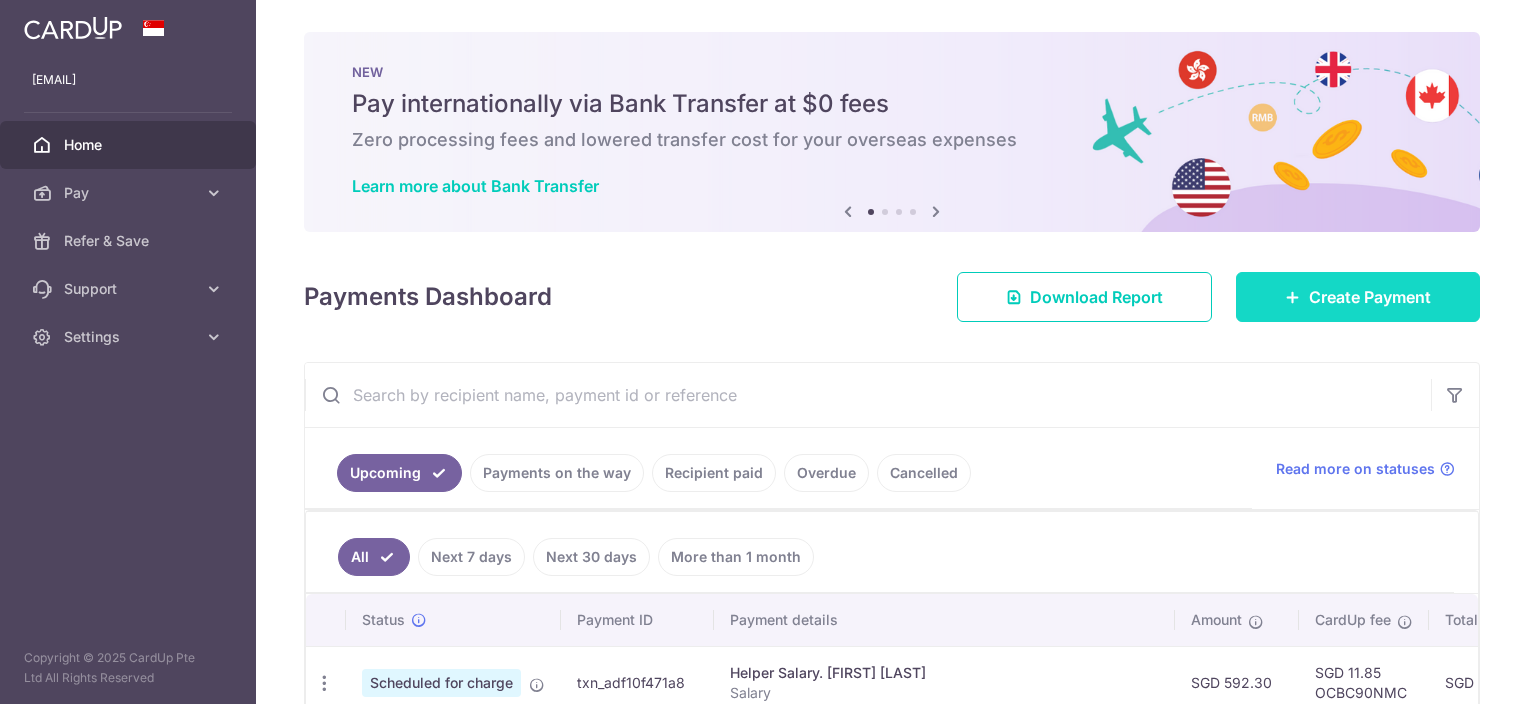 click on "Create Payment" at bounding box center [1370, 297] 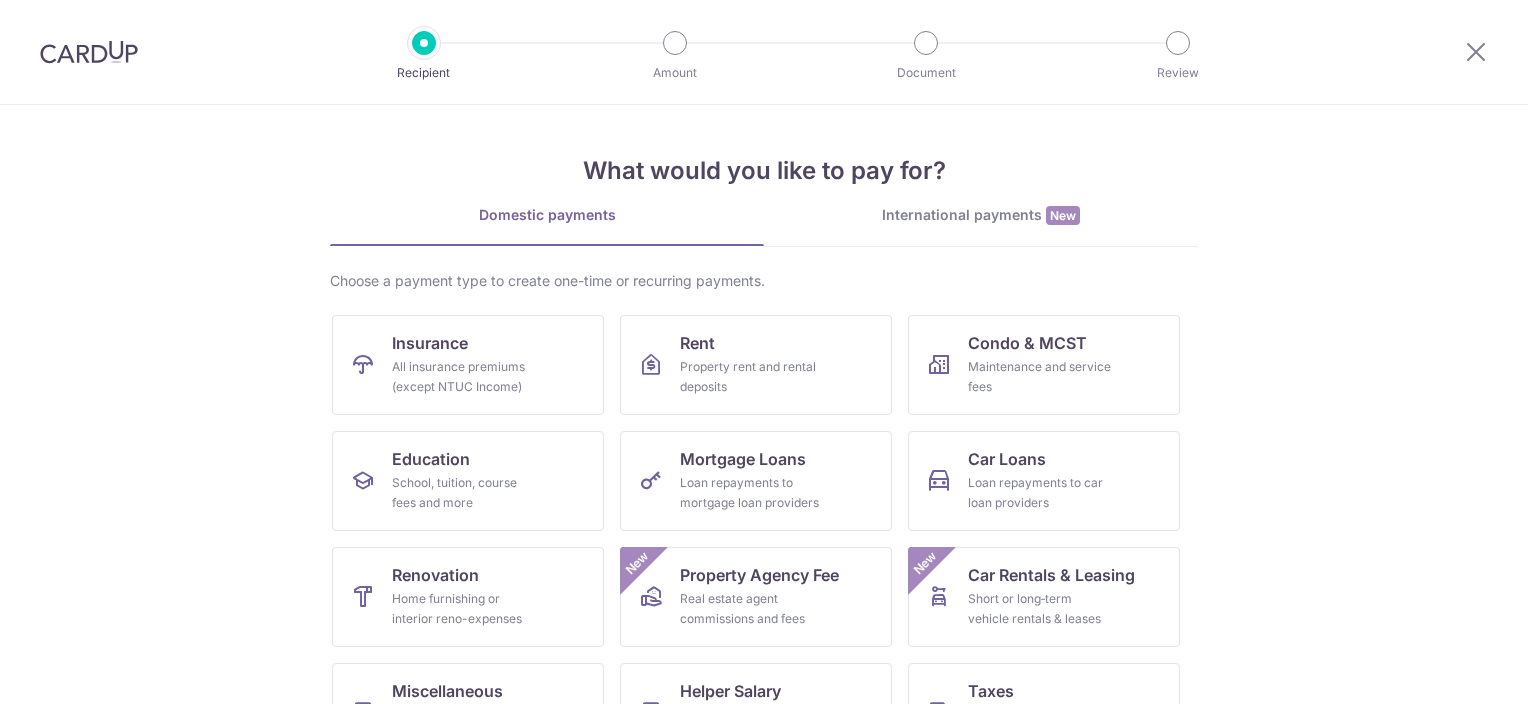 scroll, scrollTop: 100, scrollLeft: 0, axis: vertical 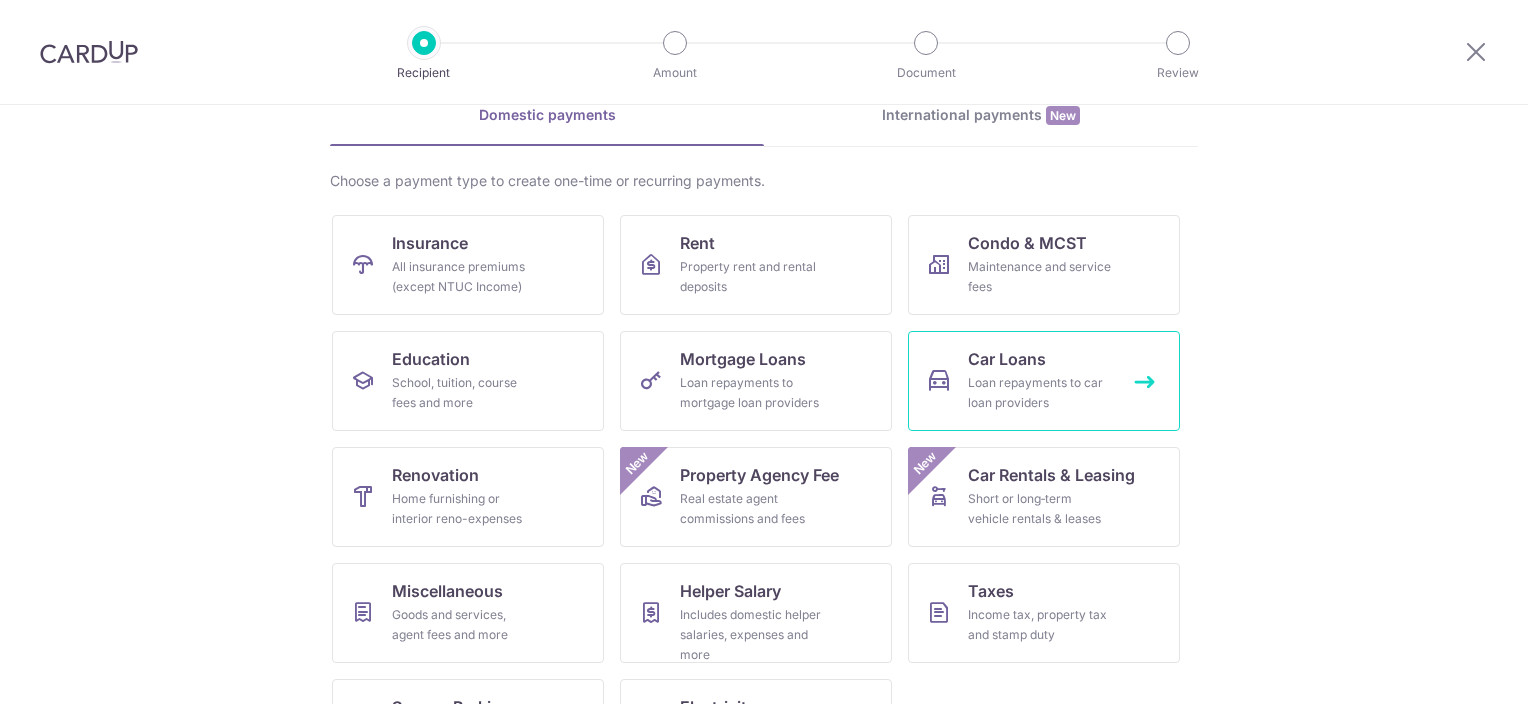 click on "Loan repayments to car loan providers" at bounding box center (1040, 393) 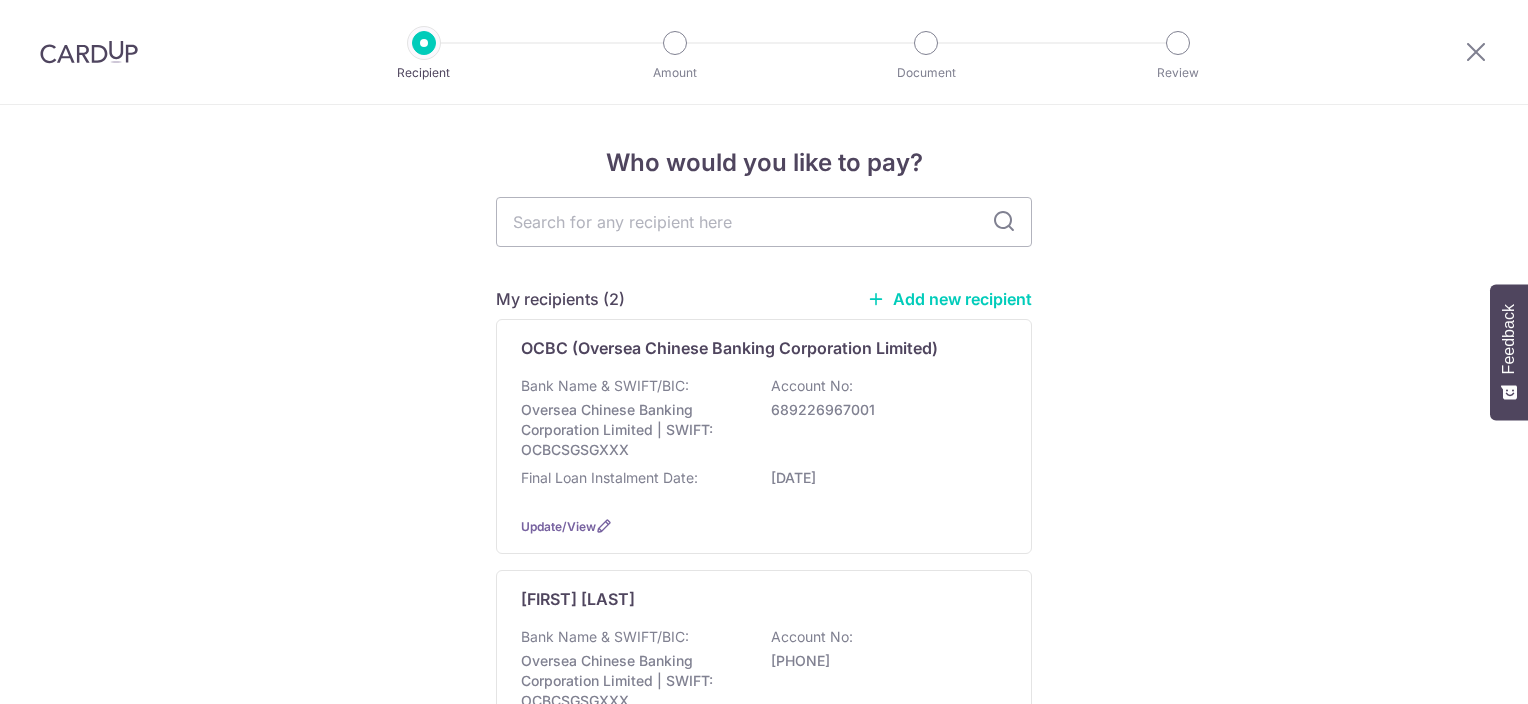 scroll, scrollTop: 0, scrollLeft: 0, axis: both 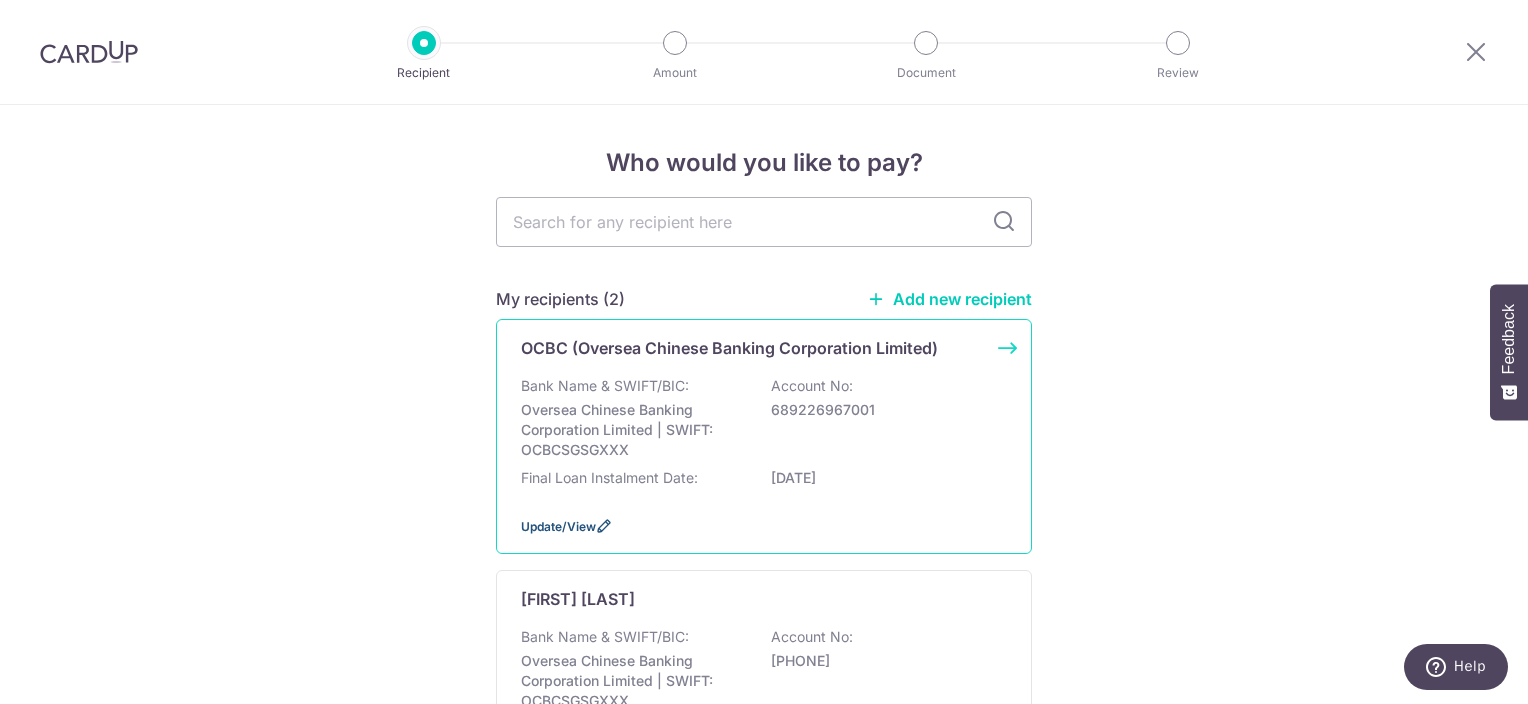 click on "Update/View" at bounding box center (558, 526) 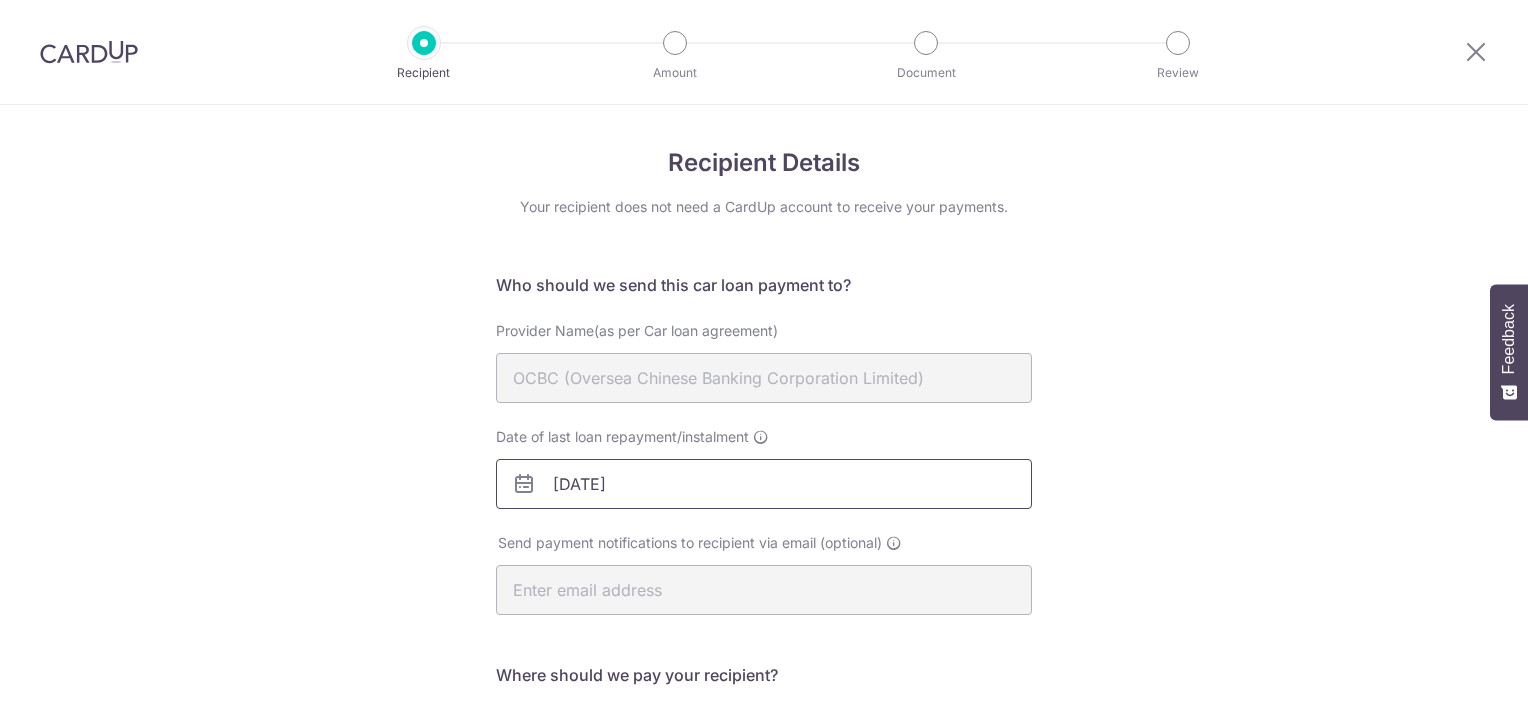 scroll, scrollTop: 0, scrollLeft: 0, axis: both 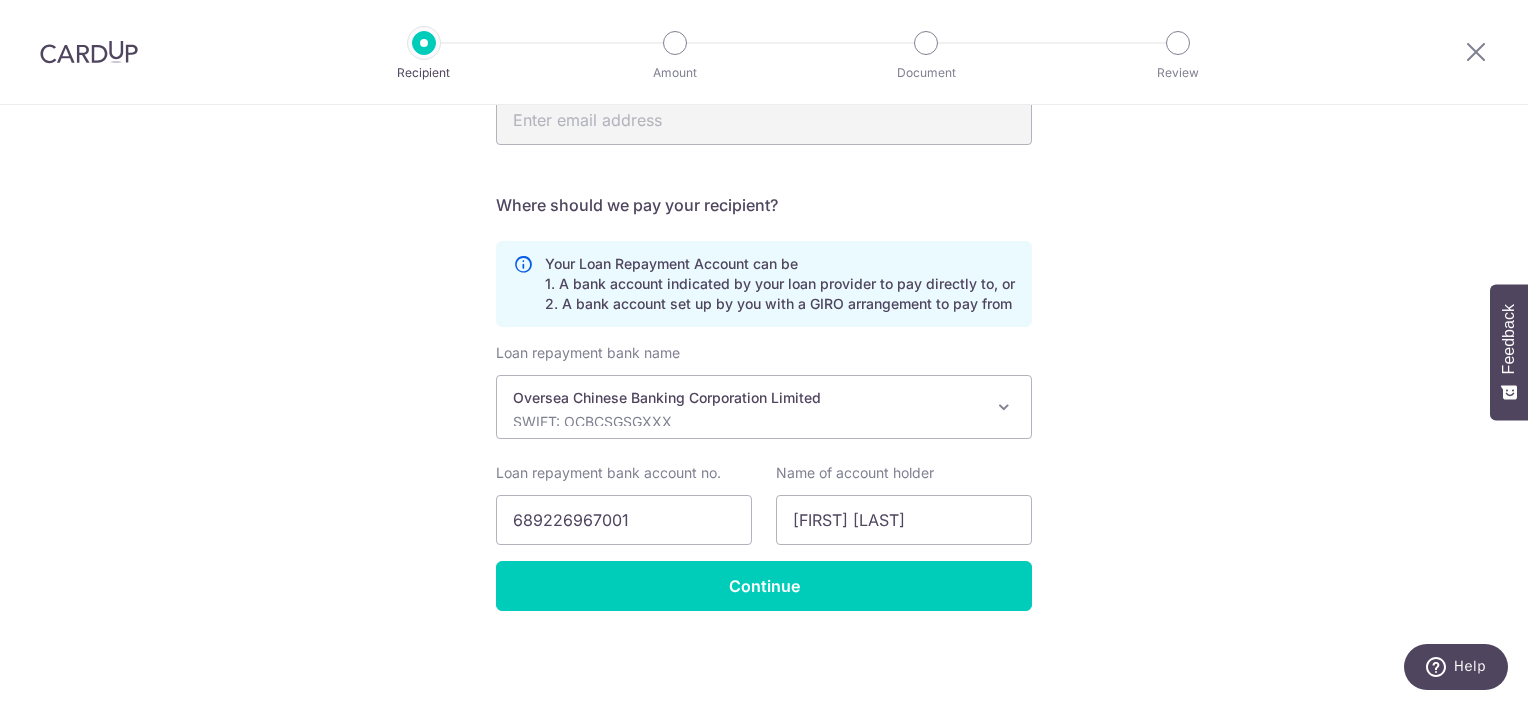 click at bounding box center (1004, 407) 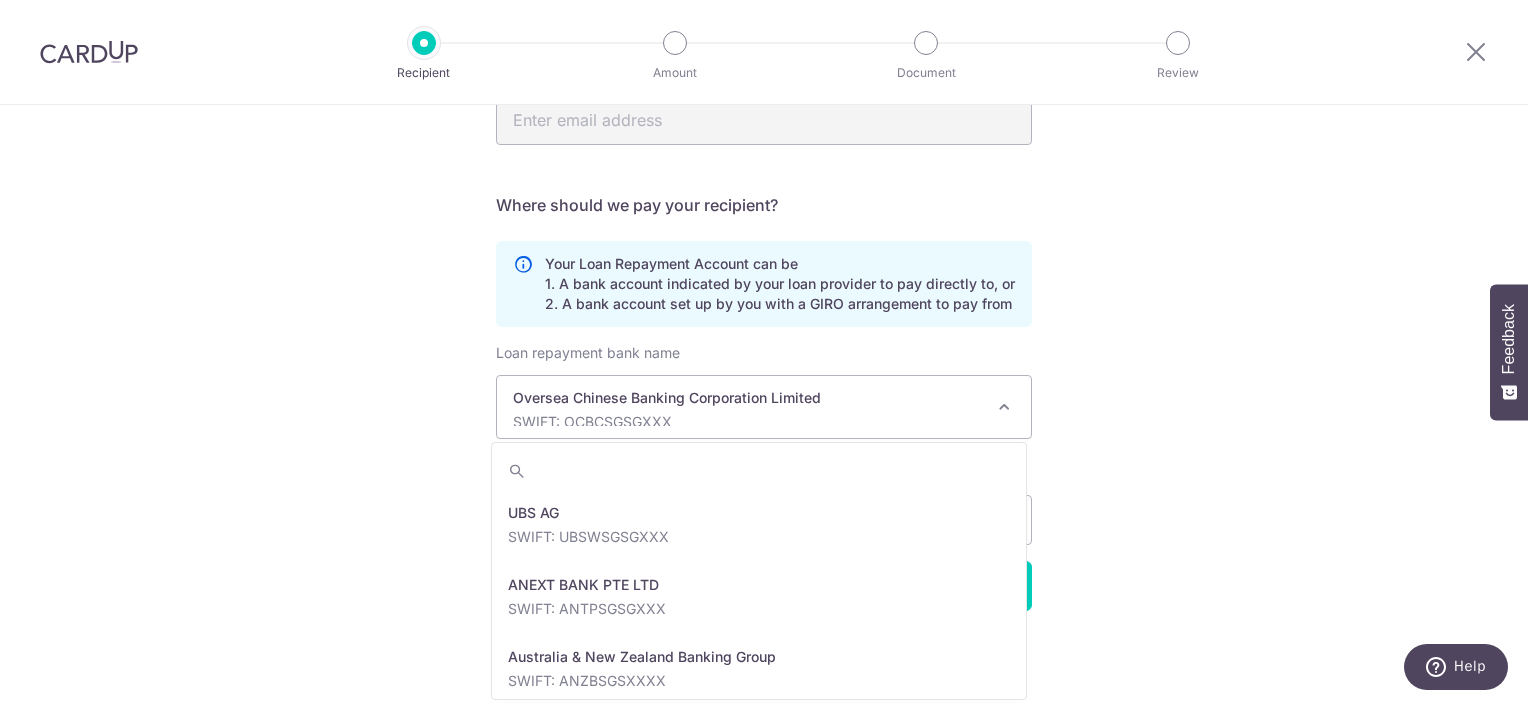 scroll, scrollTop: 2664, scrollLeft: 0, axis: vertical 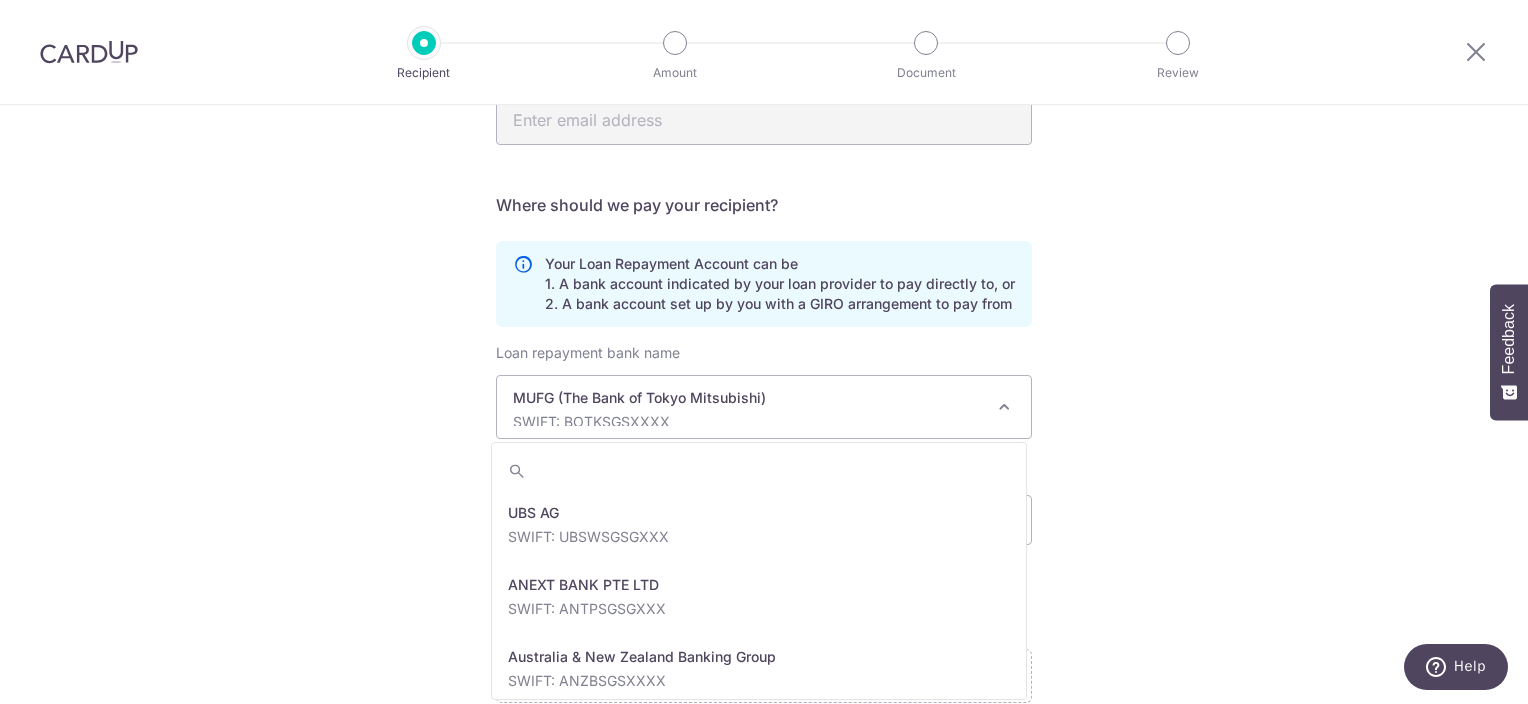 click on "SWIFT: BOTKSGSXXXX" at bounding box center (748, 422) 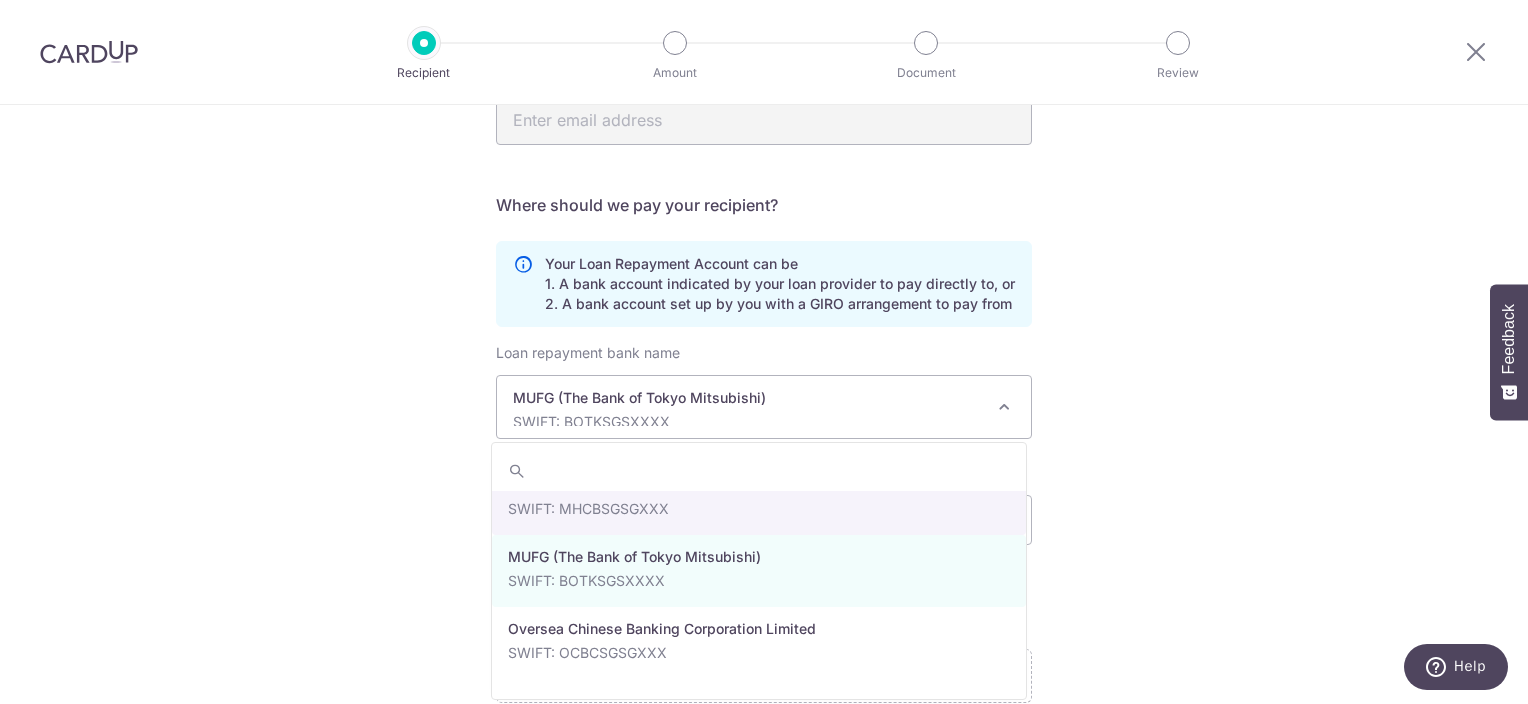 scroll, scrollTop: 2740, scrollLeft: 0, axis: vertical 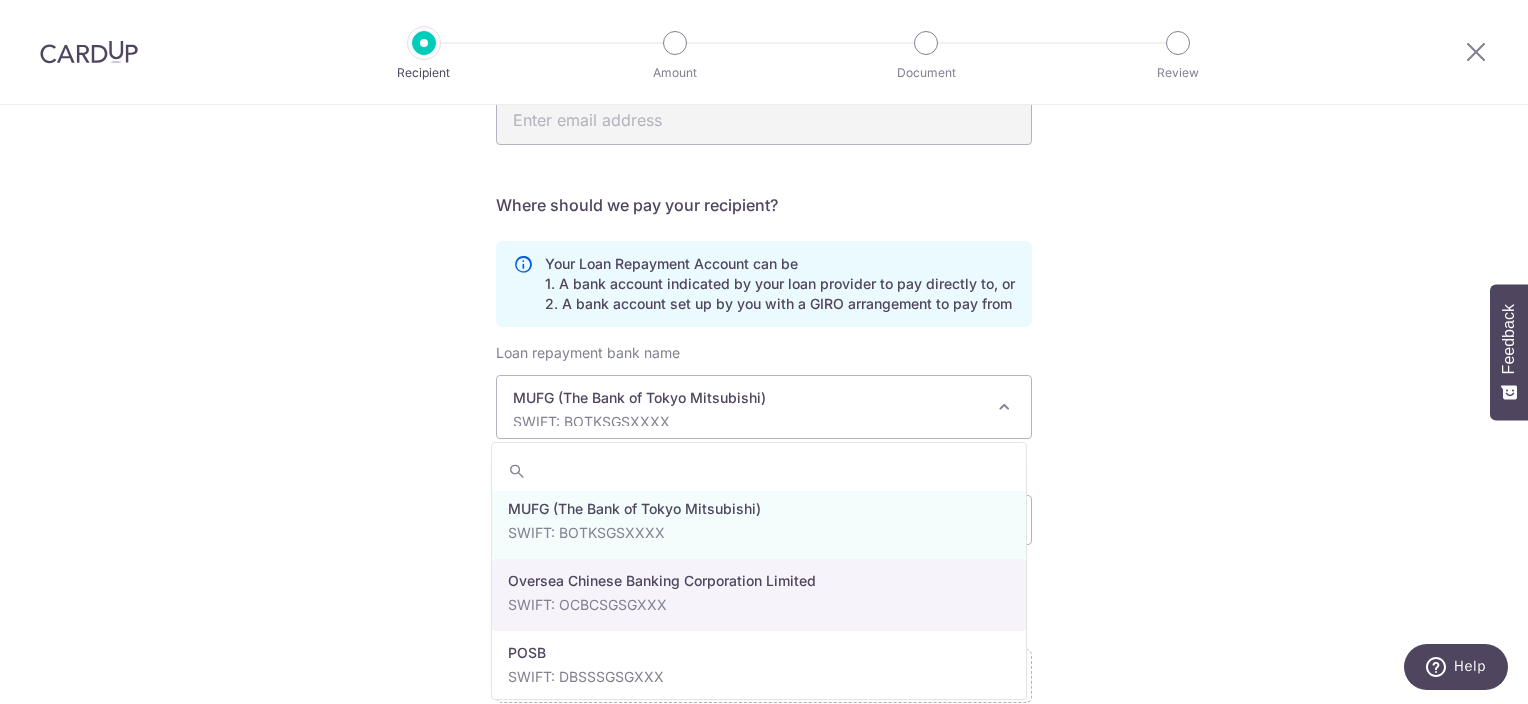 select on "12" 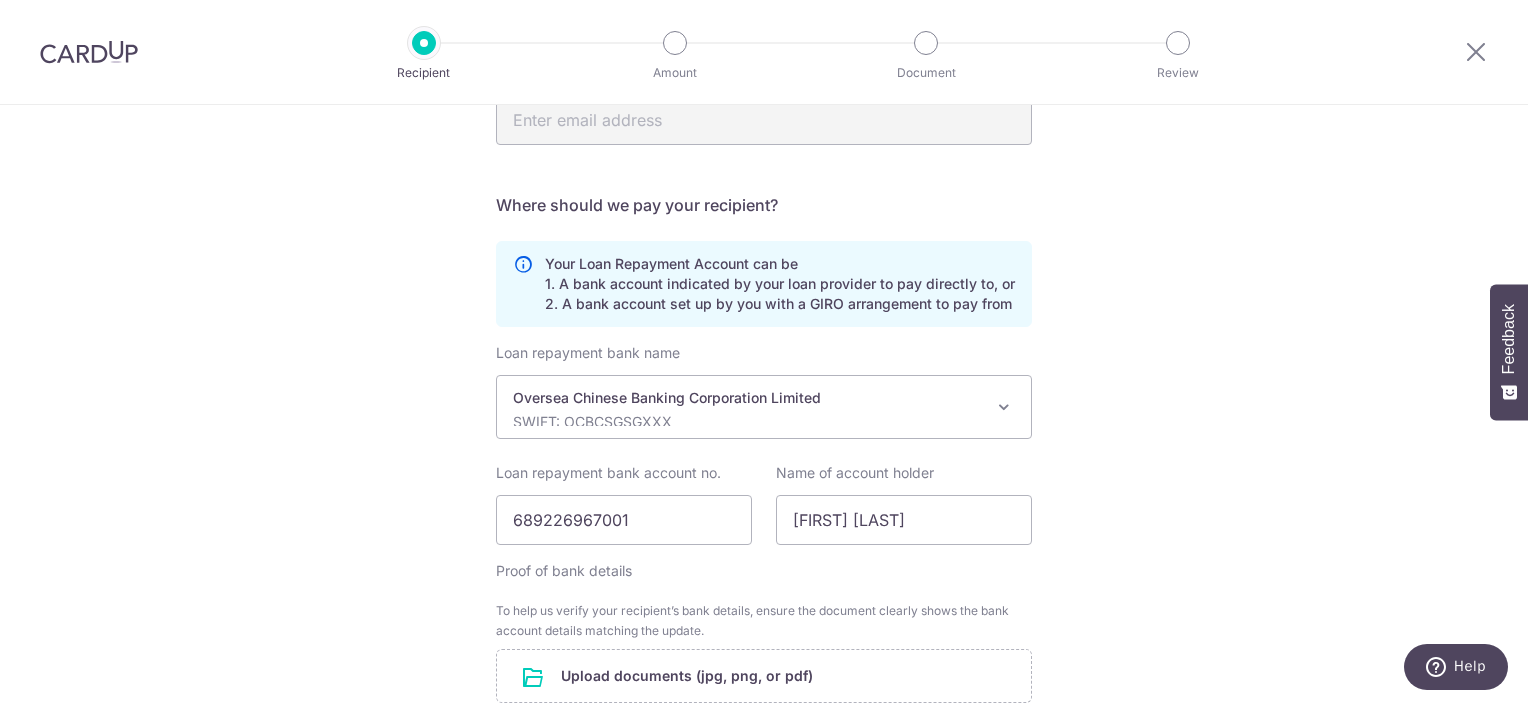 click on "Recipient Details
Your recipient does not need a CardUp account to receive your payments.
Who should we send this car loan payment to?
Provider Name(as per Car loan agreement)
OCBC (Oversea Chinese Banking Corporation Limited)
Date of last loan repayment/instalment
31/10/2028
Send payment notifications to recipient via email (optional)
URL" at bounding box center (764, 282) 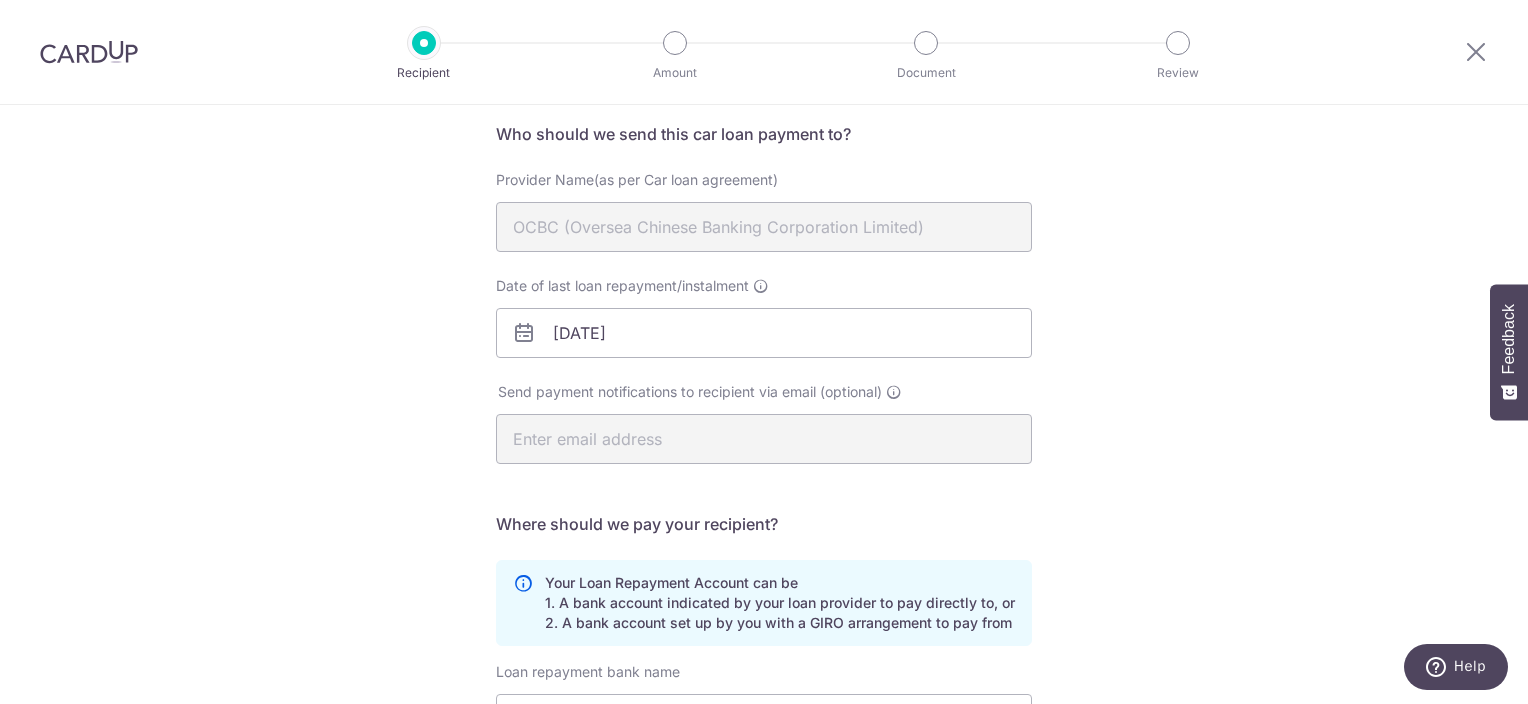 scroll, scrollTop: 0, scrollLeft: 0, axis: both 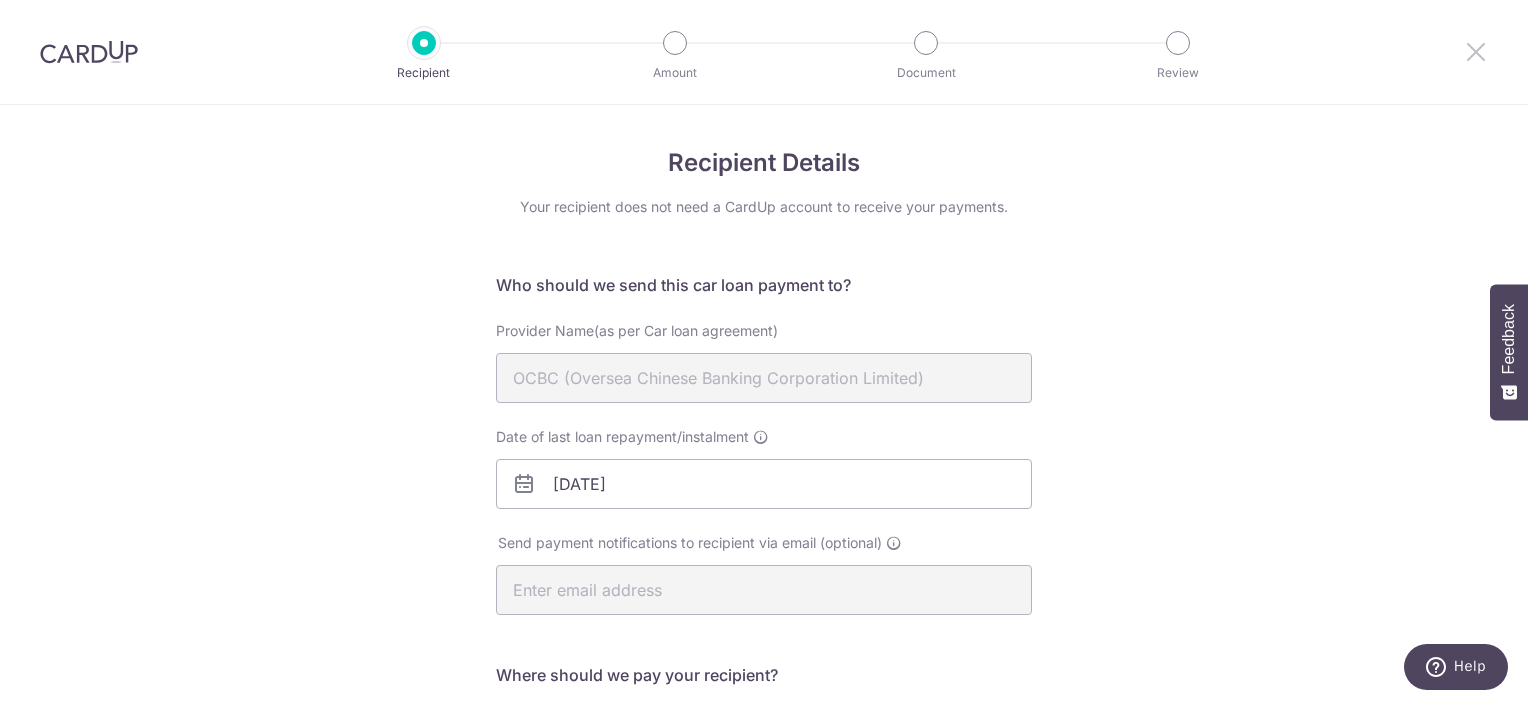 click at bounding box center (1476, 51) 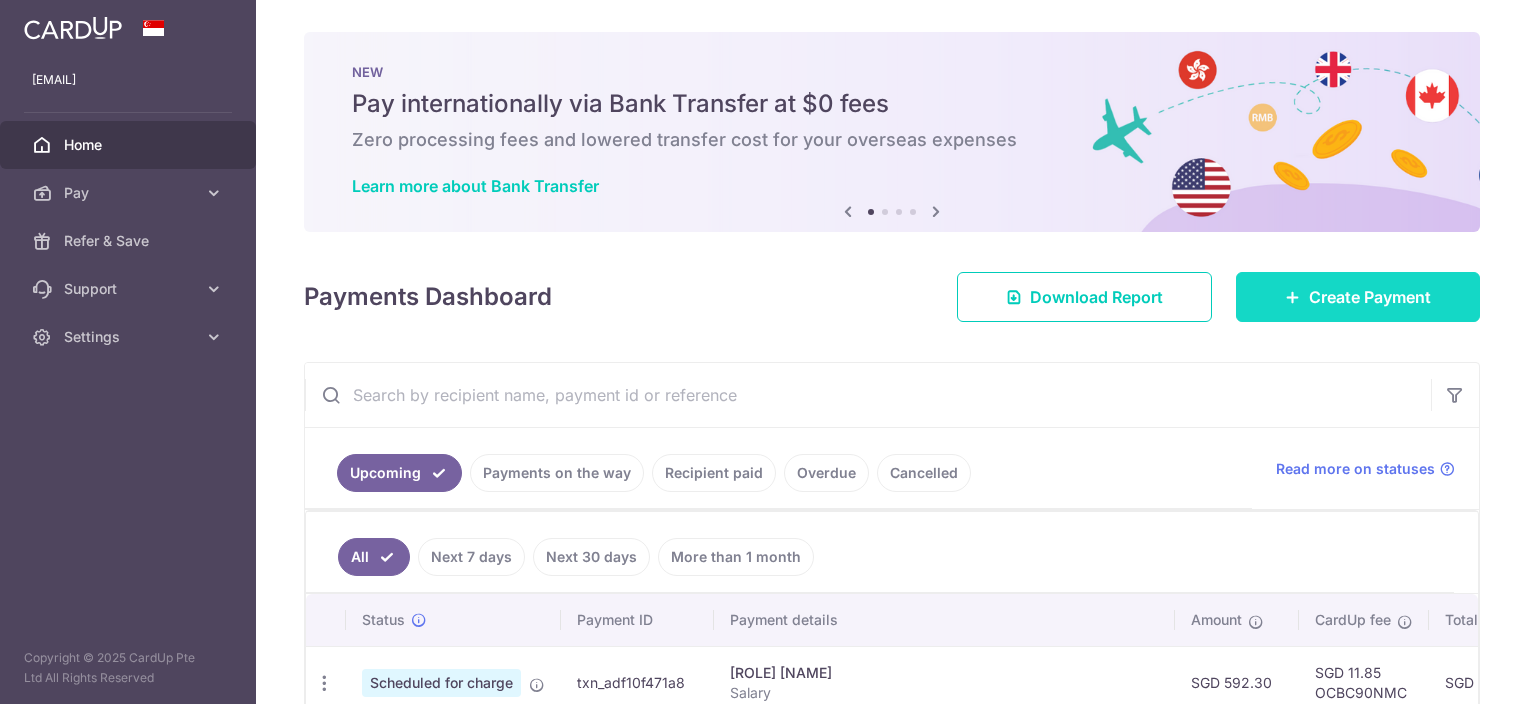 scroll, scrollTop: 0, scrollLeft: 0, axis: both 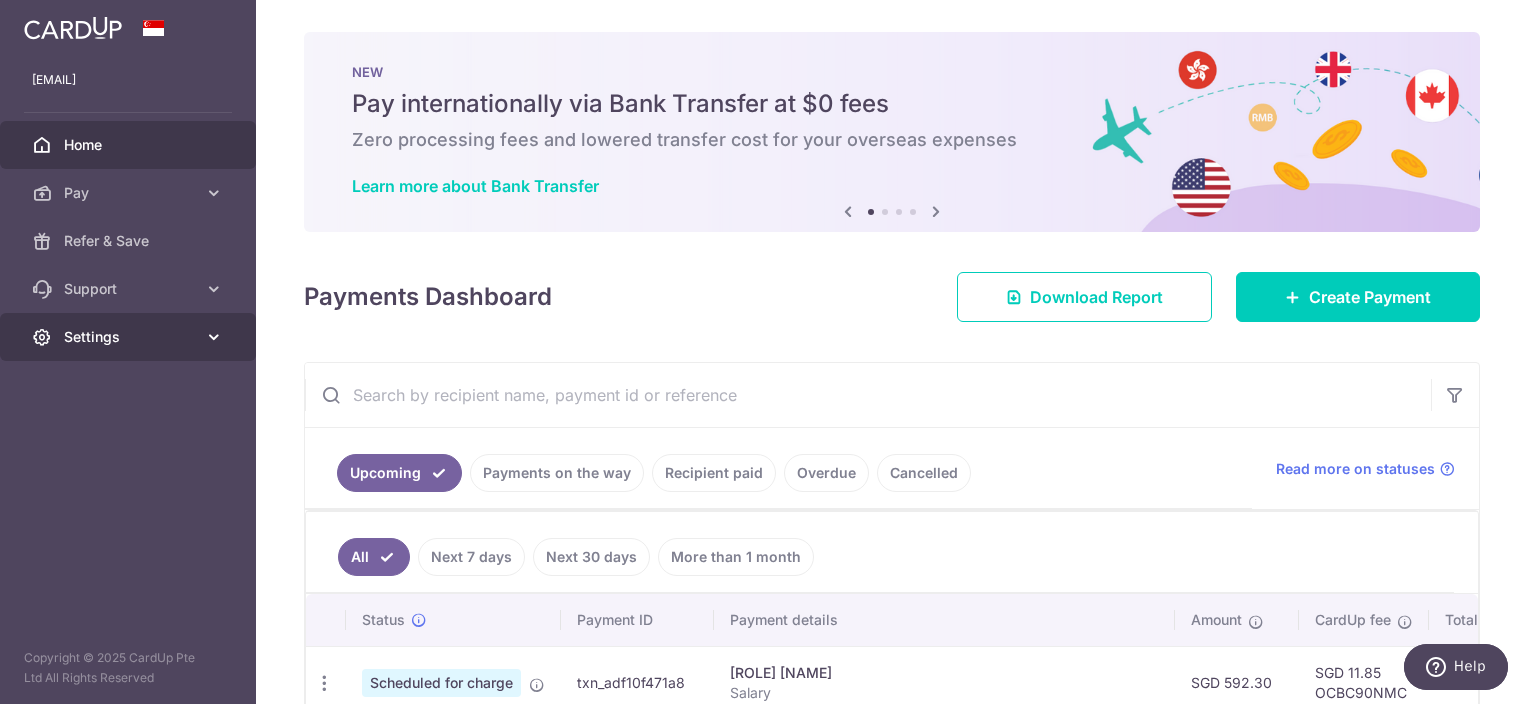 click on "Settings" at bounding box center (130, 337) 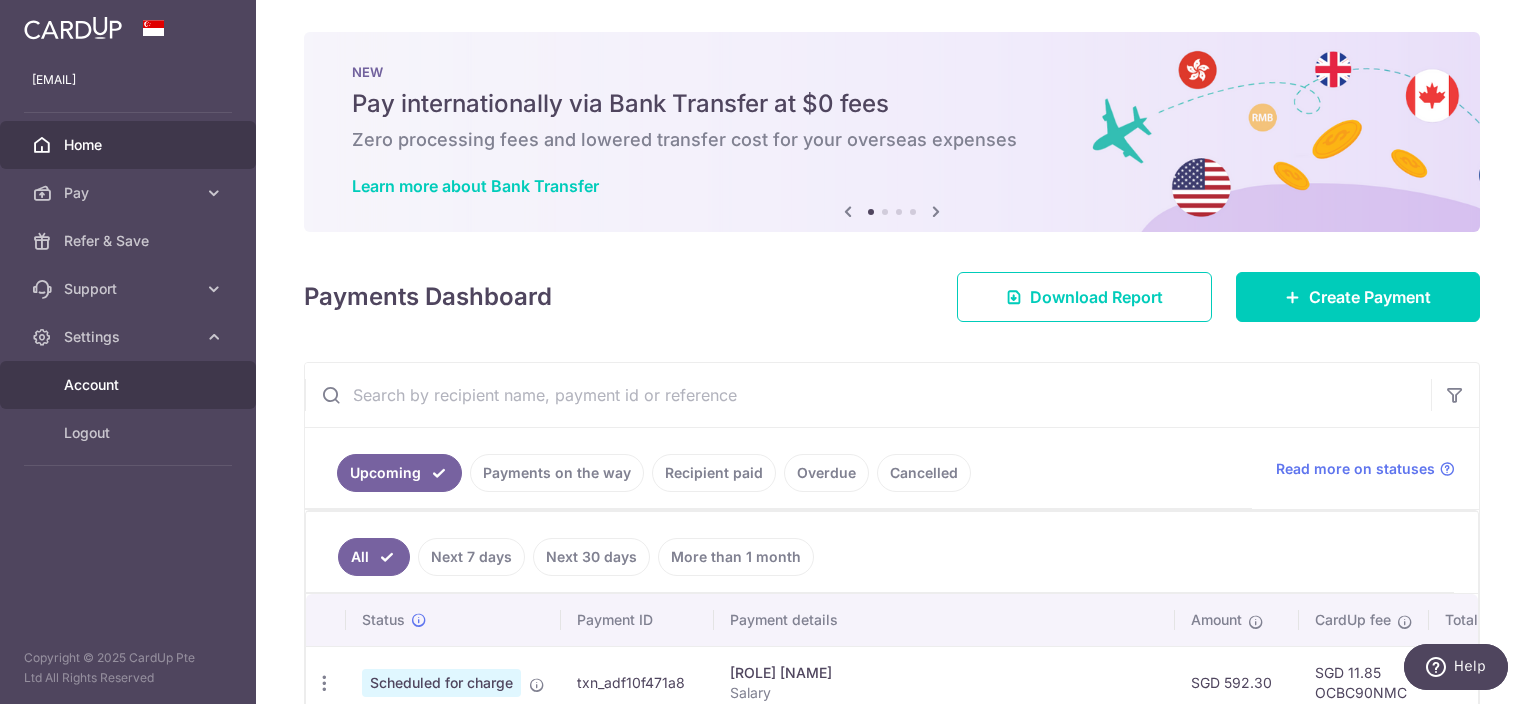click on "Account" at bounding box center [130, 385] 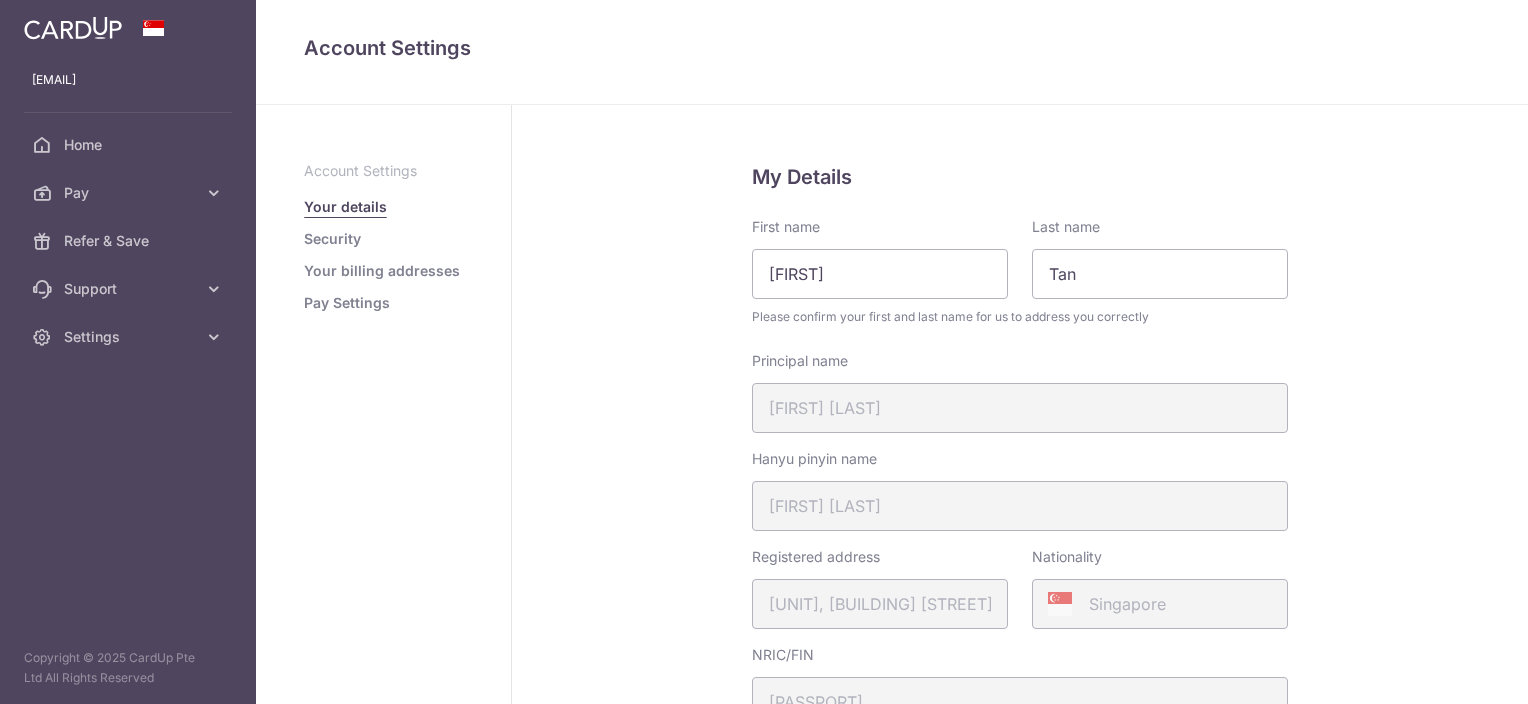 scroll, scrollTop: 0, scrollLeft: 0, axis: both 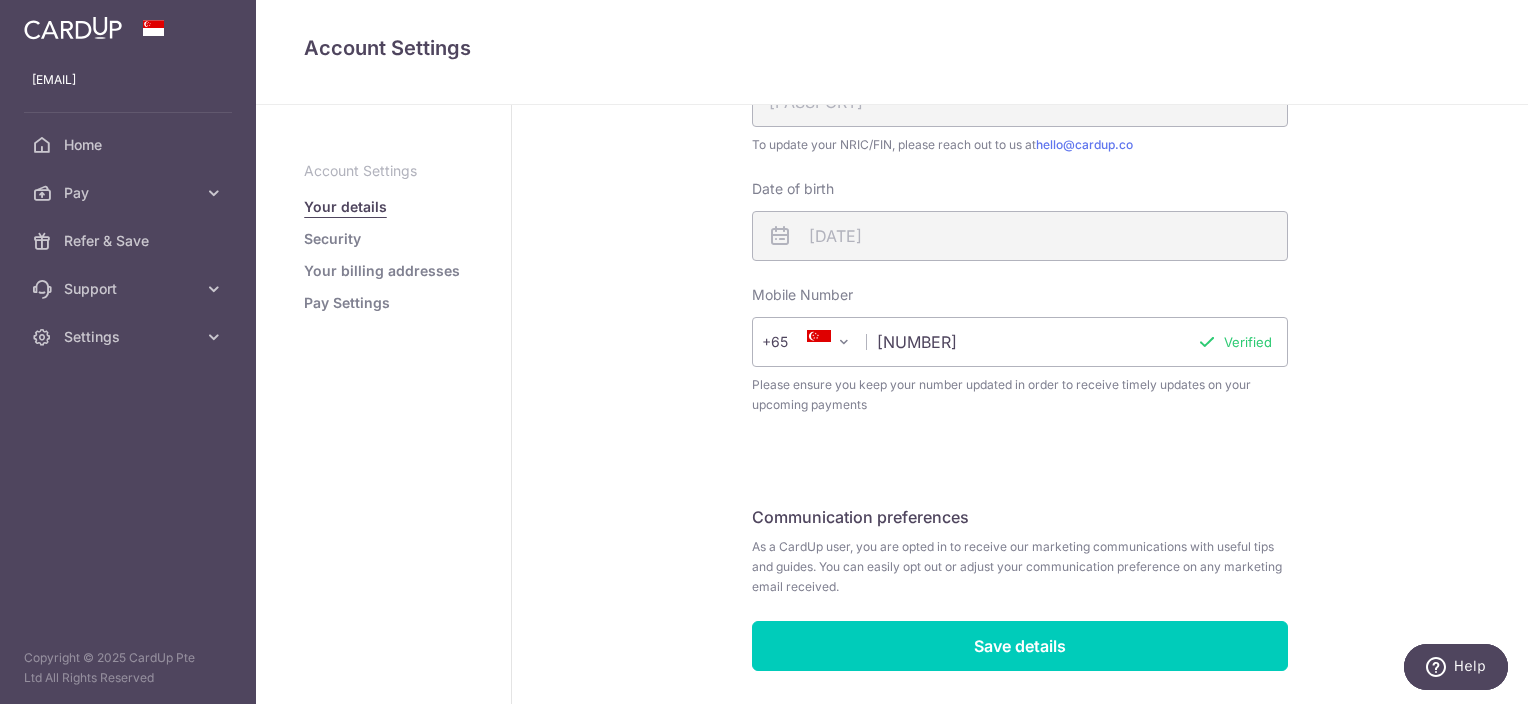 click on "Pay Settings" at bounding box center (347, 303) 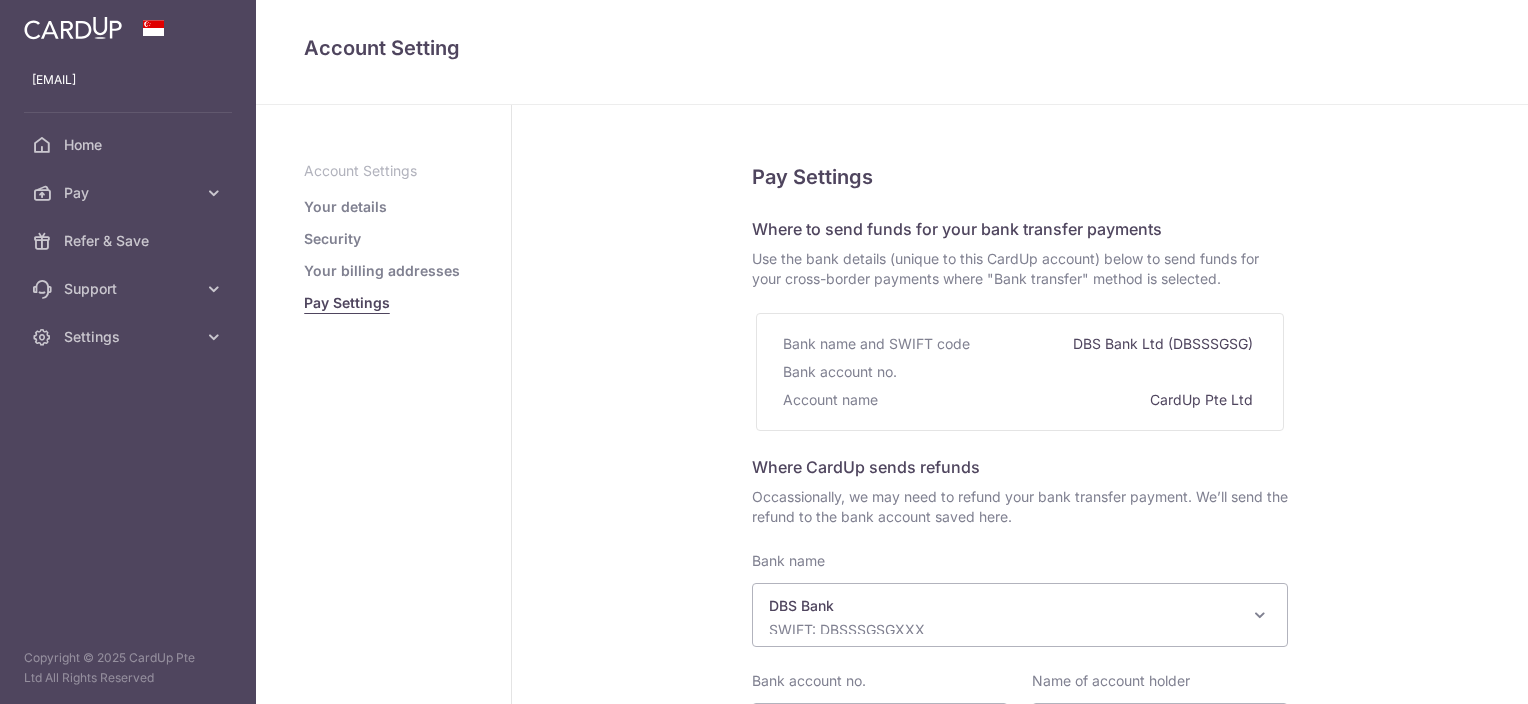 select on "6" 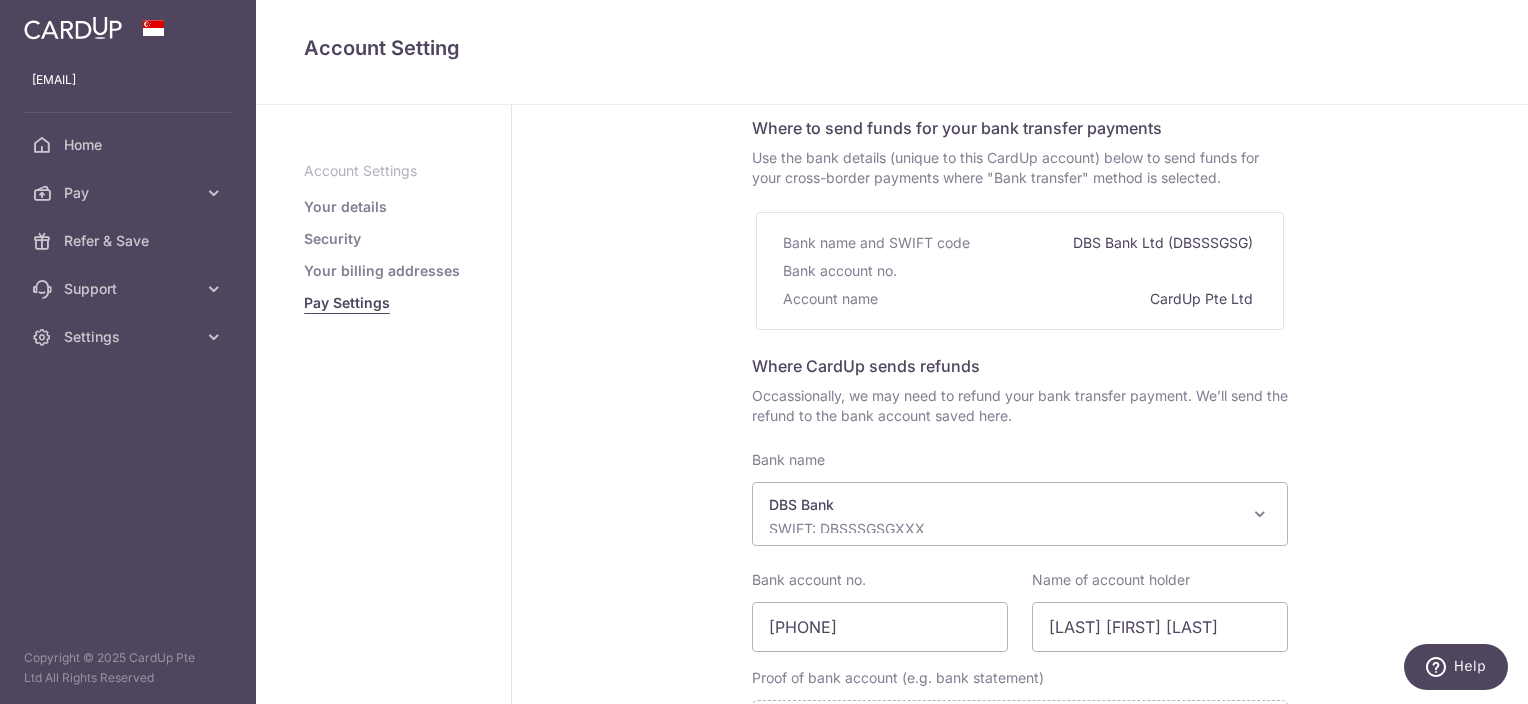 scroll, scrollTop: 200, scrollLeft: 0, axis: vertical 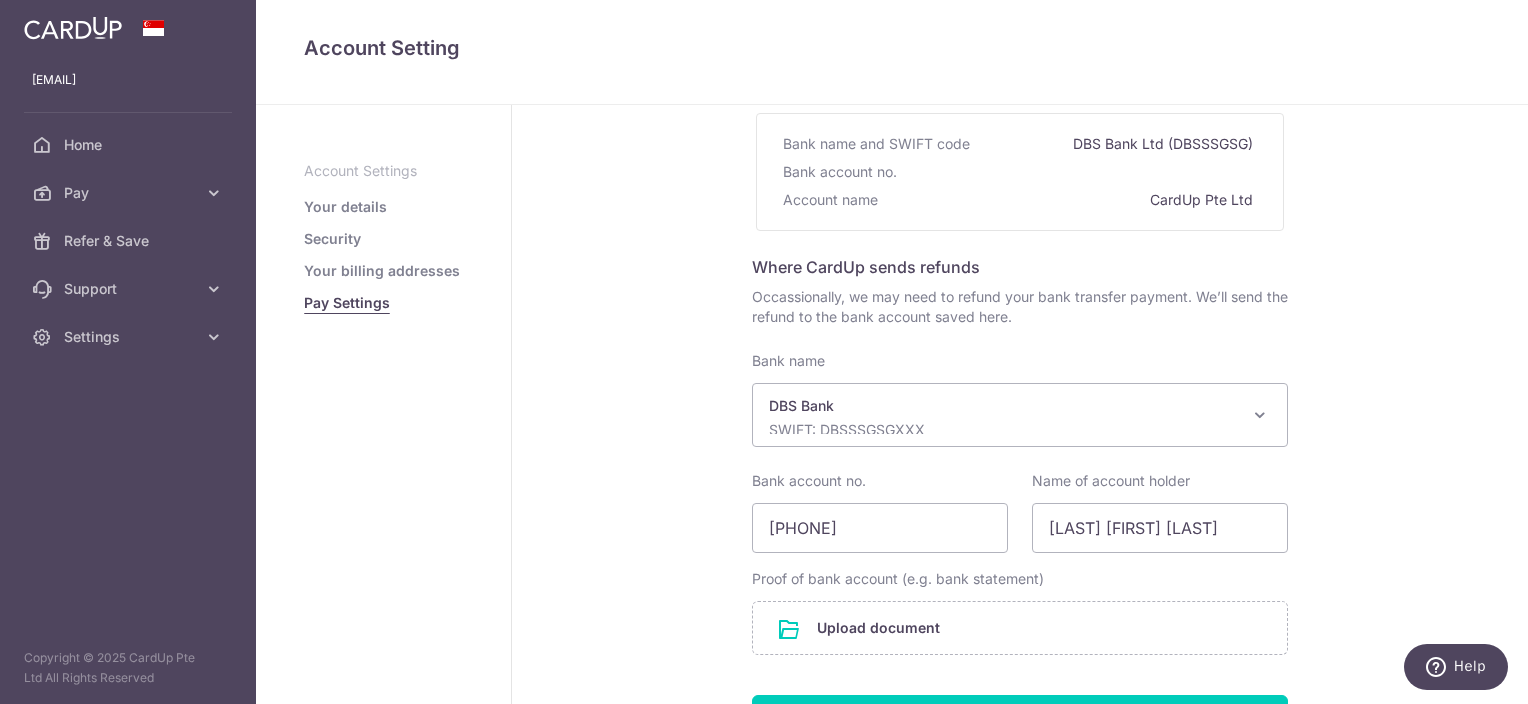 click on "Your billing addresses" at bounding box center (382, 271) 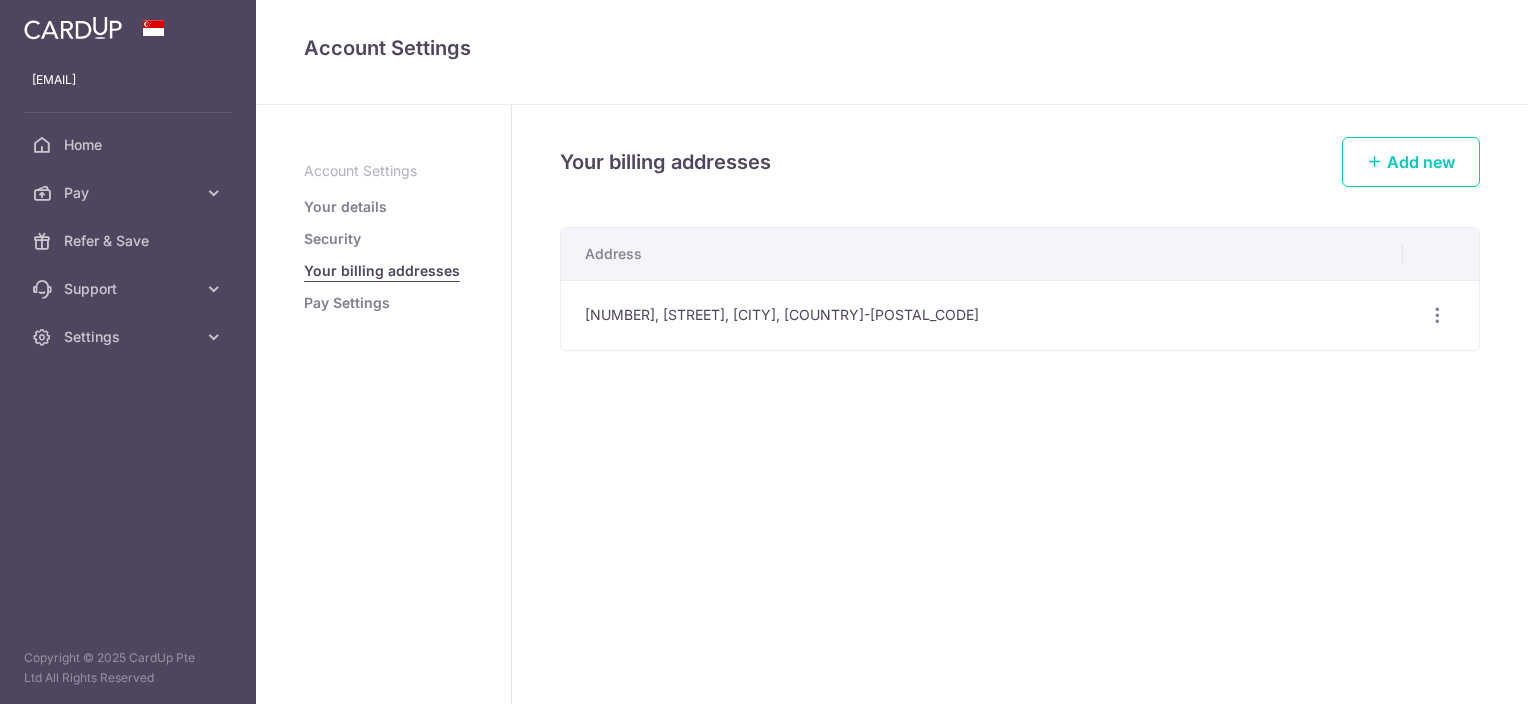 scroll, scrollTop: 0, scrollLeft: 0, axis: both 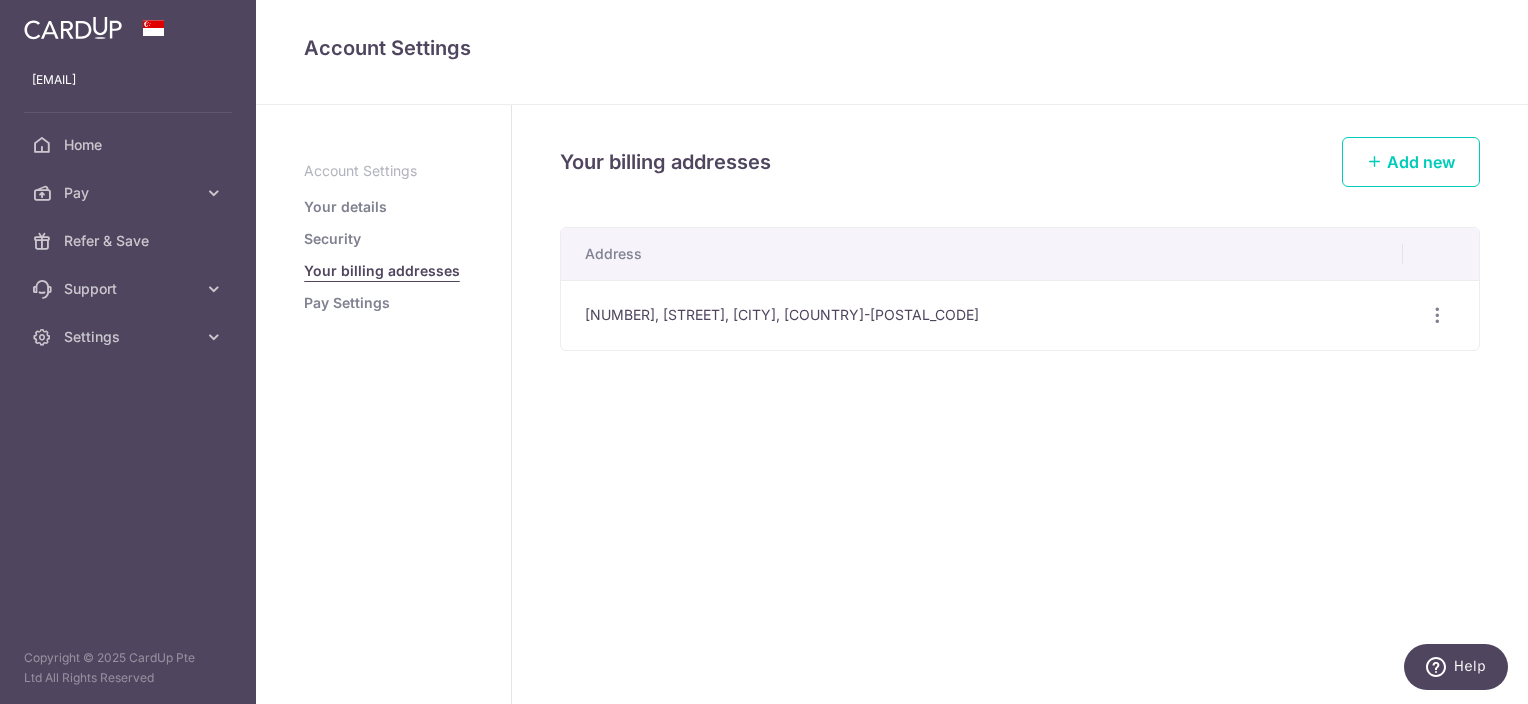 click on "Account Settings Your details Security Your billing addresses Pay Settings" at bounding box center (383, 237) 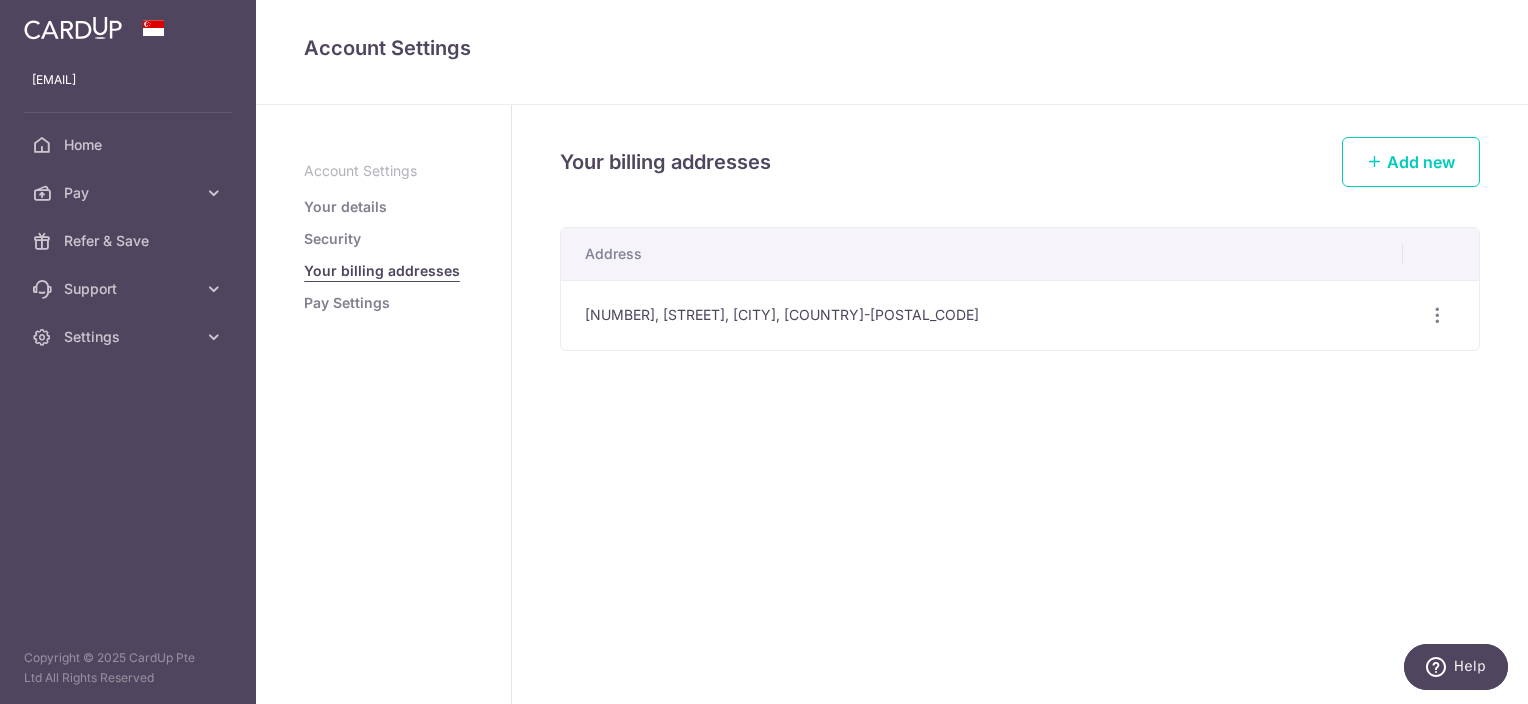 click on "Security" at bounding box center [332, 239] 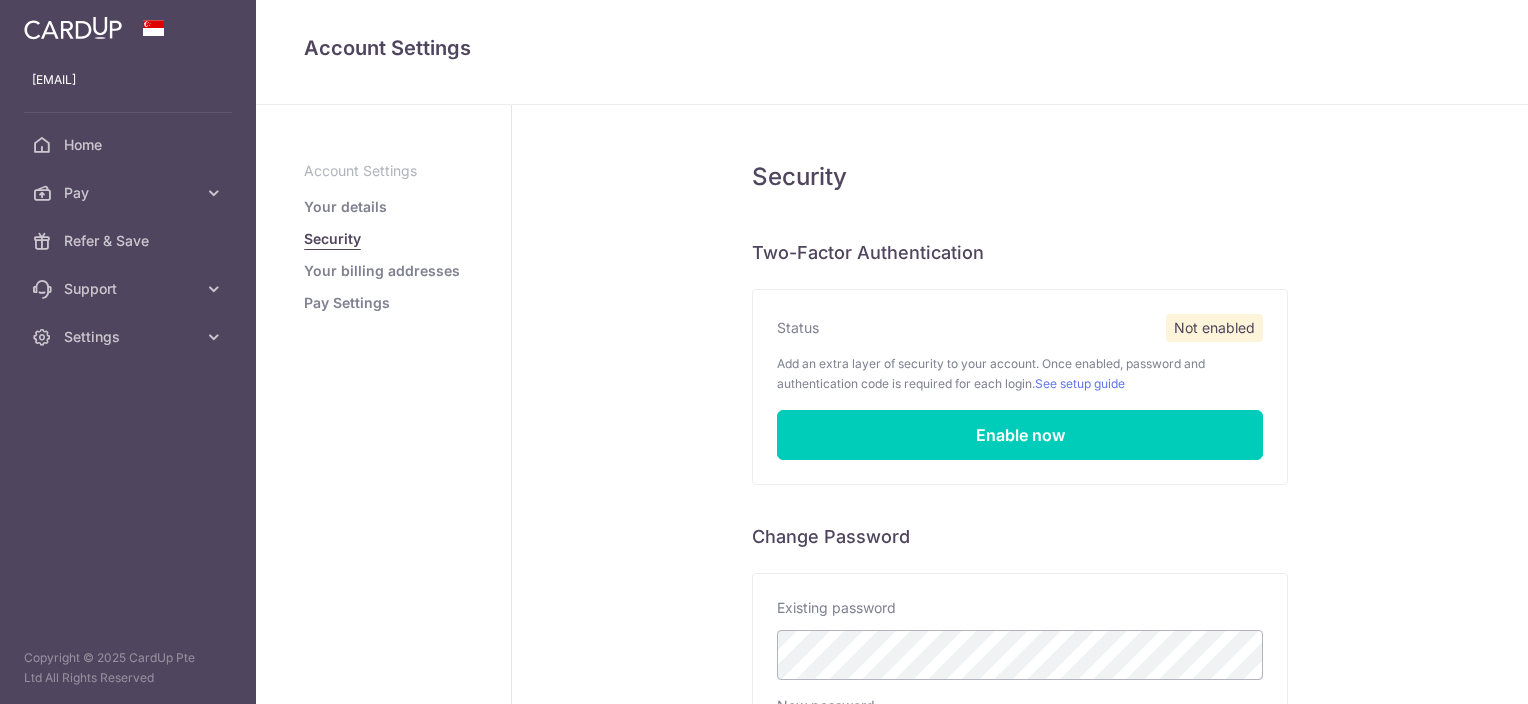 scroll, scrollTop: 0, scrollLeft: 0, axis: both 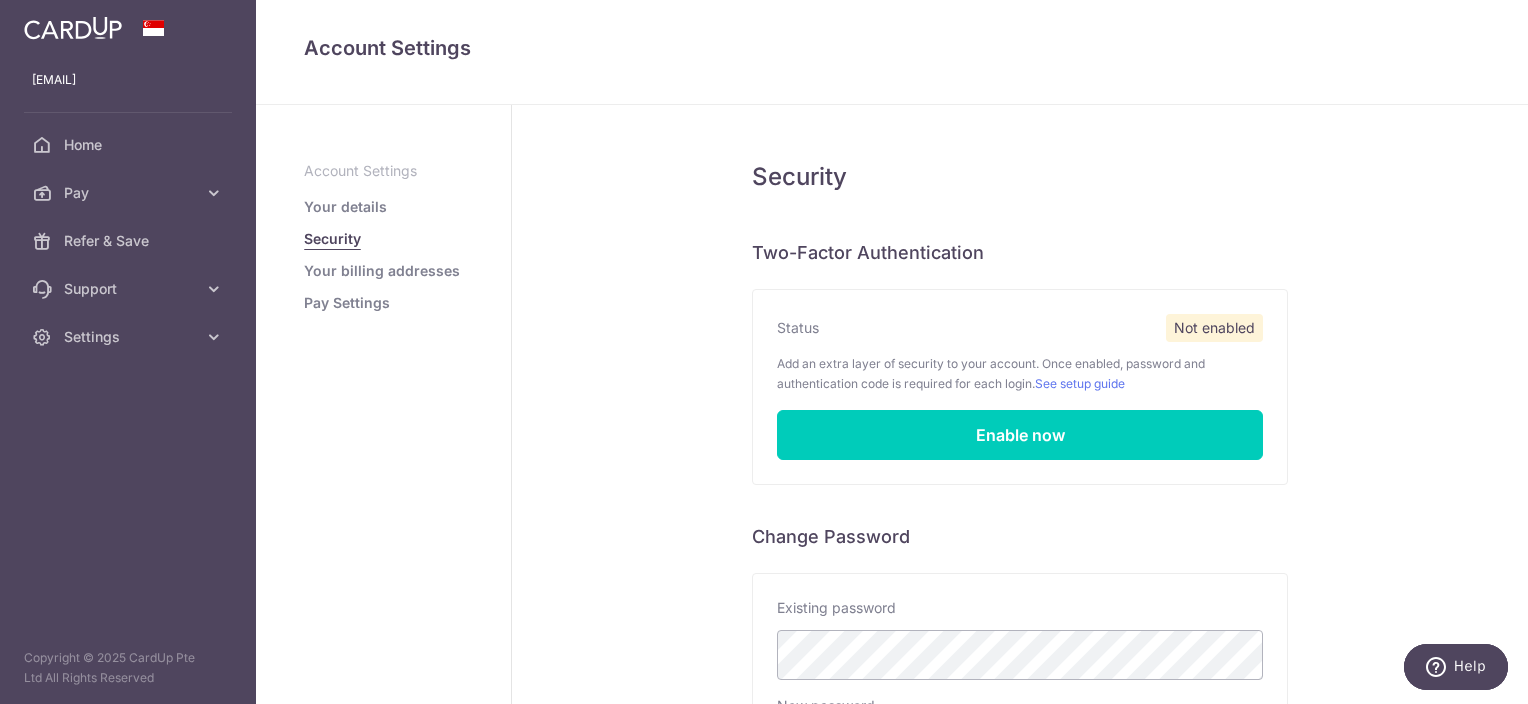 click on "Your details" at bounding box center (345, 207) 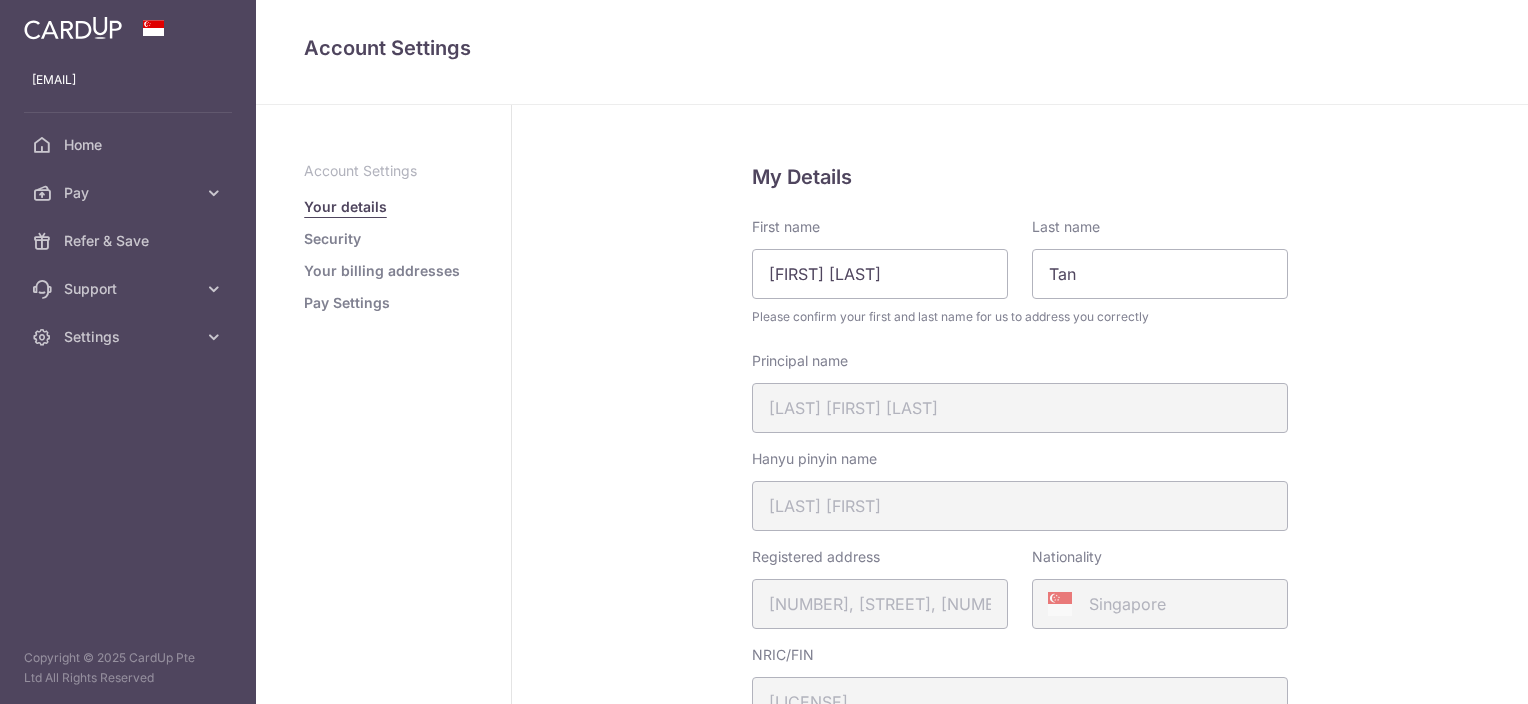 scroll, scrollTop: 0, scrollLeft: 0, axis: both 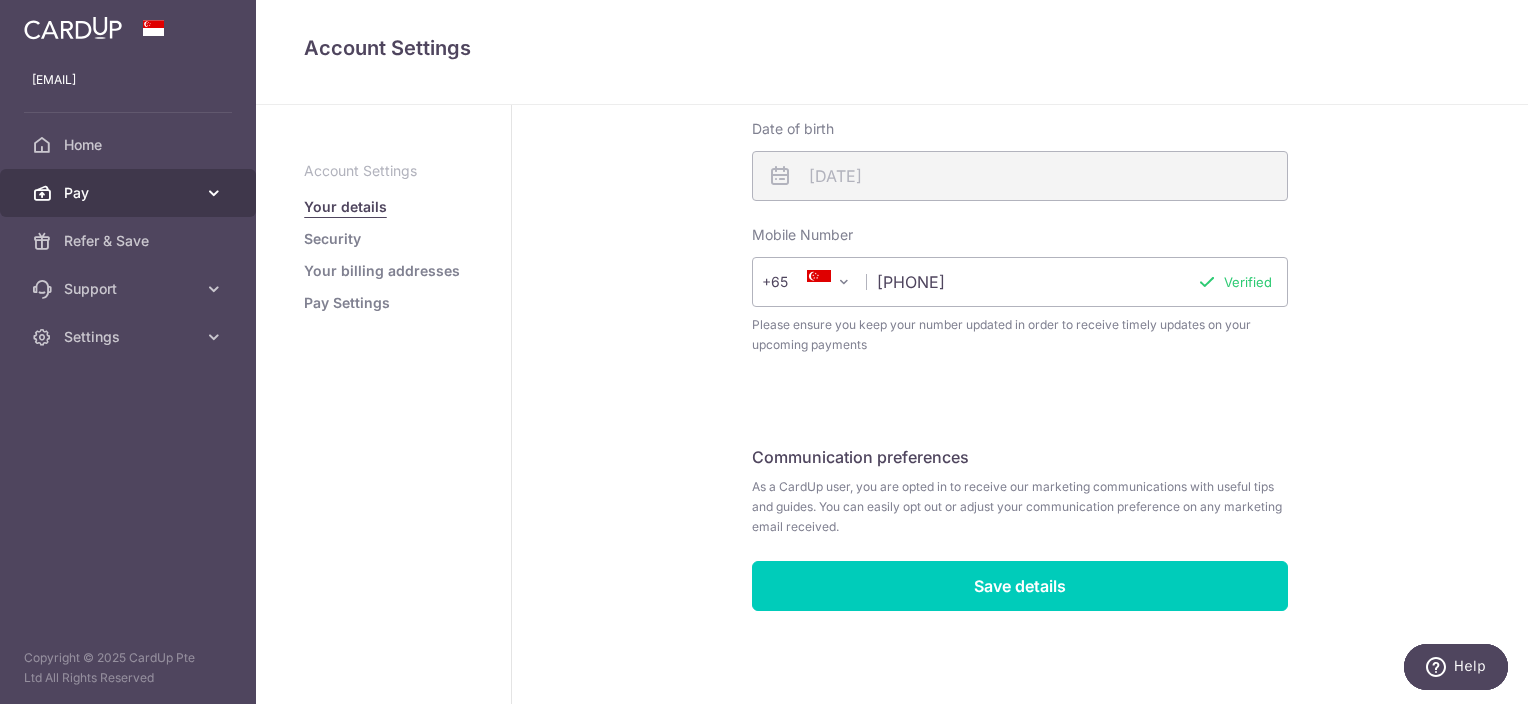 click on "Pay" at bounding box center [128, 193] 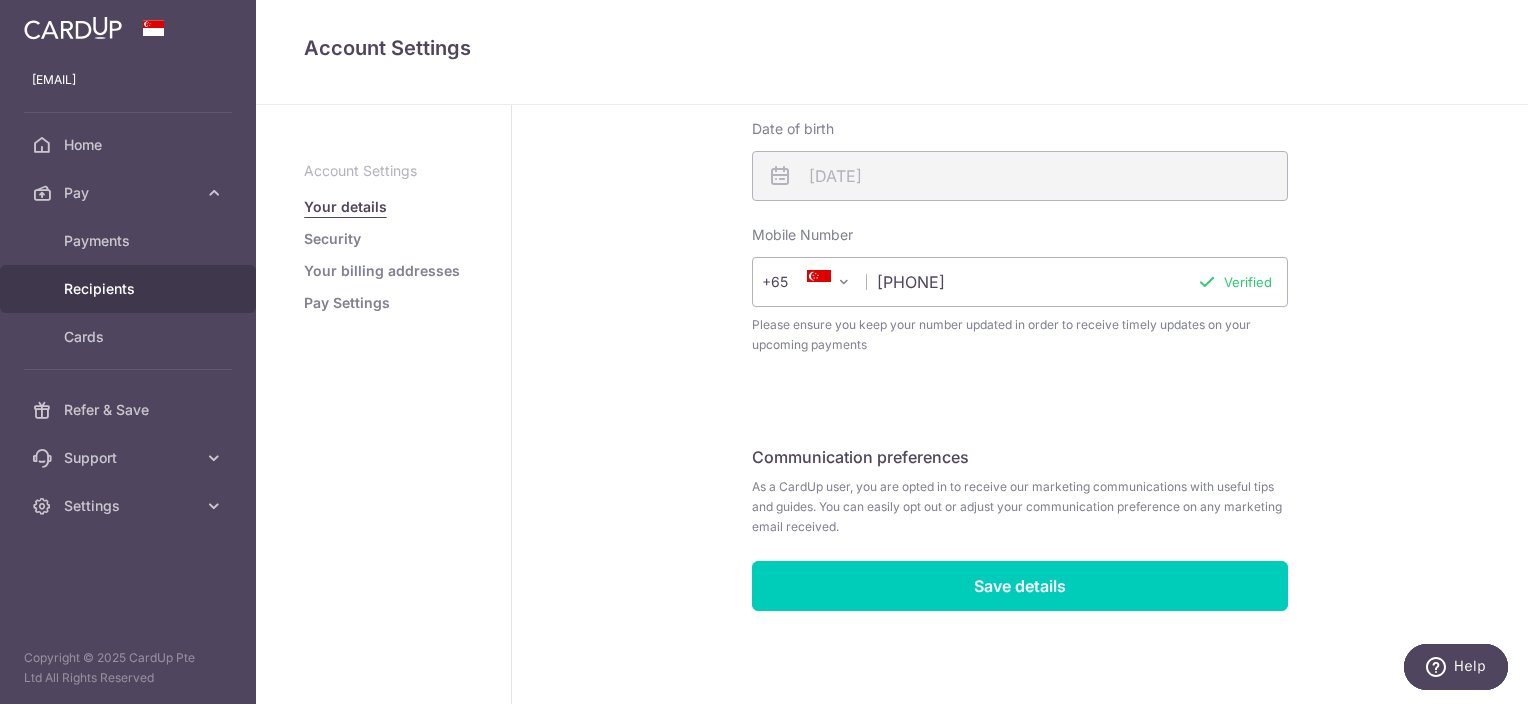 click on "Recipients" at bounding box center (130, 289) 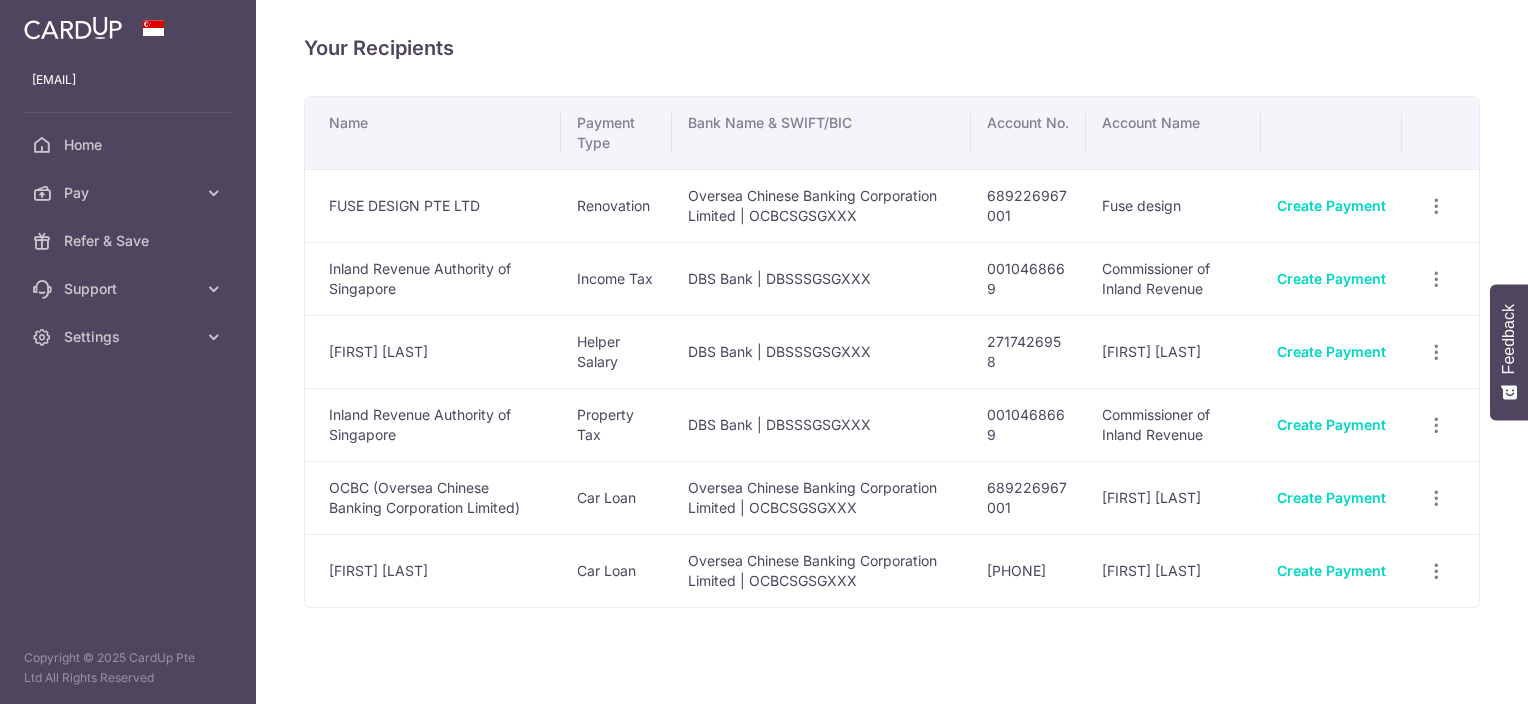 scroll, scrollTop: 0, scrollLeft: 0, axis: both 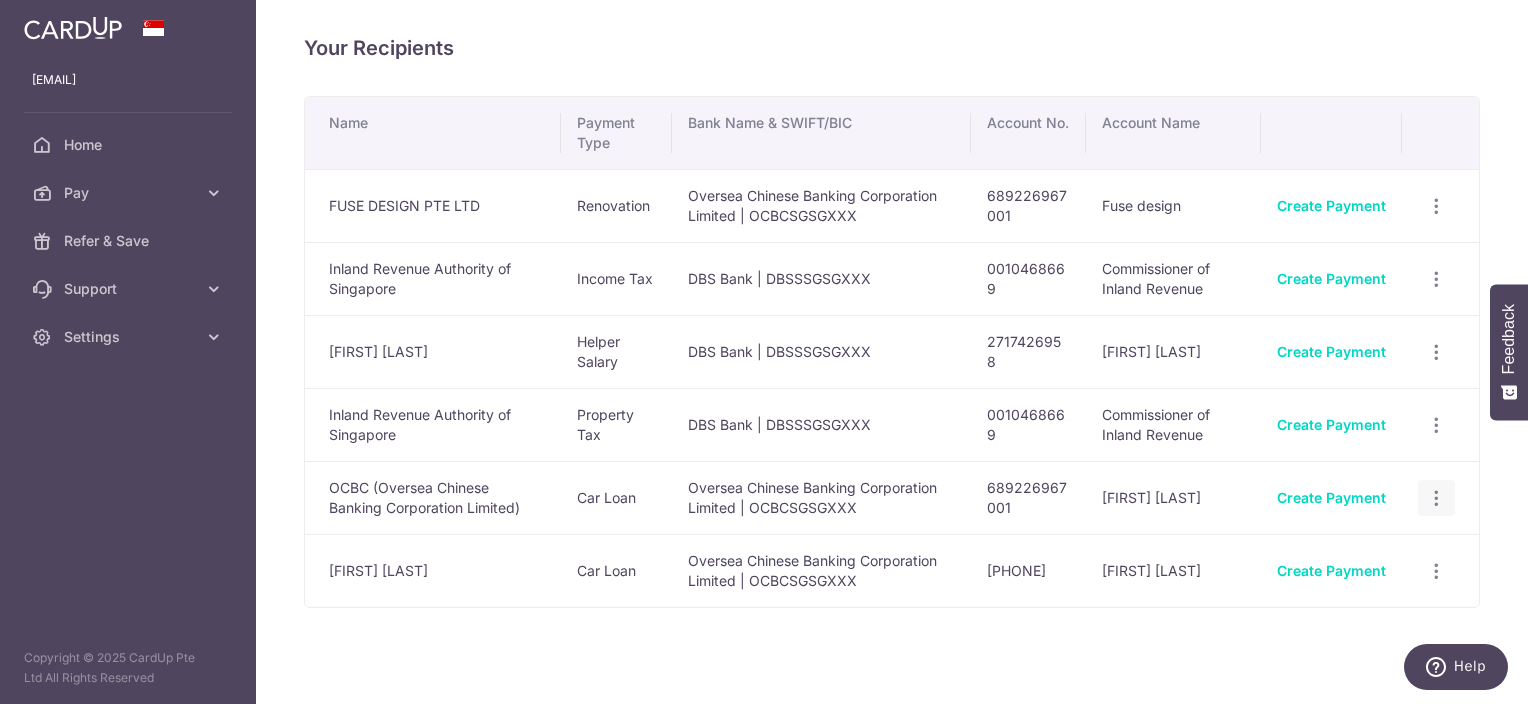 click at bounding box center (1436, 206) 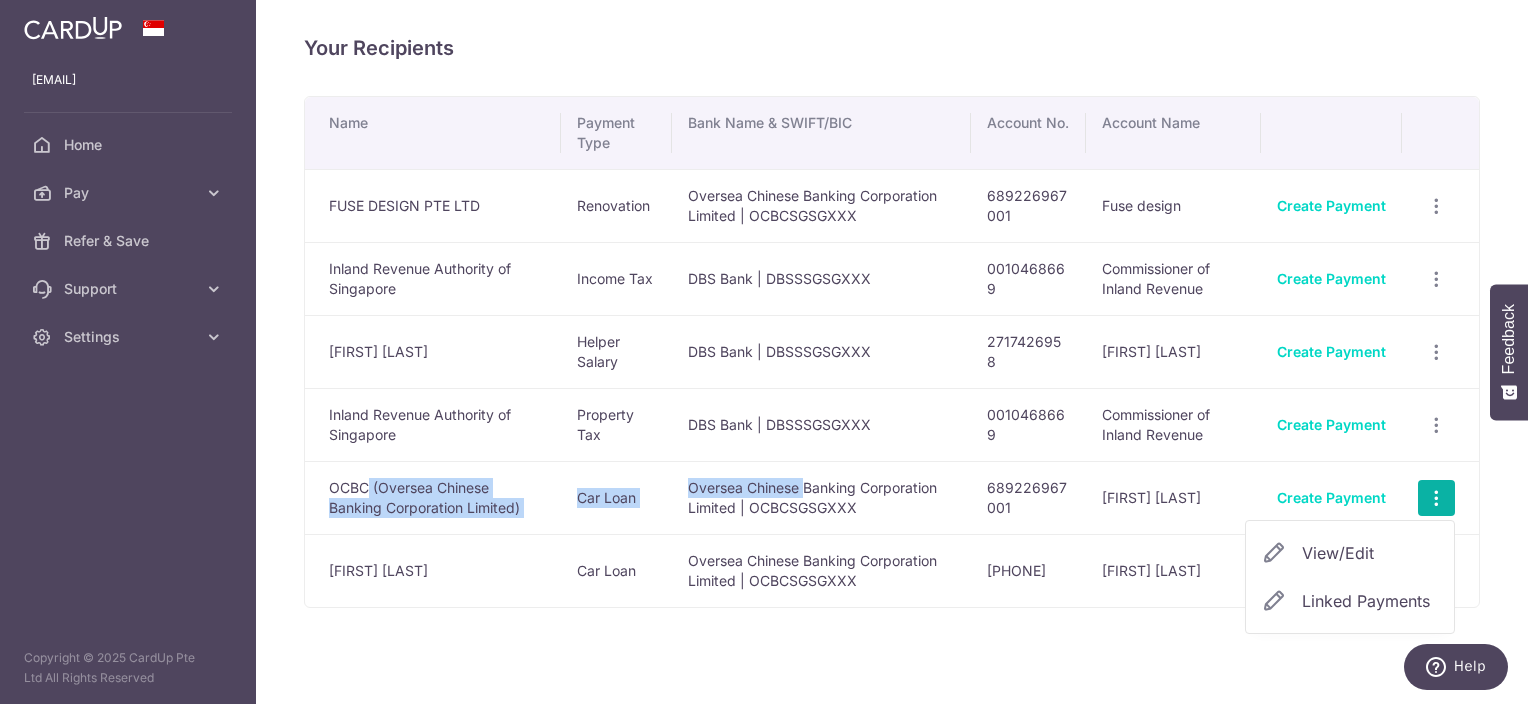 drag, startPoint x: 802, startPoint y: 494, endPoint x: 367, endPoint y: 486, distance: 435.07355 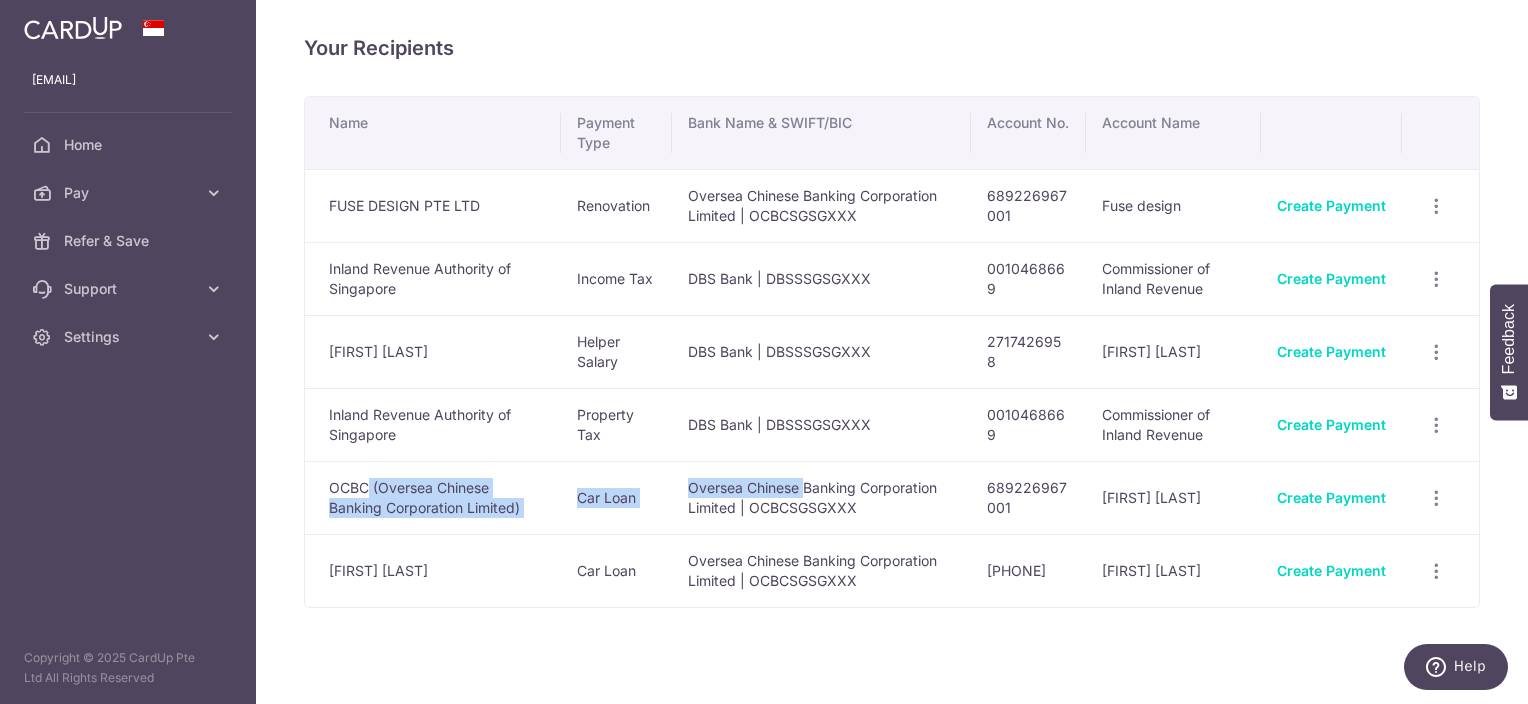 drag, startPoint x: 367, startPoint y: 486, endPoint x: 443, endPoint y: 496, distance: 76.655075 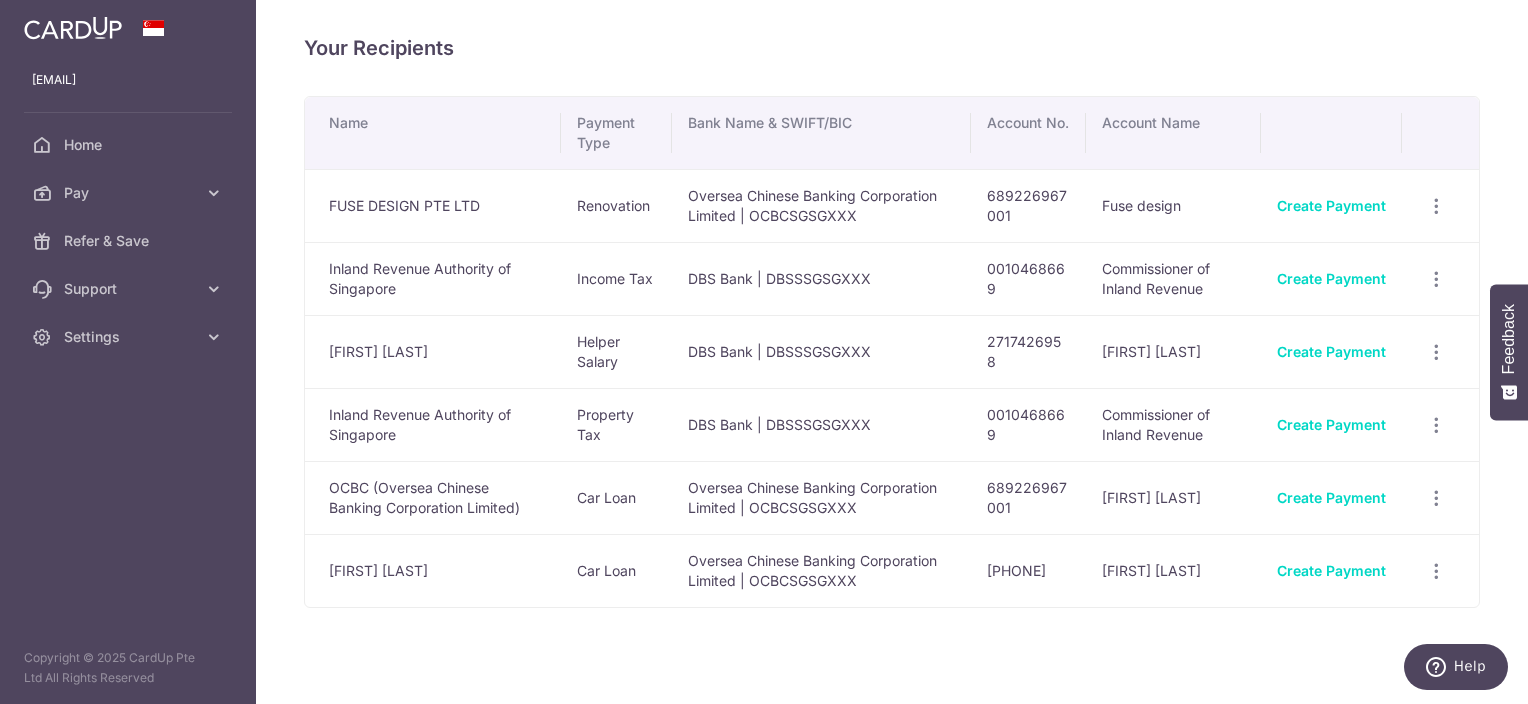 click on "OCBC (Oversea Chinese Banking Corporation Limited)" at bounding box center (433, 497) 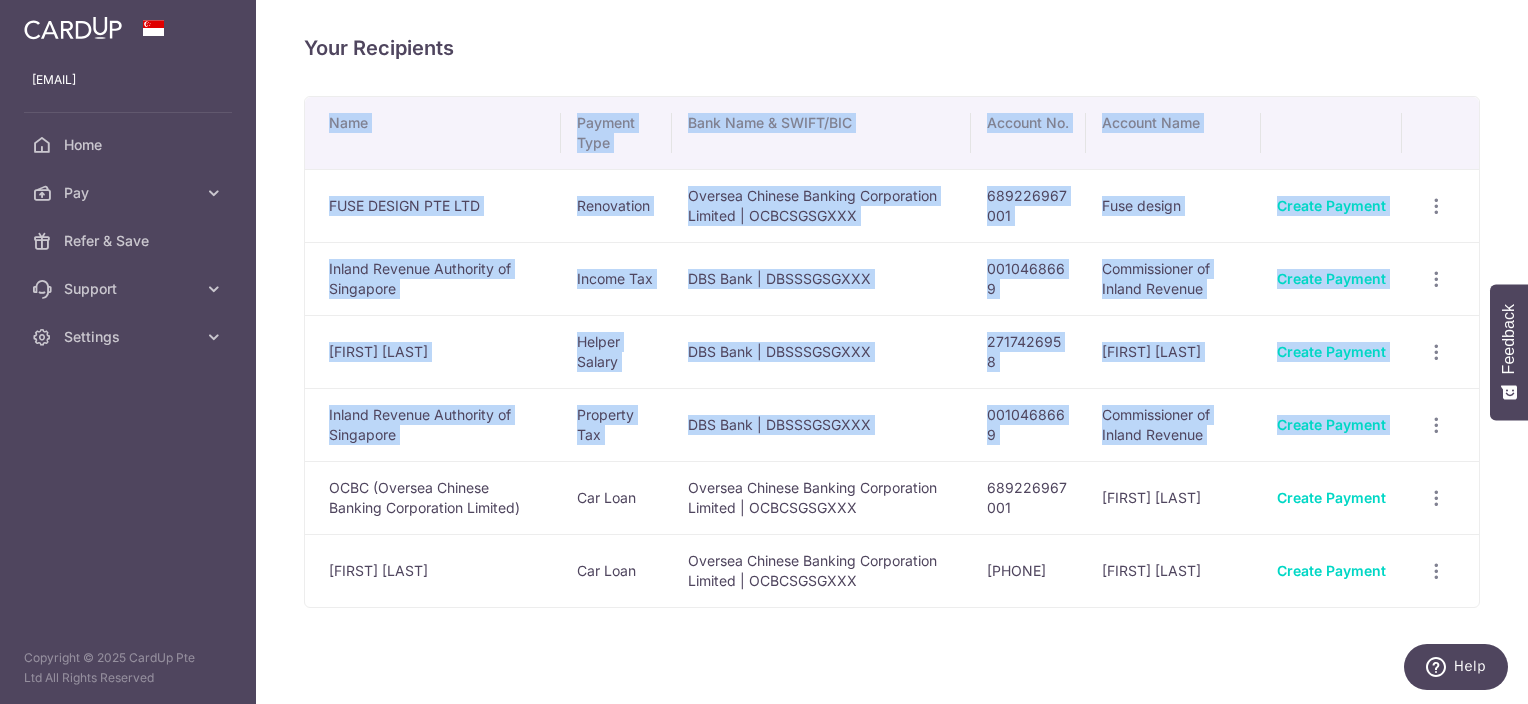 drag, startPoint x: 322, startPoint y: 484, endPoint x: 1625, endPoint y: 487, distance: 1303.0034 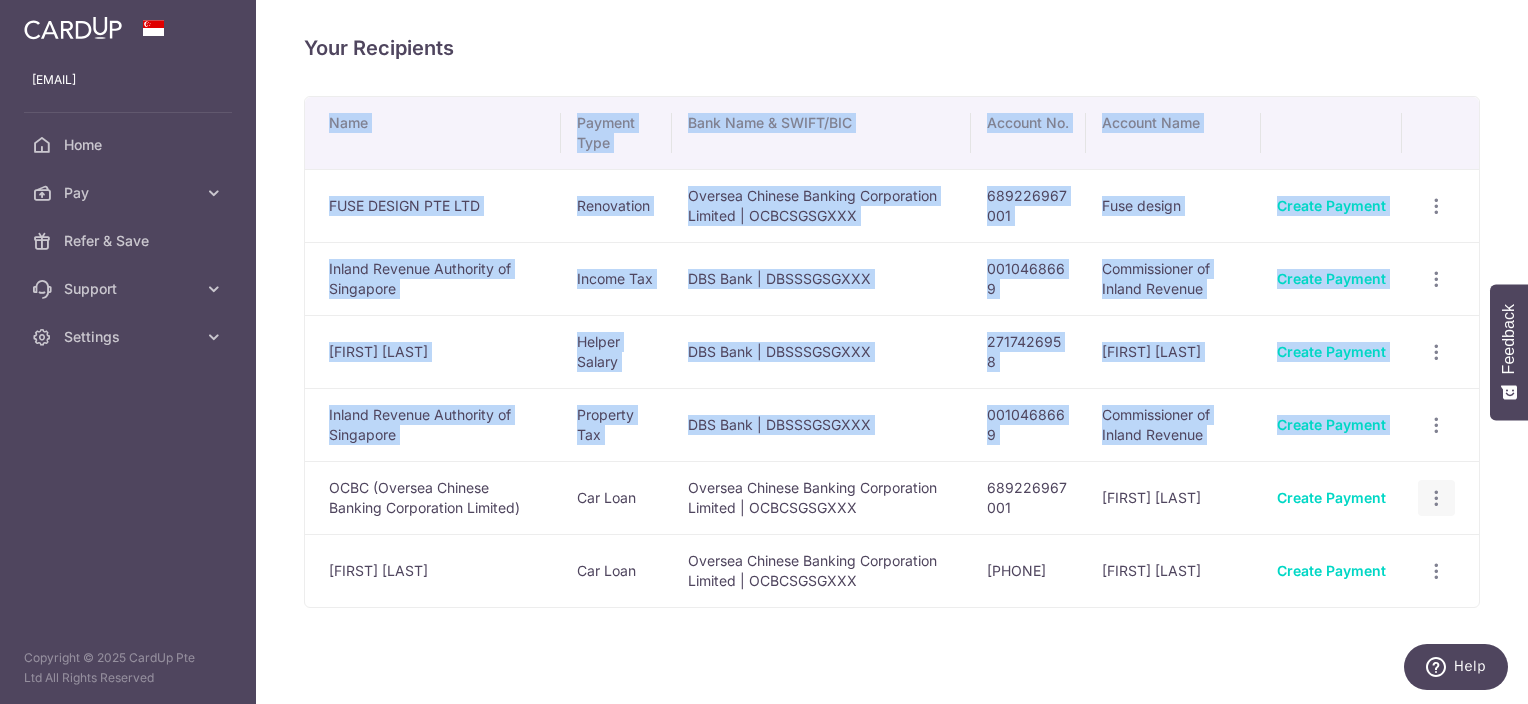drag, startPoint x: 1625, startPoint y: 487, endPoint x: 1425, endPoint y: 500, distance: 200.42206 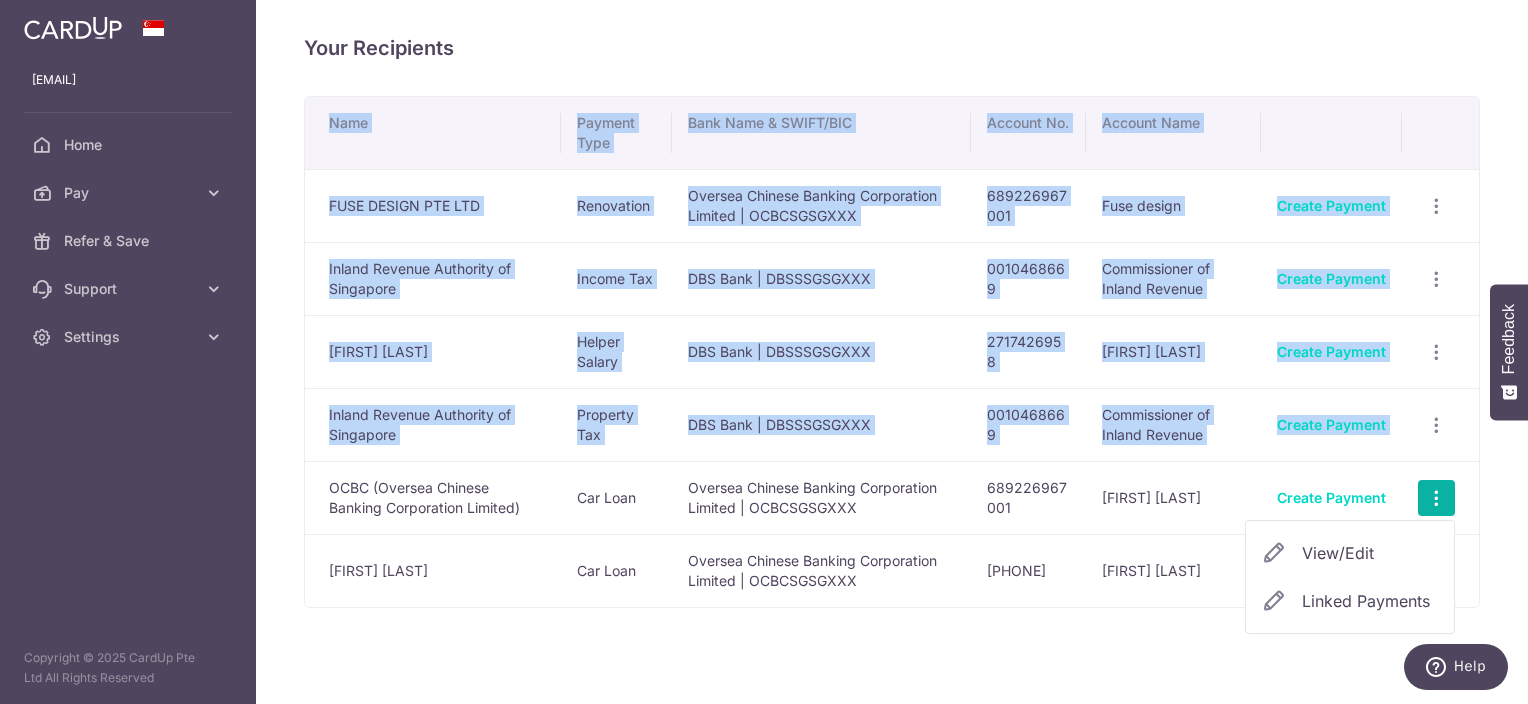 click on "View/Edit" at bounding box center (1370, 553) 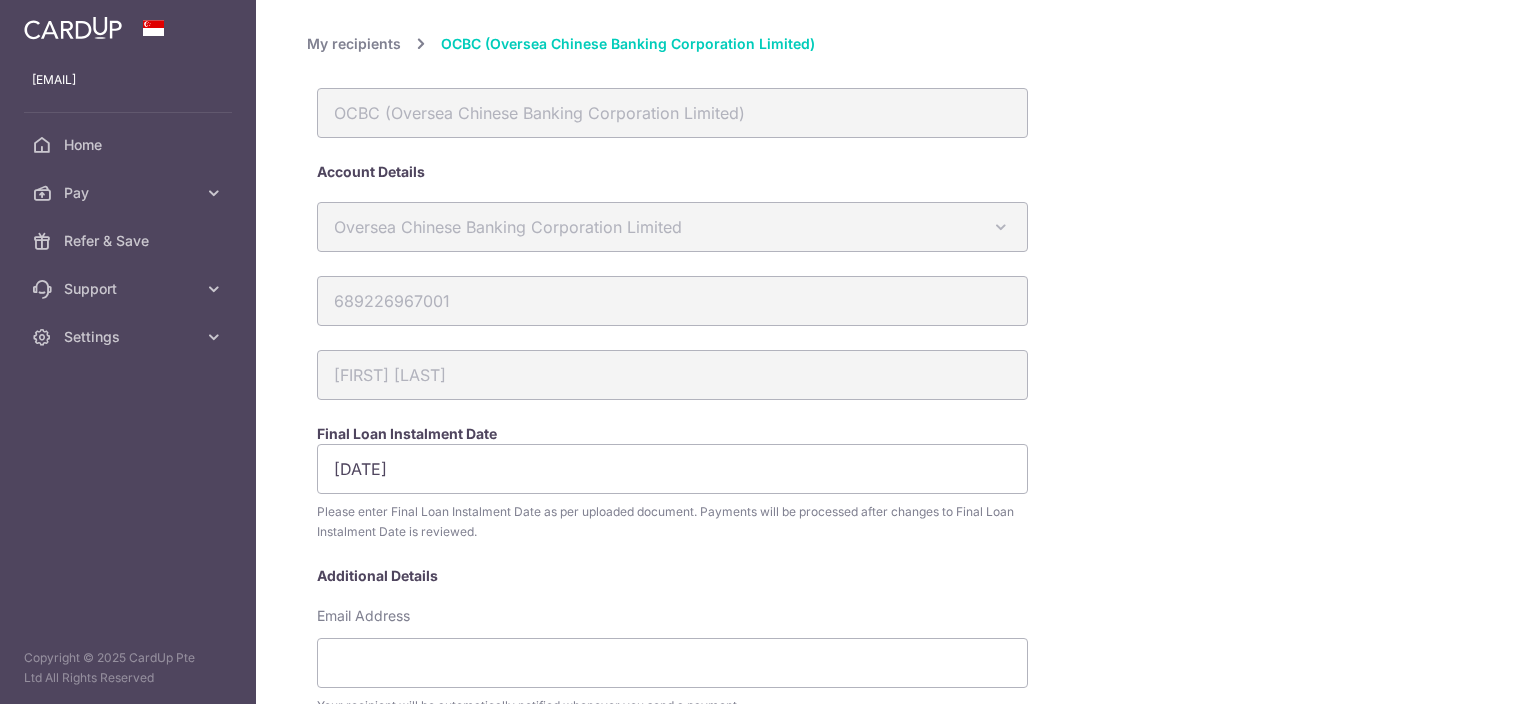 scroll, scrollTop: 0, scrollLeft: 0, axis: both 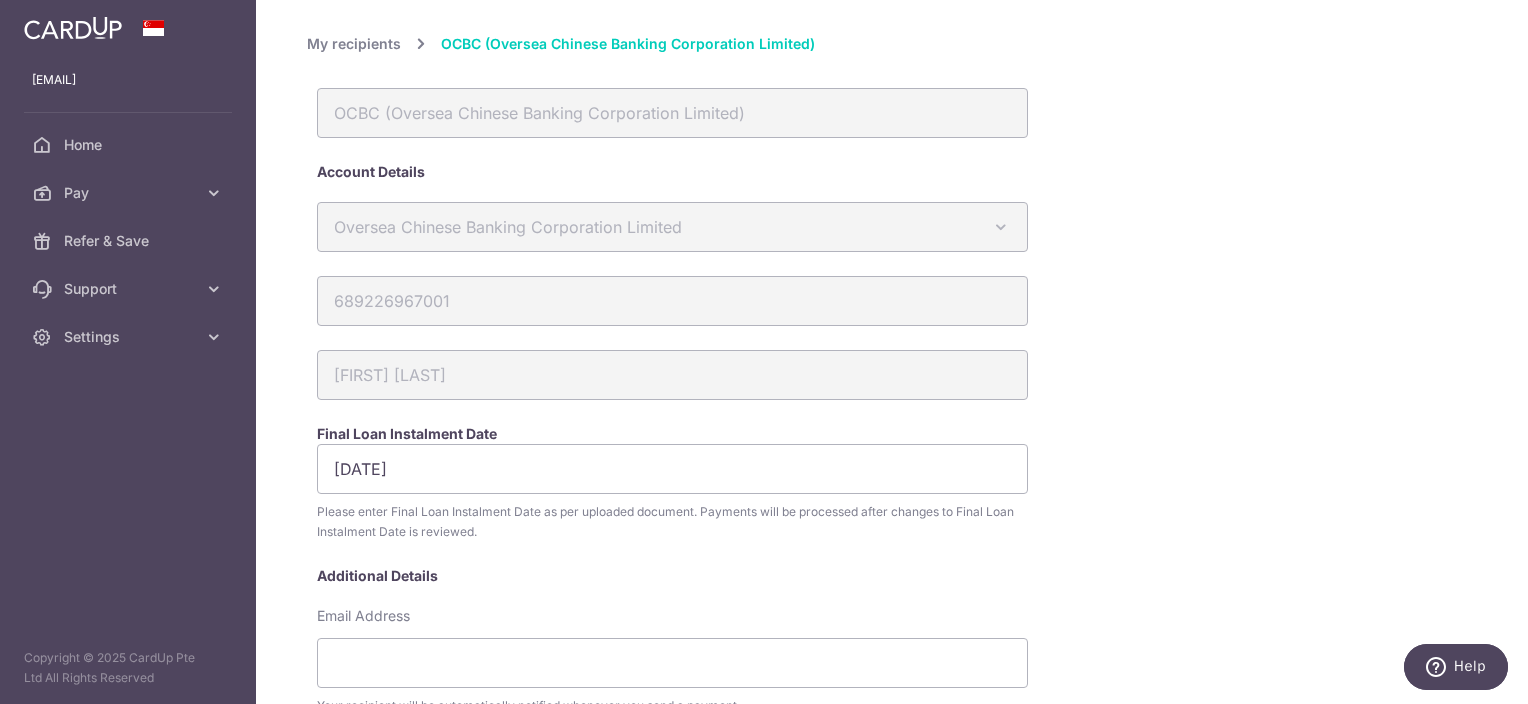 click on "My recipients" at bounding box center [354, 44] 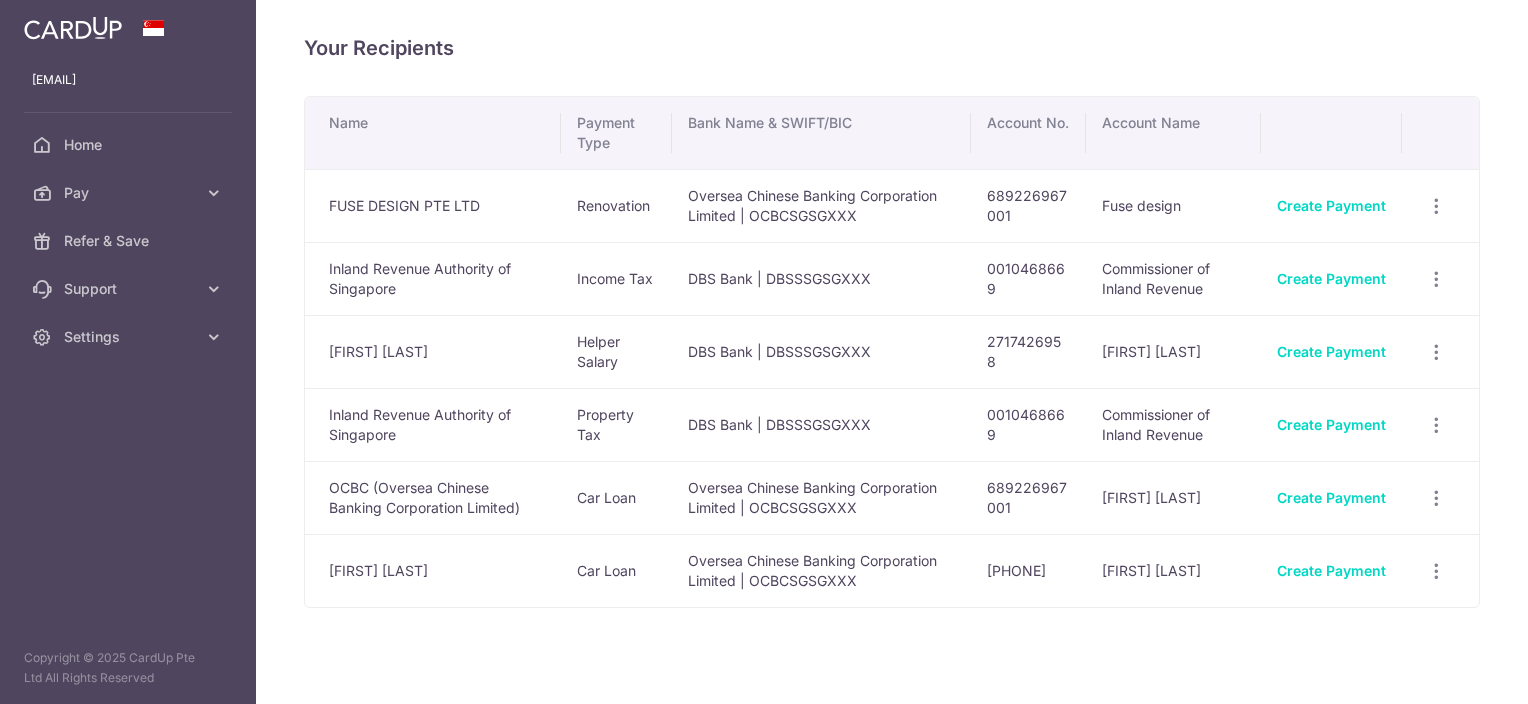 scroll, scrollTop: 0, scrollLeft: 0, axis: both 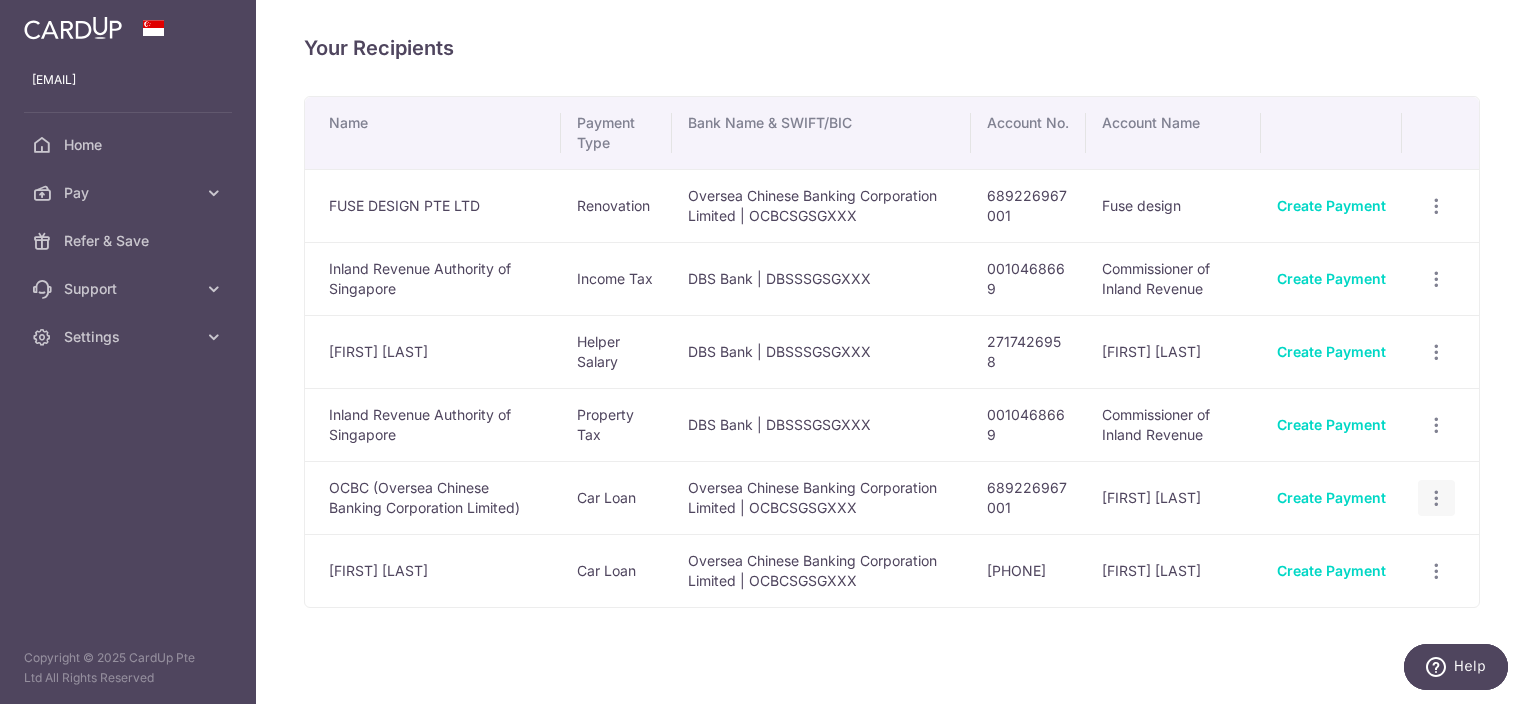 click at bounding box center [1436, 206] 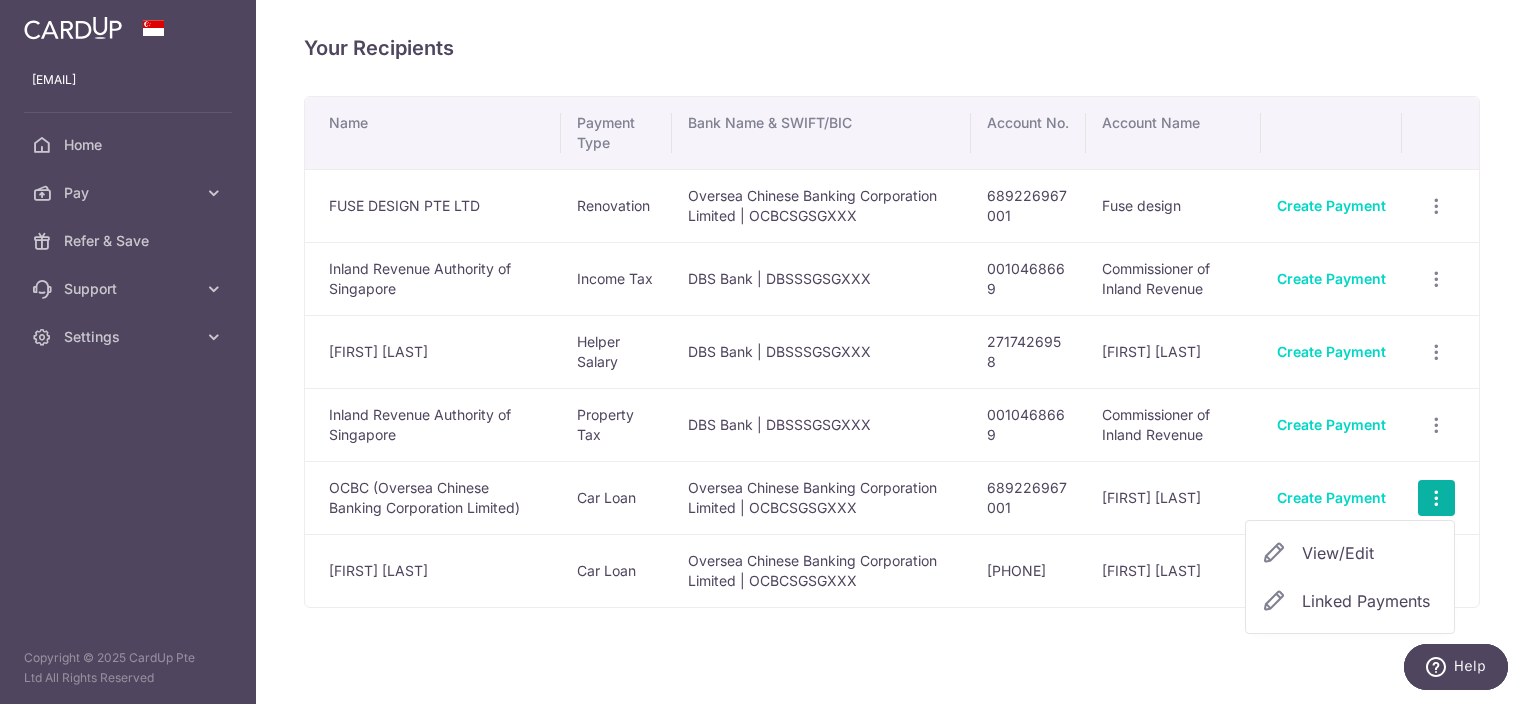 click on "Linked Payments" at bounding box center (1366, 601) 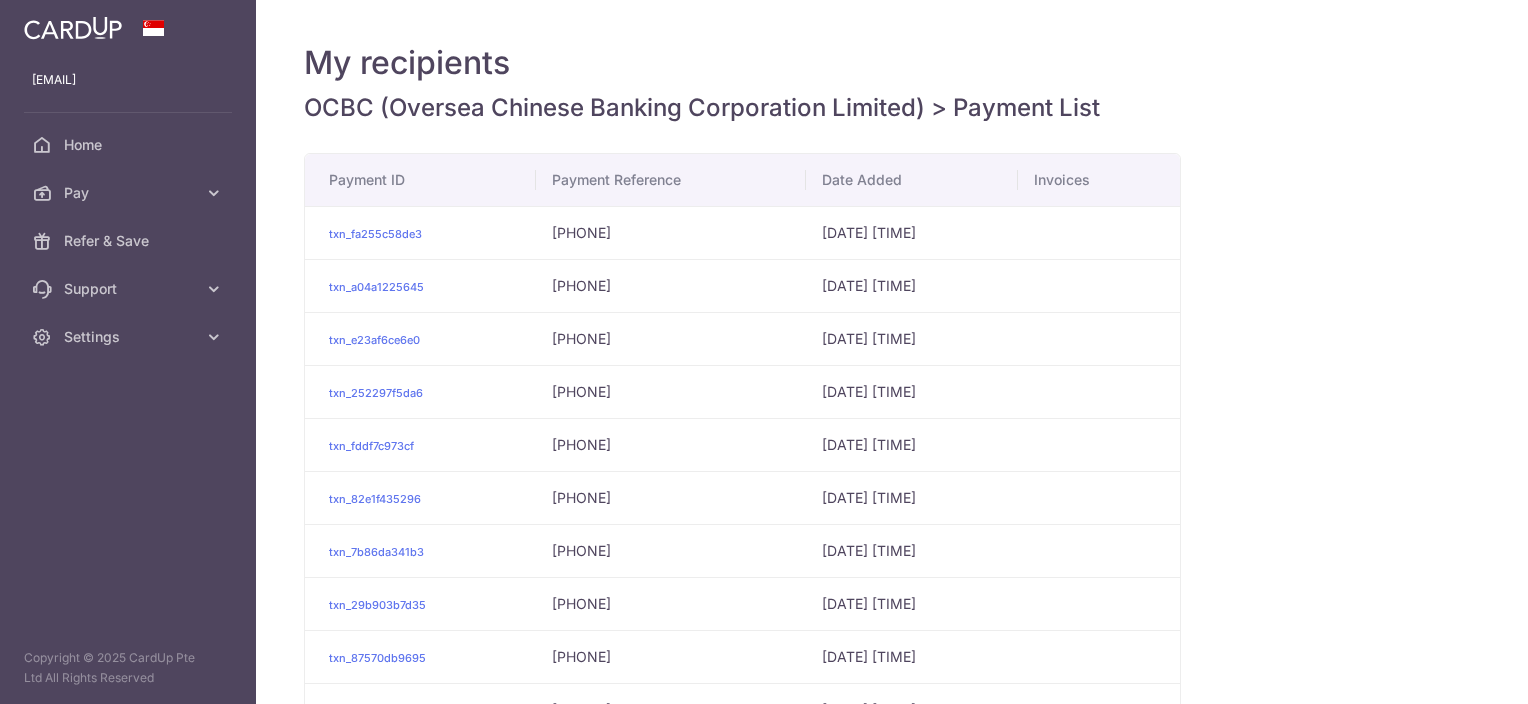 scroll, scrollTop: 0, scrollLeft: 0, axis: both 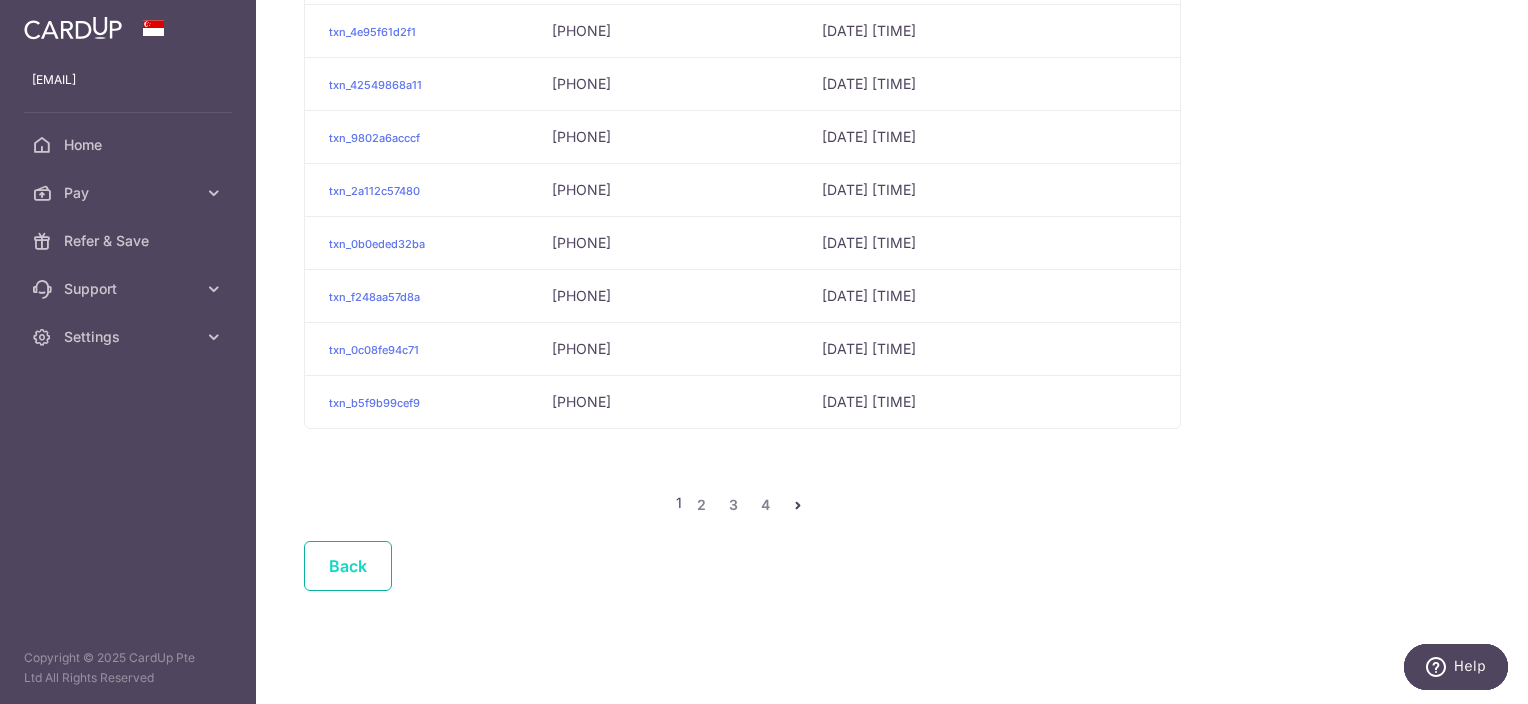click on "Back" at bounding box center [348, 566] 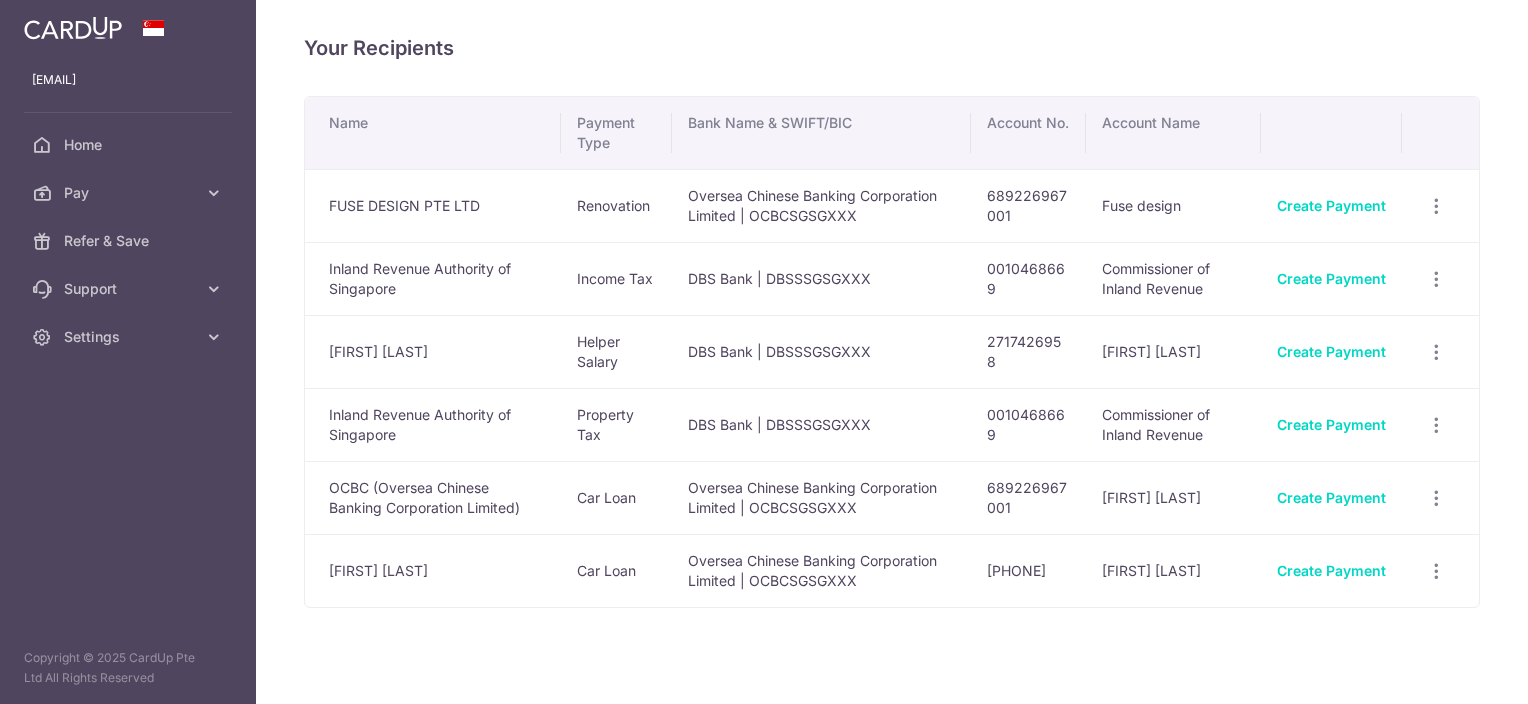 scroll, scrollTop: 0, scrollLeft: 0, axis: both 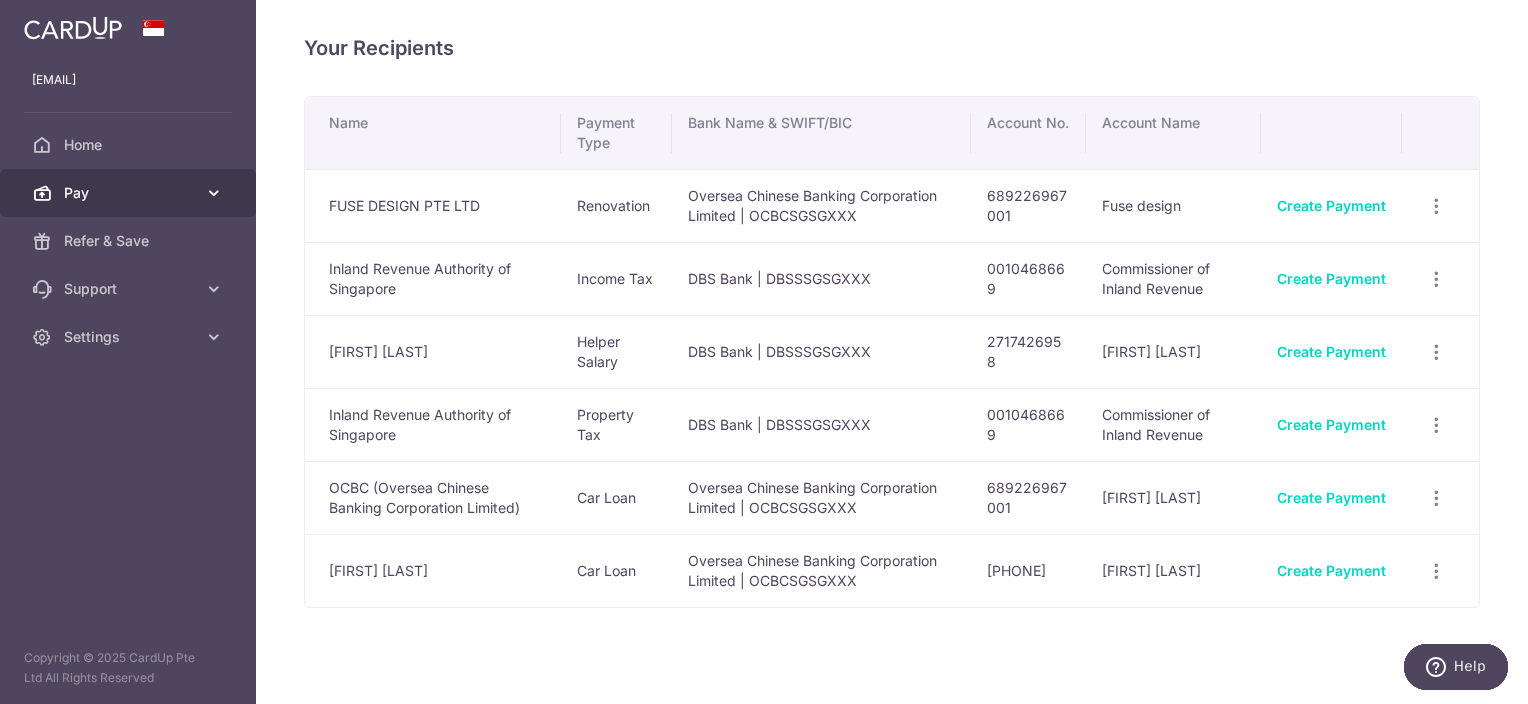 click at bounding box center [214, 193] 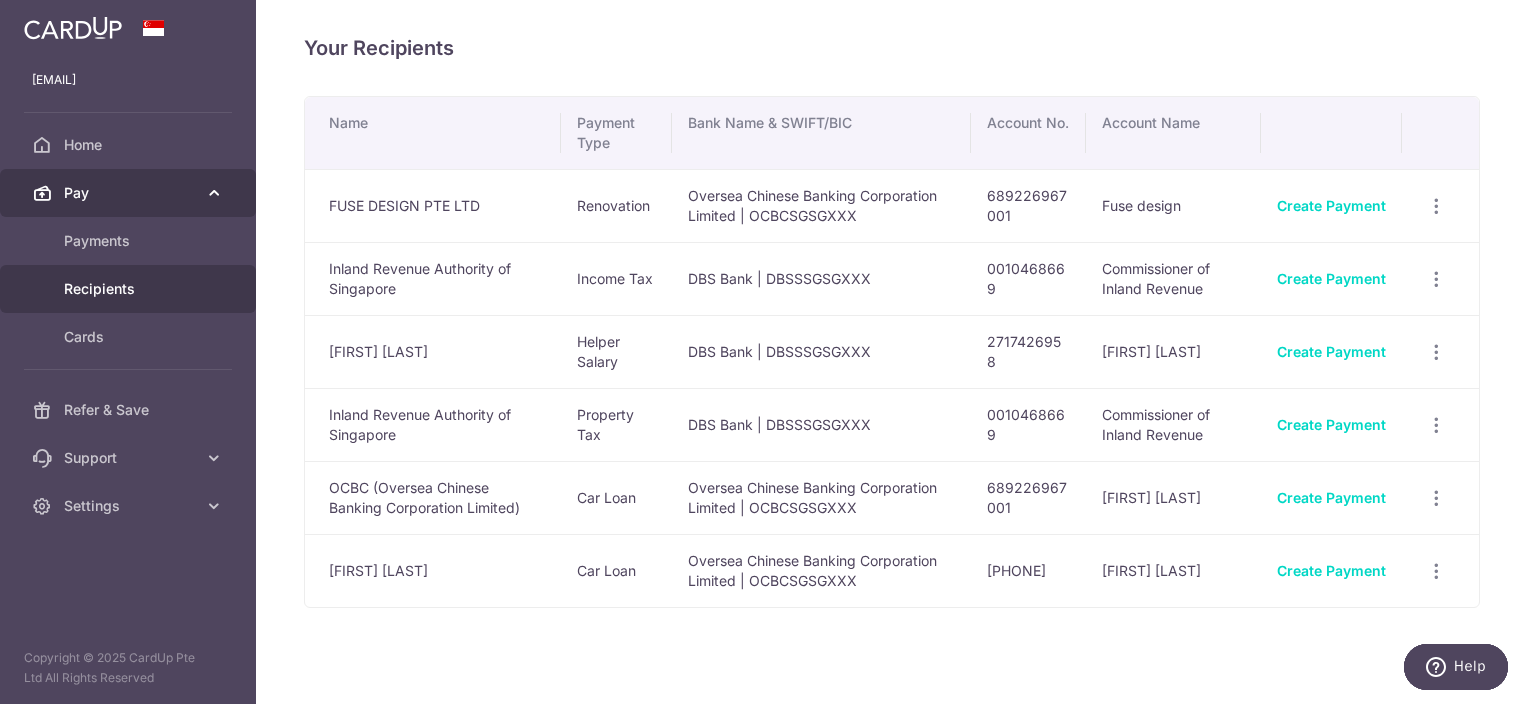 click at bounding box center (214, 193) 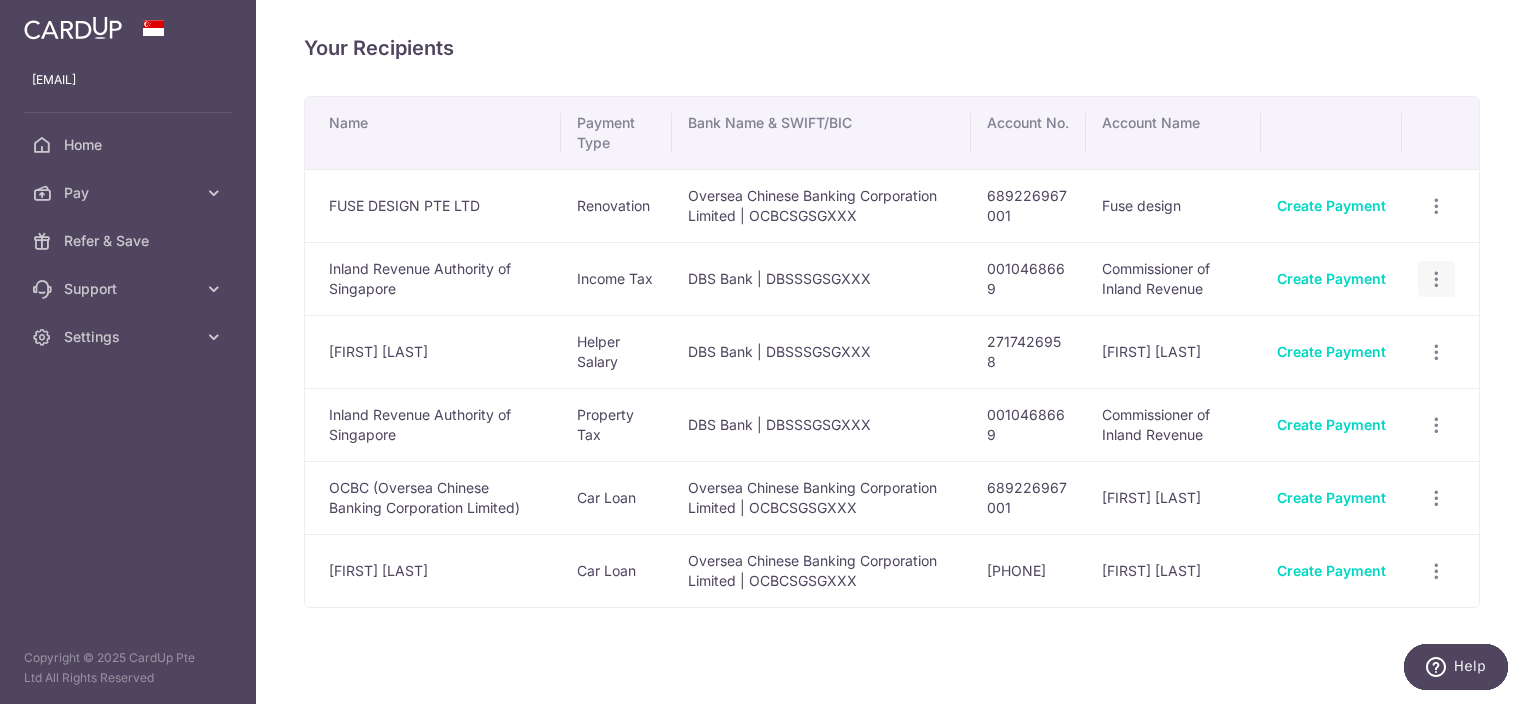 click at bounding box center (1436, 206) 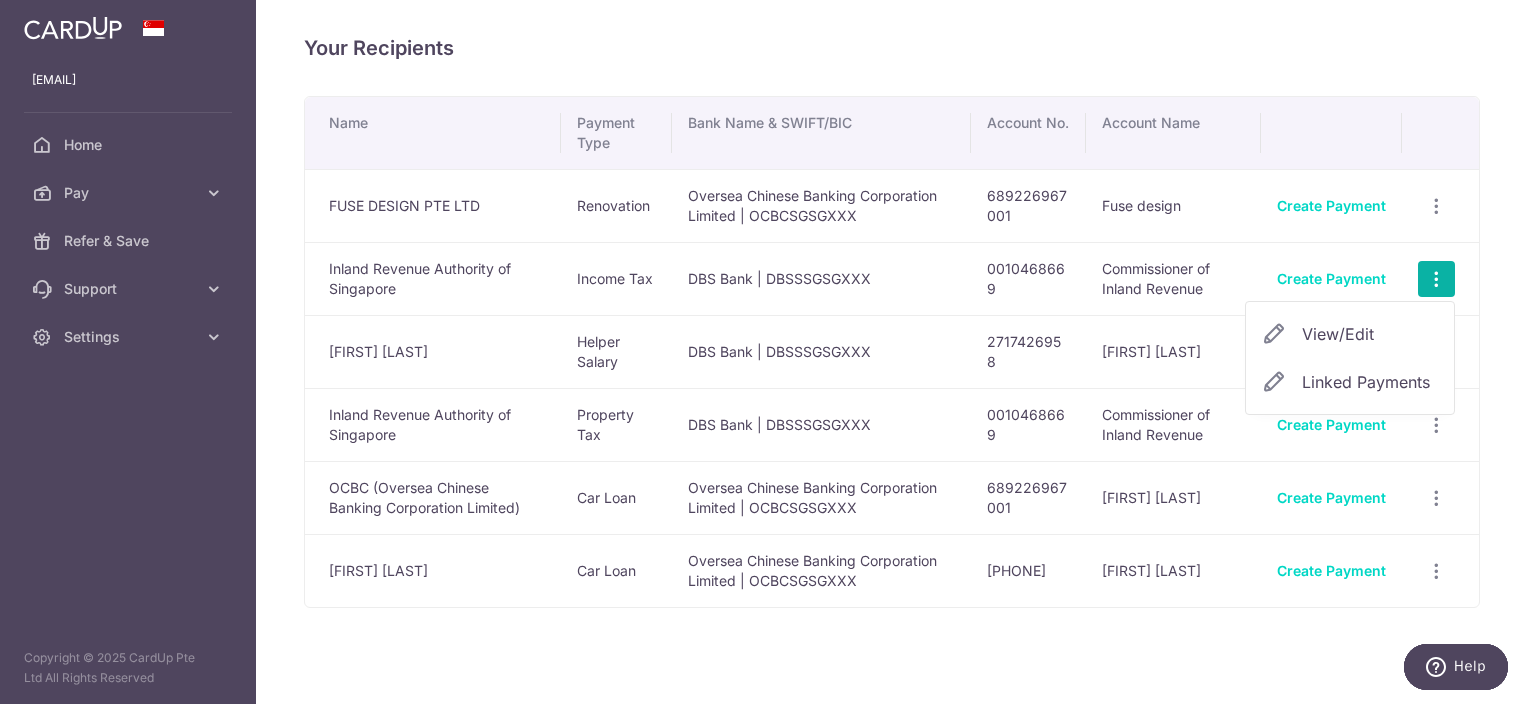 click on "View/Edit" at bounding box center (1370, 334) 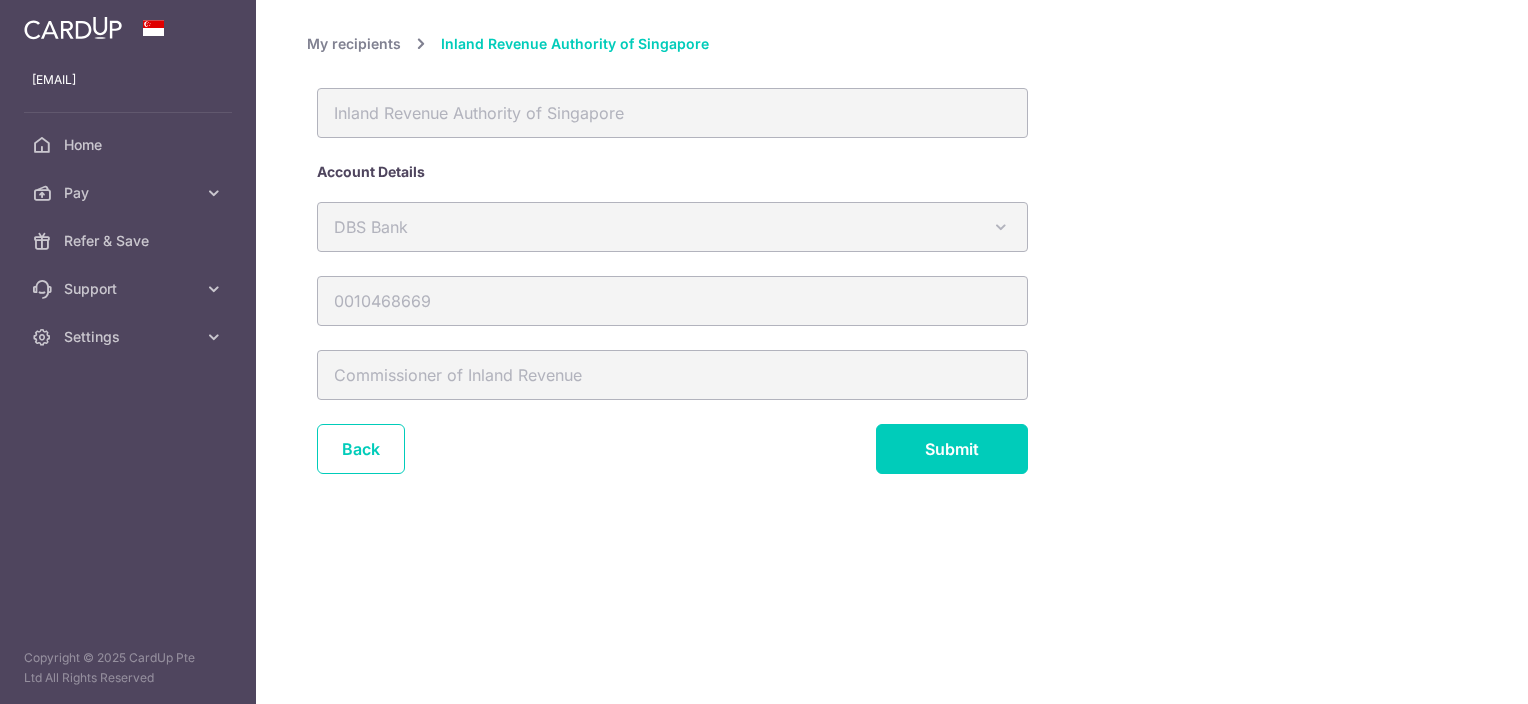 scroll, scrollTop: 0, scrollLeft: 0, axis: both 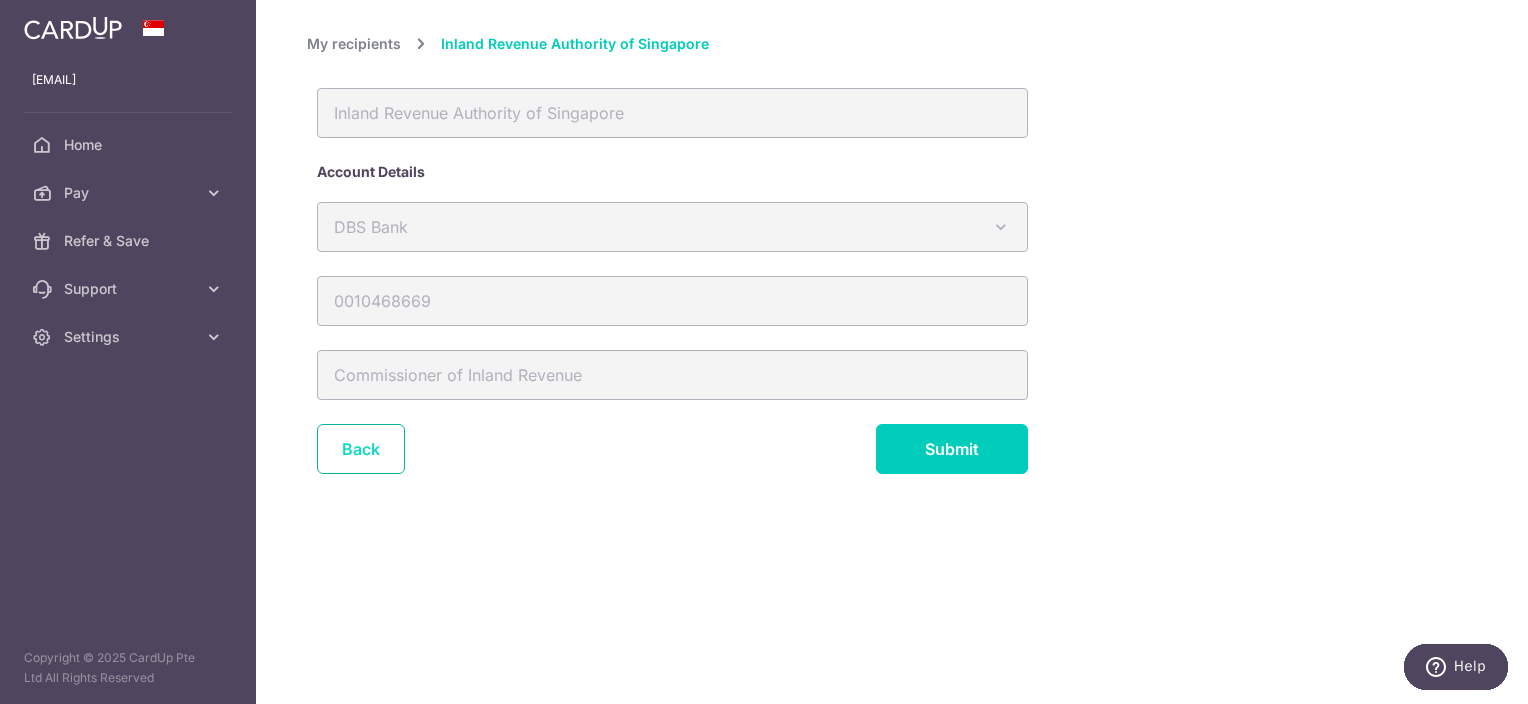 click on "Back" at bounding box center [361, 449] 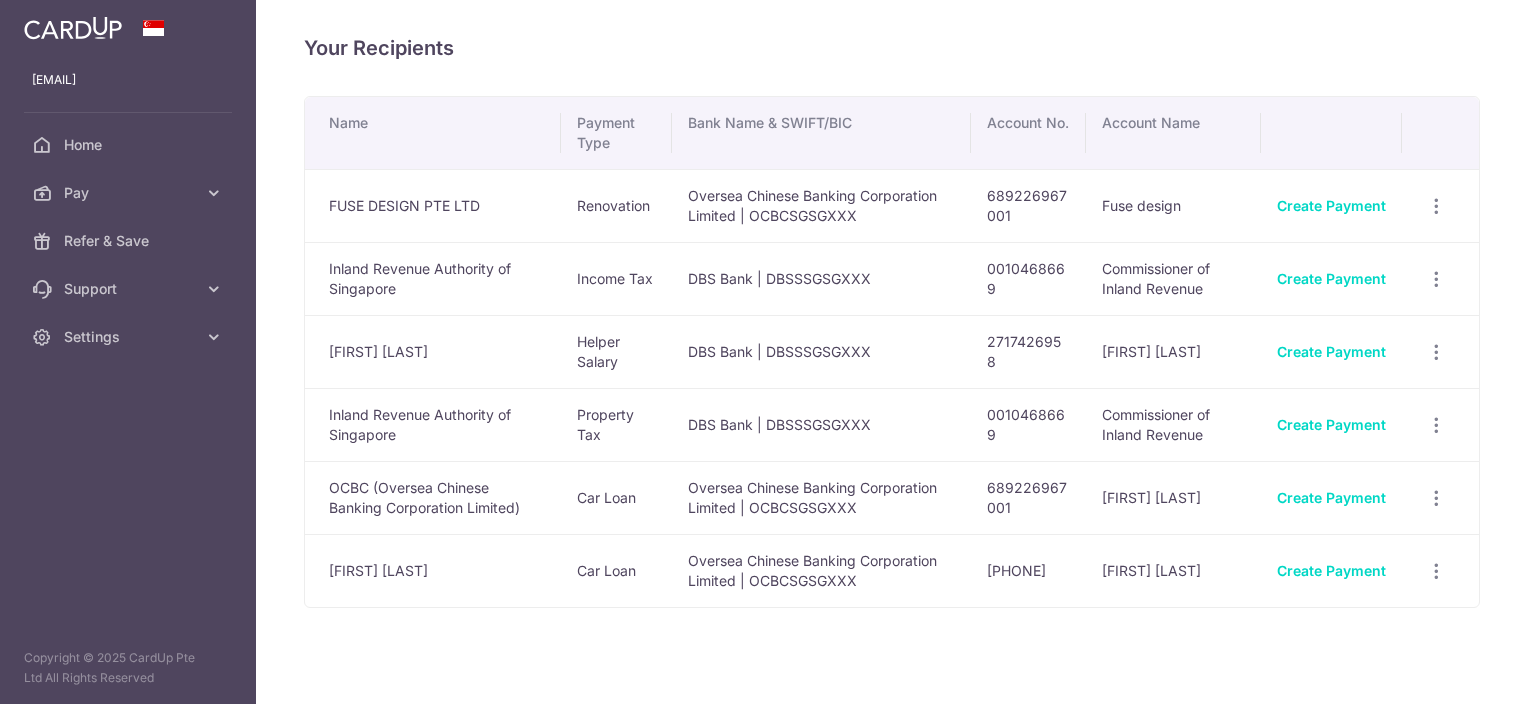 scroll, scrollTop: 0, scrollLeft: 0, axis: both 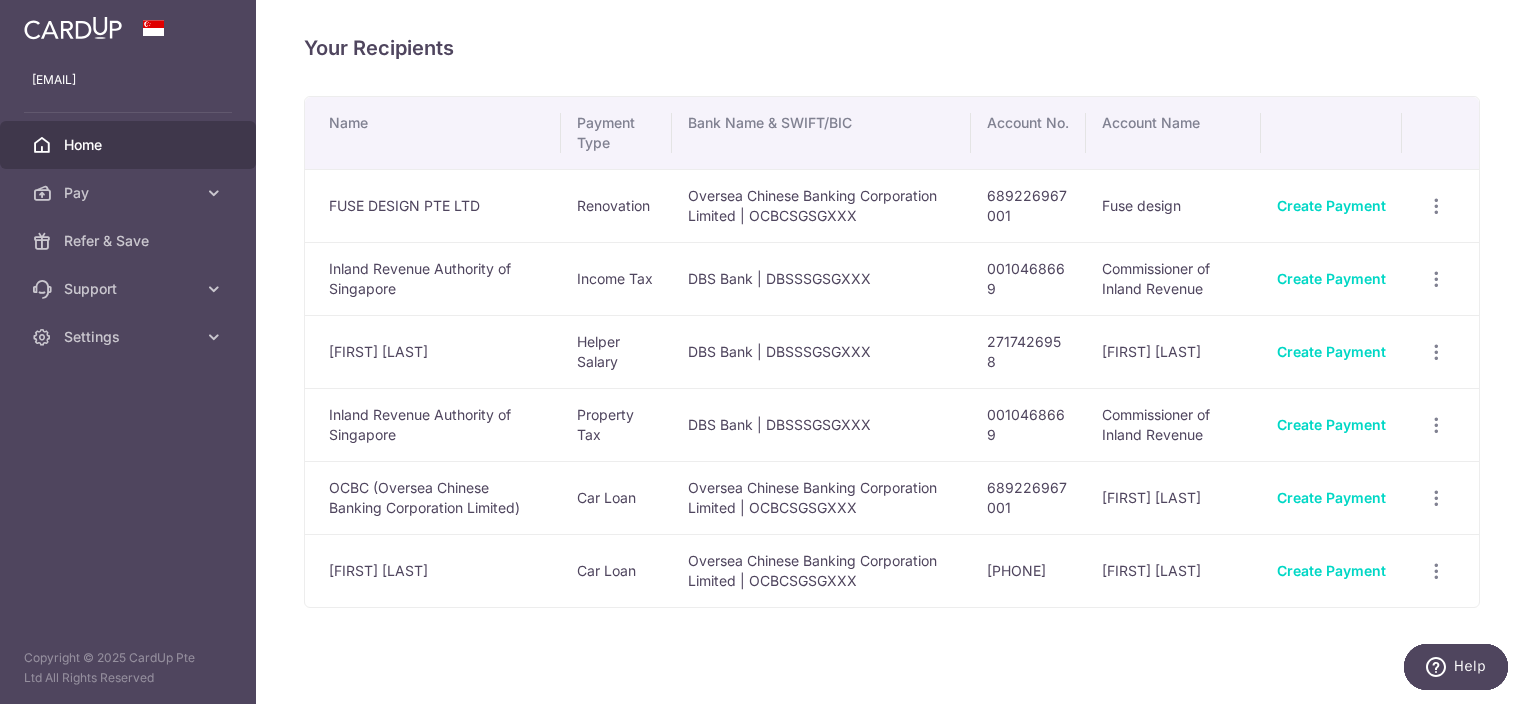 click on "Home" at bounding box center [130, 145] 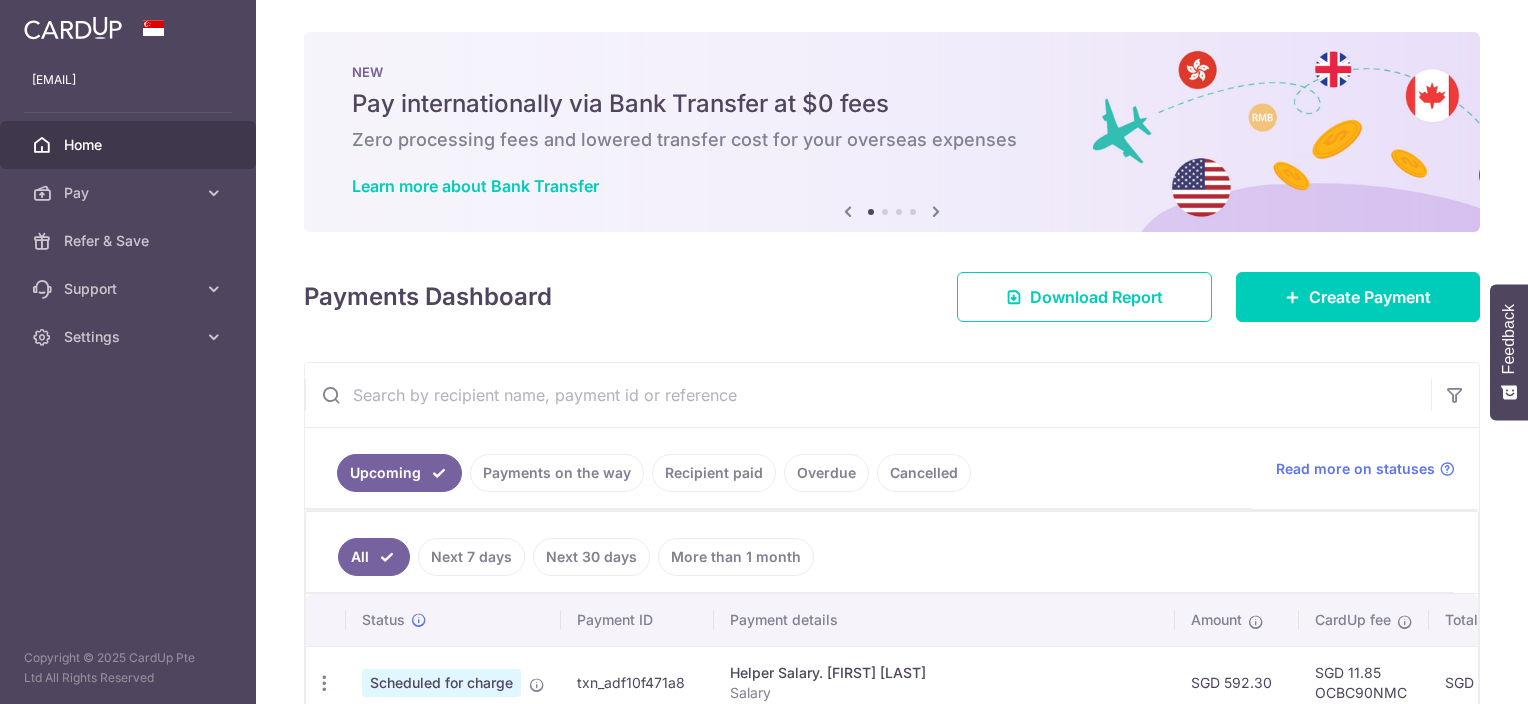scroll, scrollTop: 0, scrollLeft: 0, axis: both 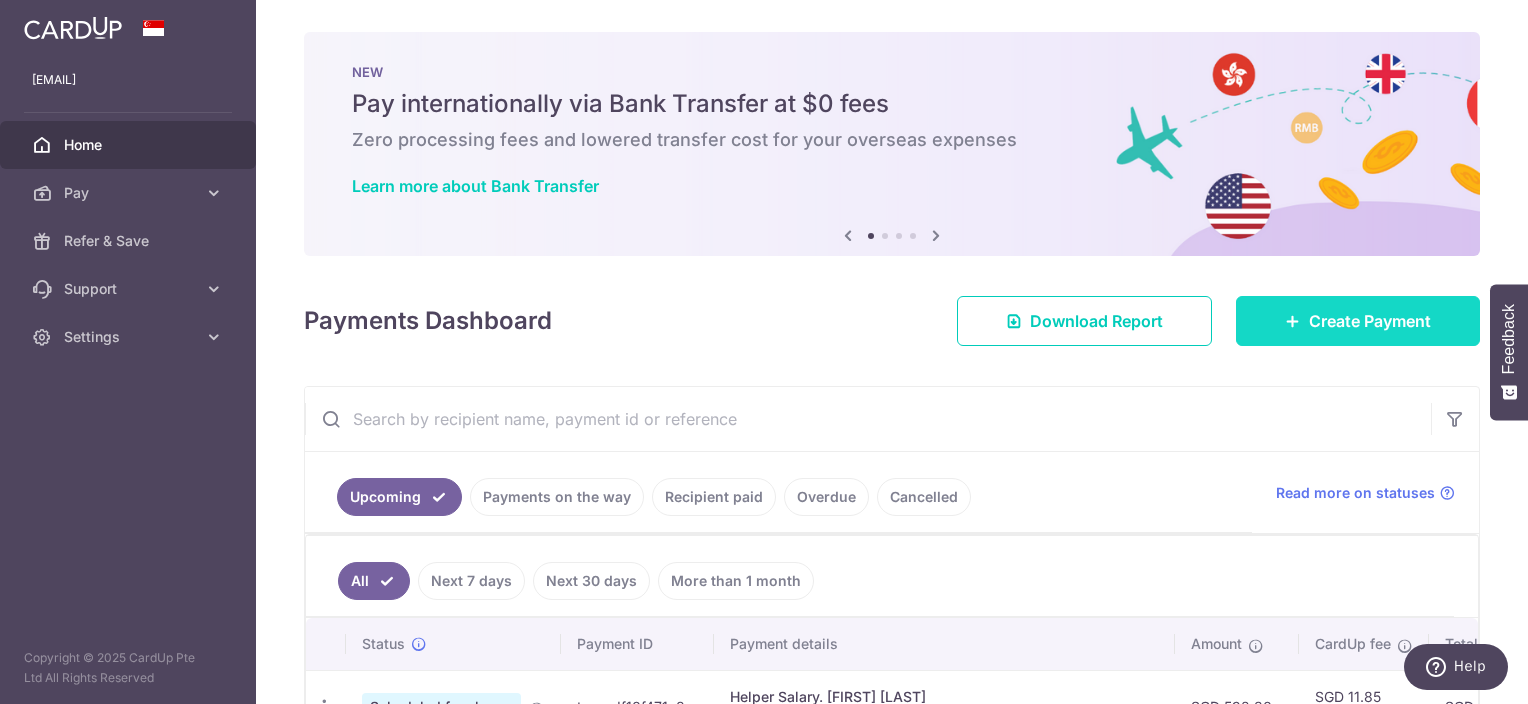 click on "Create Payment" at bounding box center (1370, 321) 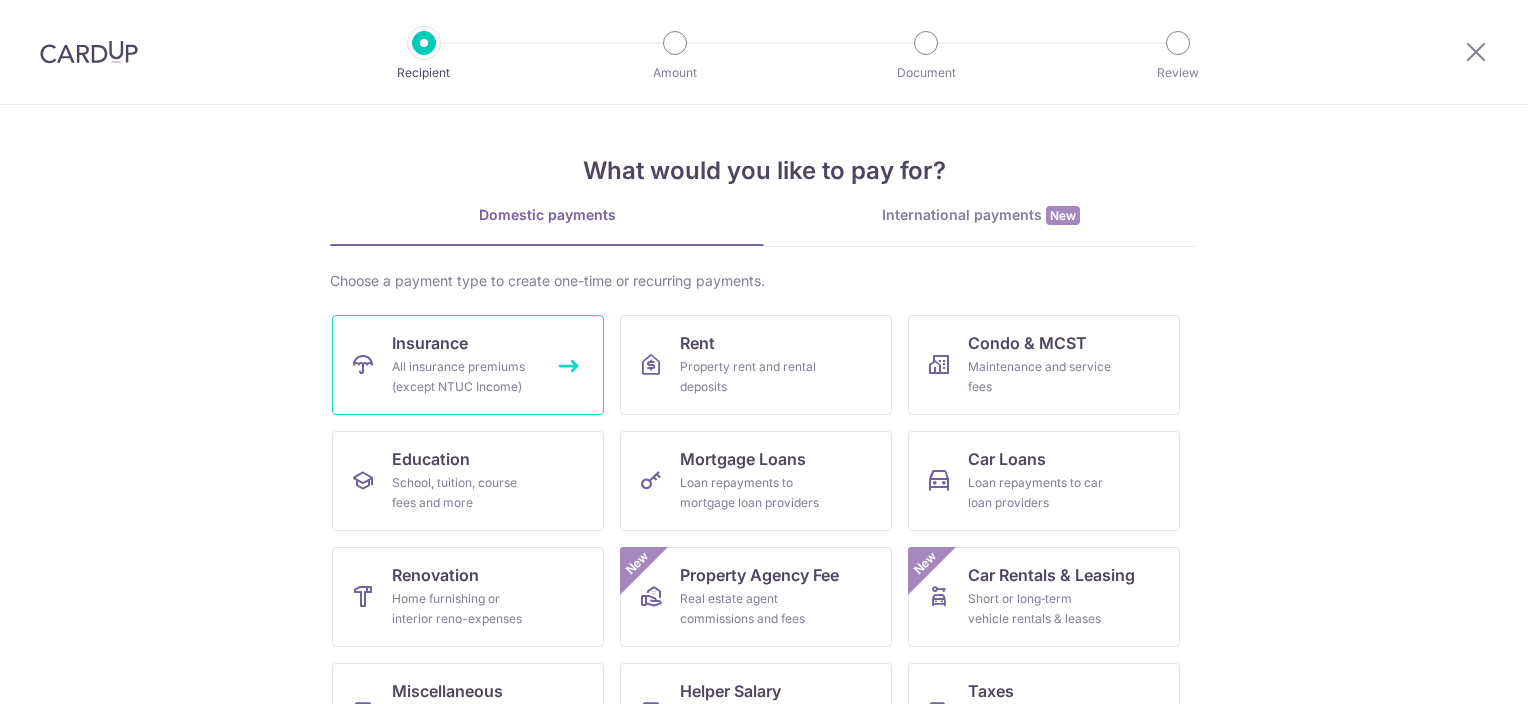 scroll, scrollTop: 0, scrollLeft: 0, axis: both 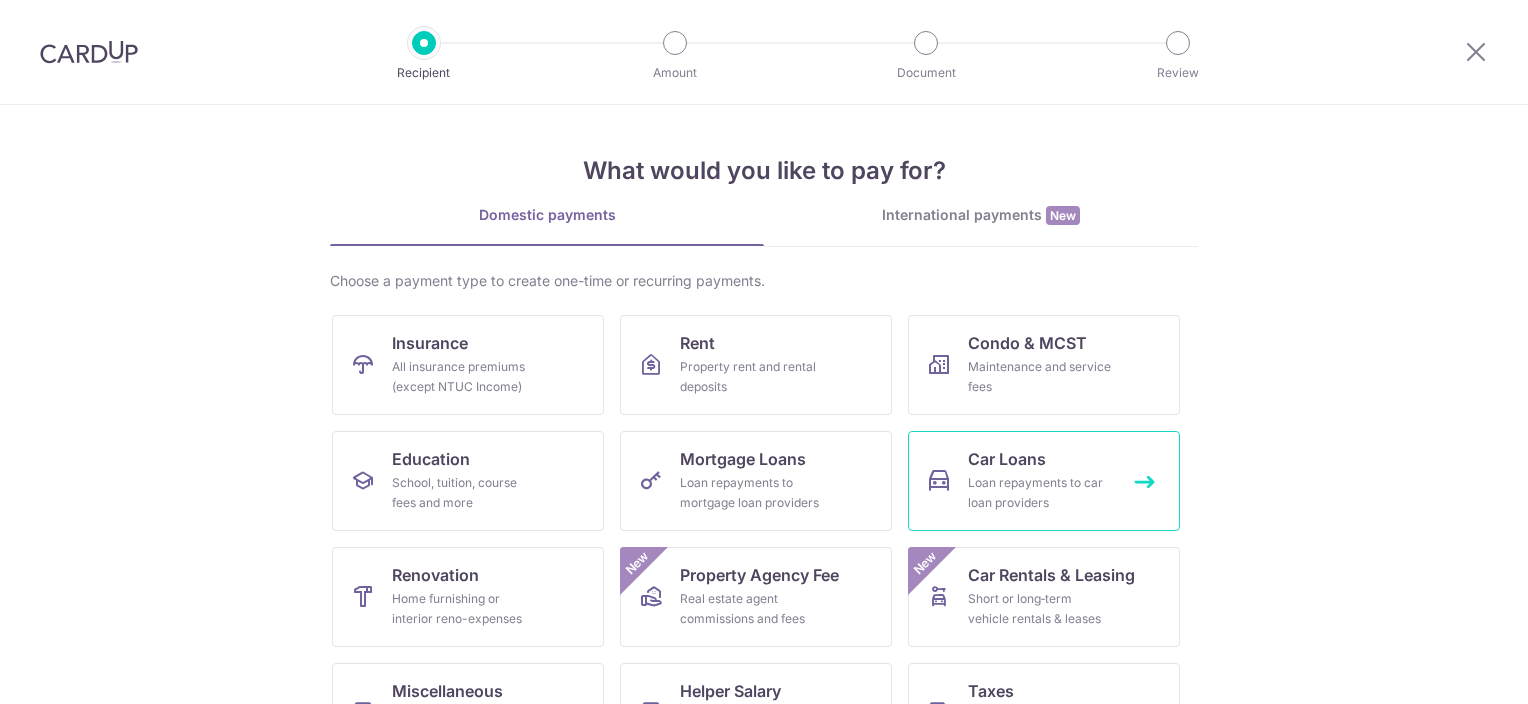 click on "Car Loans Loan repayments to car loan providers" at bounding box center [1044, 481] 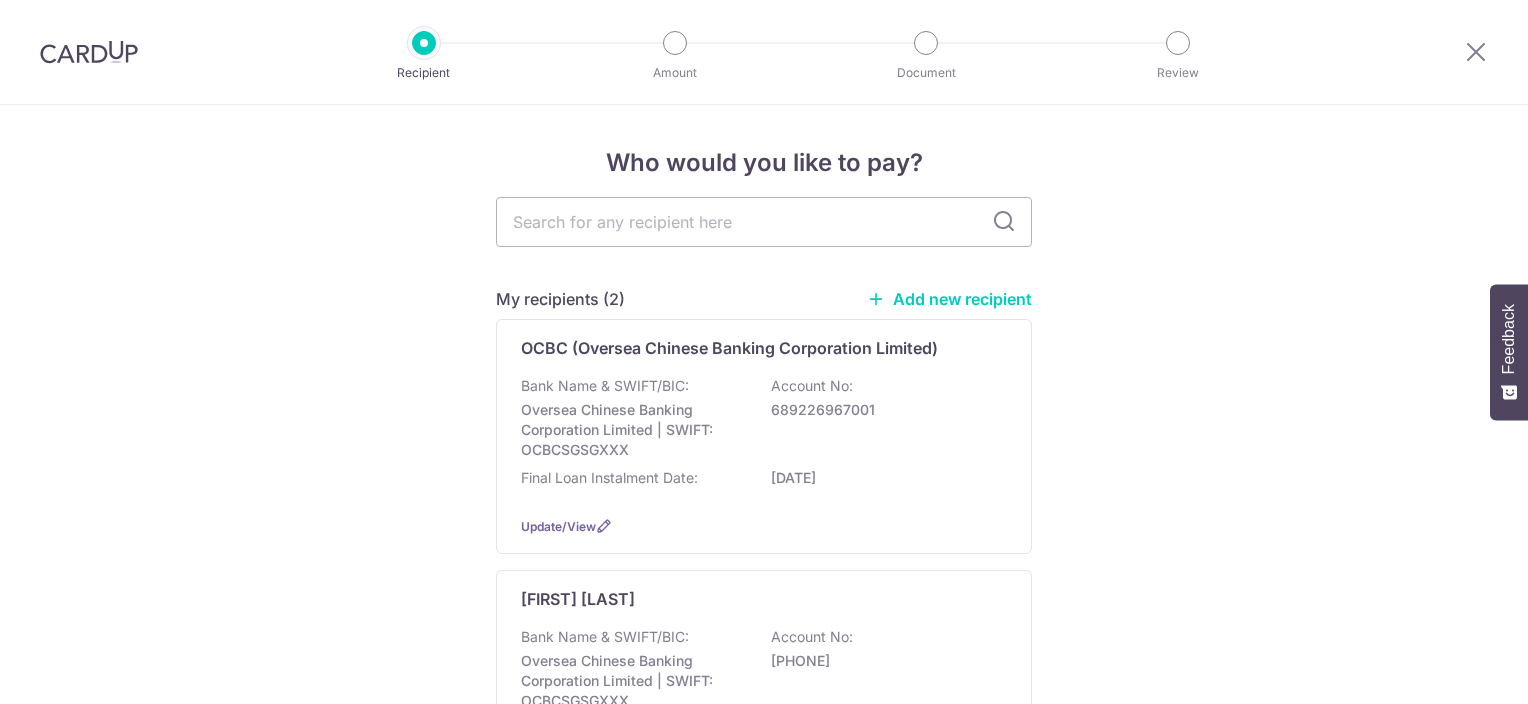 scroll, scrollTop: 0, scrollLeft: 0, axis: both 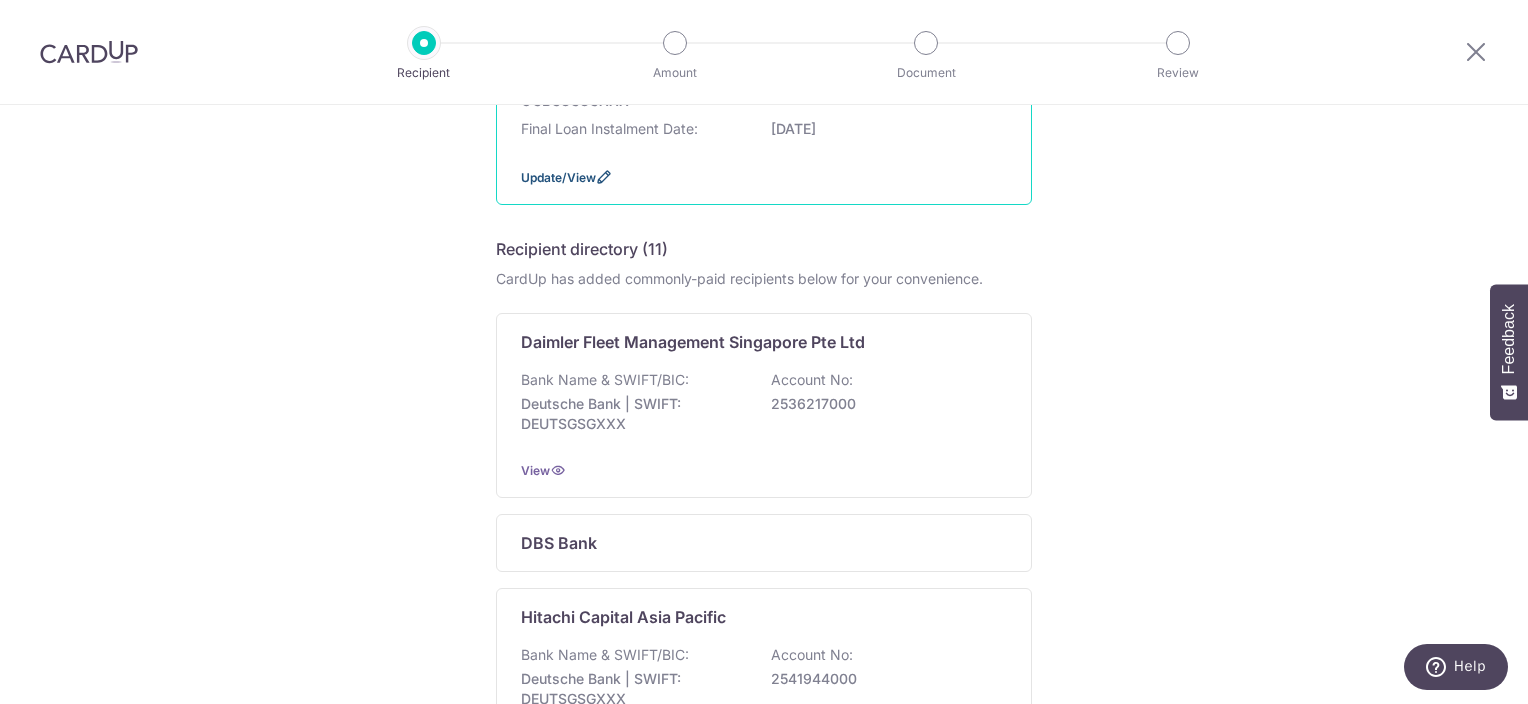 click on "Update/View" at bounding box center [558, 177] 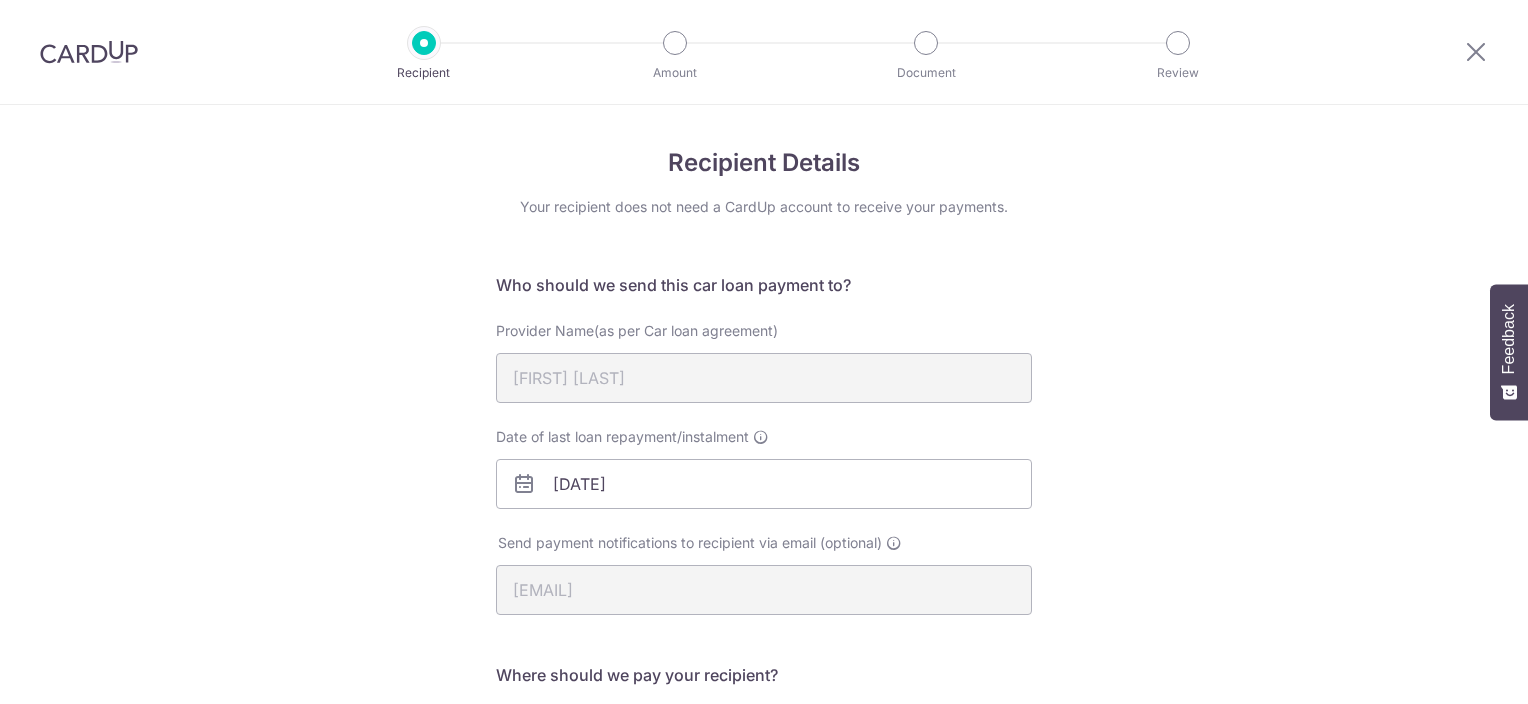 scroll, scrollTop: 0, scrollLeft: 0, axis: both 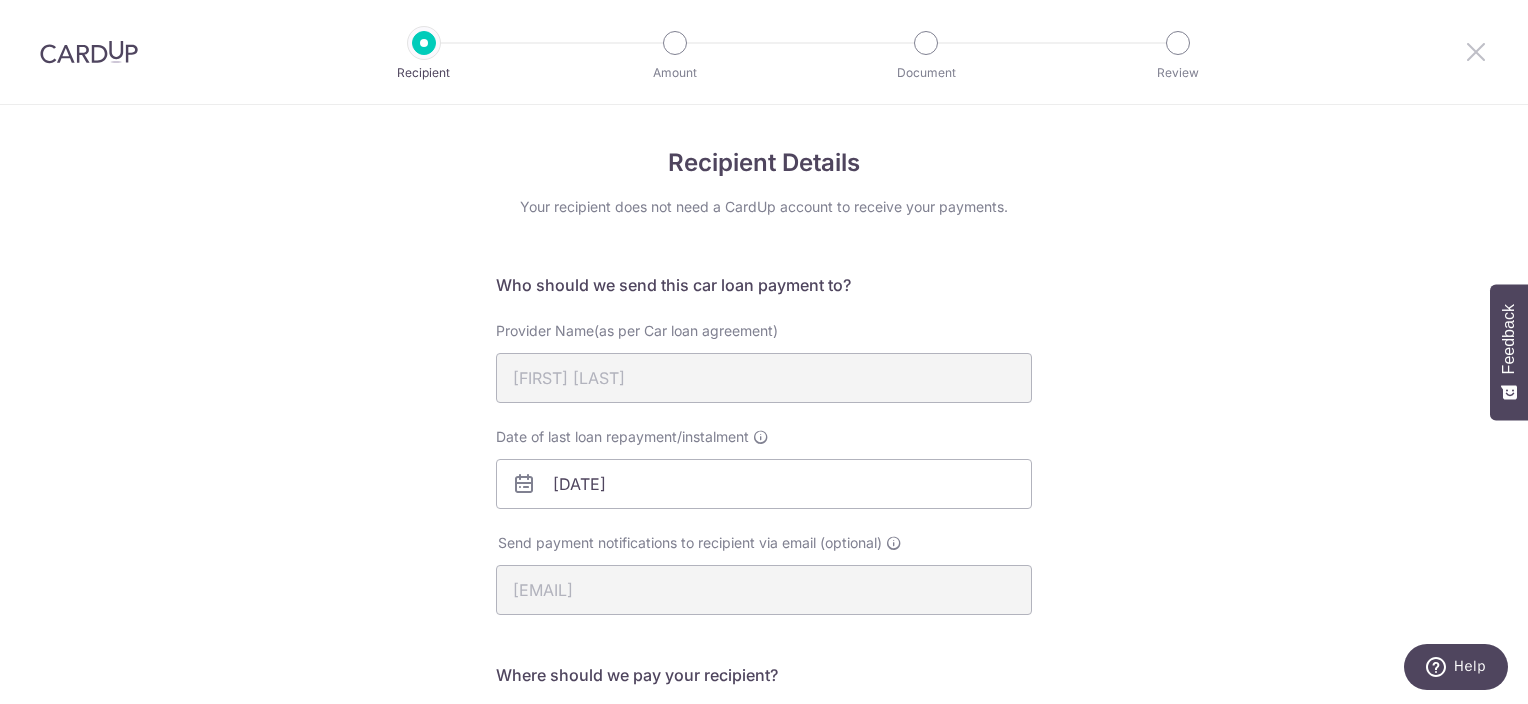 click at bounding box center (1476, 51) 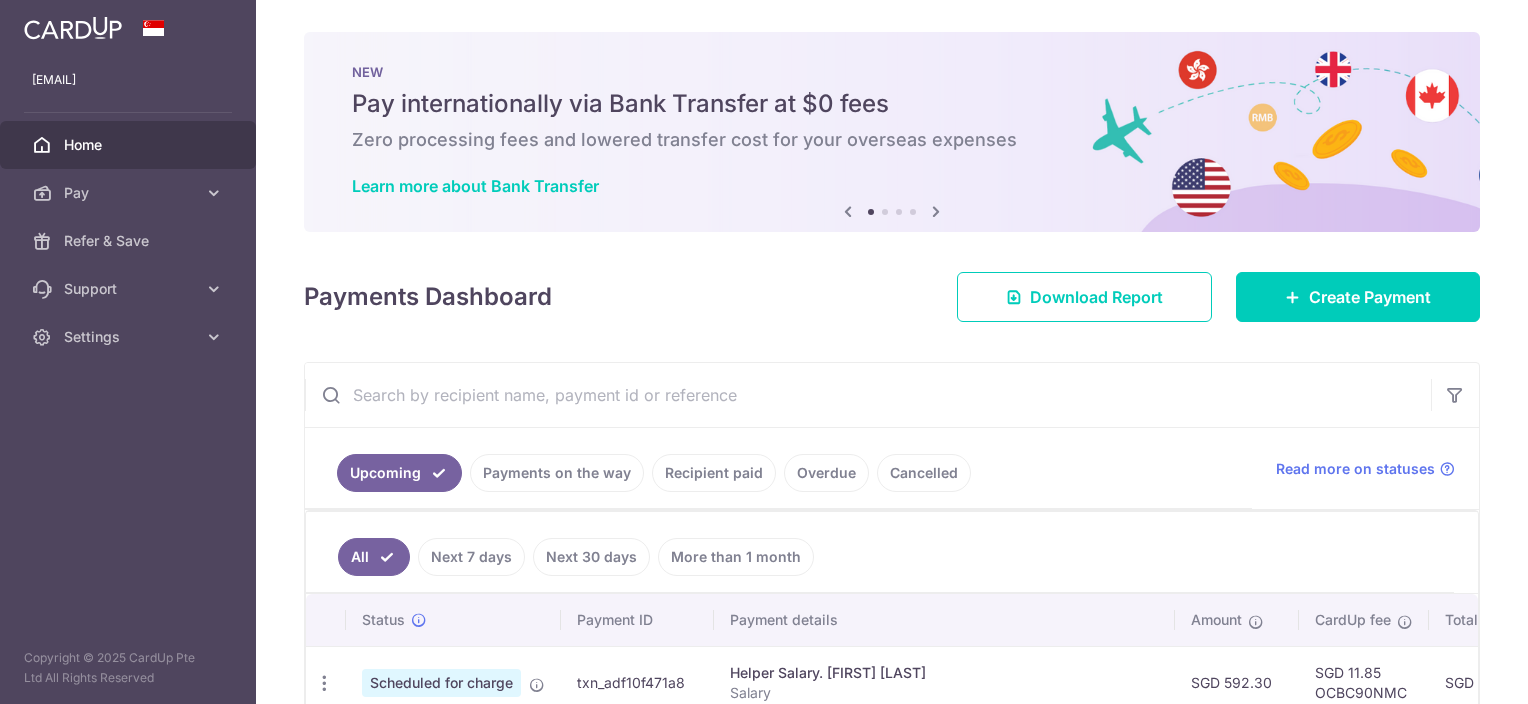 scroll, scrollTop: 0, scrollLeft: 0, axis: both 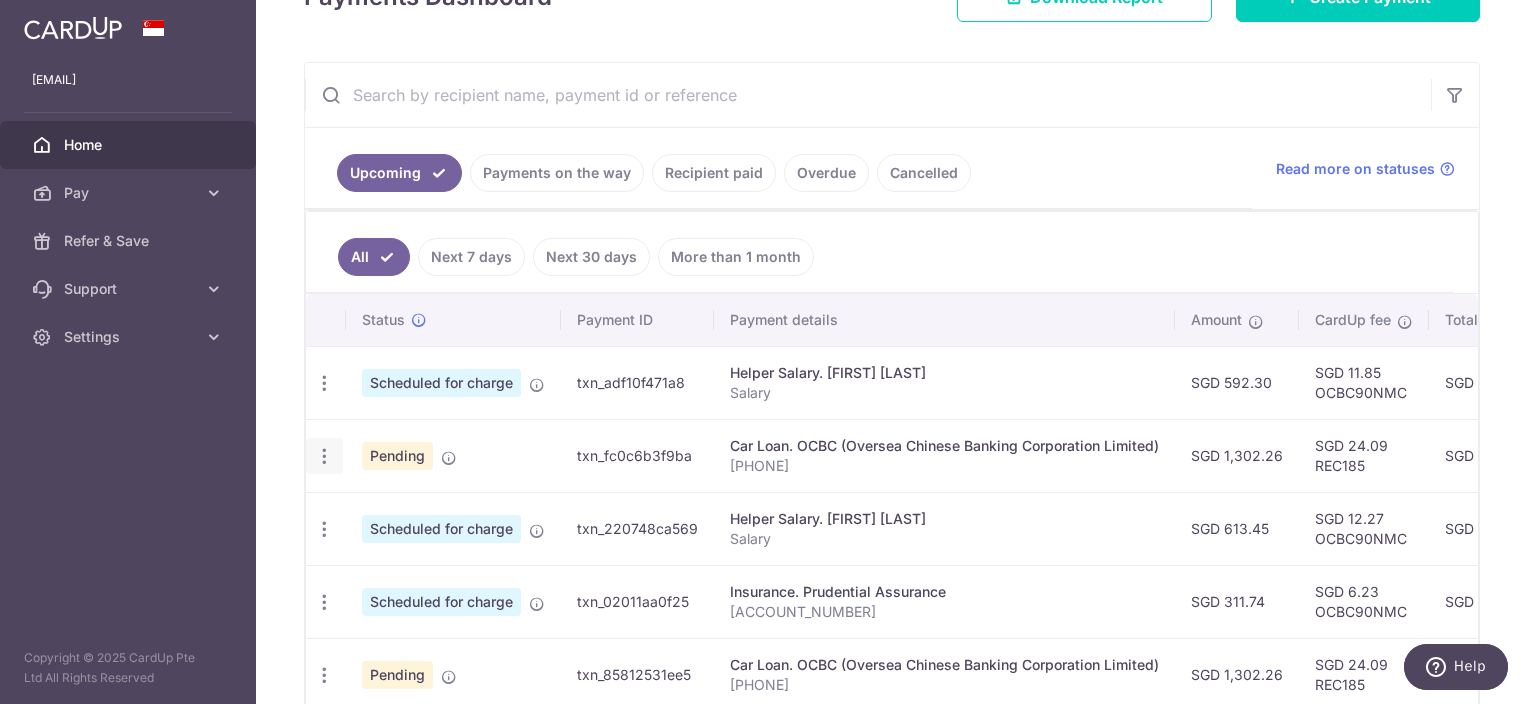 click at bounding box center [324, 383] 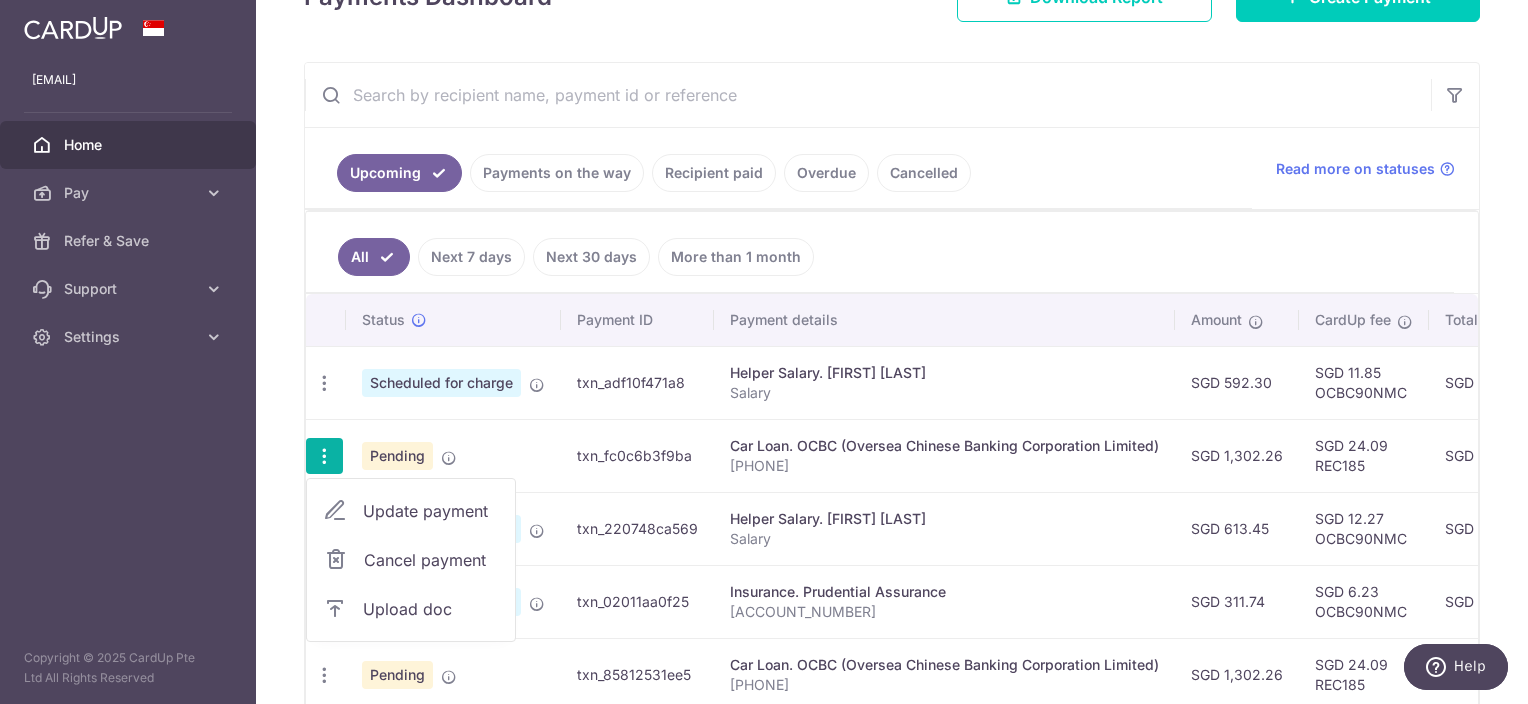 click on "Update payment" at bounding box center [431, 511] 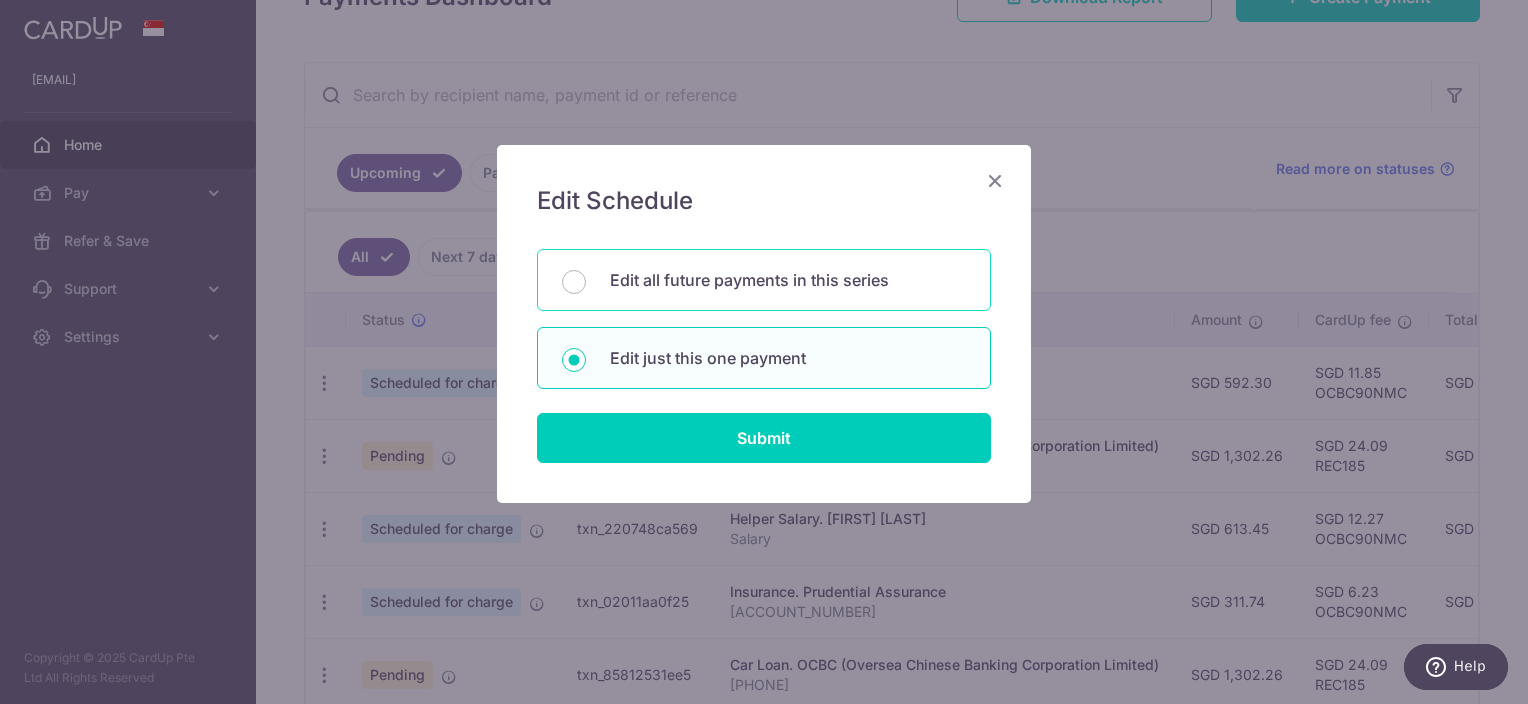 click on "Edit all future payments in this series" at bounding box center [764, 280] 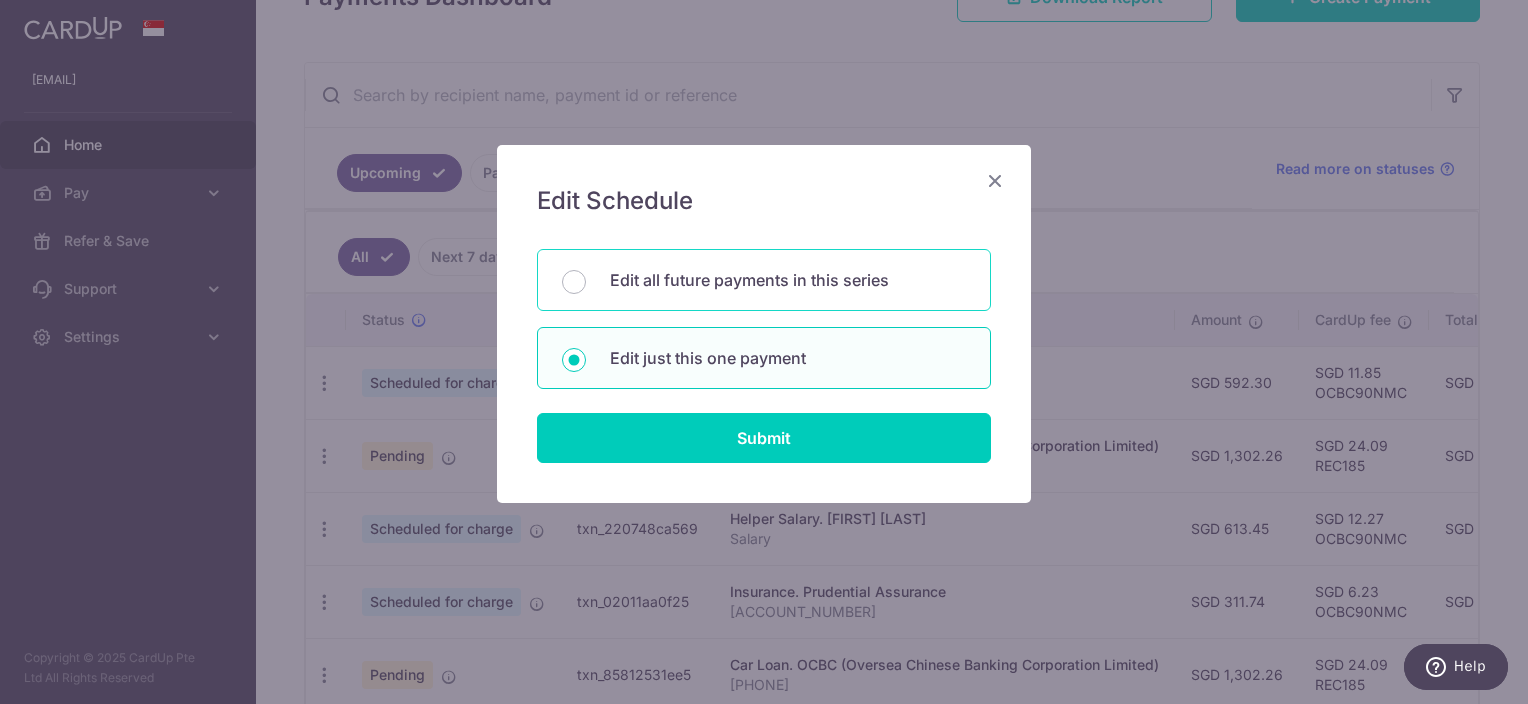 radio on "true" 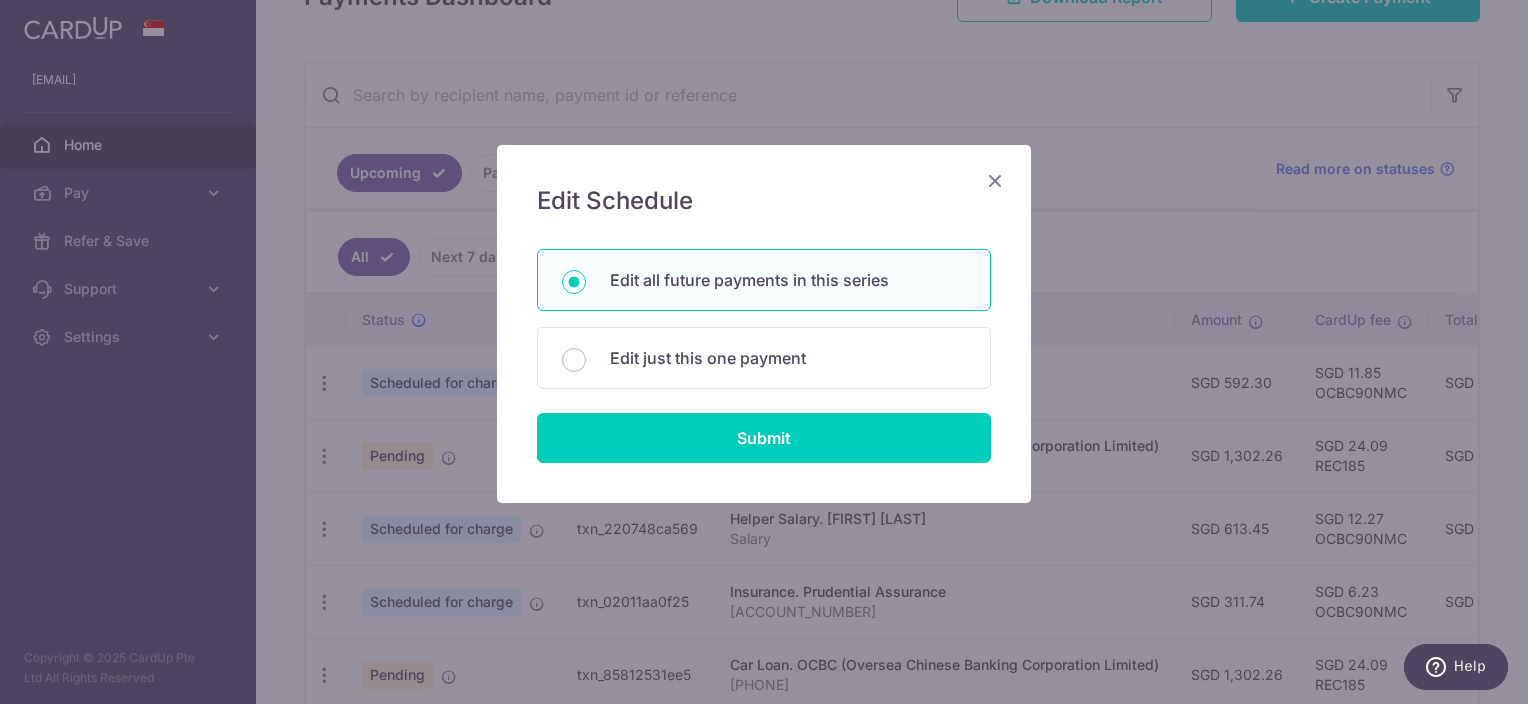 click on "You will be editing all 37 payments to OCBC (Oversea Chinese Banking Corporation Limited)	 scheduled from 03/09/2025 to 03/09/2028.
Edit all future payments in this series
Edit just this one payment
Submit" at bounding box center [764, 356] 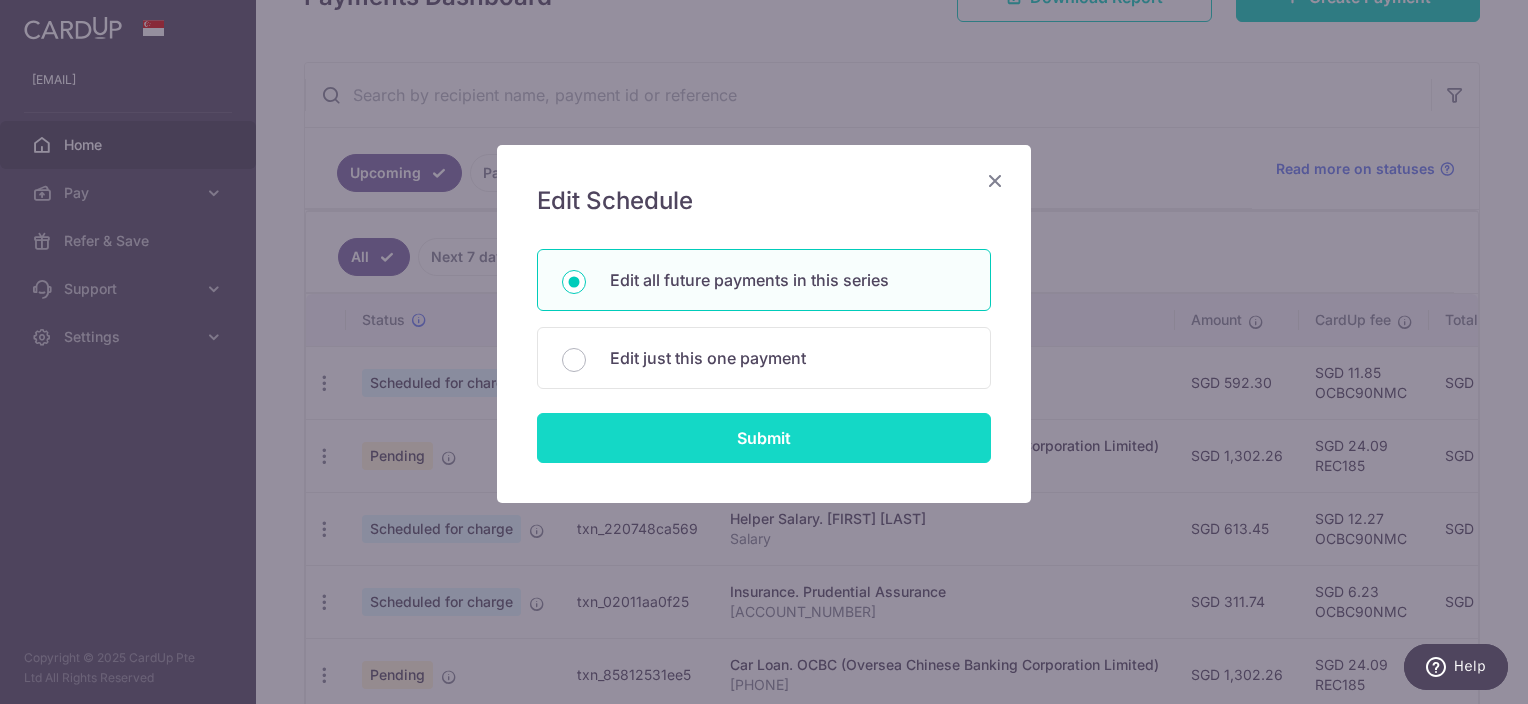 click on "Submit" at bounding box center (764, 438) 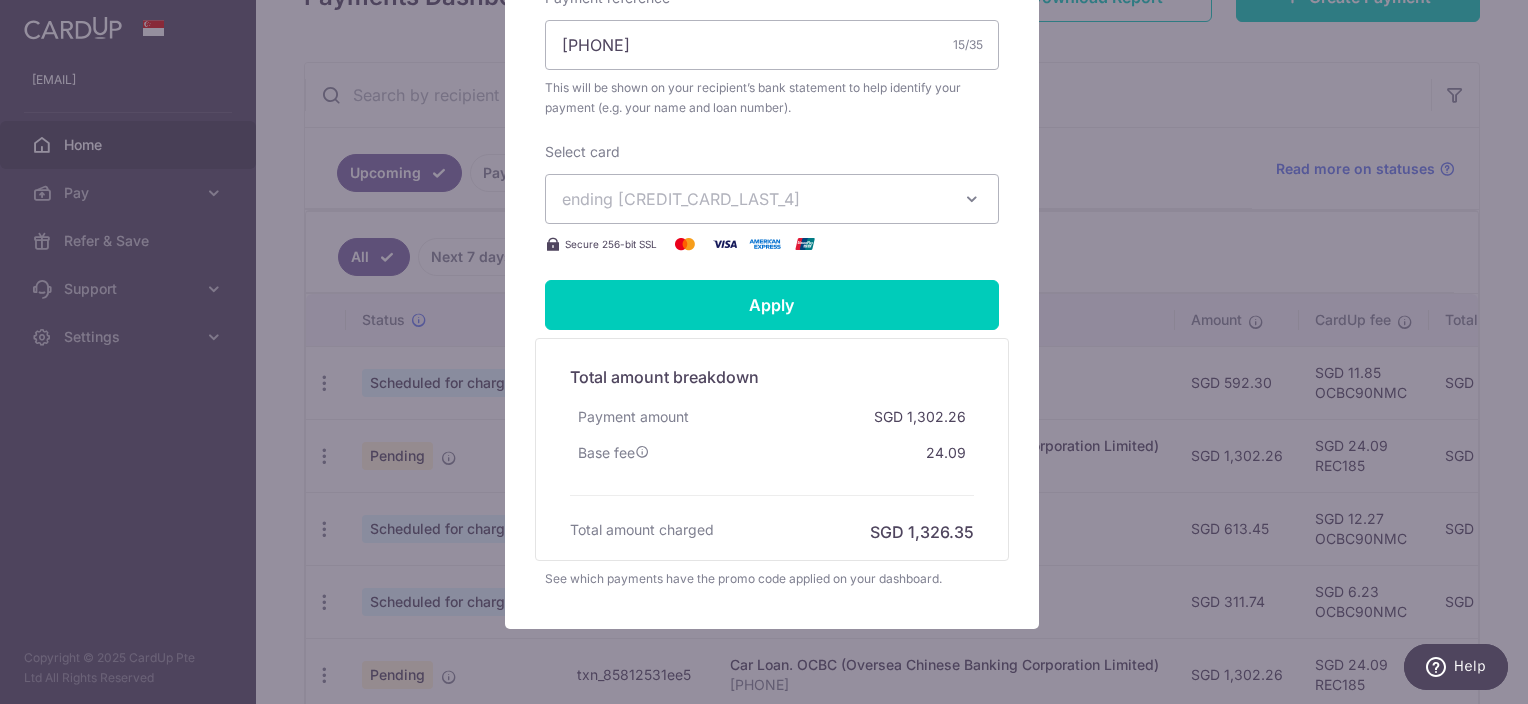 scroll, scrollTop: 700, scrollLeft: 0, axis: vertical 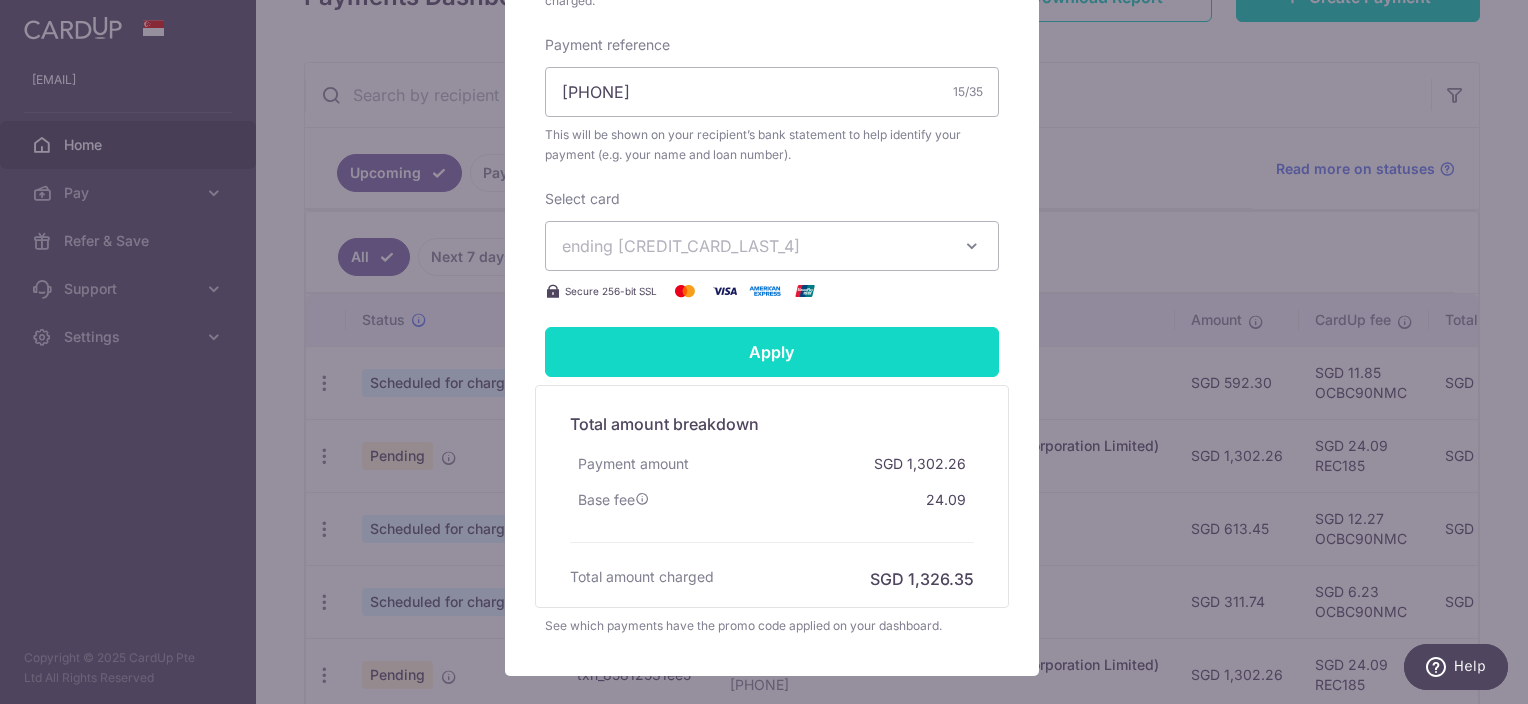 click on "Apply" at bounding box center [772, 352] 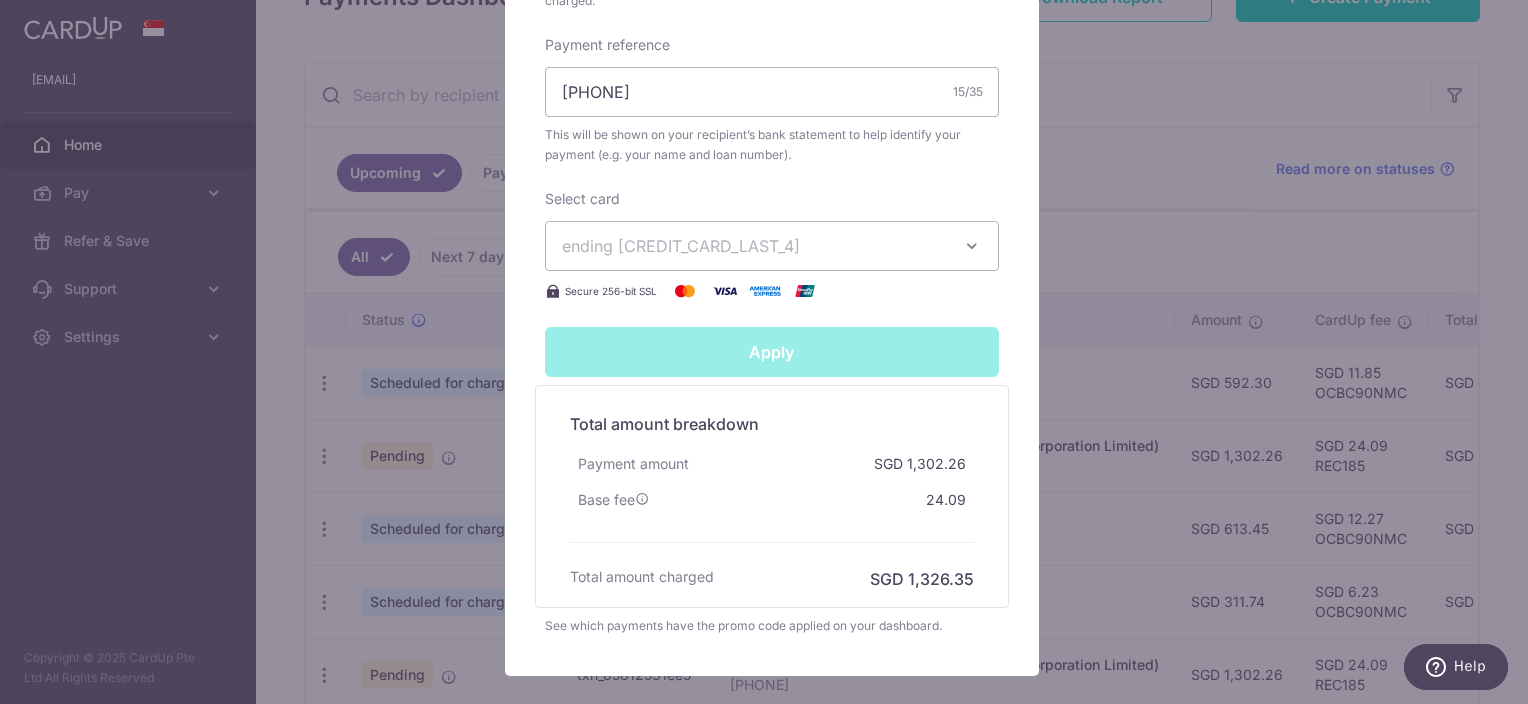 type on "Successfully Applied" 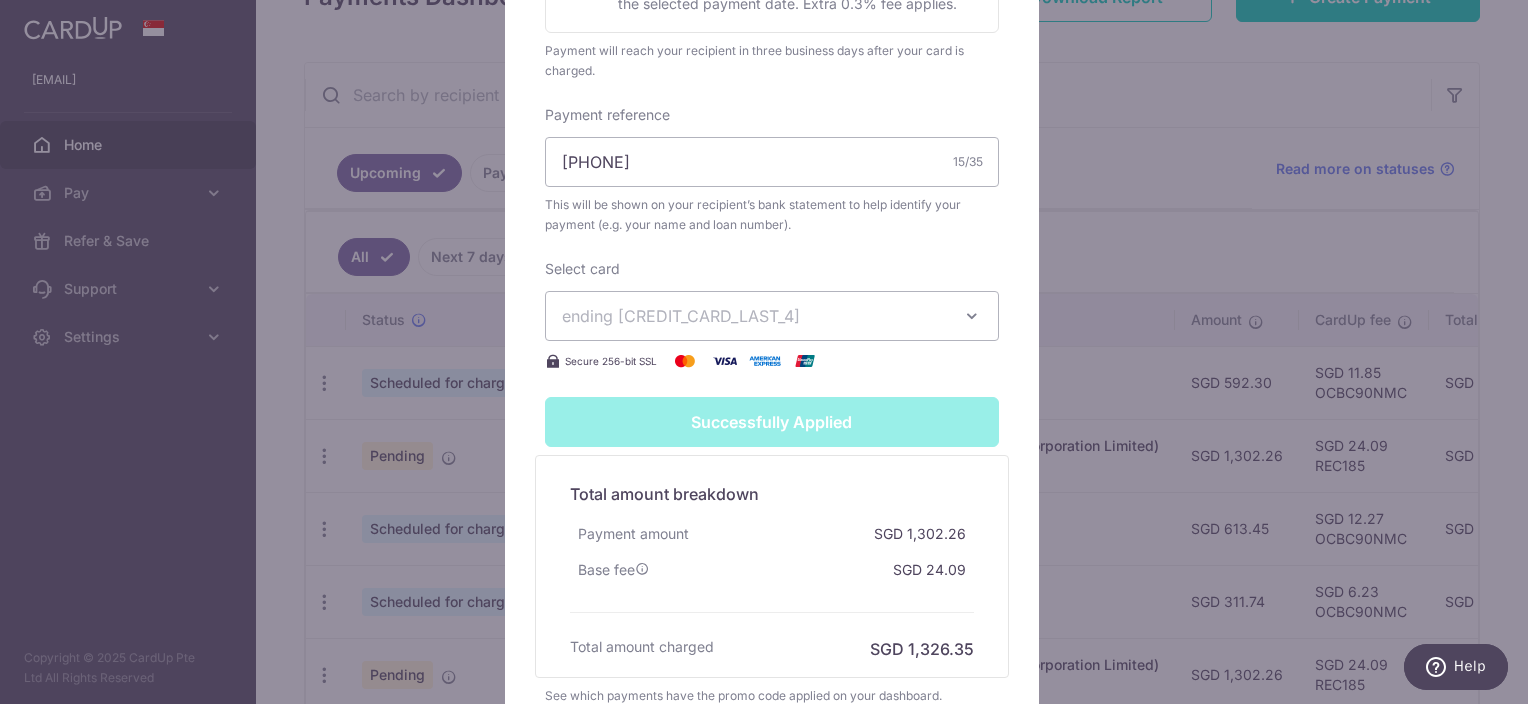 click on "Edit payment
By clicking apply,  you will make changes to all  37  payments to  OCBC (Oversea Chinese Banking Corporation Limited)	  scheduled from
03/09/2025 to 03/09/2028 .
By clicking below, you confirm you are editing this payment to  OCBC (Oversea Chinese Banking Corporation Limited)	  on
03/09/2025 ." at bounding box center [764, 352] 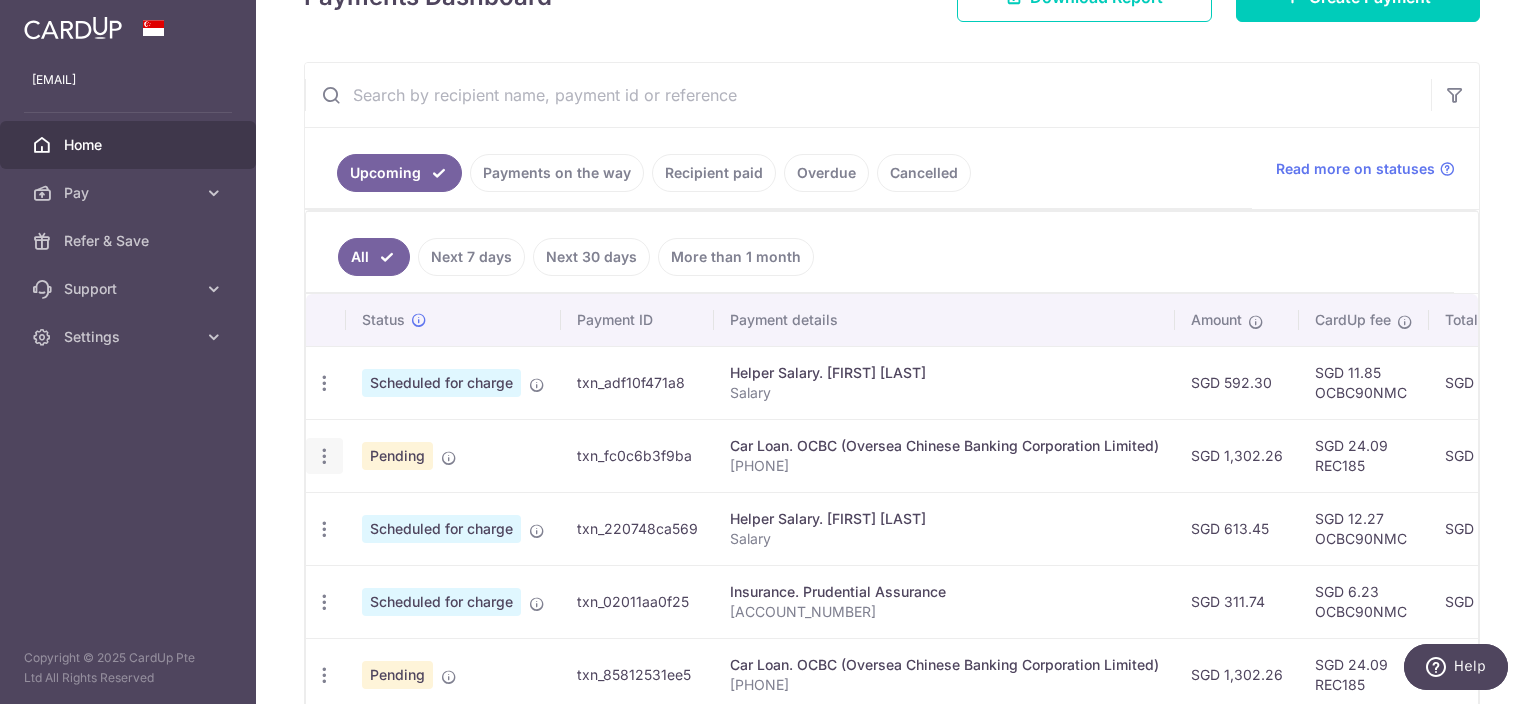 click on "Update payment
Cancel payment
Upload doc" at bounding box center [324, 456] 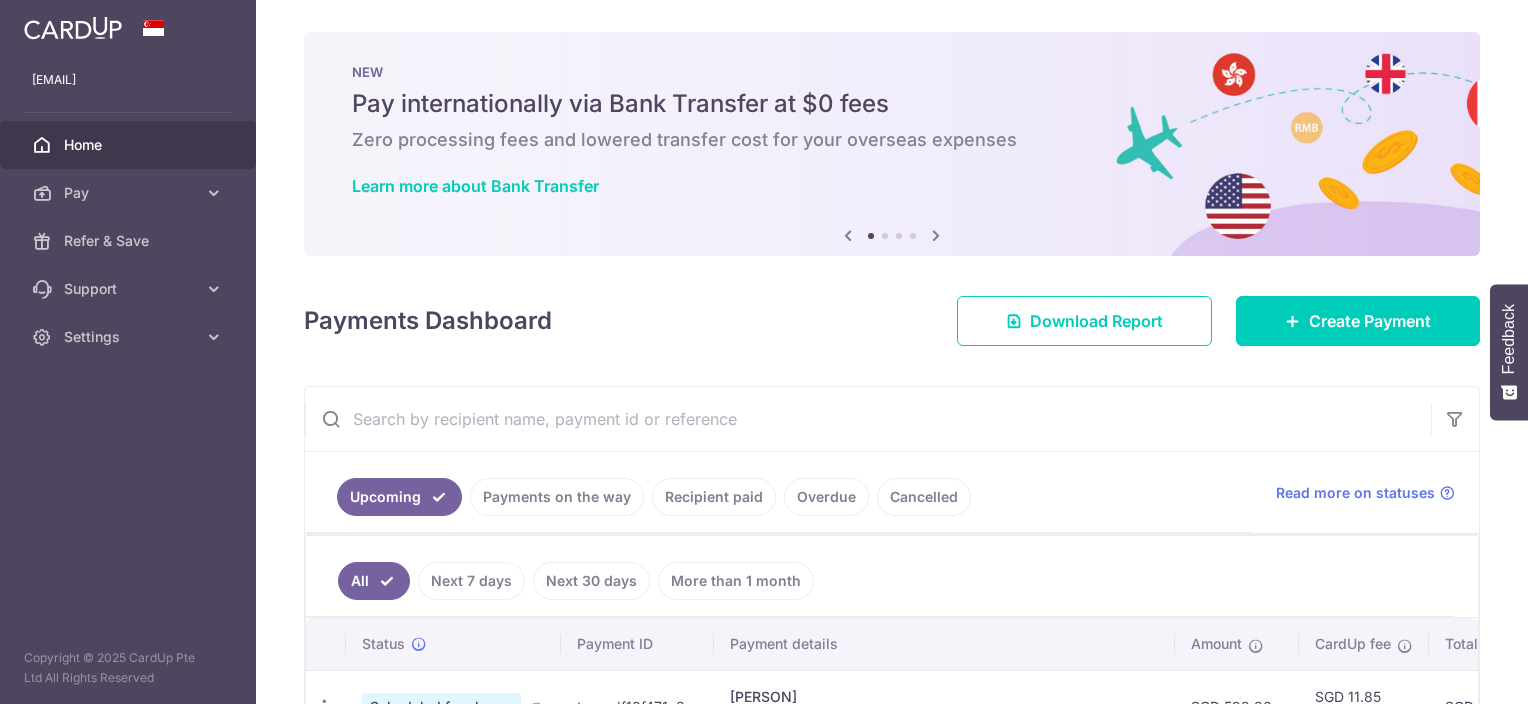 scroll, scrollTop: 0, scrollLeft: 0, axis: both 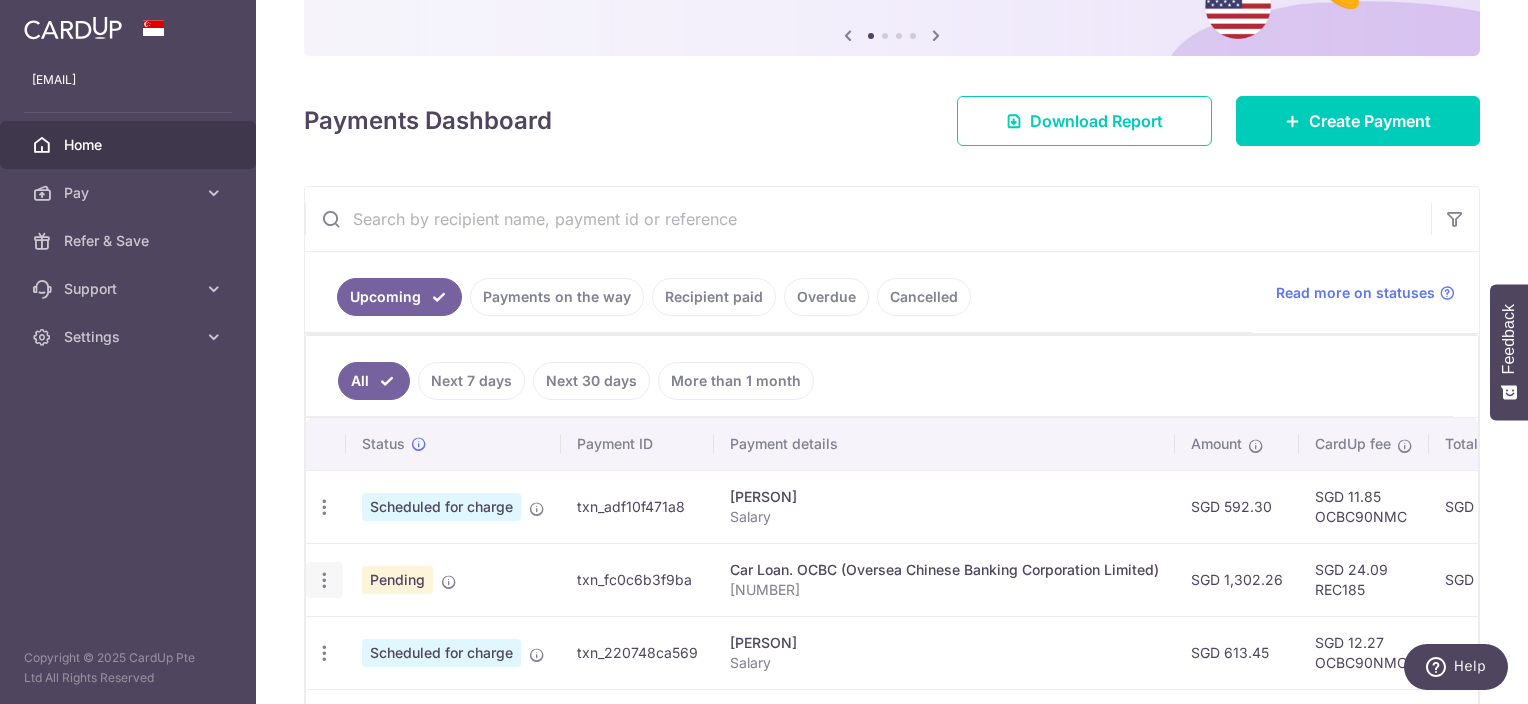 click at bounding box center [324, 507] 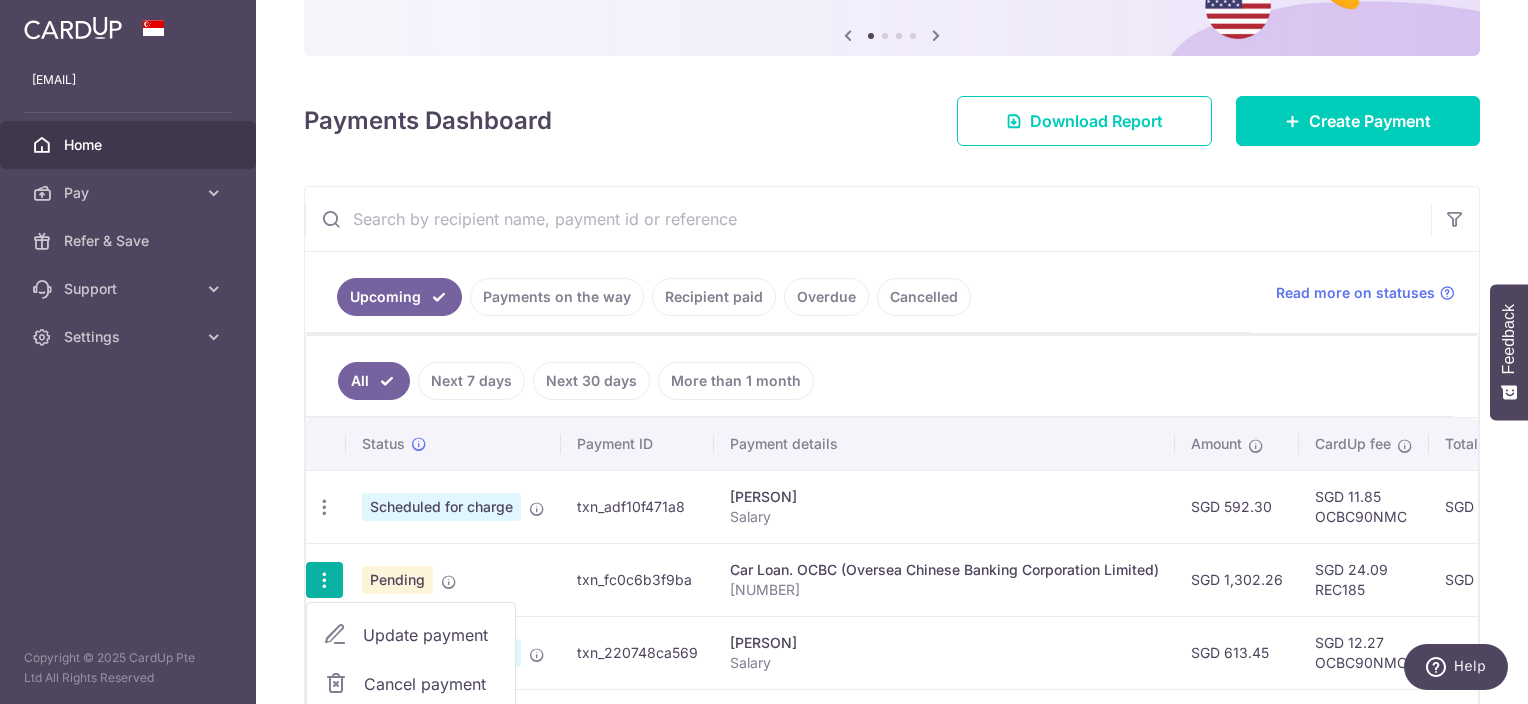 click on "Cancel payment" at bounding box center (431, 684) 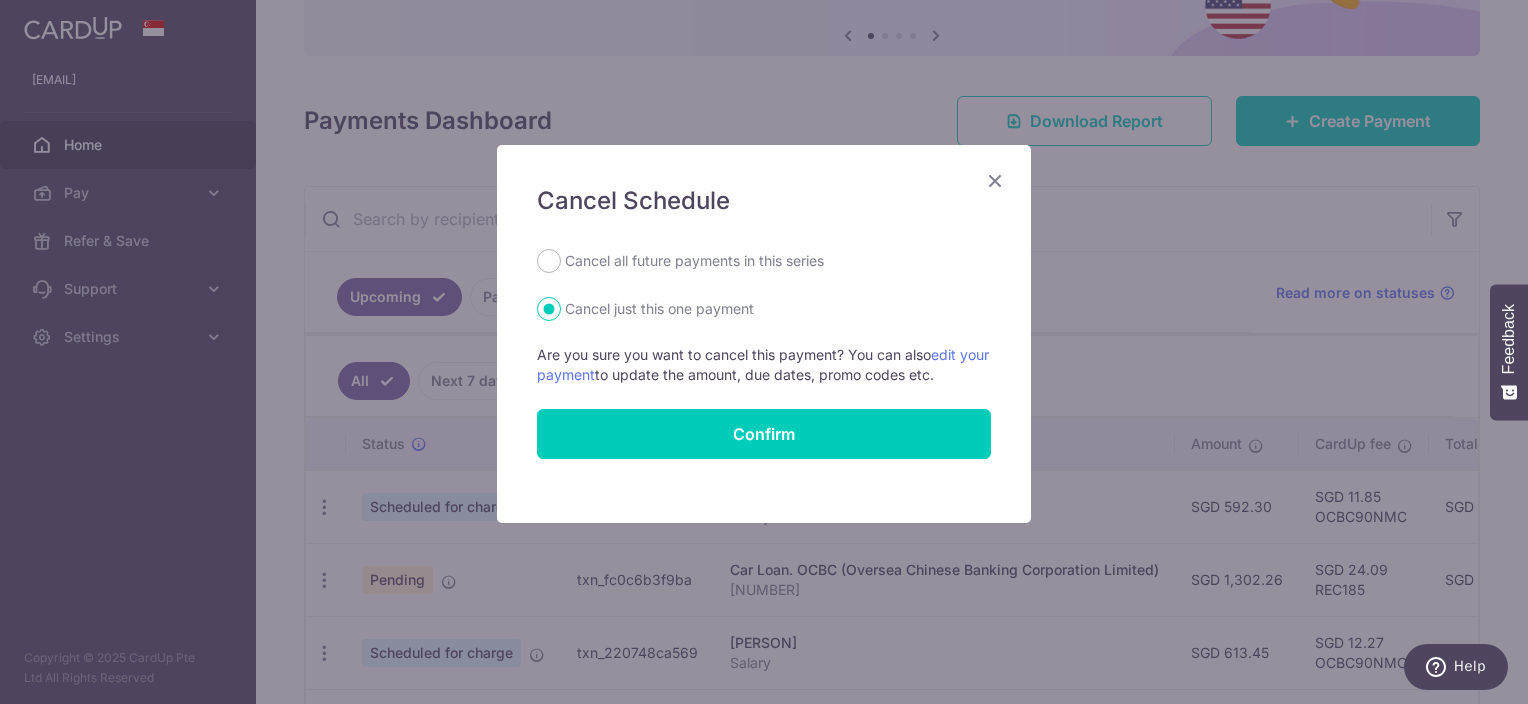 click on "Cancel all future payments in this series" at bounding box center [694, 261] 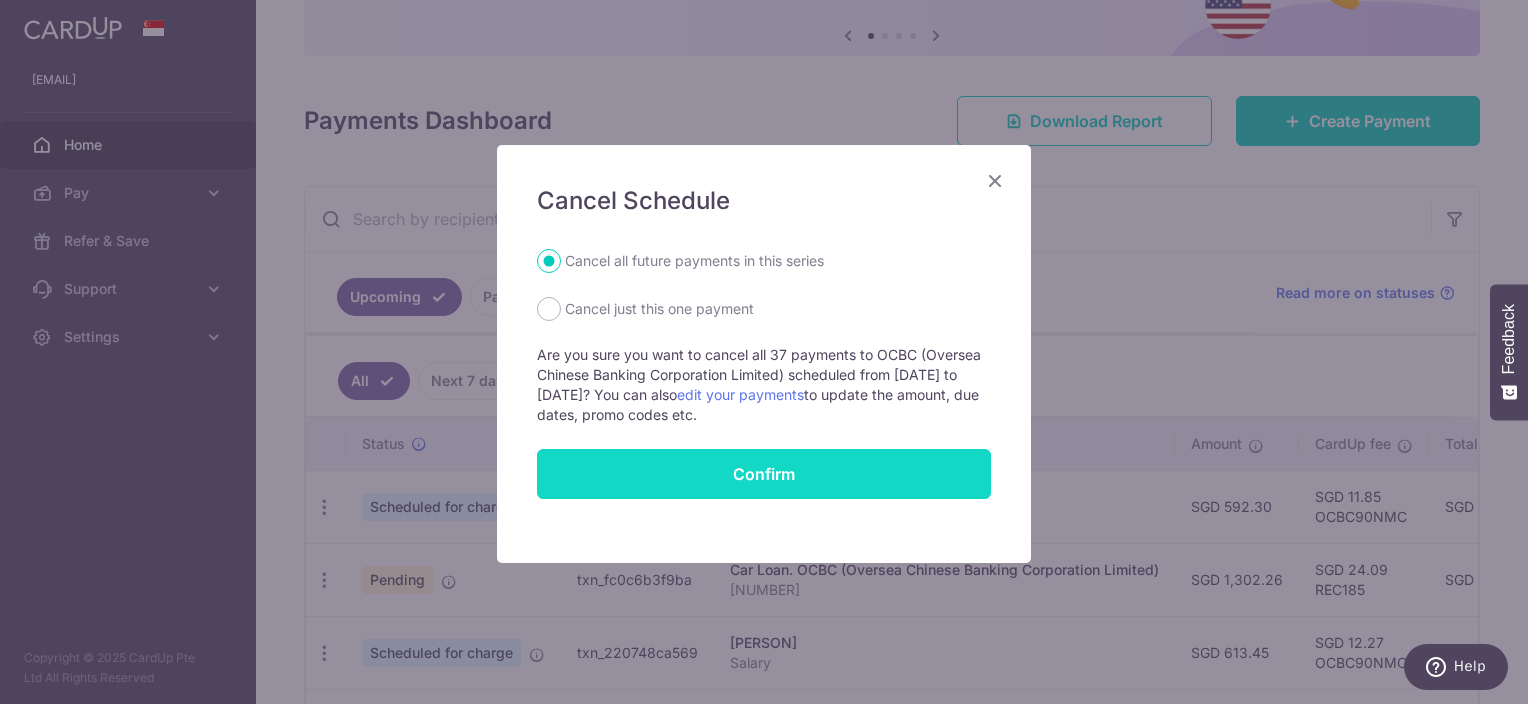 click on "Confirm" at bounding box center (764, 474) 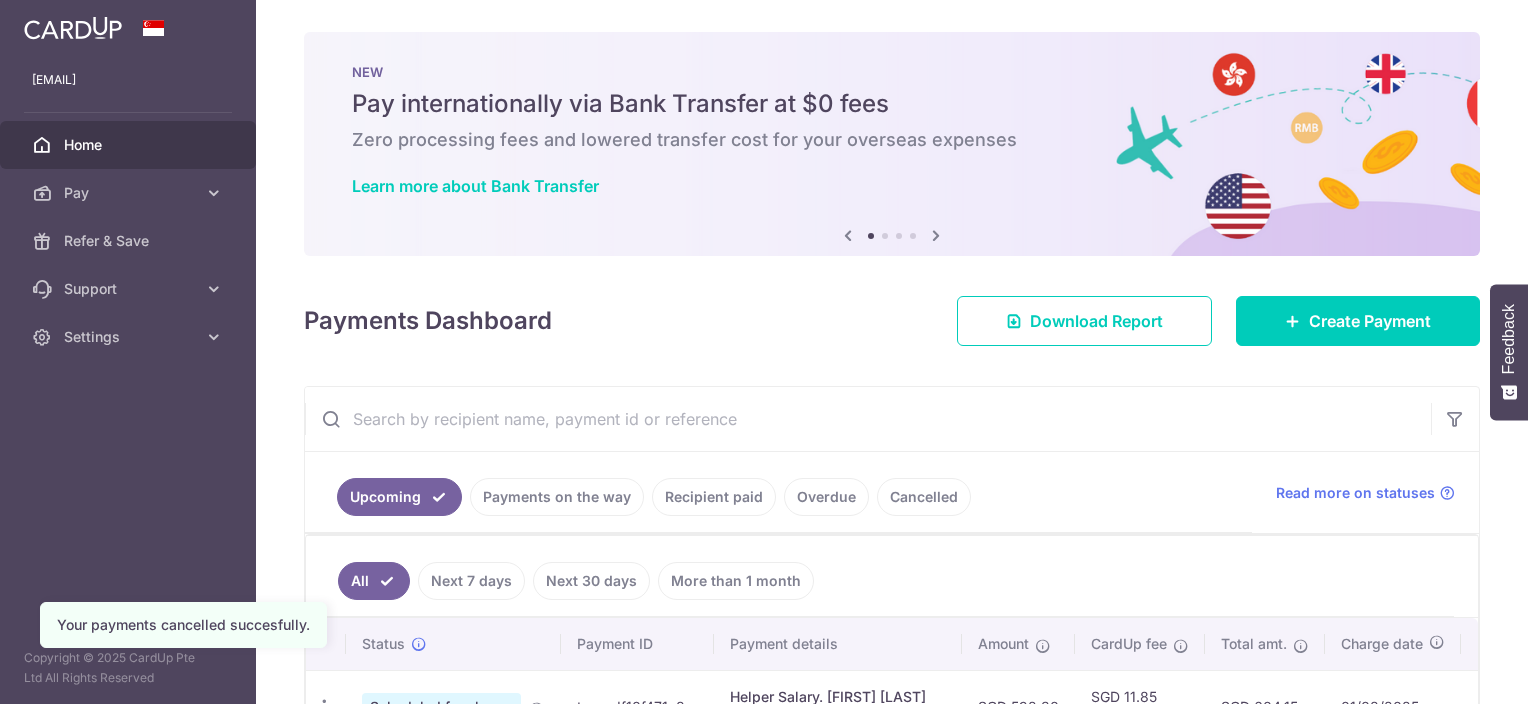 scroll, scrollTop: 0, scrollLeft: 0, axis: both 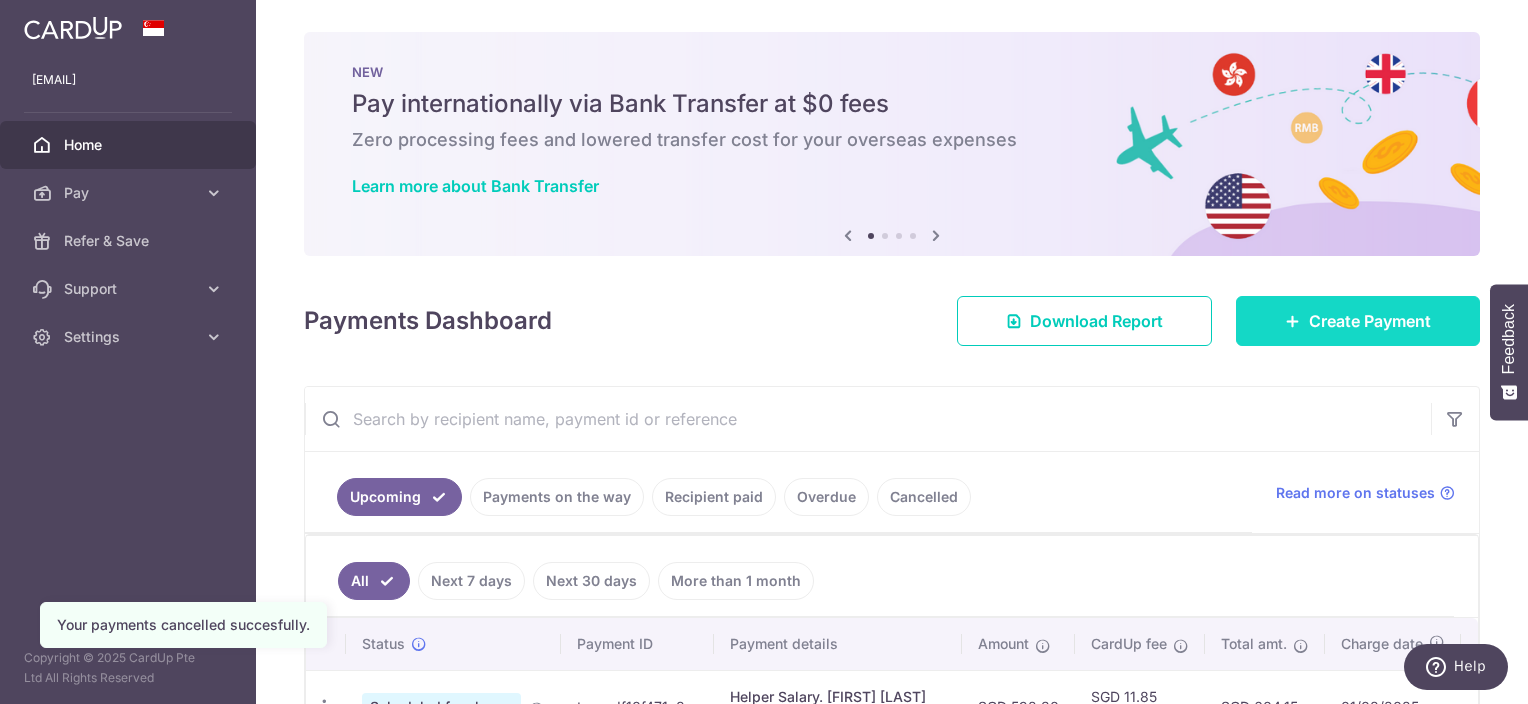 click on "Create Payment" at bounding box center [1358, 321] 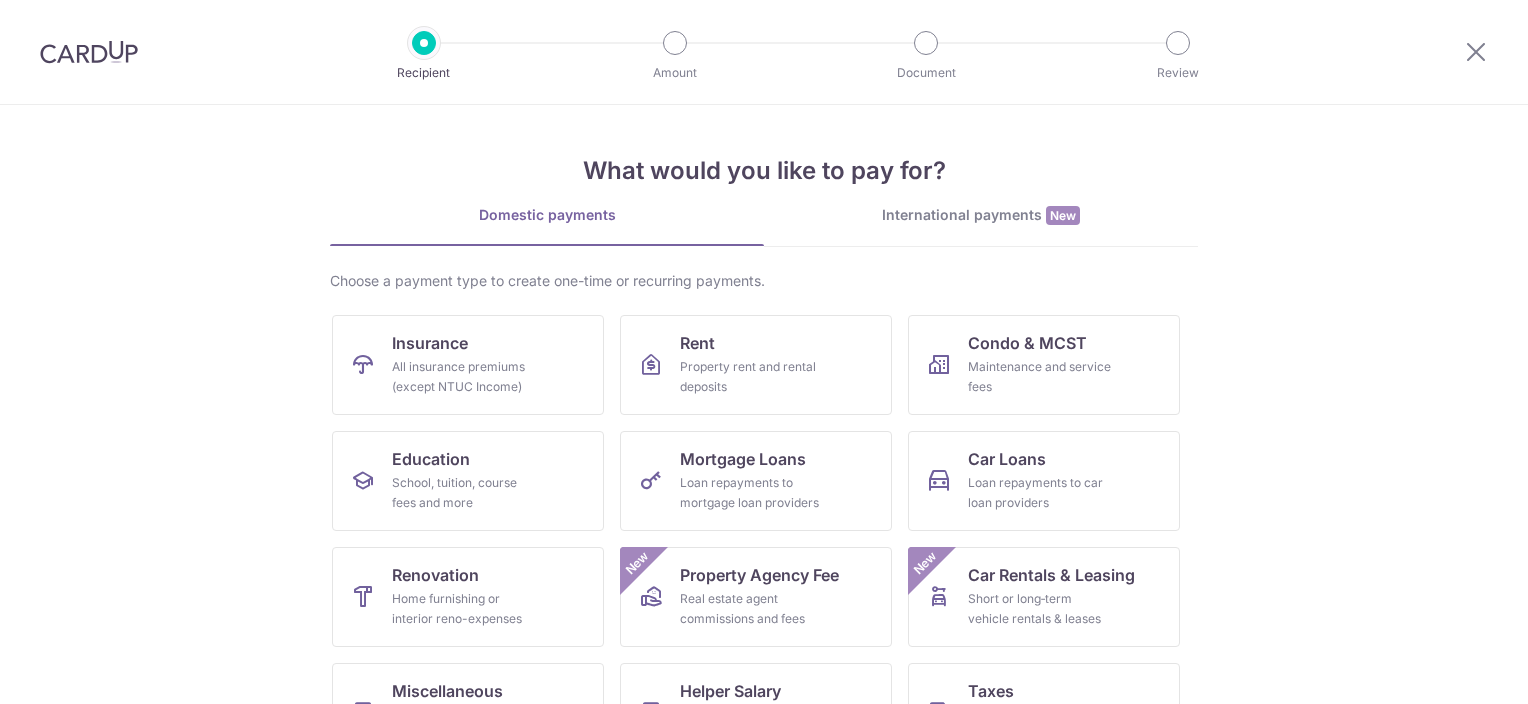 scroll, scrollTop: 0, scrollLeft: 0, axis: both 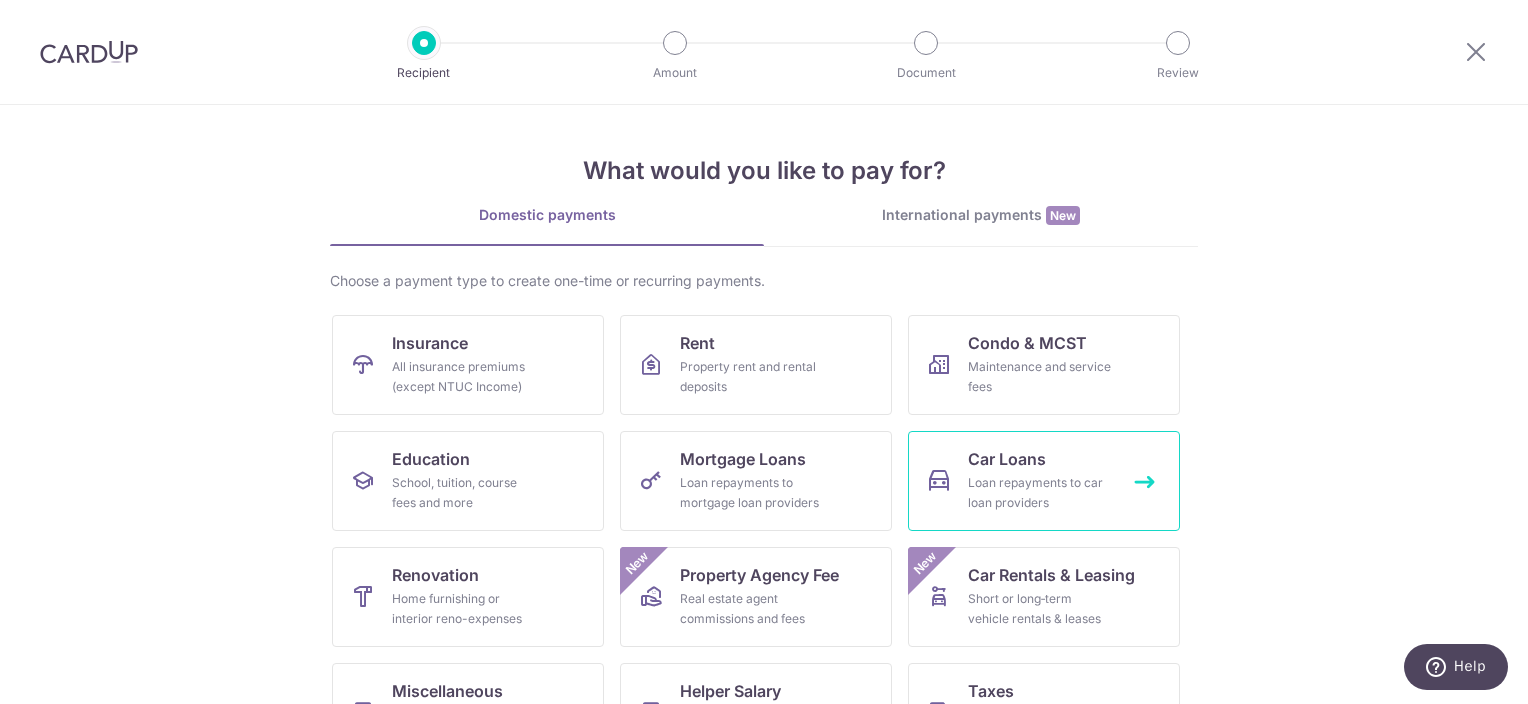 click on "Loan repayments to car loan providers" at bounding box center [1040, 493] 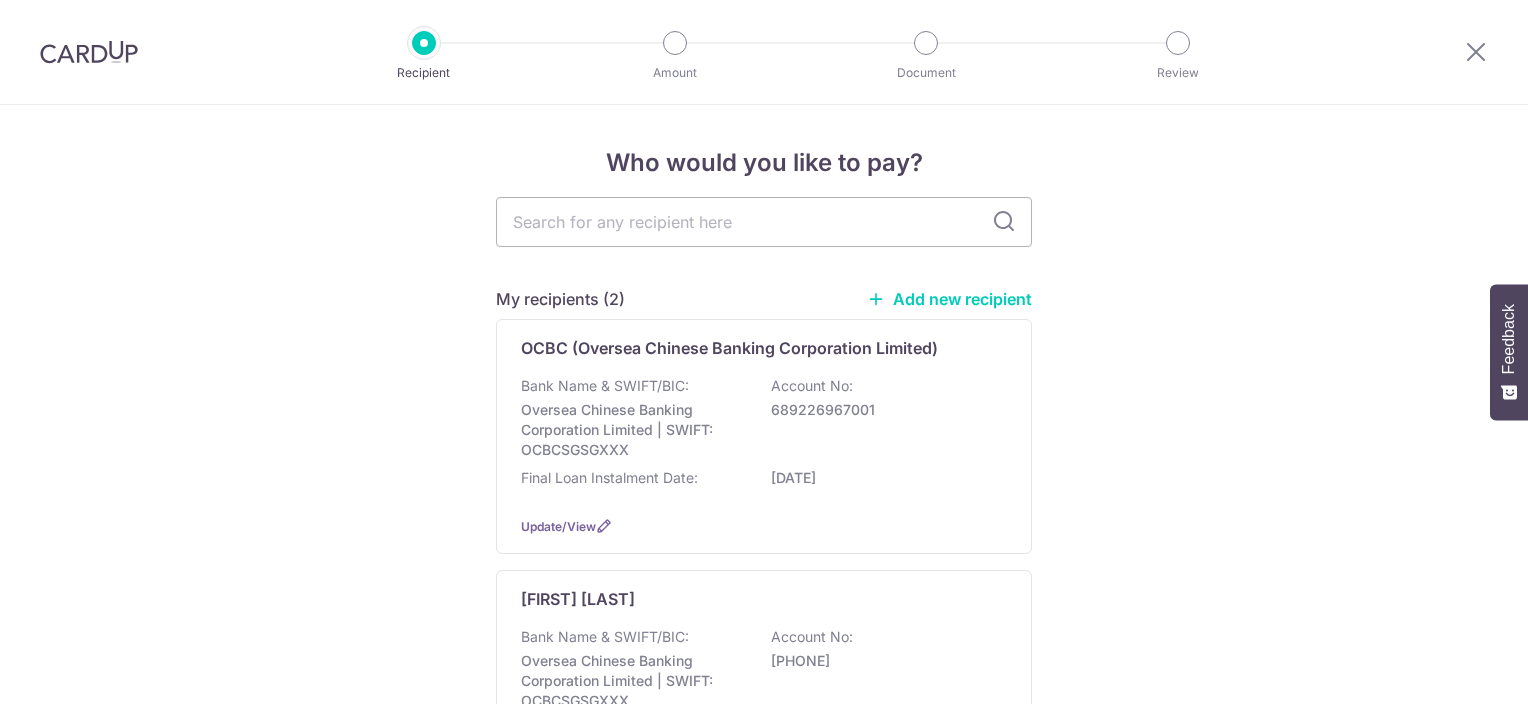 scroll, scrollTop: 0, scrollLeft: 0, axis: both 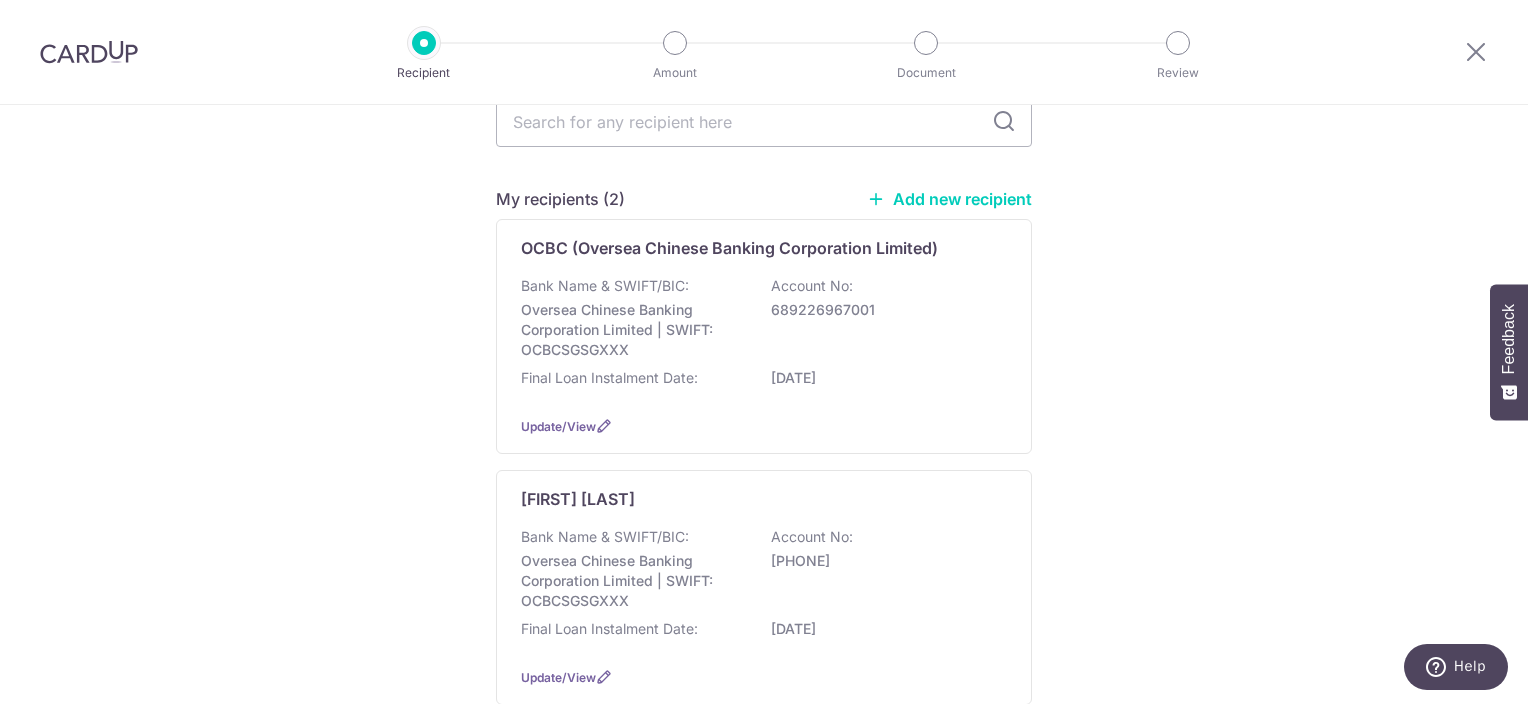 click on "Add new recipient" at bounding box center (949, 199) 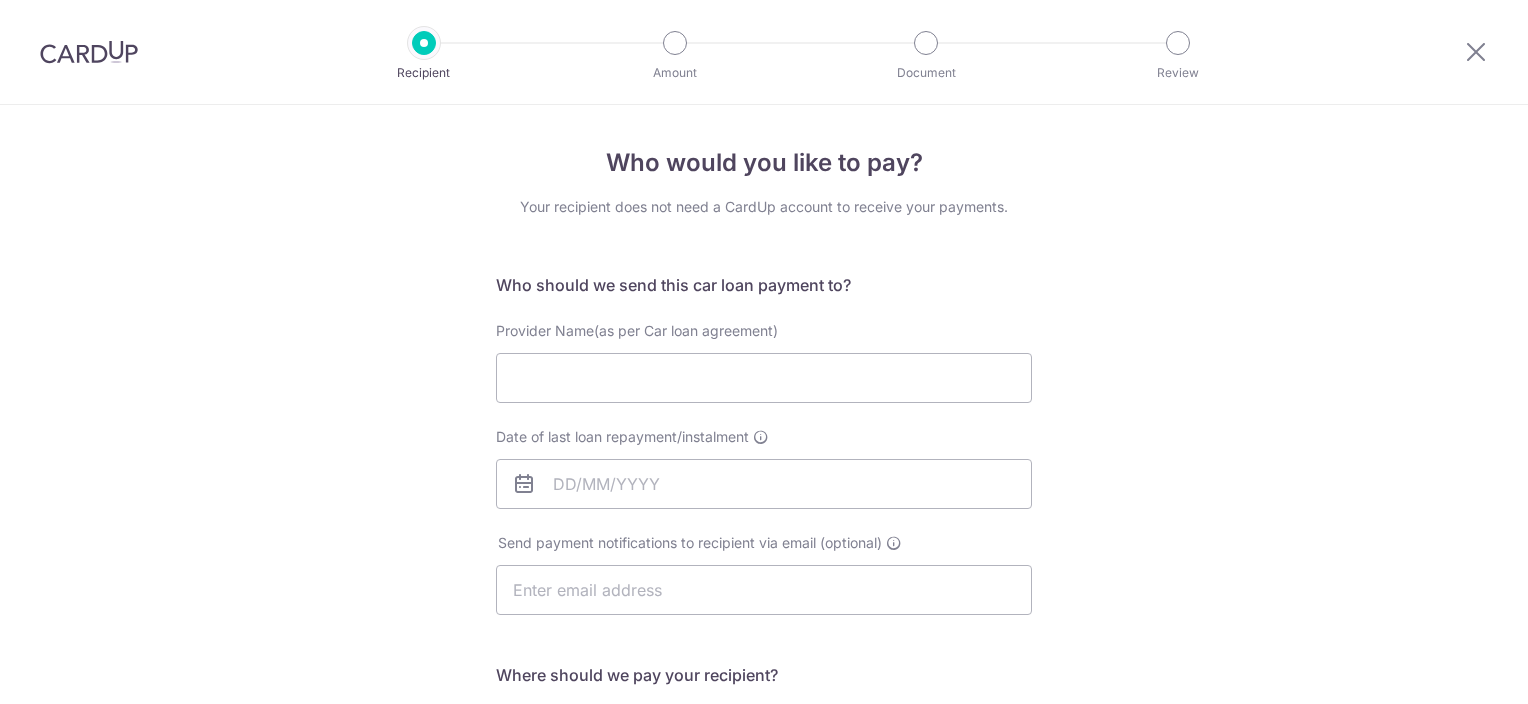 scroll, scrollTop: 0, scrollLeft: 0, axis: both 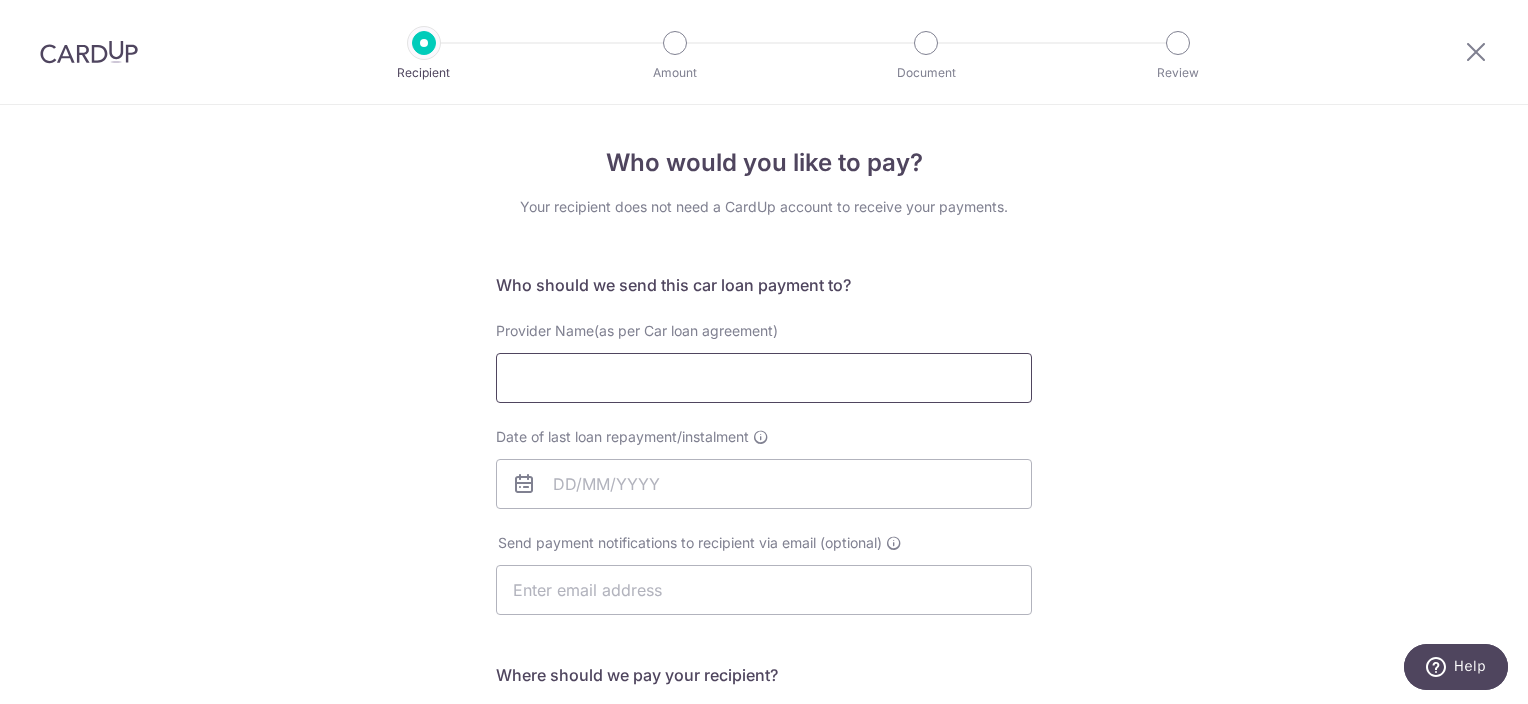 click on "Provider Name(as per Car loan agreement)" at bounding box center [764, 378] 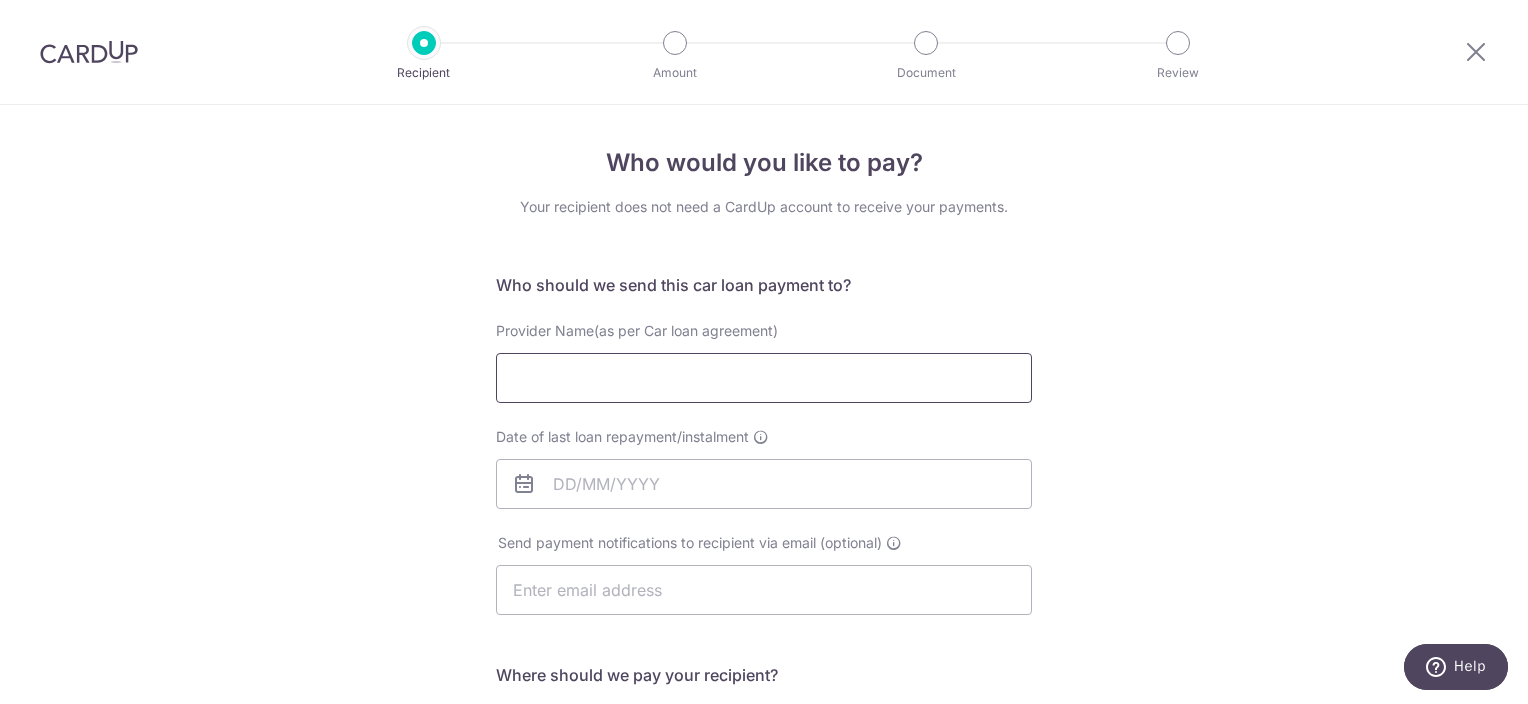 type on "[FIRST] [LAST]" 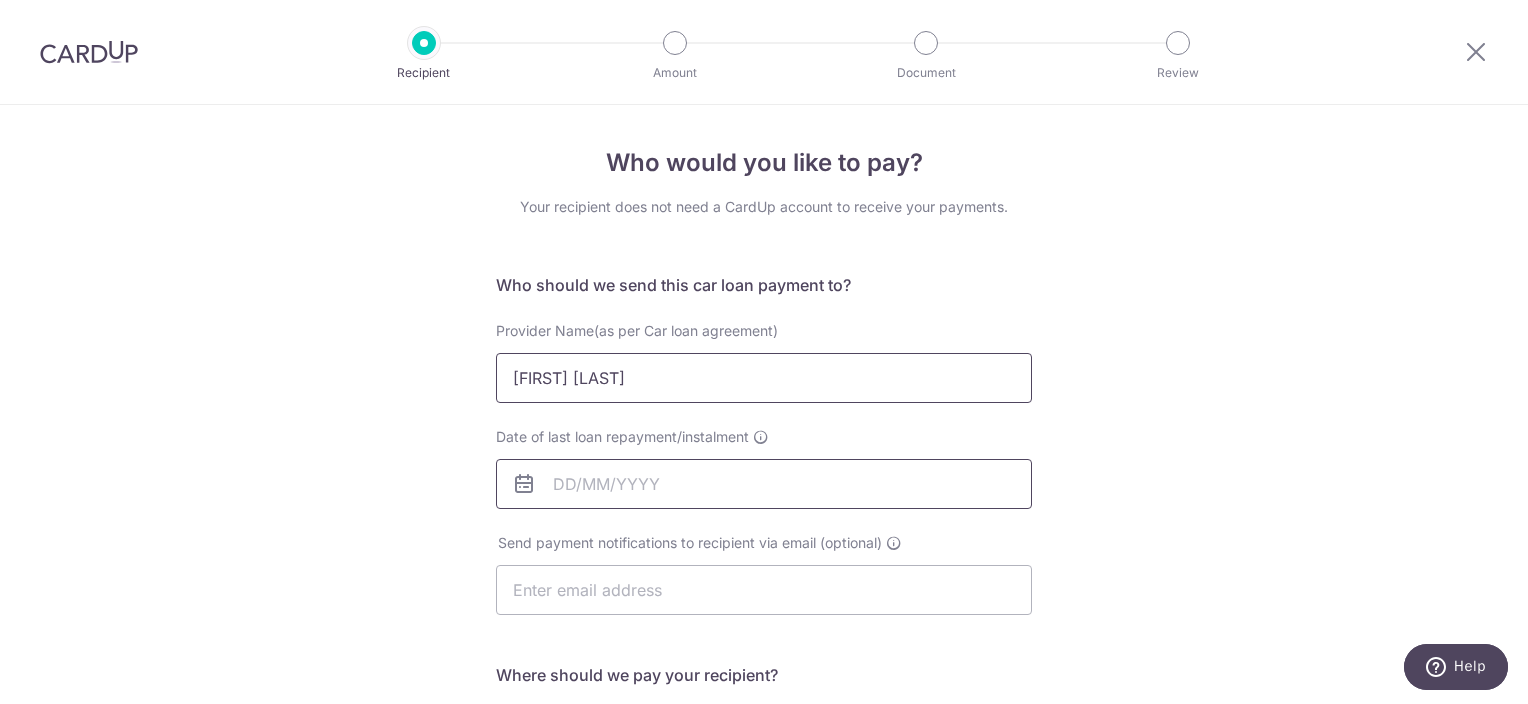 type on "[DATE]" 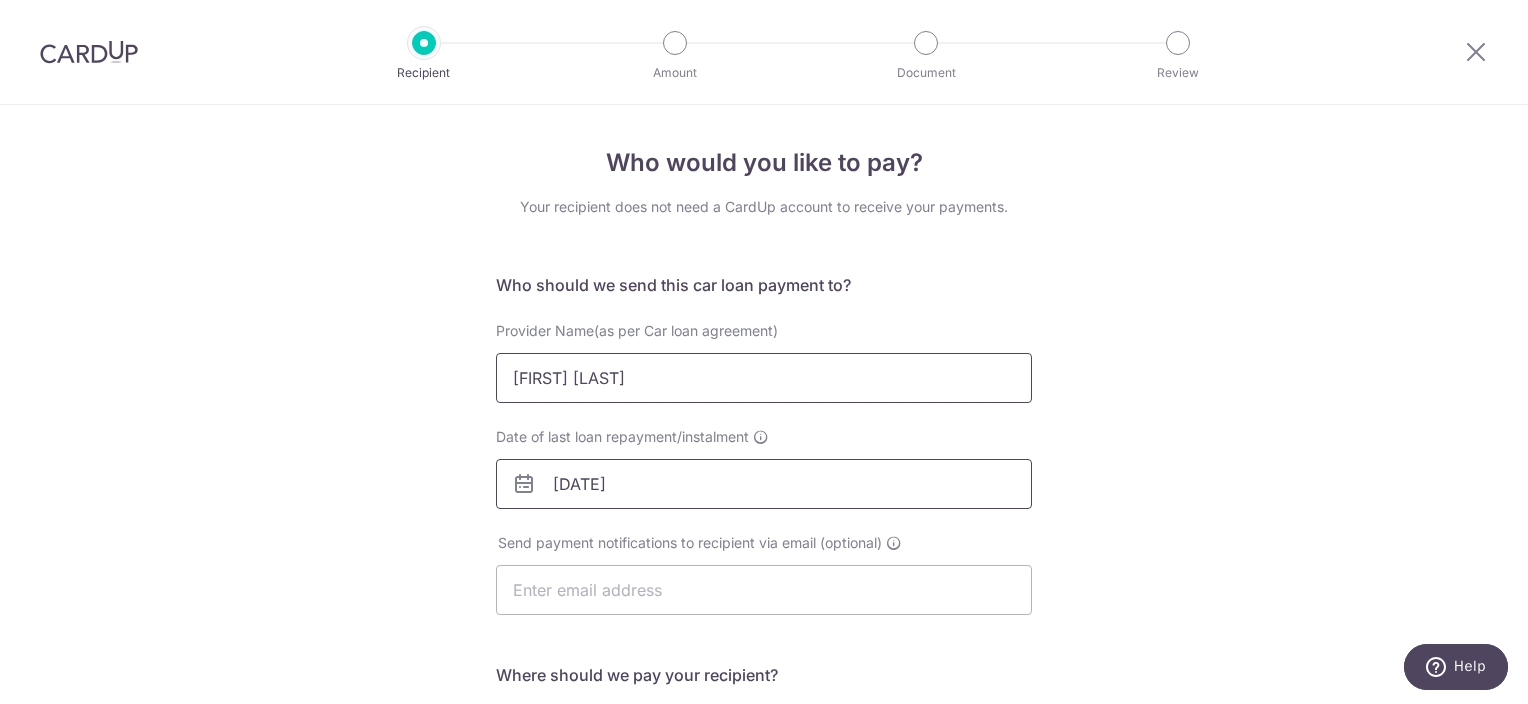 type on "[EMAIL]" 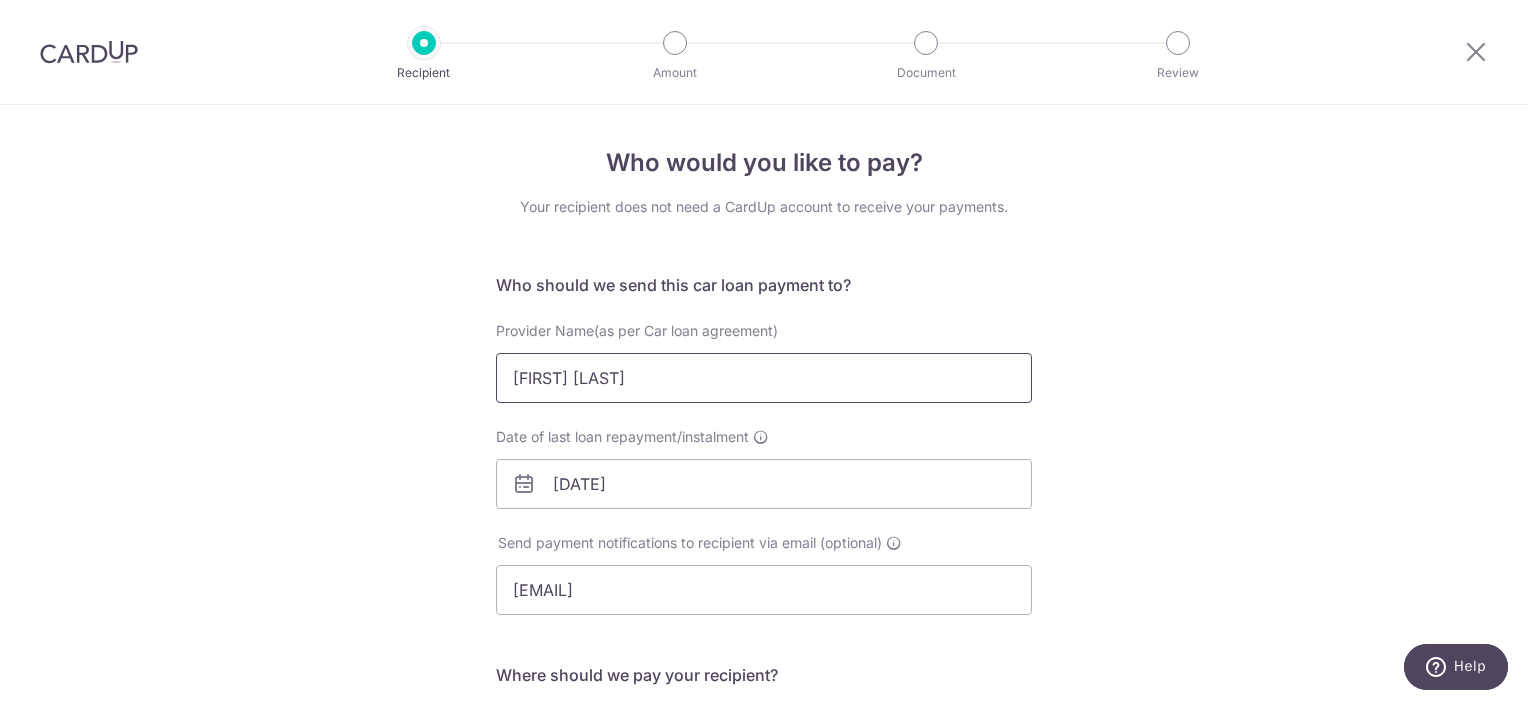 type on "[PHONE]" 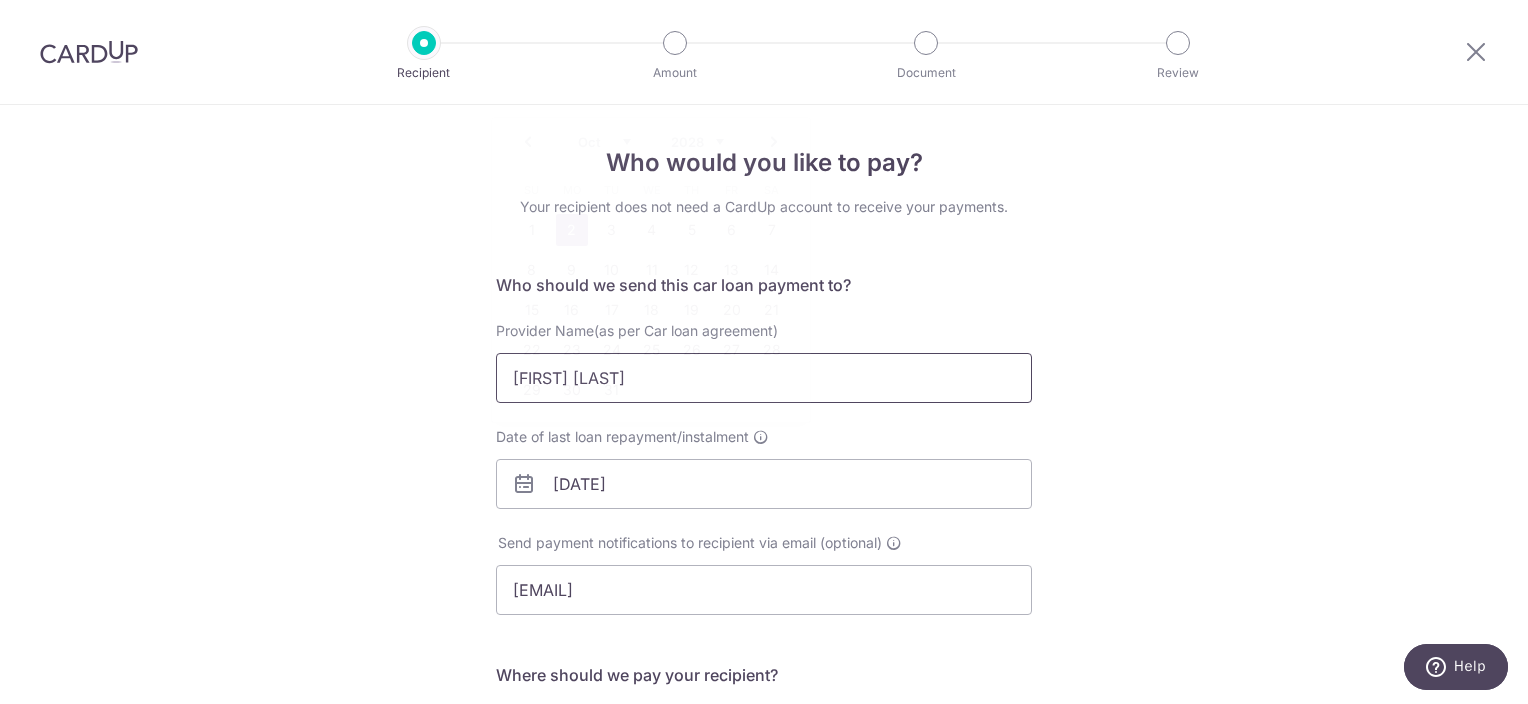 scroll, scrollTop: 472, scrollLeft: 0, axis: vertical 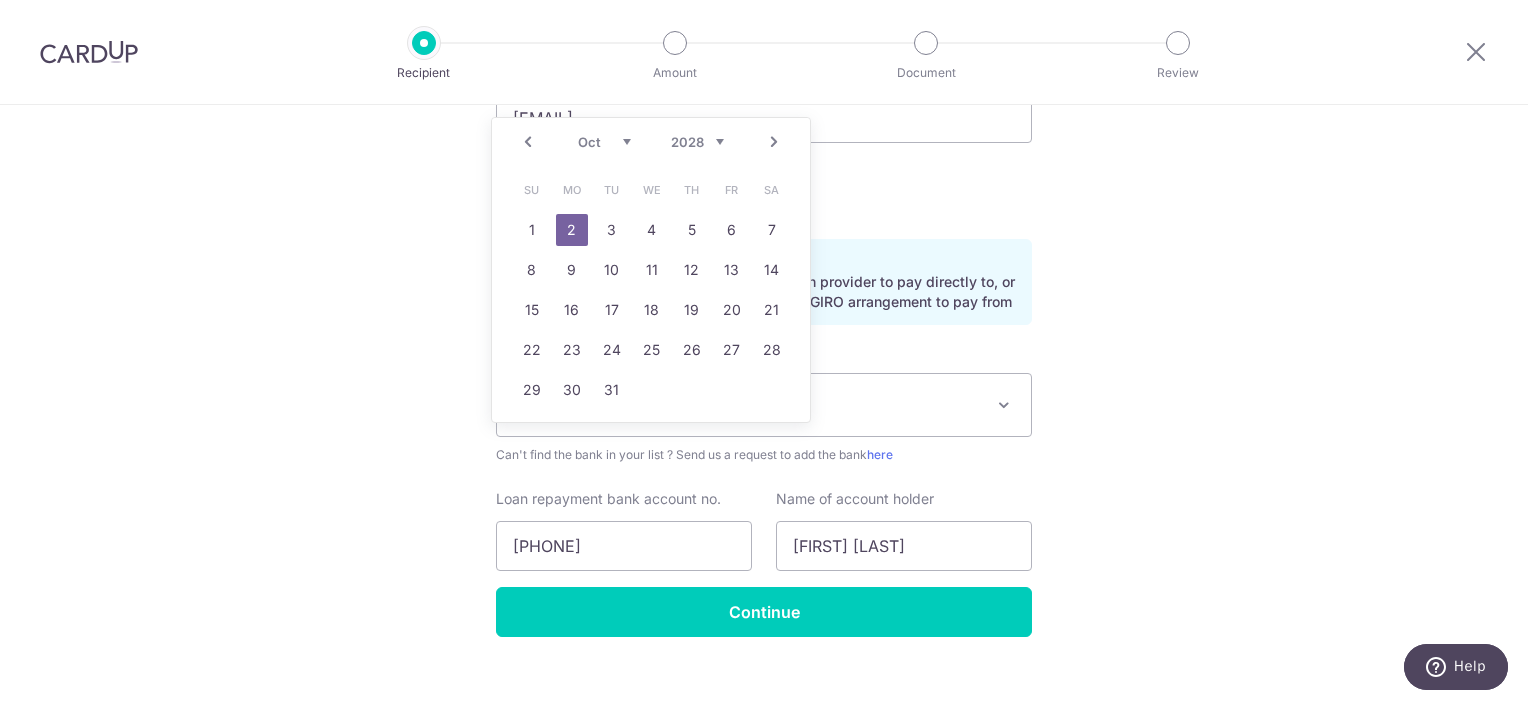 click on "2" at bounding box center [572, 230] 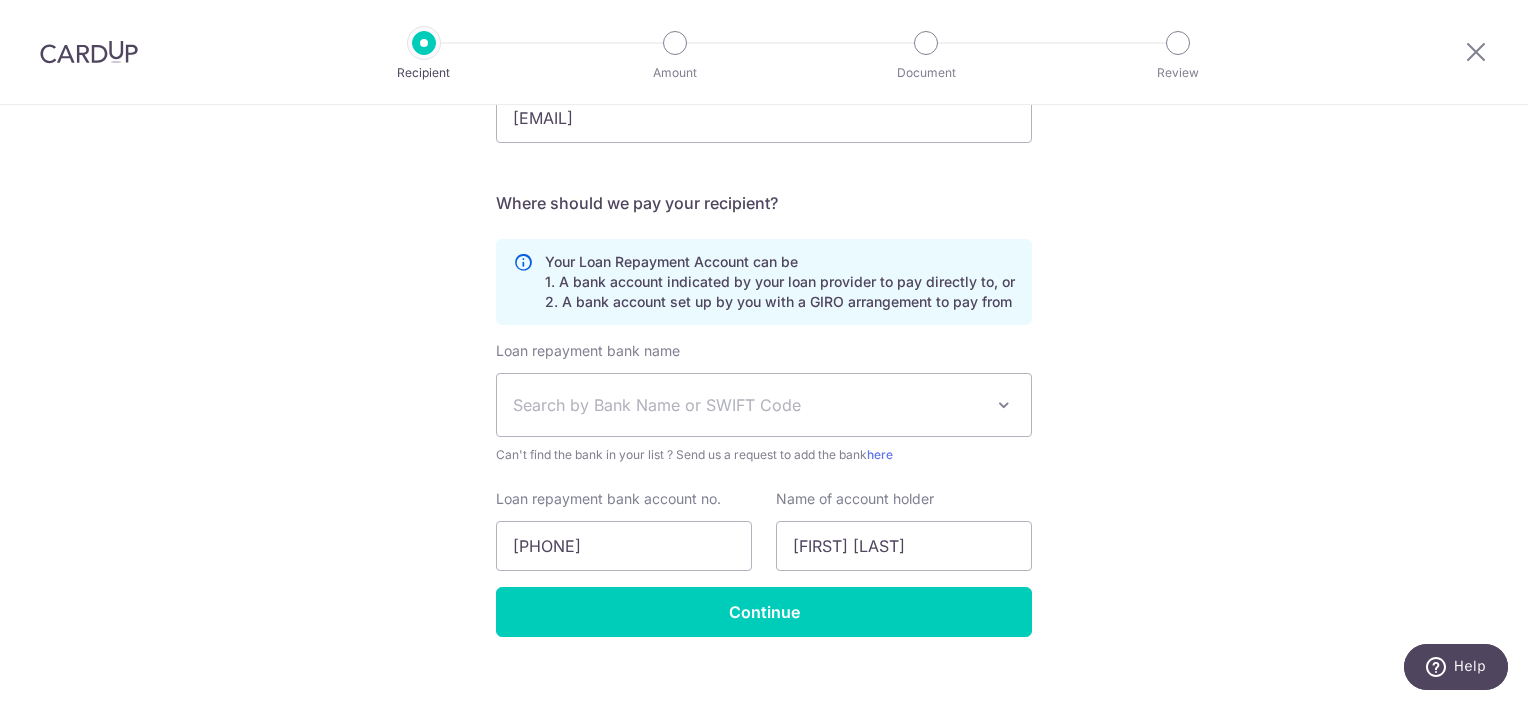 click on "Who would you like to pay?
Your recipient does not need a CardUp account to receive your payments.
Who should we send this car loan payment to?
Provider Name(as per Car loan agreement)
[FIRST] [LAST]
Date of last loan repayment/instalment
[DATE]
Send payment notifications to recipient via email (optional)
[EMAIL]" at bounding box center [764, 182] 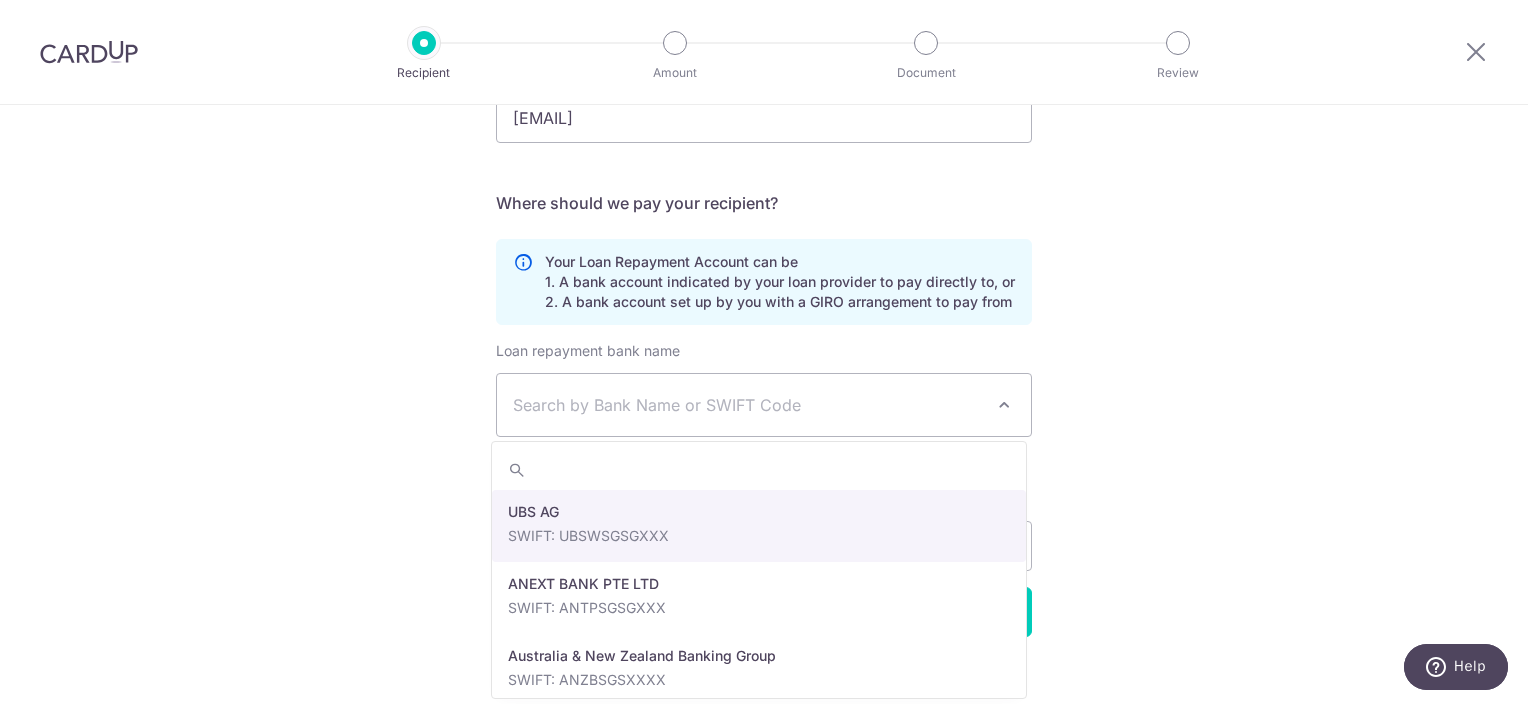 click on "Search by Bank Name or SWIFT Code" at bounding box center [764, 405] 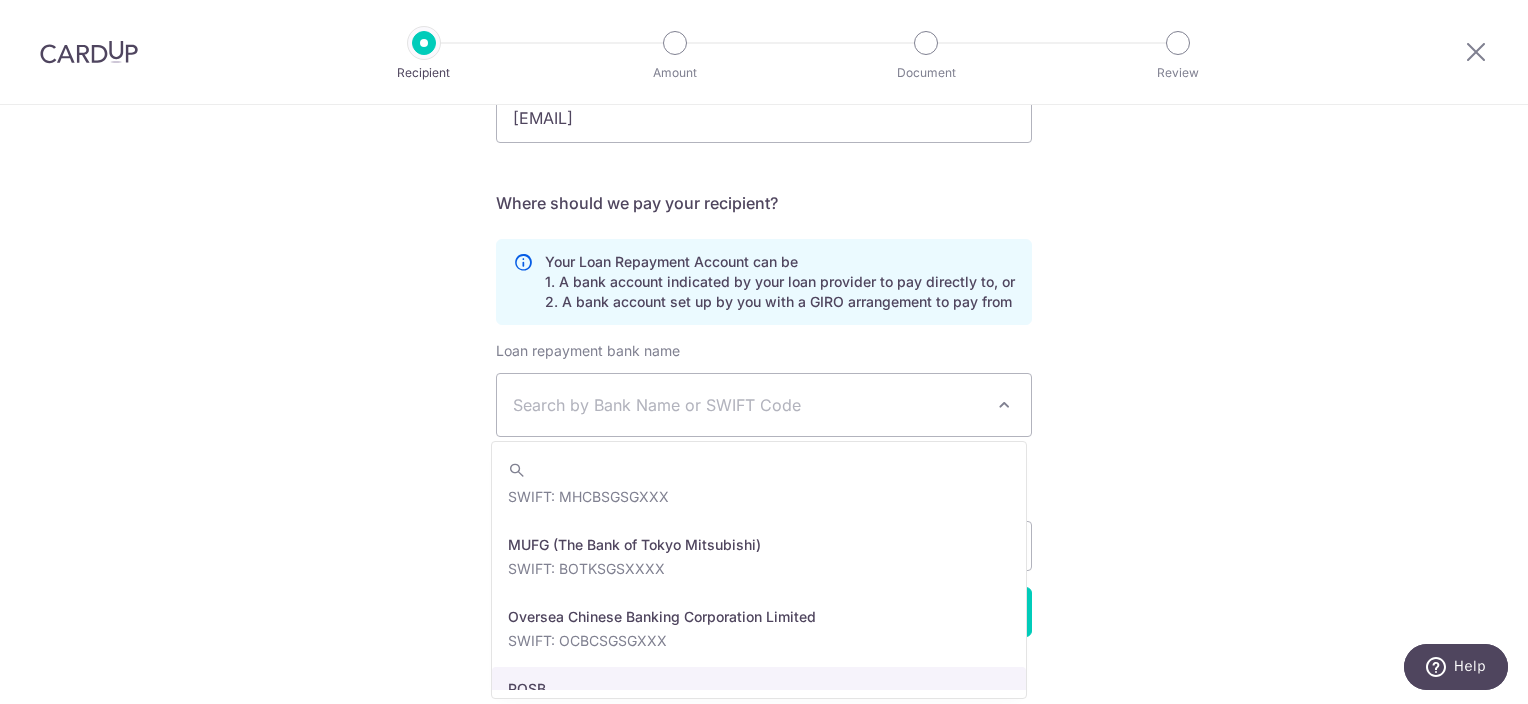 scroll, scrollTop: 2700, scrollLeft: 0, axis: vertical 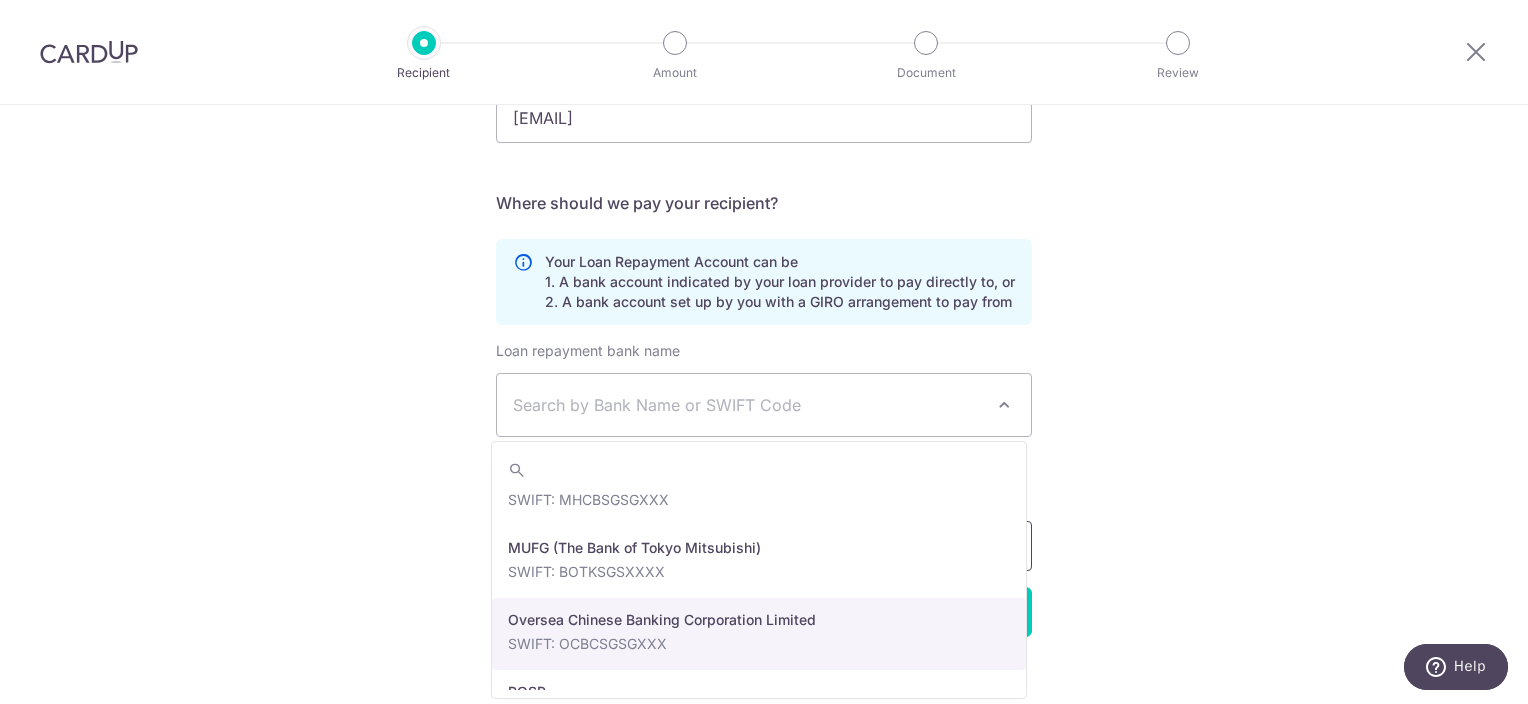 select on "12" 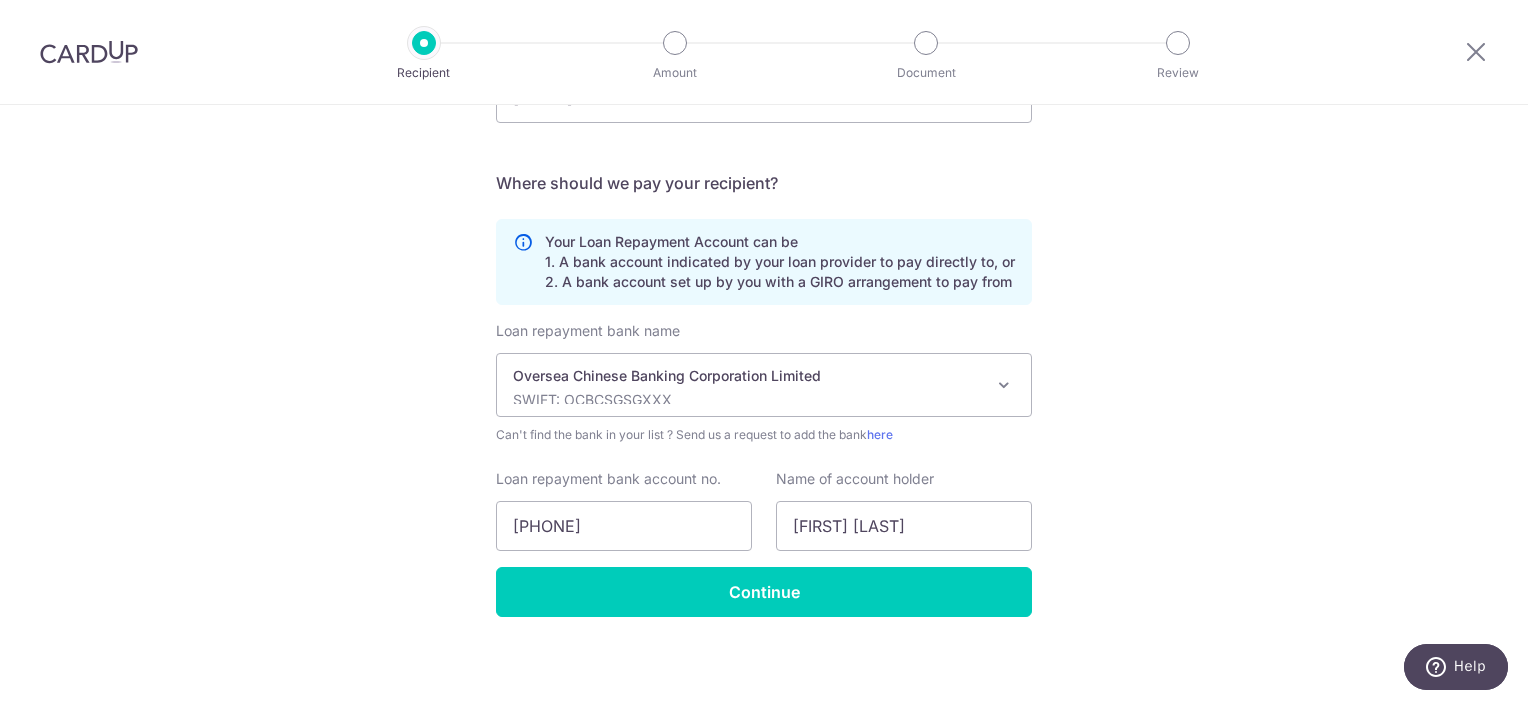 scroll, scrollTop: 498, scrollLeft: 0, axis: vertical 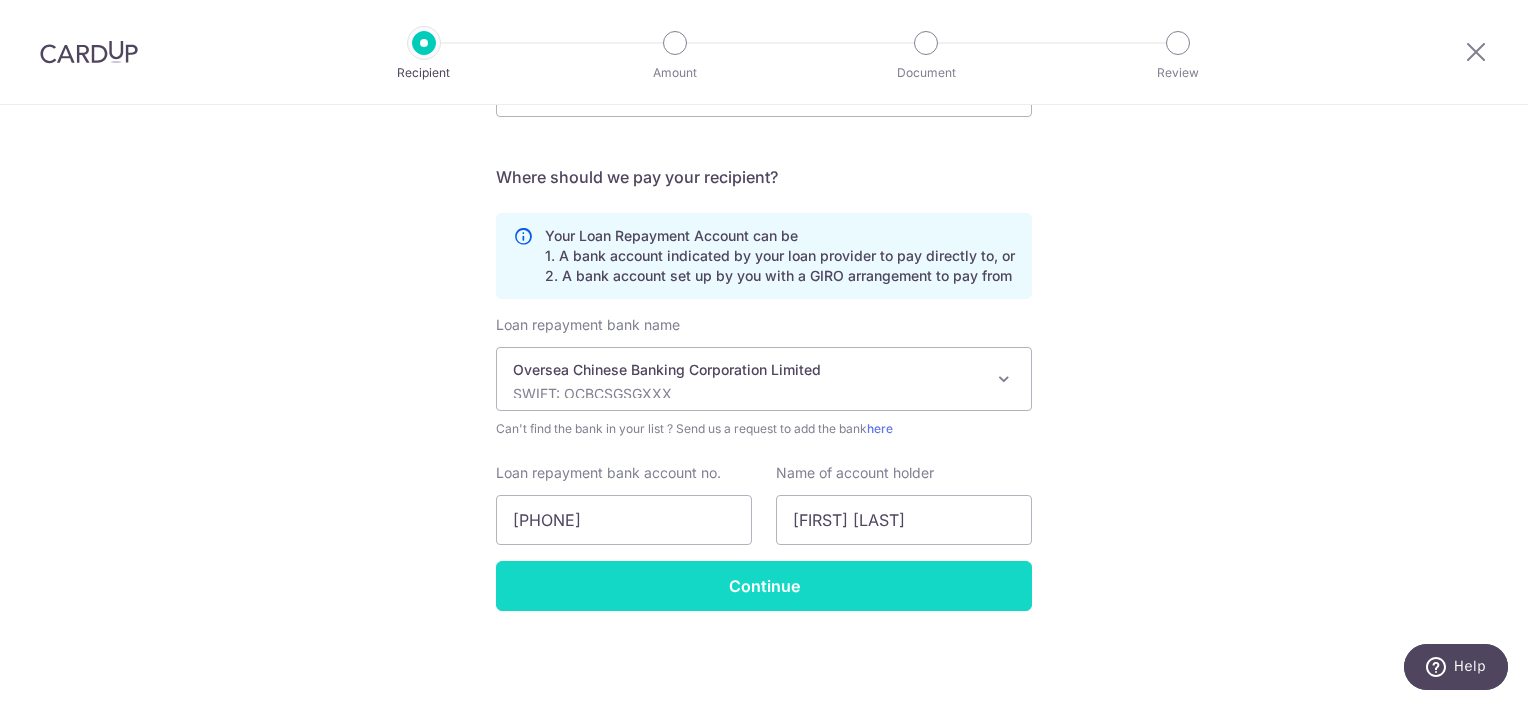 click on "Continue" at bounding box center (764, 586) 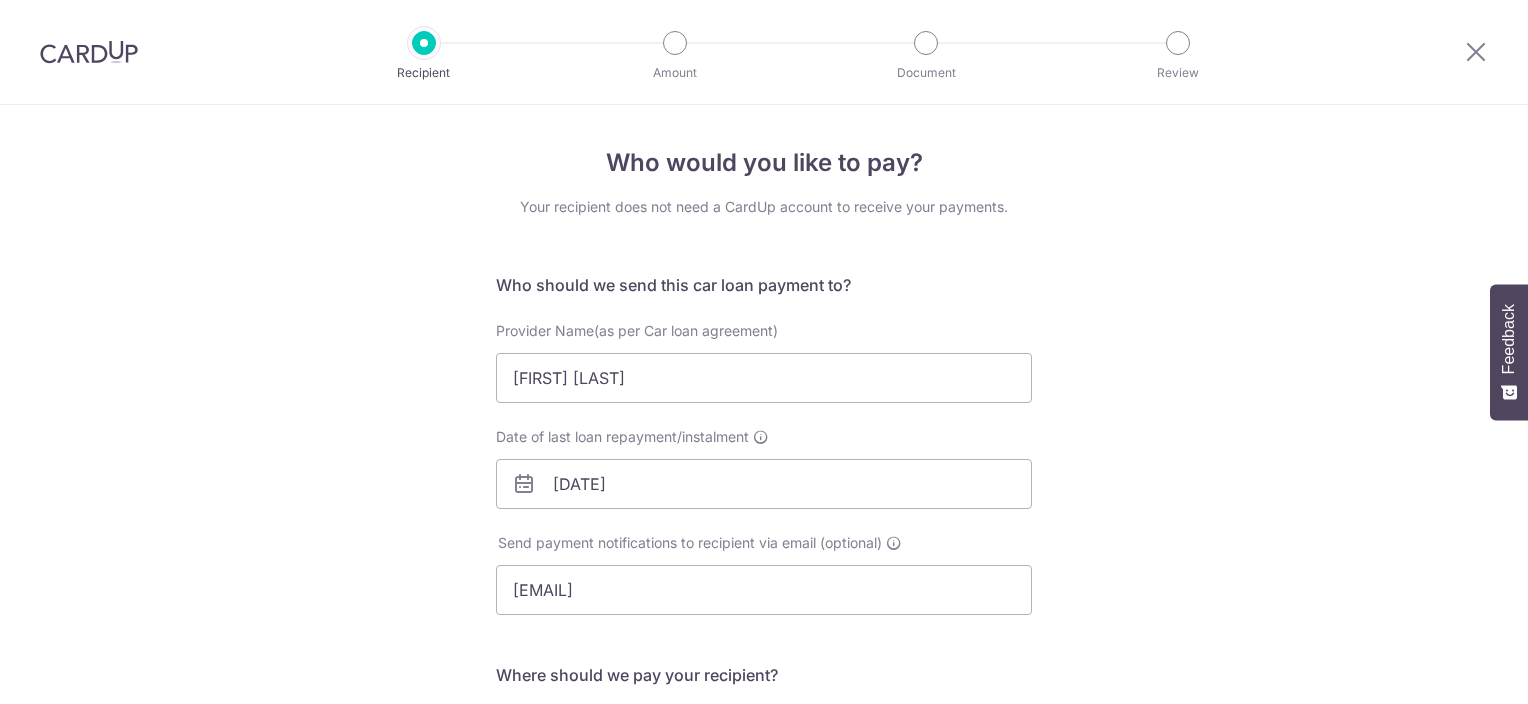 scroll, scrollTop: 0, scrollLeft: 0, axis: both 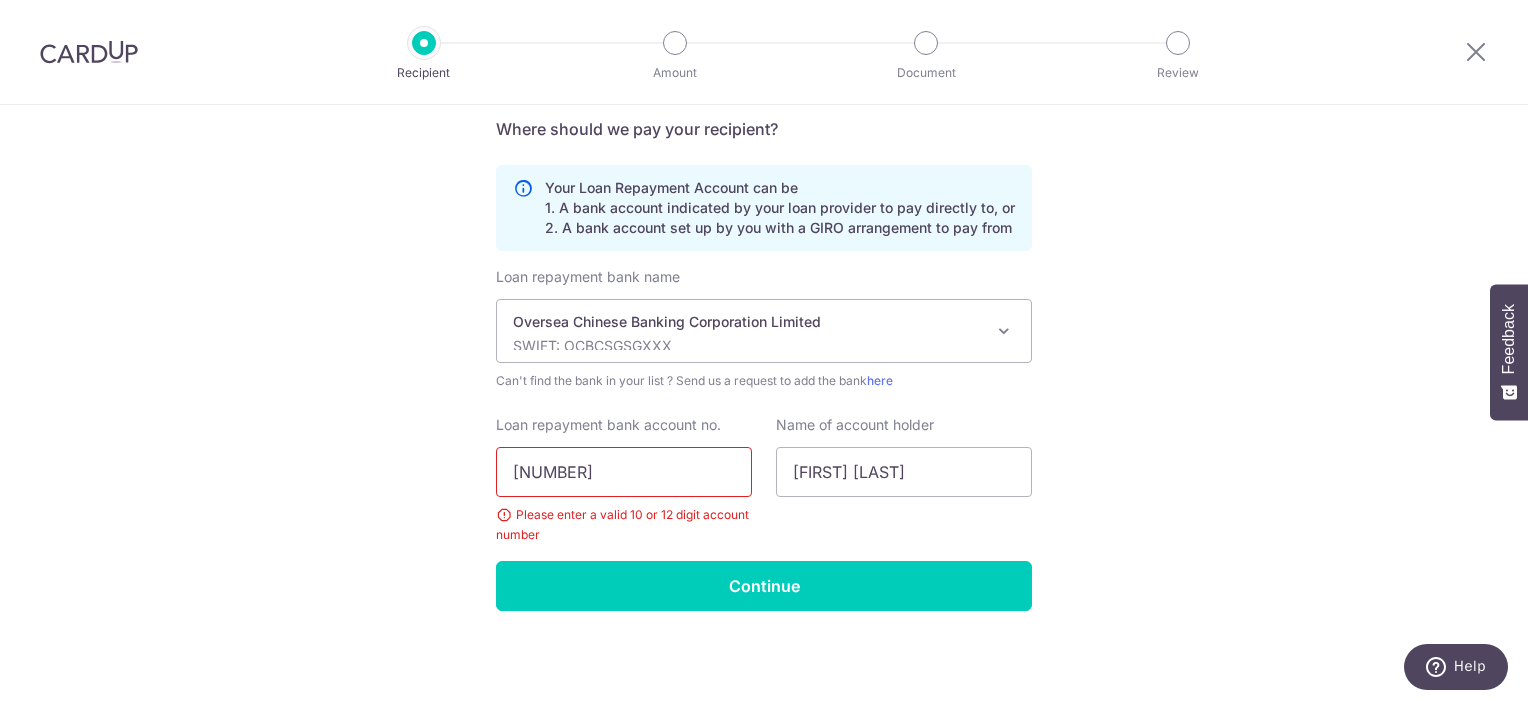 click at bounding box center [523, 208] 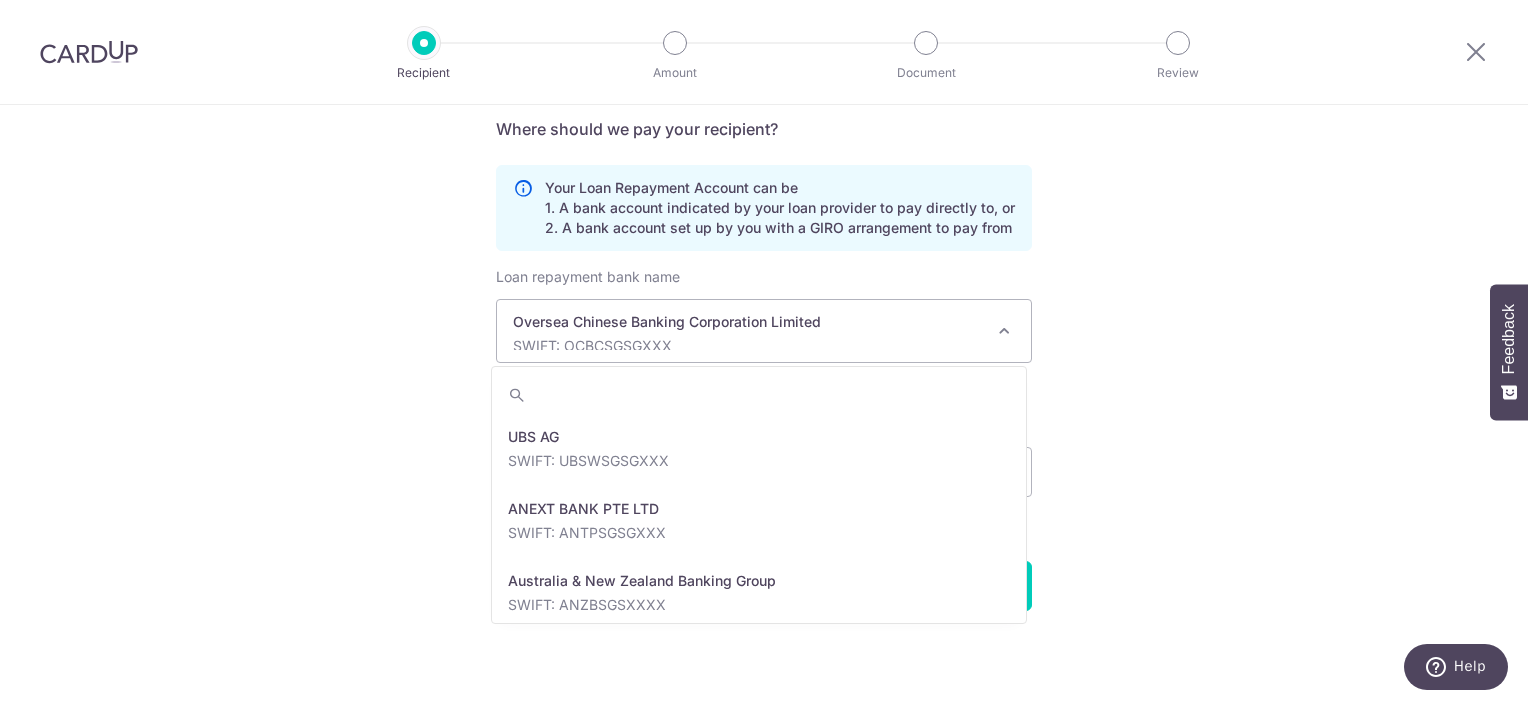 scroll, scrollTop: 2664, scrollLeft: 0, axis: vertical 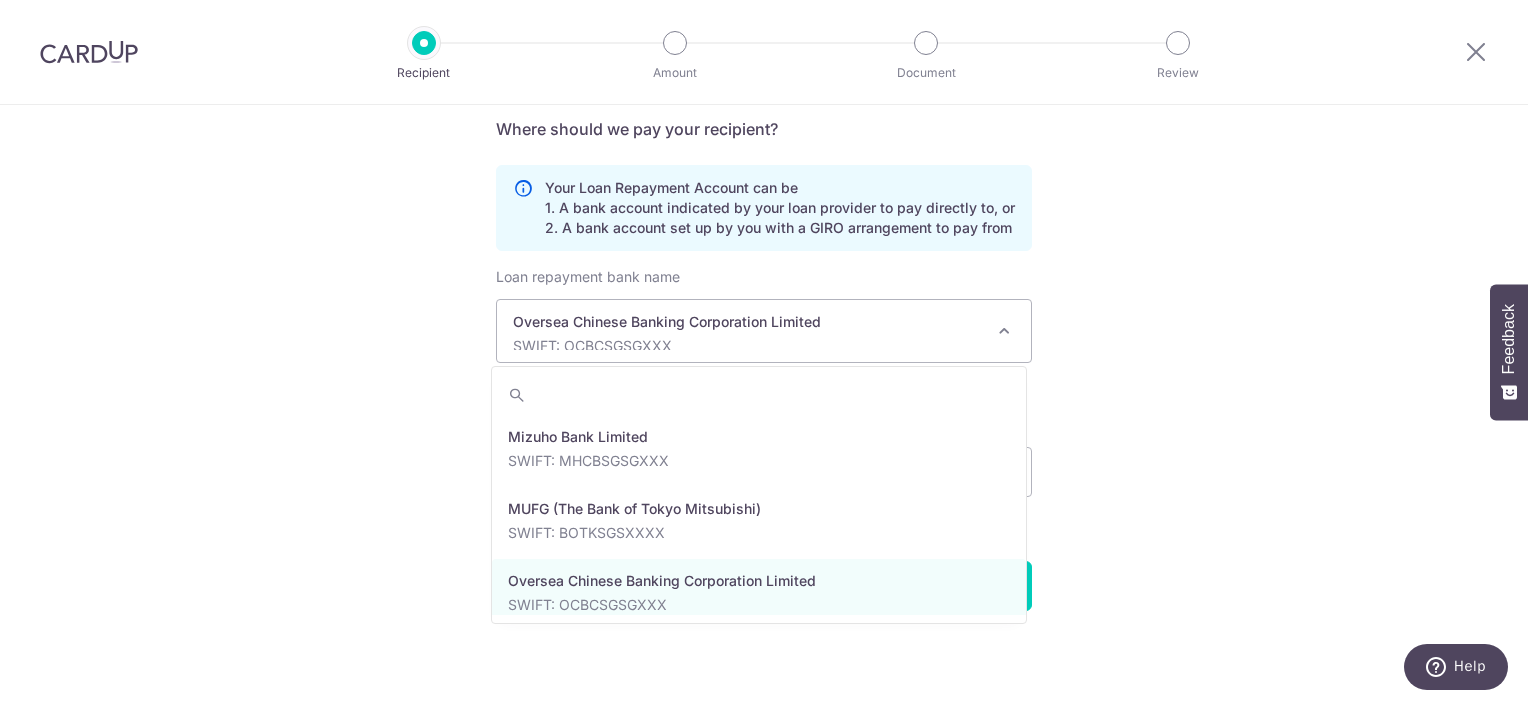 click on "Who would you like to pay?
Your recipient does not need a CardUp account to receive your payments.
Who should we send this car loan payment to?
Provider Name(as per Car loan agreement)
tan jian hong
Date of last loan repayment/instalment
02/10/2028
Send payment notifications to recipient via email (optional)
ahhong09@hotmail.com" at bounding box center (764, 132) 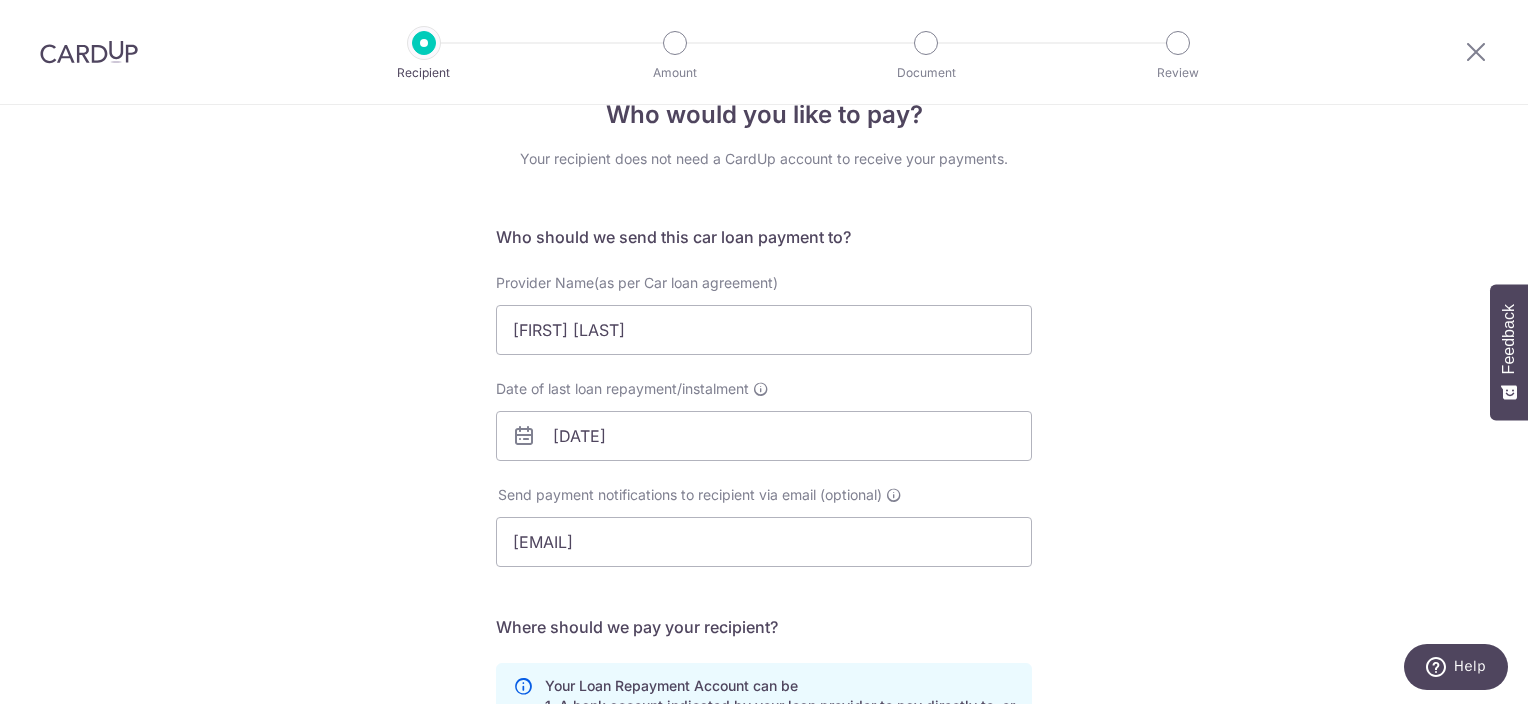 scroll, scrollTop: 46, scrollLeft: 0, axis: vertical 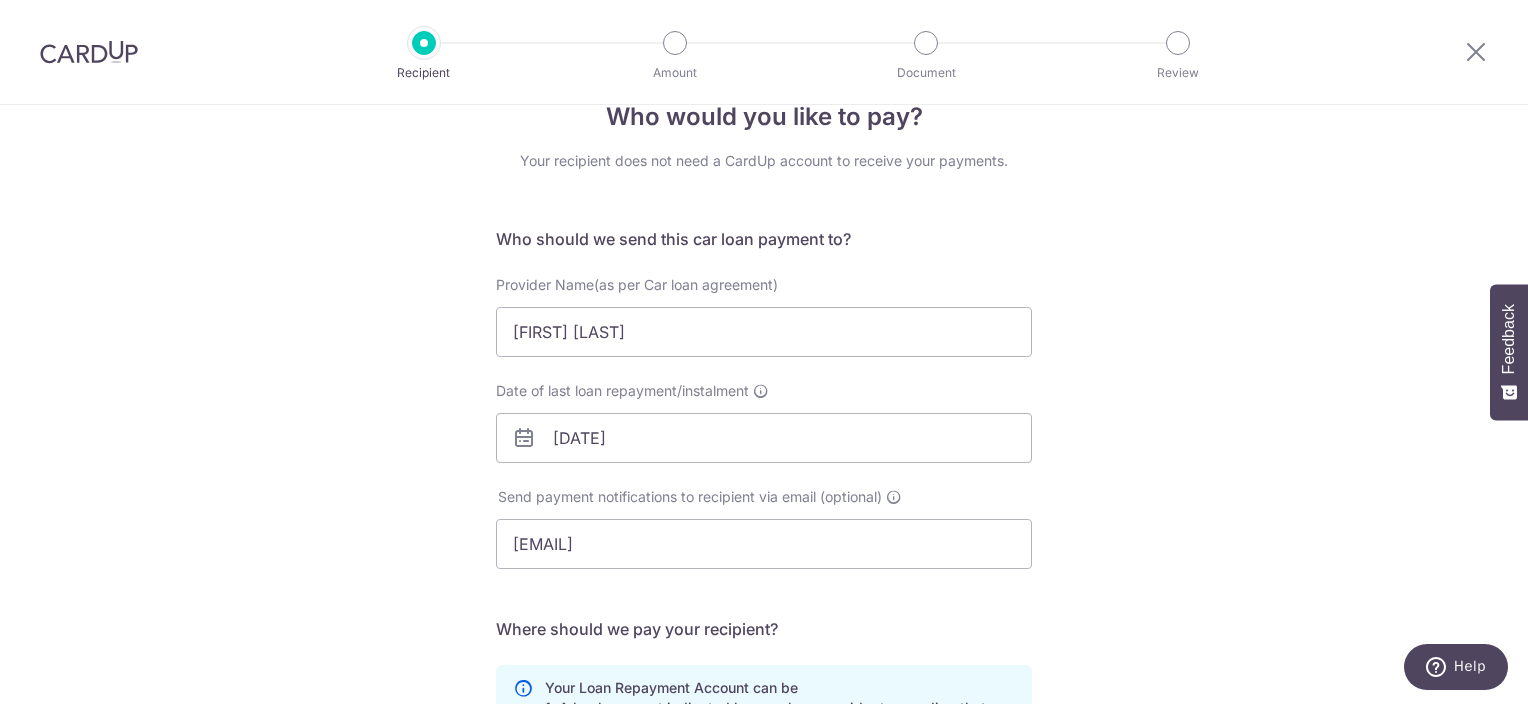 click at bounding box center (1476, 52) 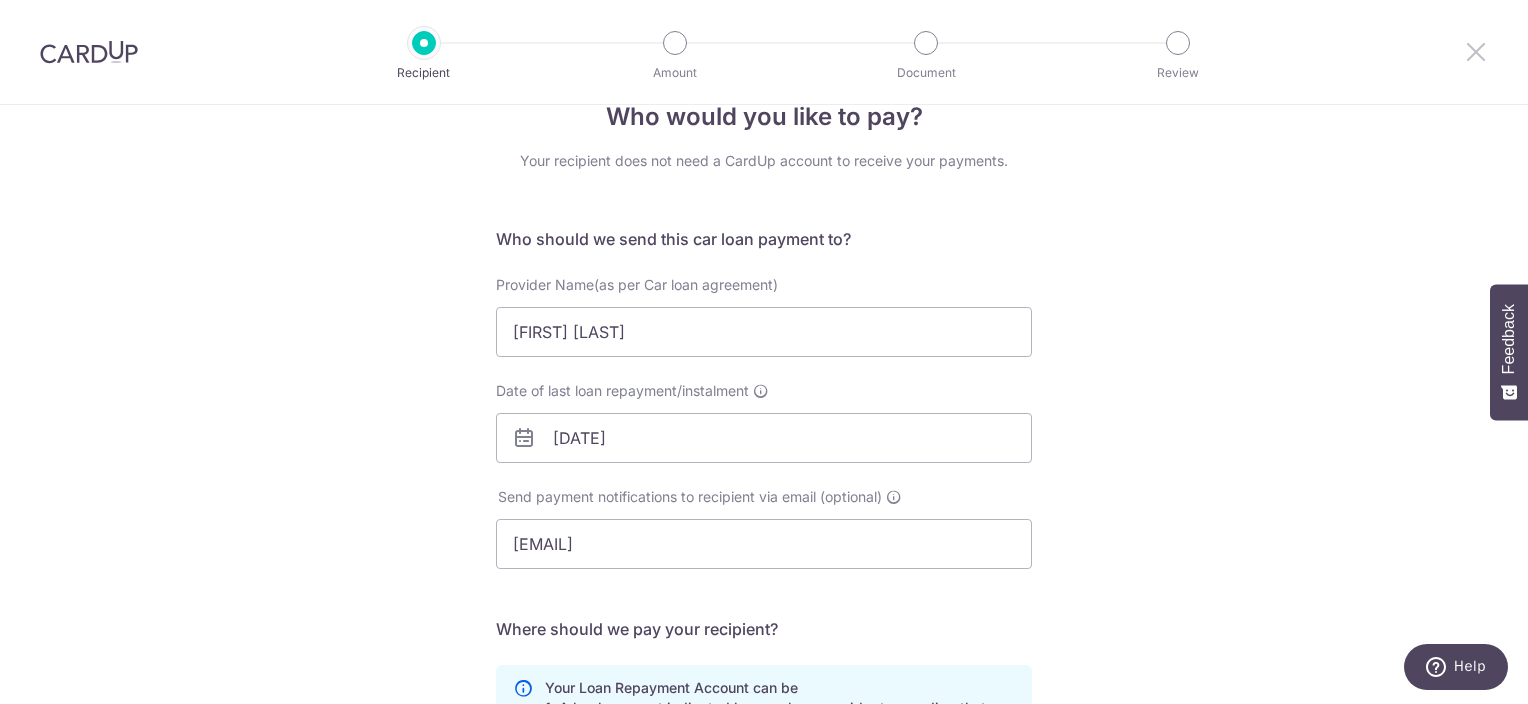 drag, startPoint x: 1479, startPoint y: 56, endPoint x: 859, endPoint y: 71, distance: 620.1814 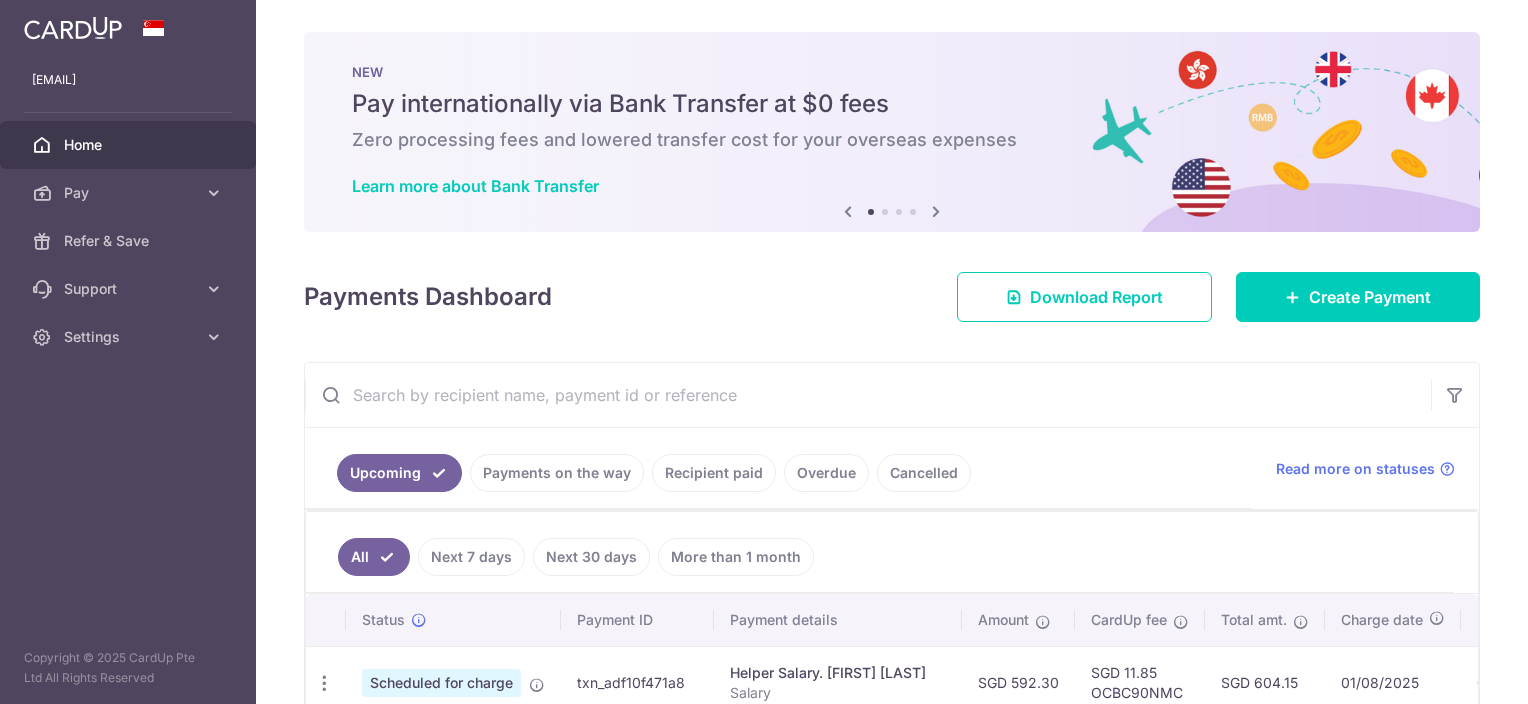 scroll, scrollTop: 0, scrollLeft: 0, axis: both 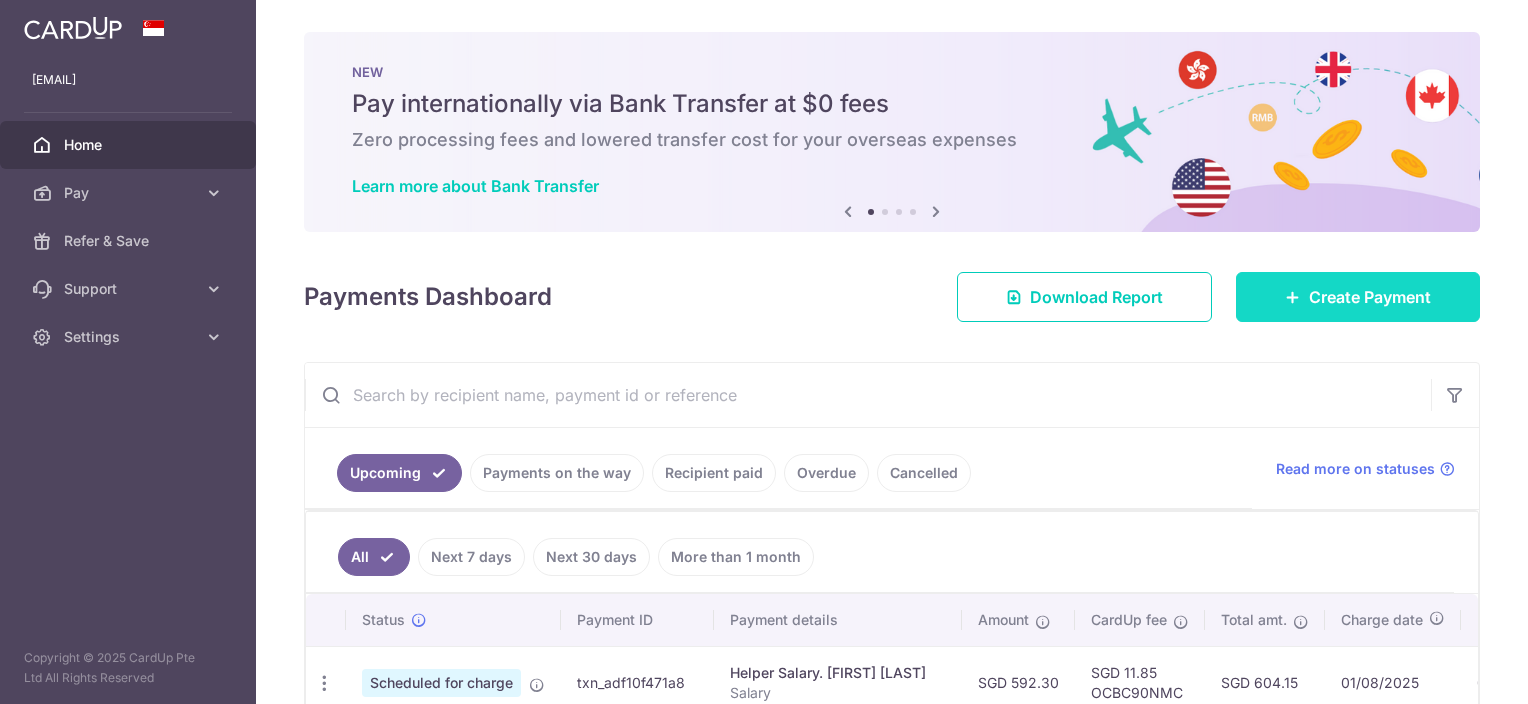 click on "Create Payment" at bounding box center [1370, 297] 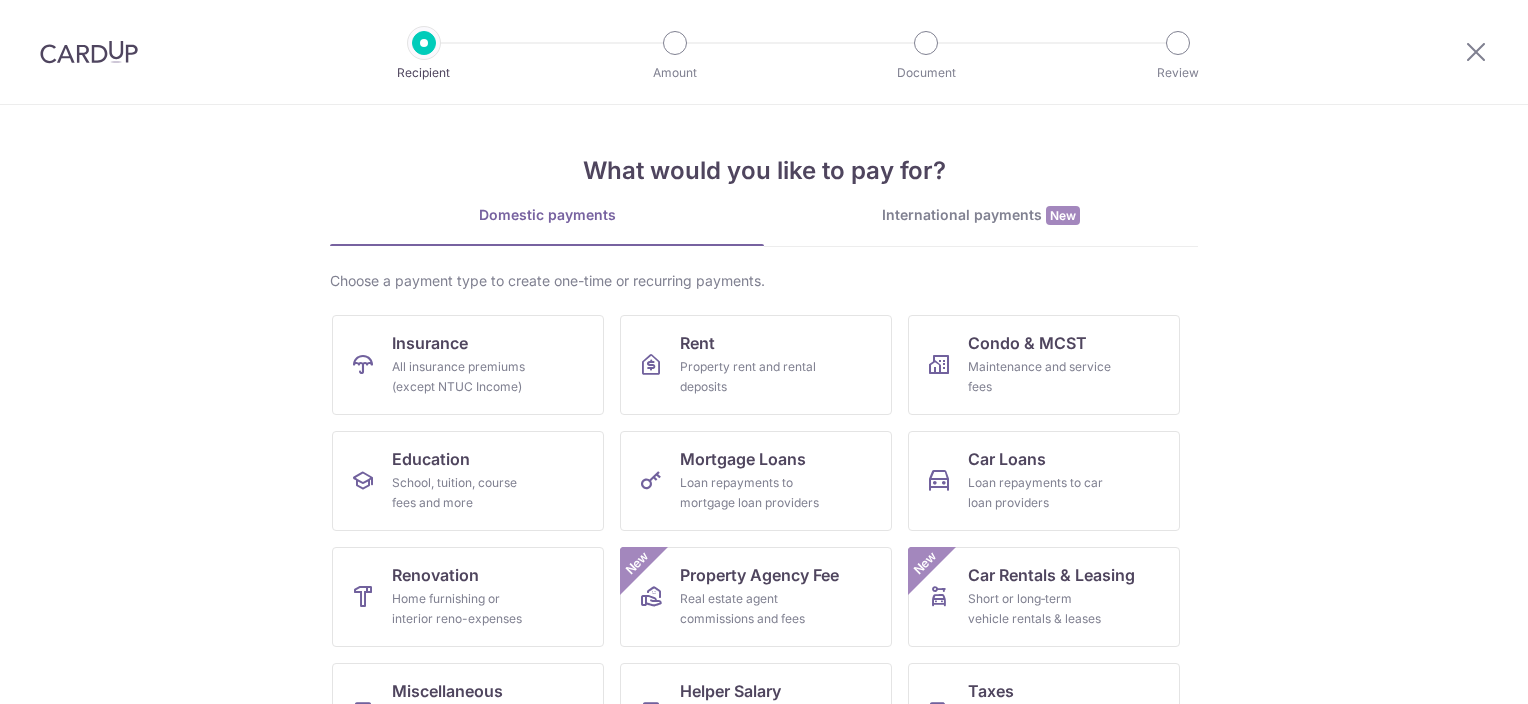 scroll, scrollTop: 0, scrollLeft: 0, axis: both 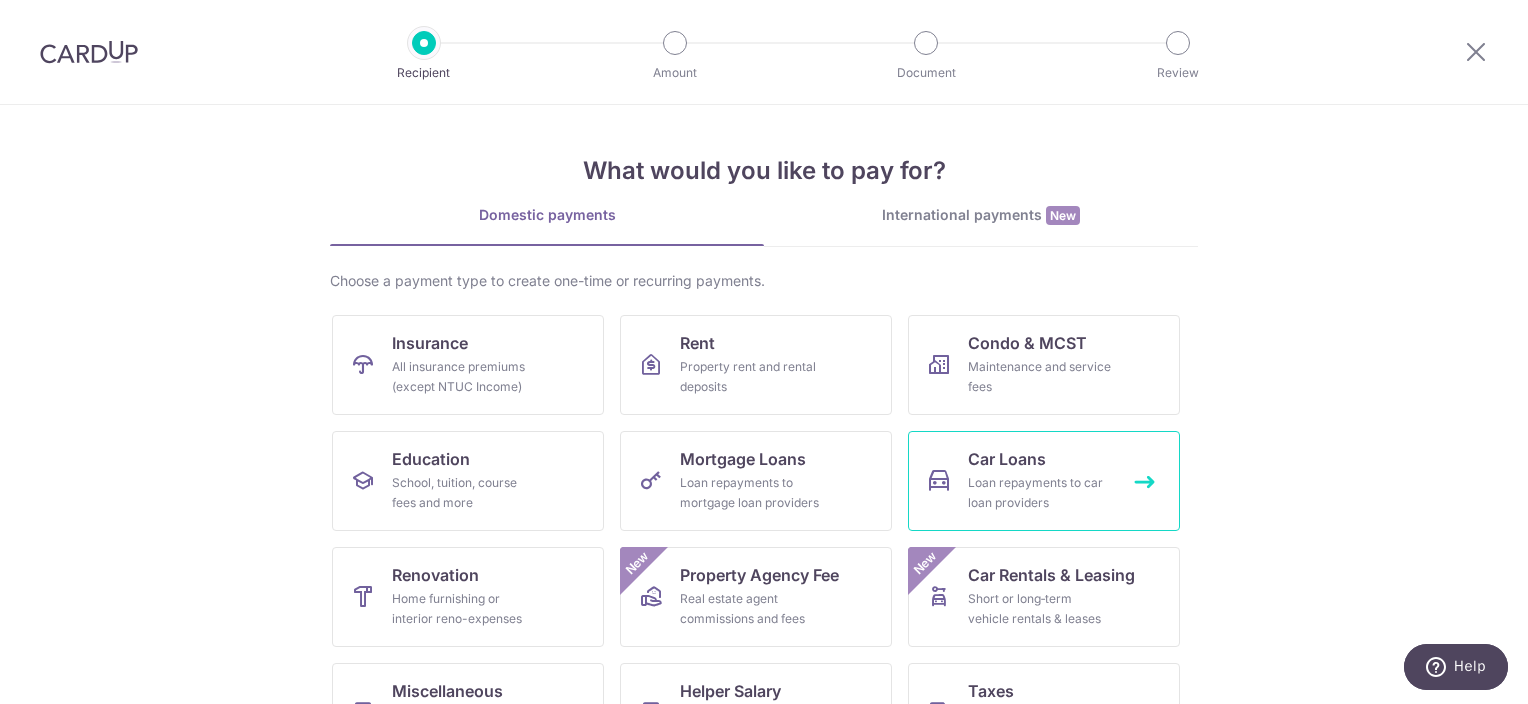 click on "Car Loans Loan repayments to car loan providers" at bounding box center [1044, 481] 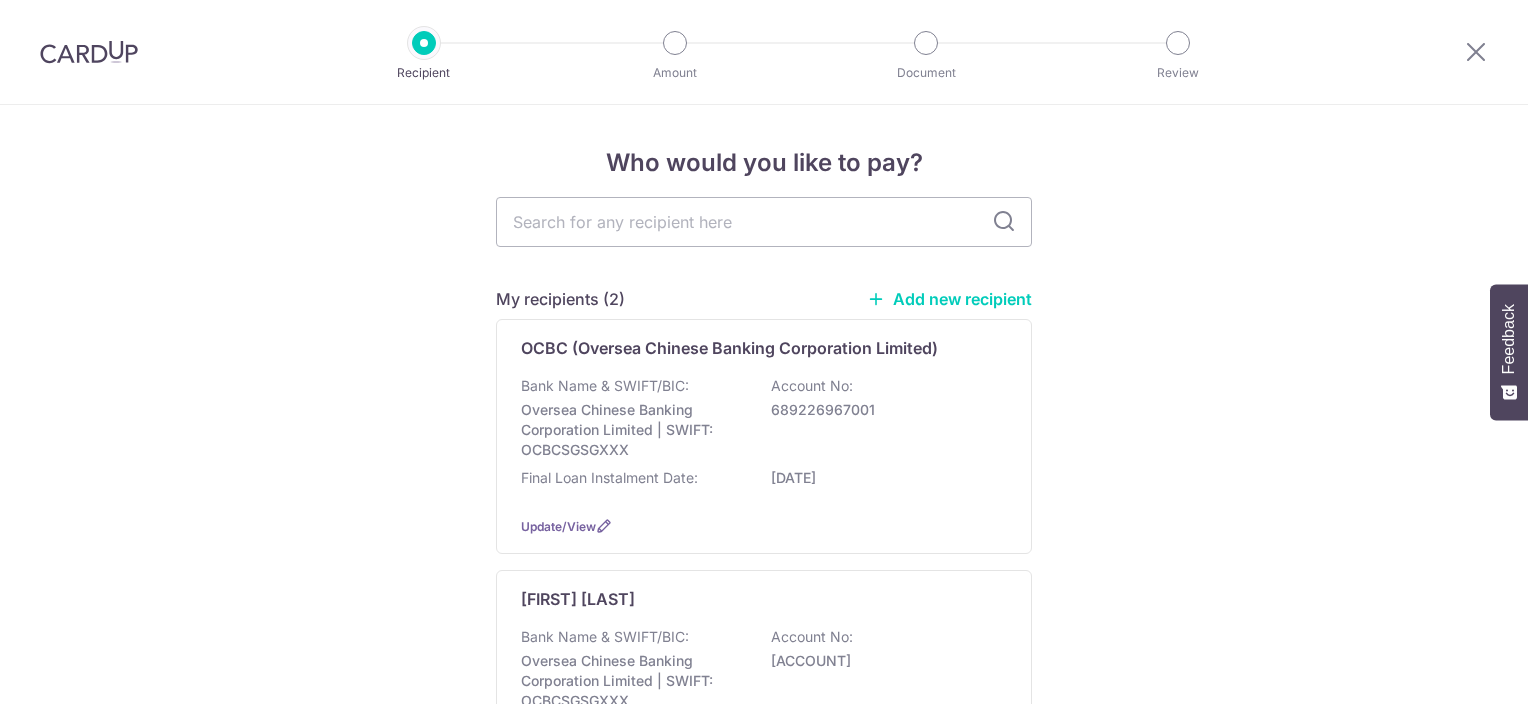 scroll, scrollTop: 0, scrollLeft: 0, axis: both 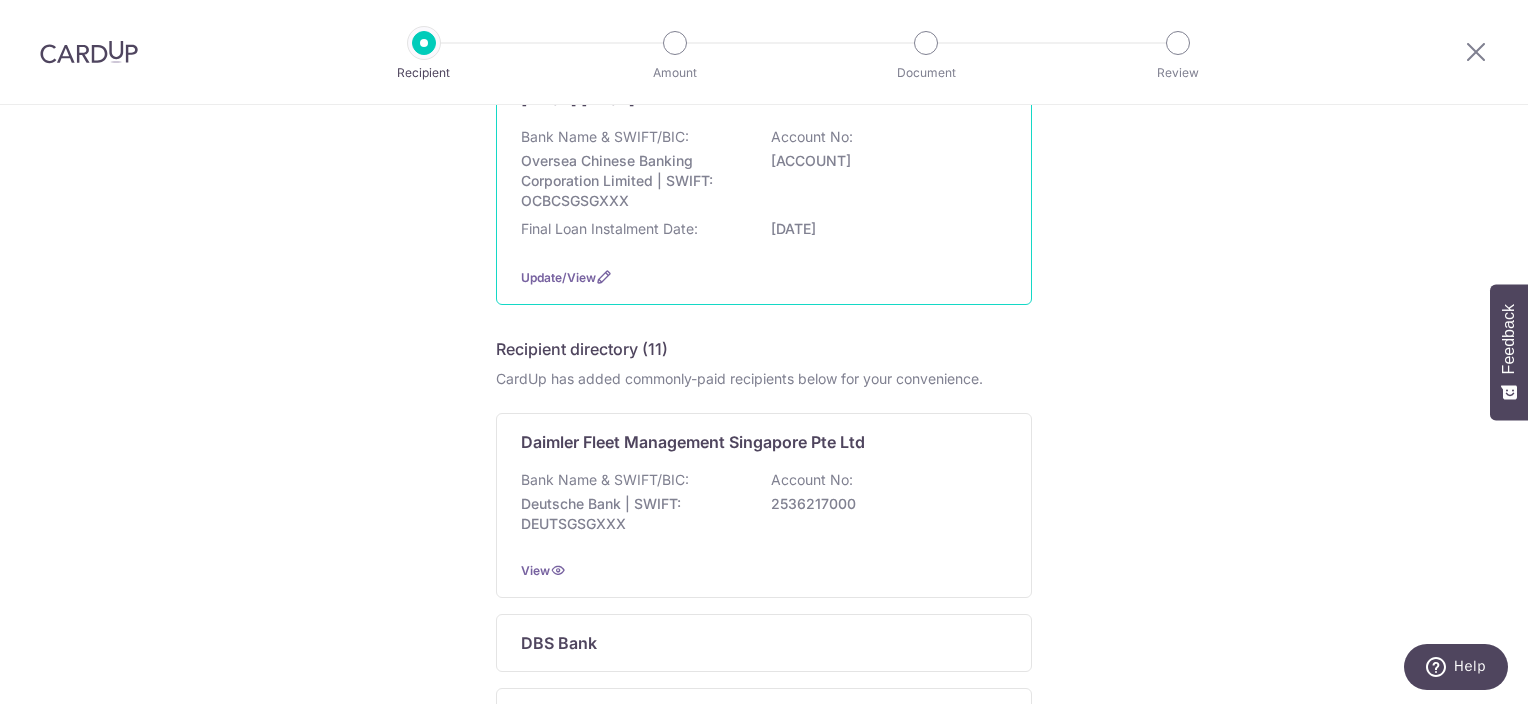 click on "Bank Name & SWIFT/BIC:
Oversea Chinese Banking Corporation Limited | SWIFT: OCBCSGSGXXX
Account No:
5742579405
Final Loan Instalment Date:
02/10/2028" at bounding box center (764, 189) 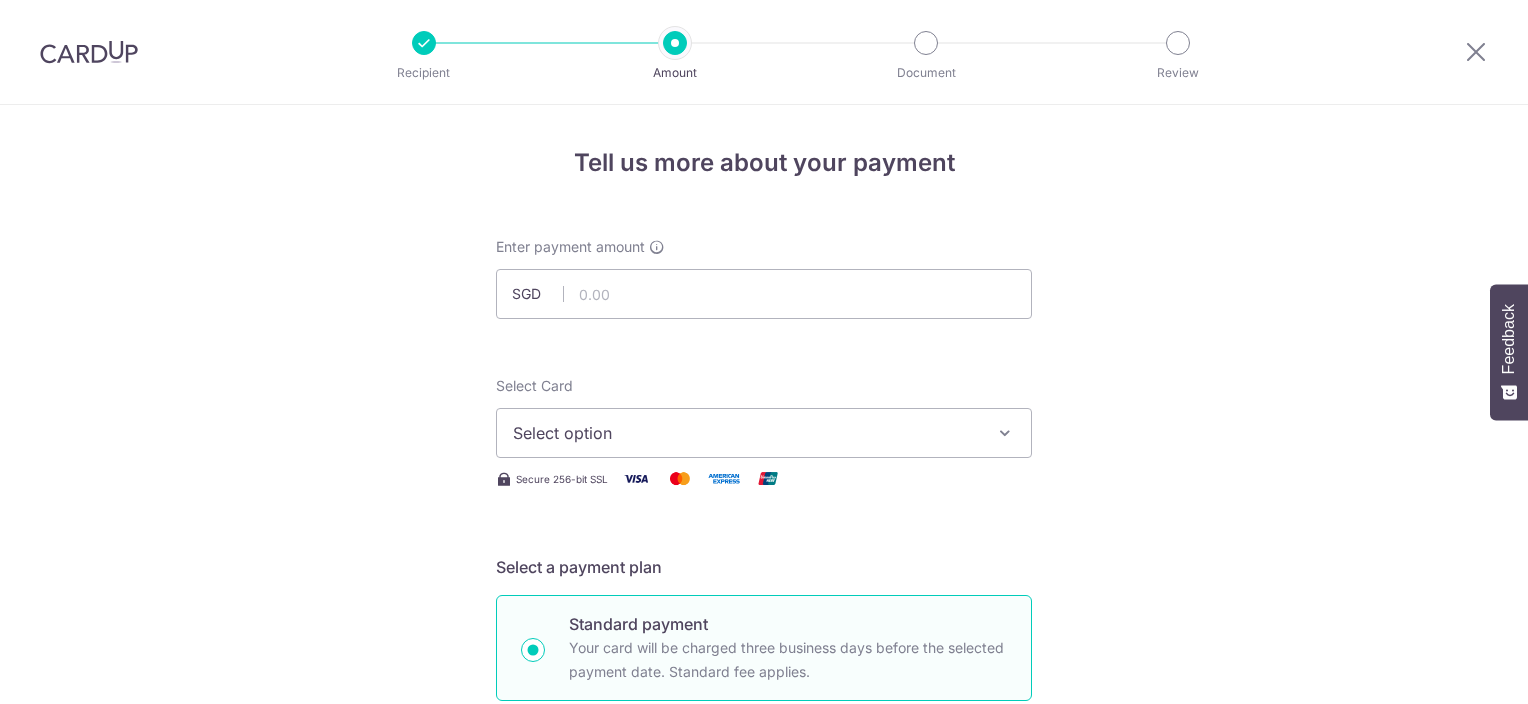 scroll, scrollTop: 0, scrollLeft: 0, axis: both 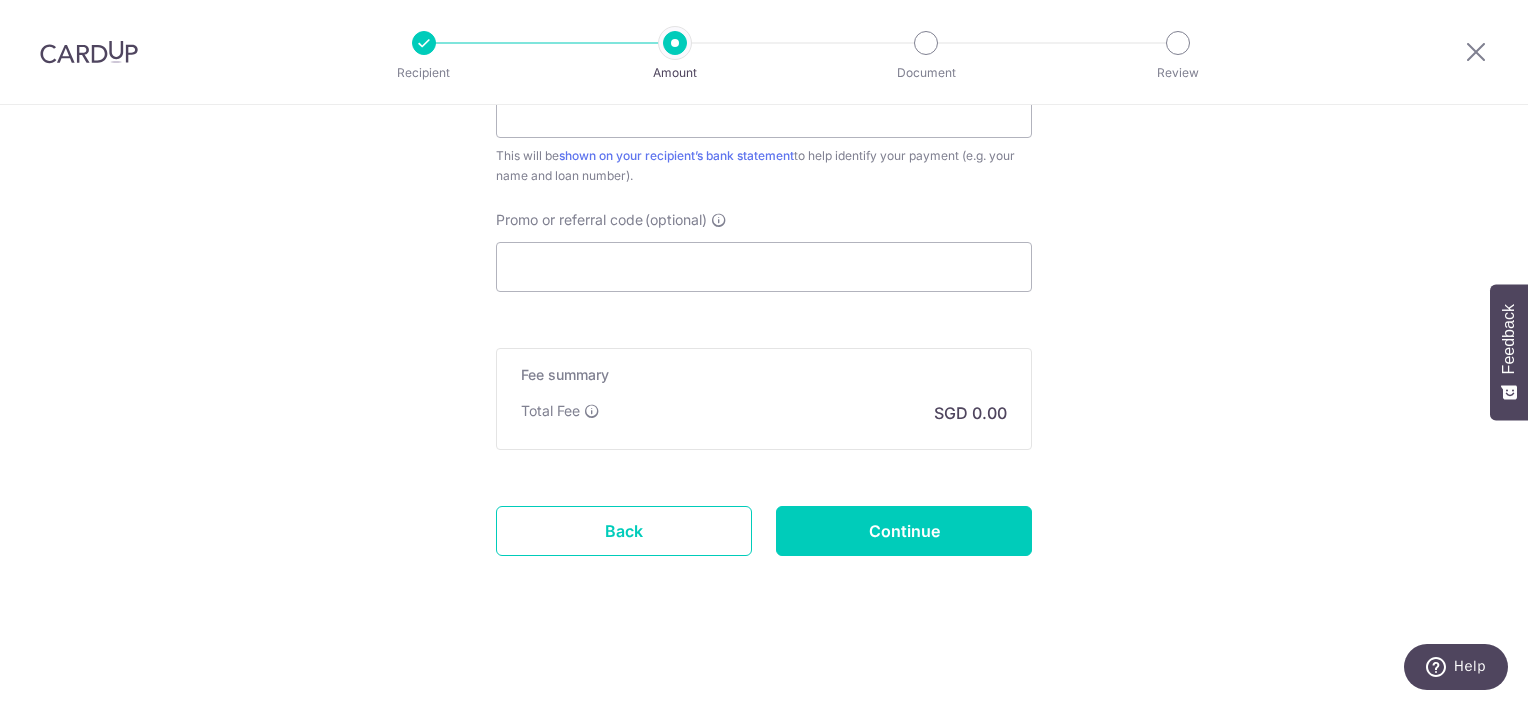 click on "Enter payment amount
SGD
Select Card
Select option
Add credit card
Your Cards
**** 4105
**** 0393
Secure 256-bit SSL
Text
New card details
Card
Secure 256-bit SSL" at bounding box center [764, -180] 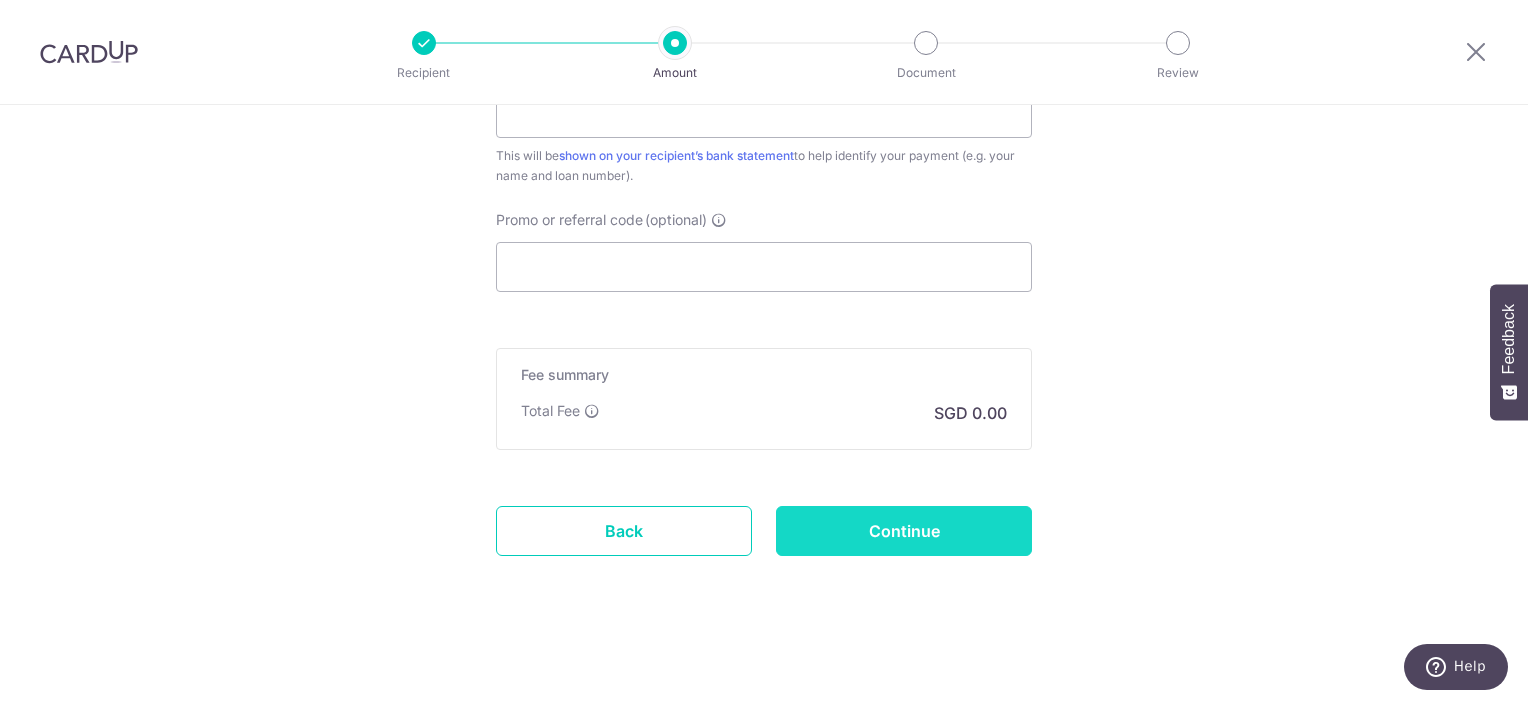 click on "Continue" at bounding box center (904, 531) 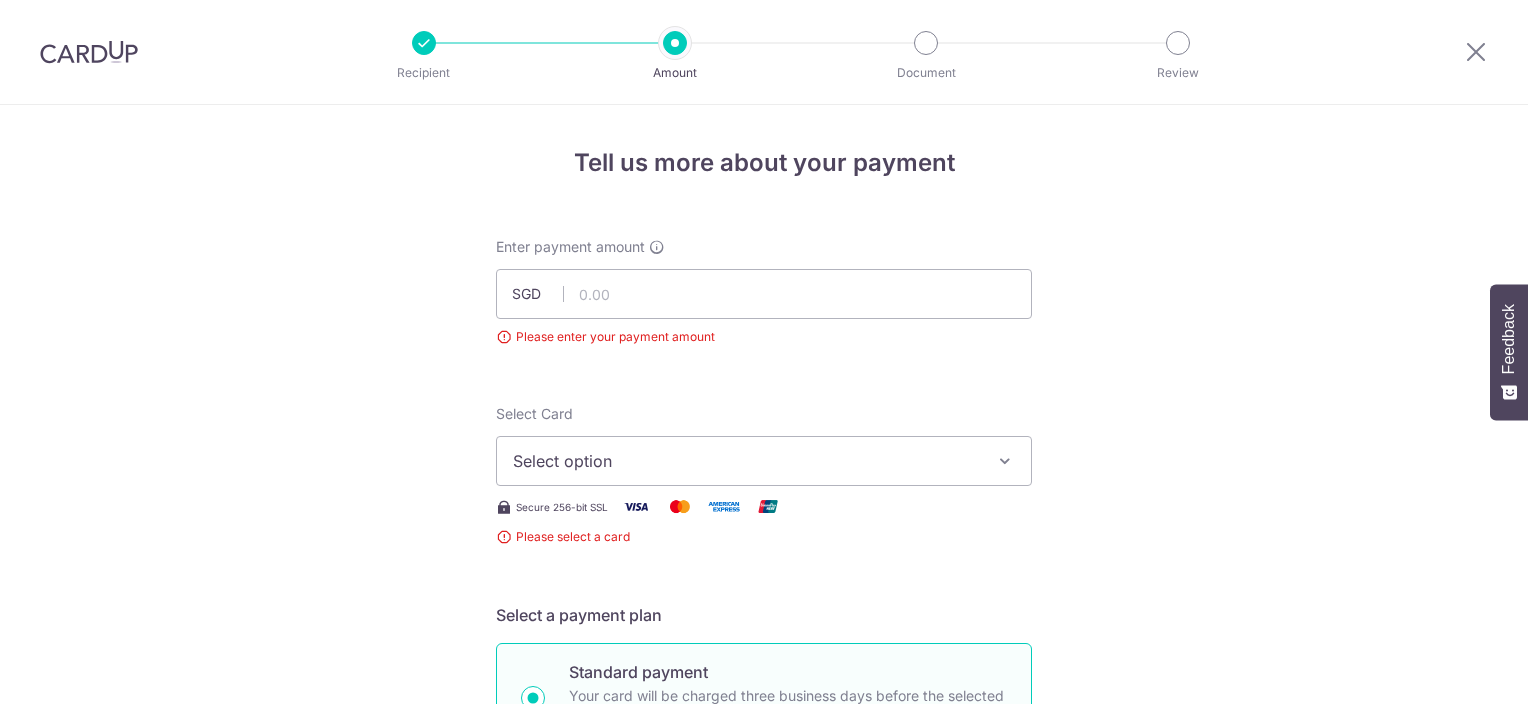 scroll, scrollTop: 0, scrollLeft: 0, axis: both 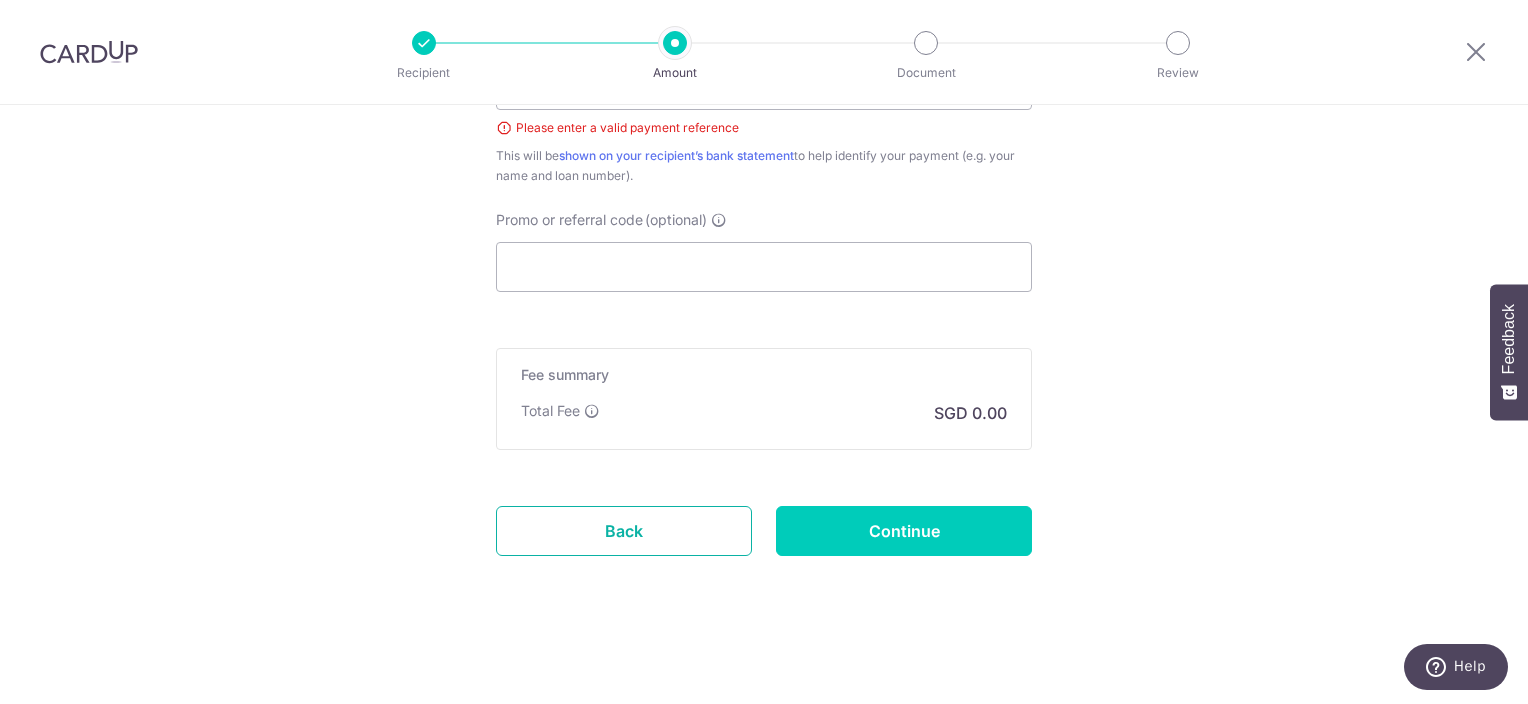 click on "Back" at bounding box center (624, 531) 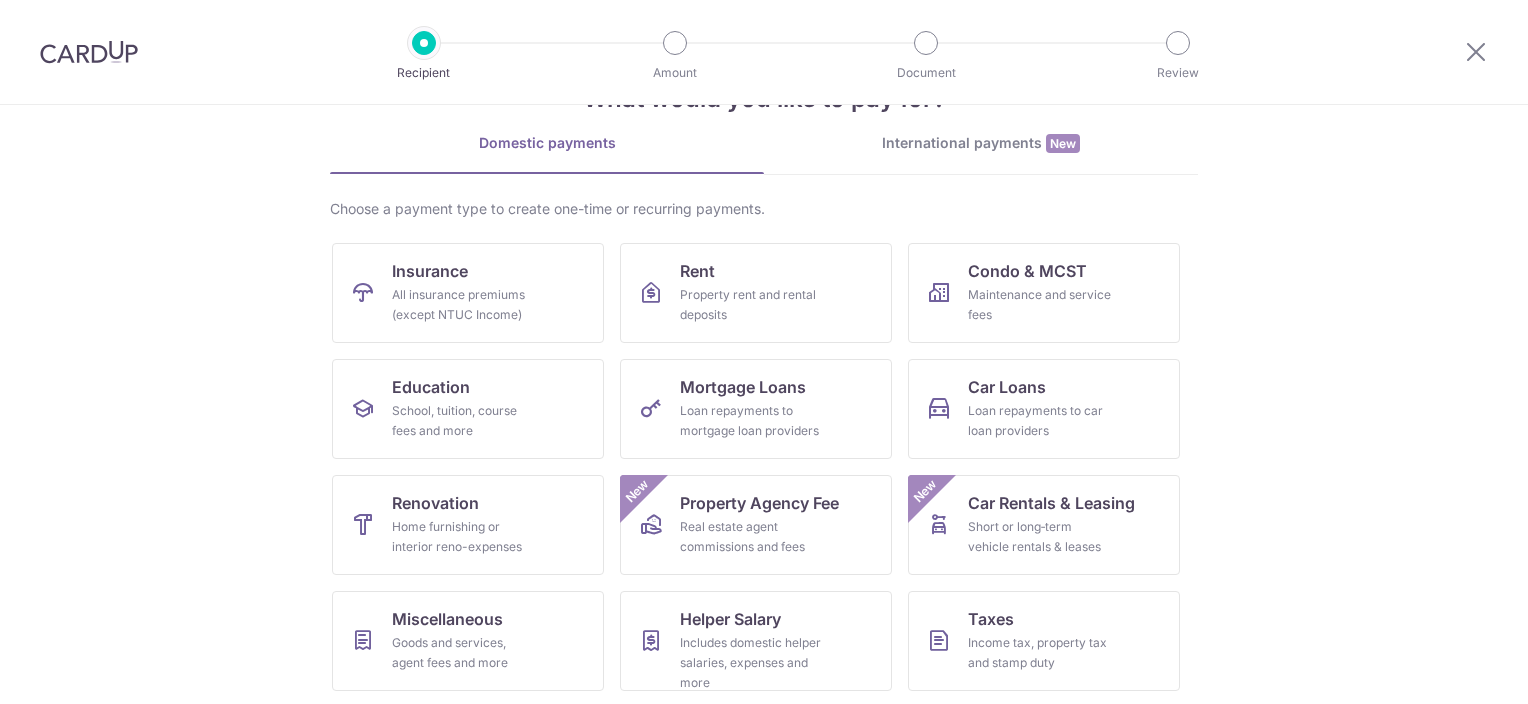 scroll, scrollTop: 0, scrollLeft: 0, axis: both 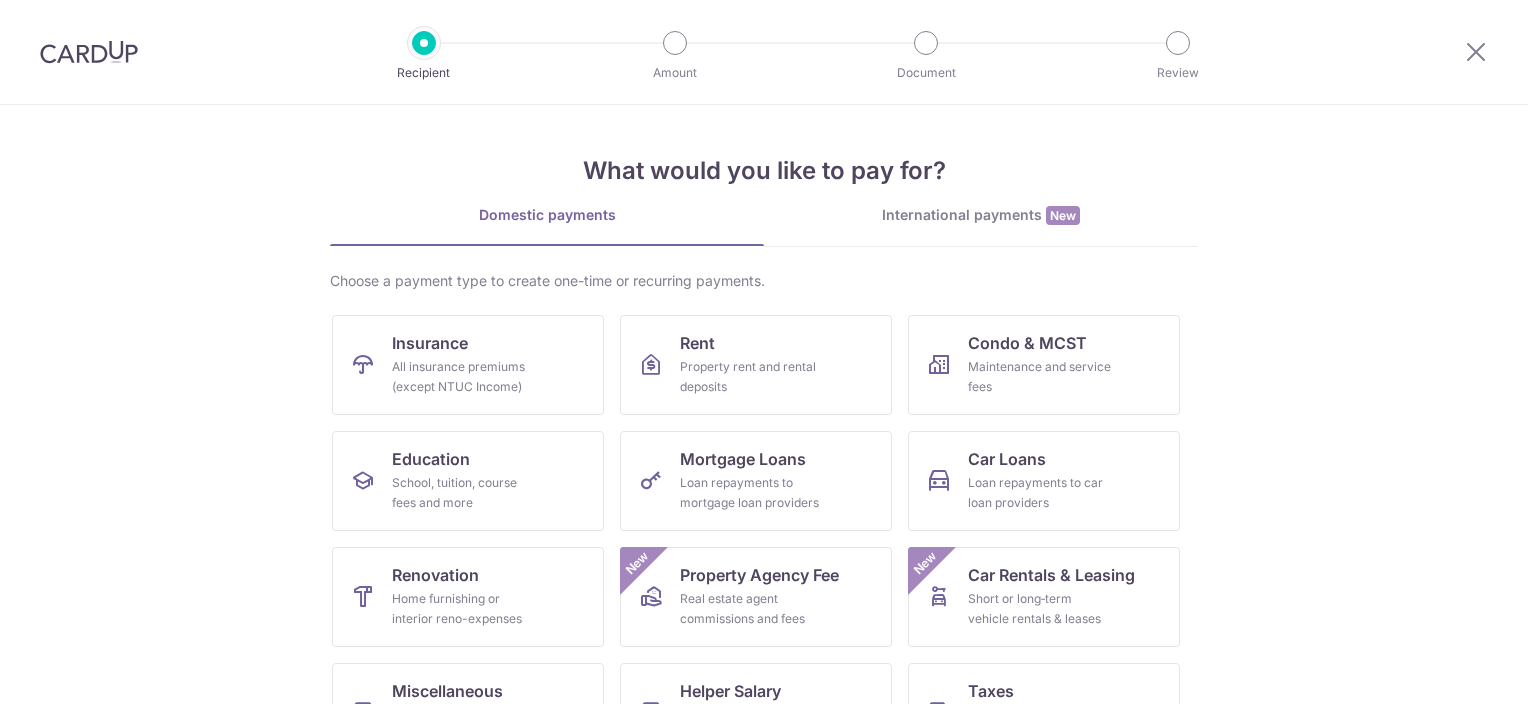 click at bounding box center [1476, 52] 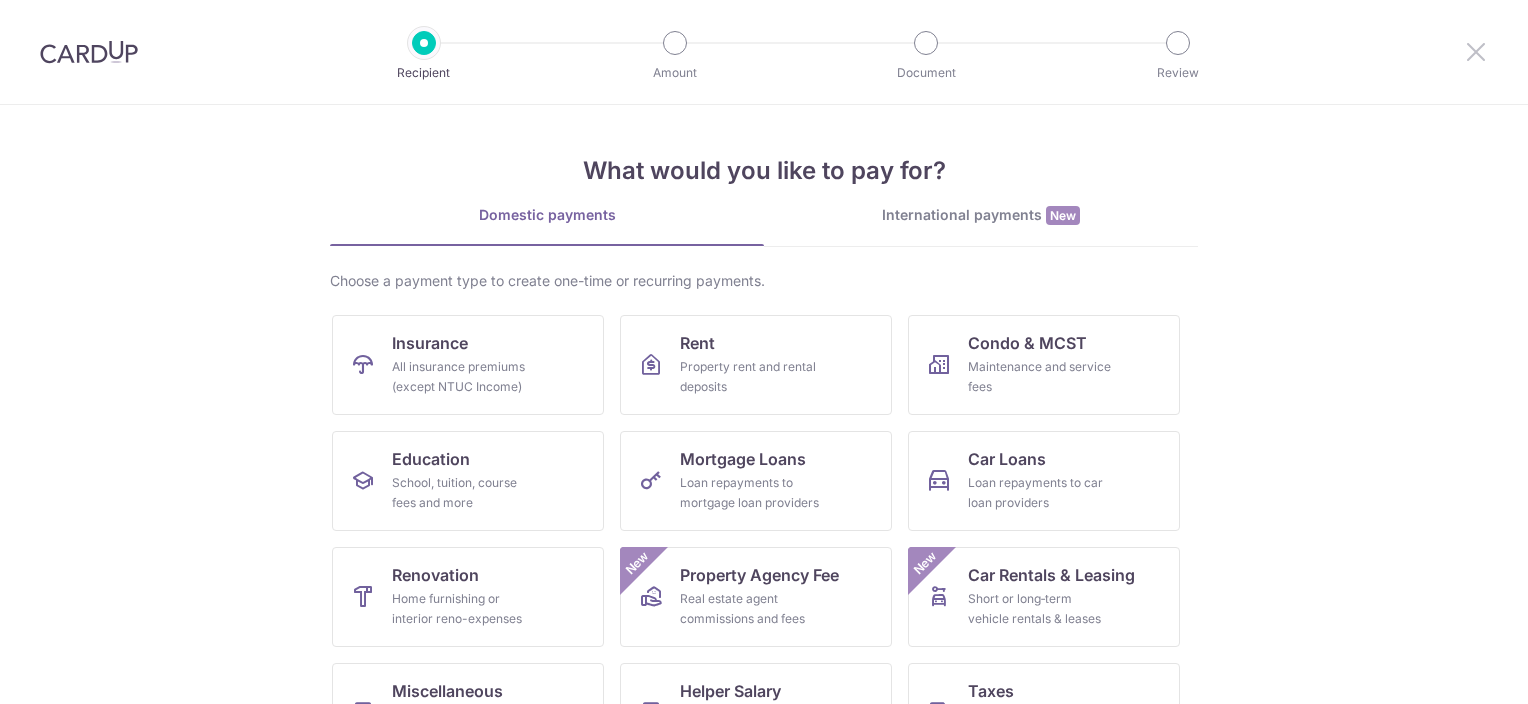 click at bounding box center [1476, 51] 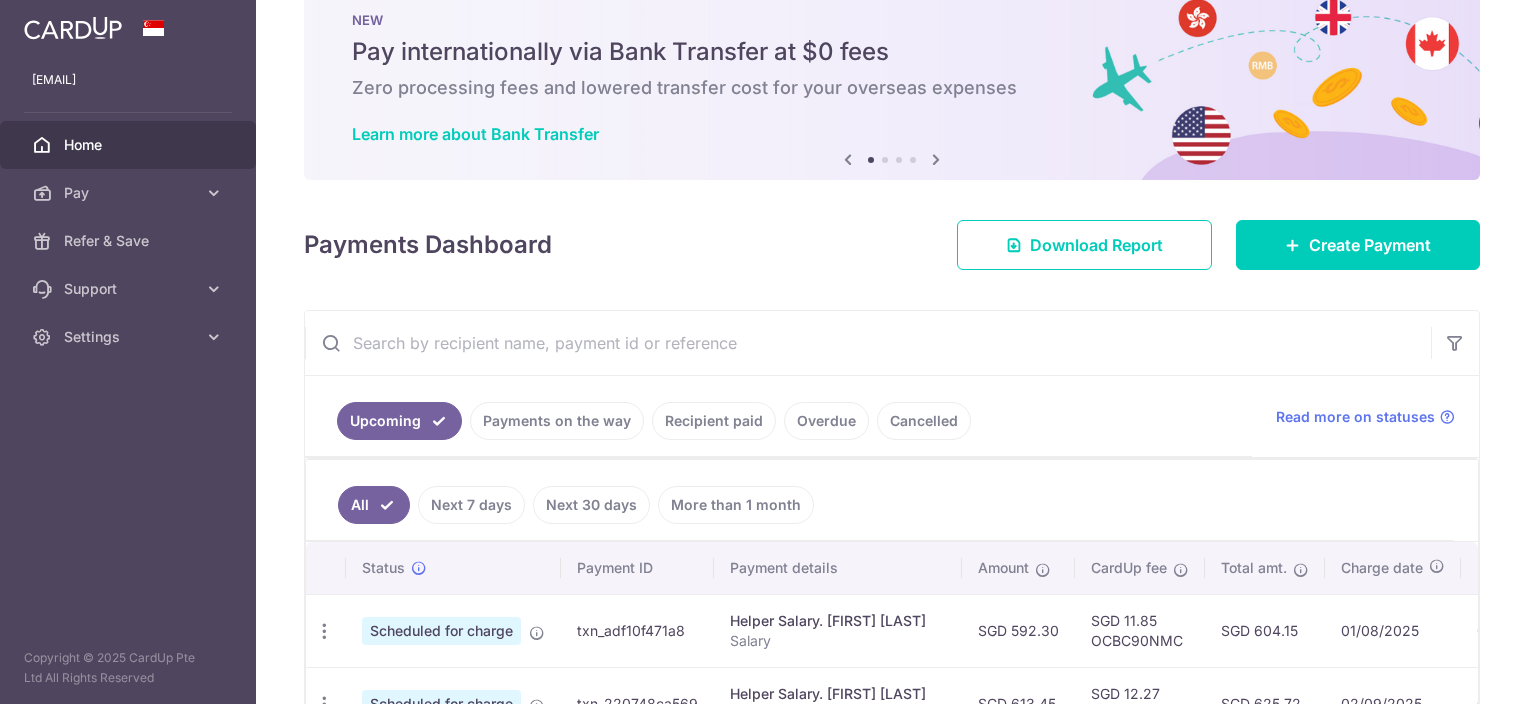 scroll, scrollTop: 0, scrollLeft: 0, axis: both 